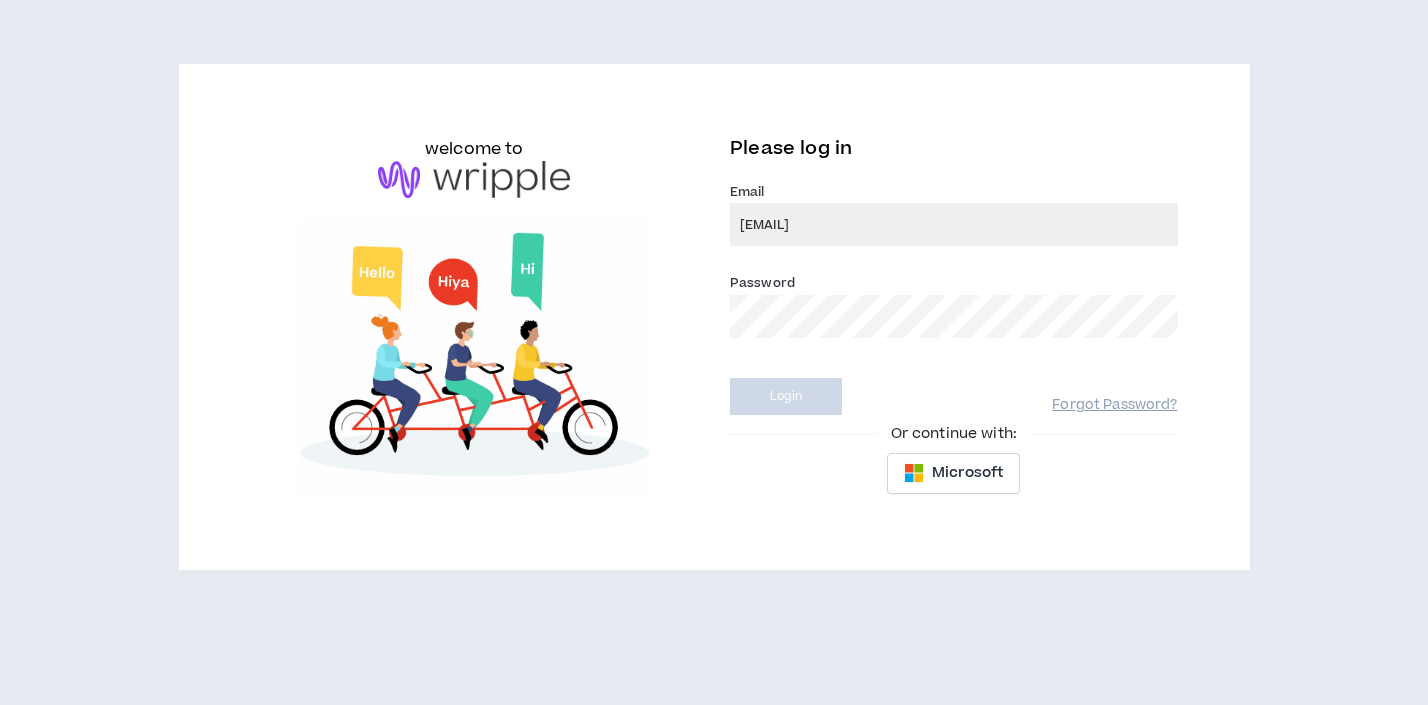 scroll, scrollTop: 0, scrollLeft: 0, axis: both 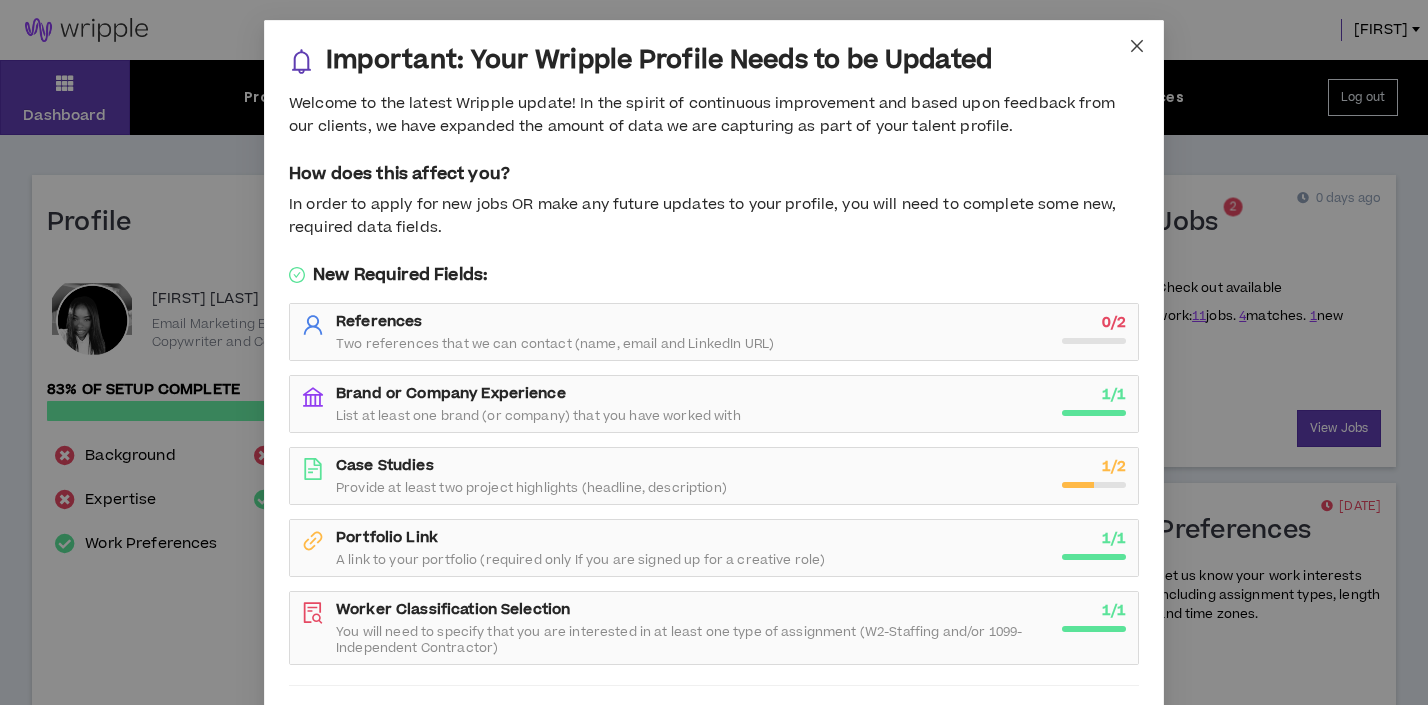 click 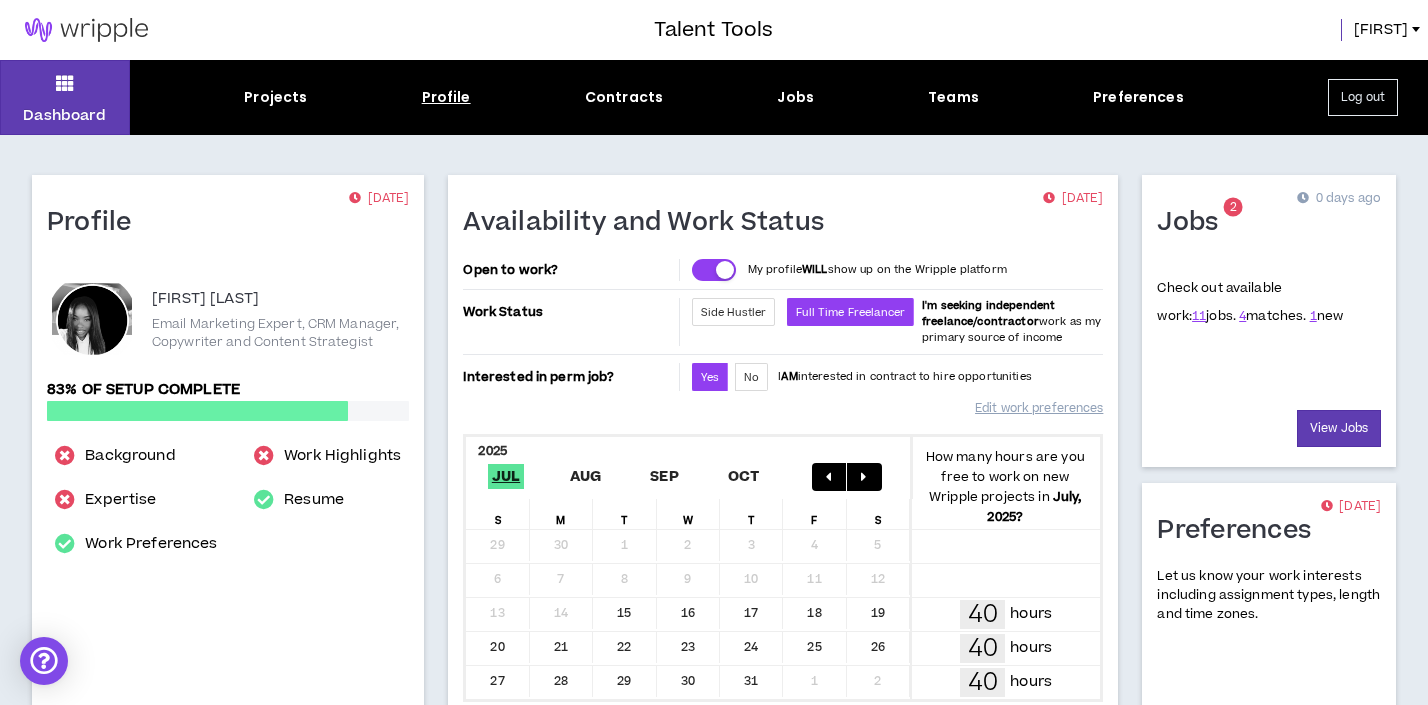 click on "Profile" at bounding box center [446, 97] 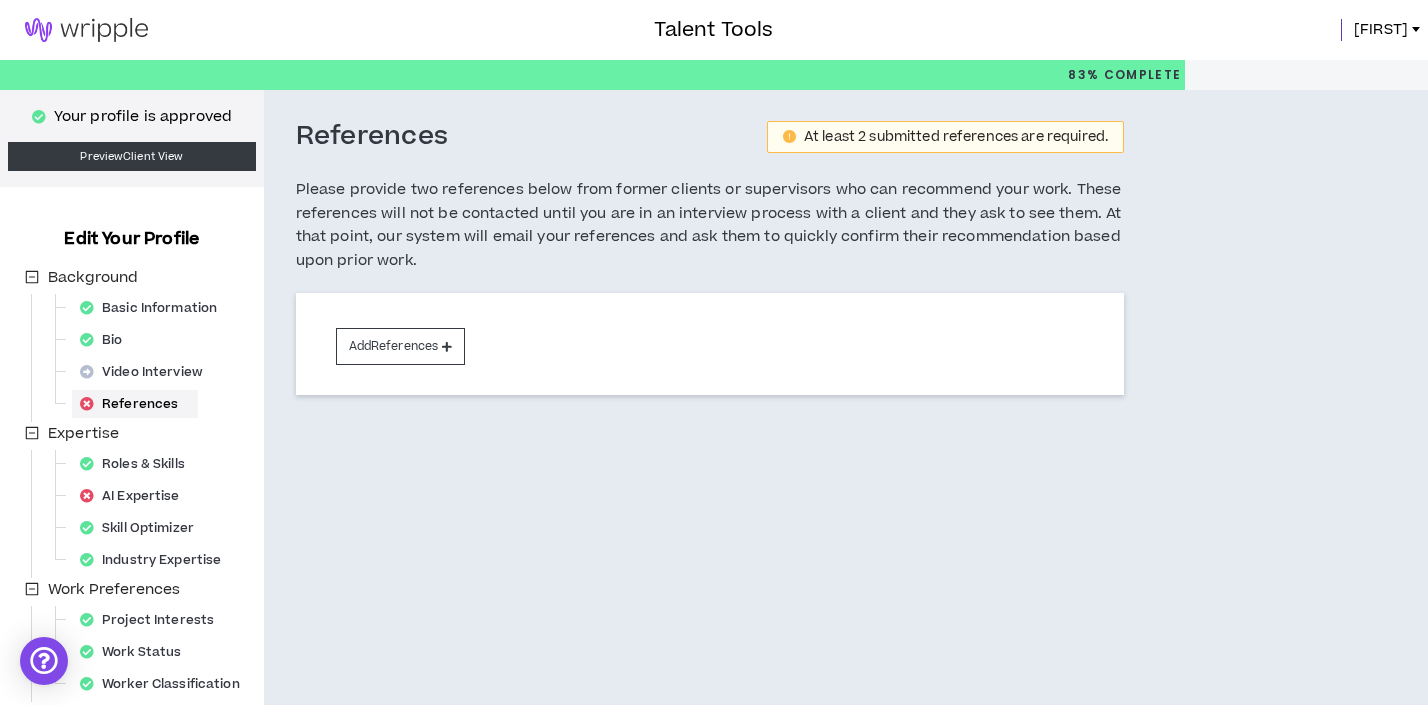 click on "At least 2 submitted references are required." at bounding box center [956, 137] 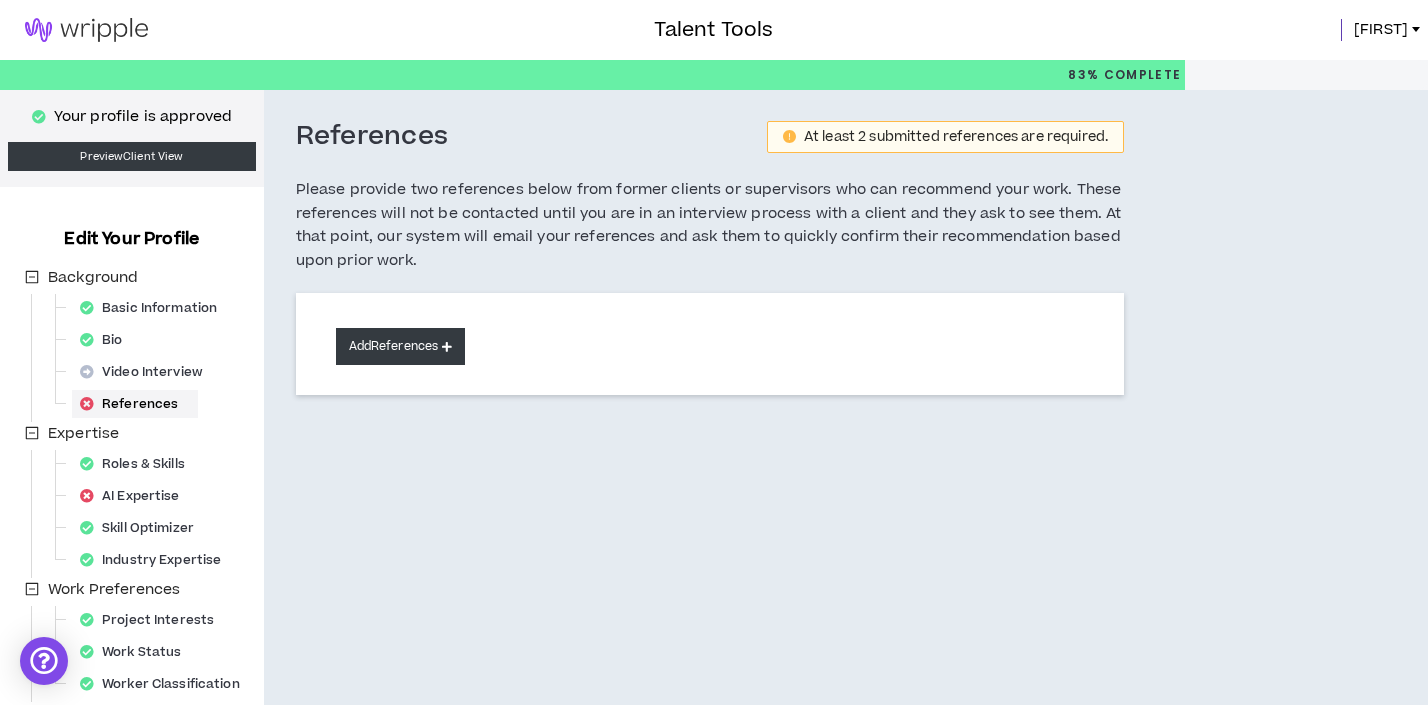 click on "Add  References" at bounding box center (401, 346) 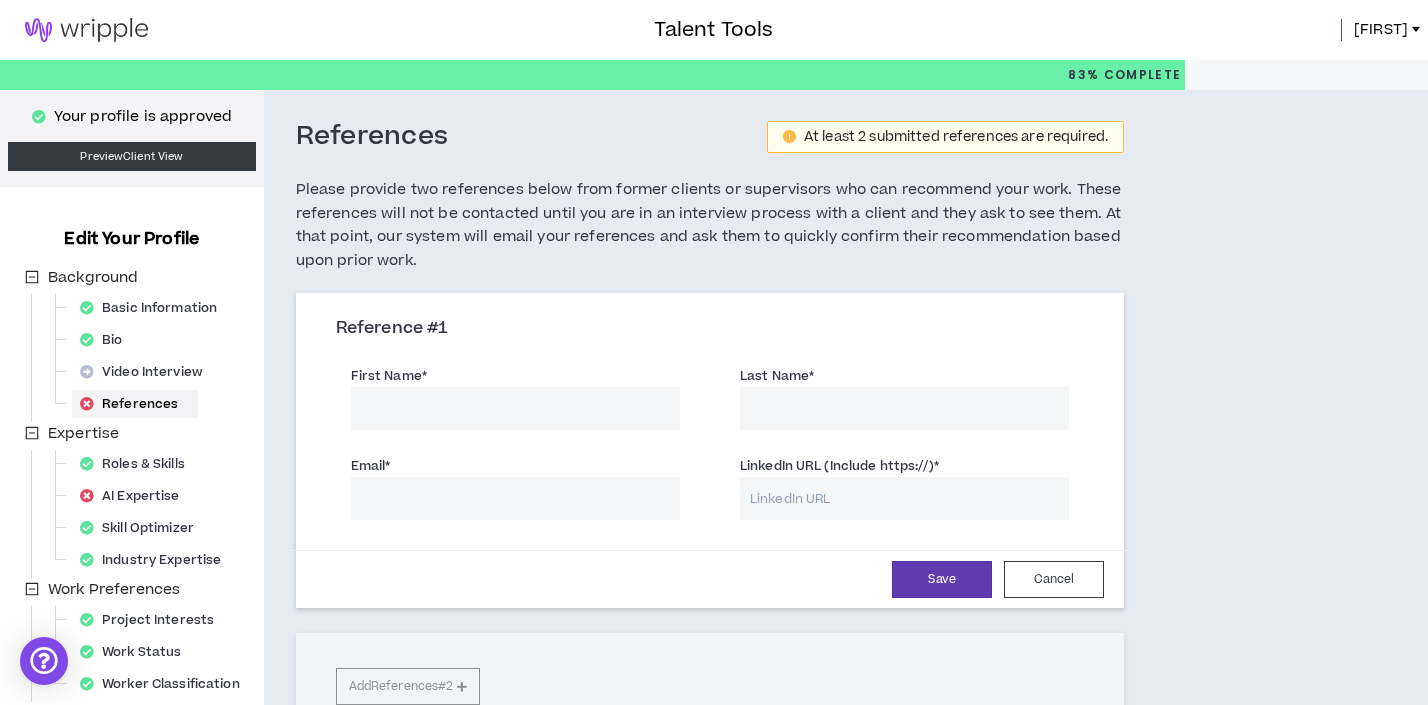 click on "First Name  *" at bounding box center [515, 408] 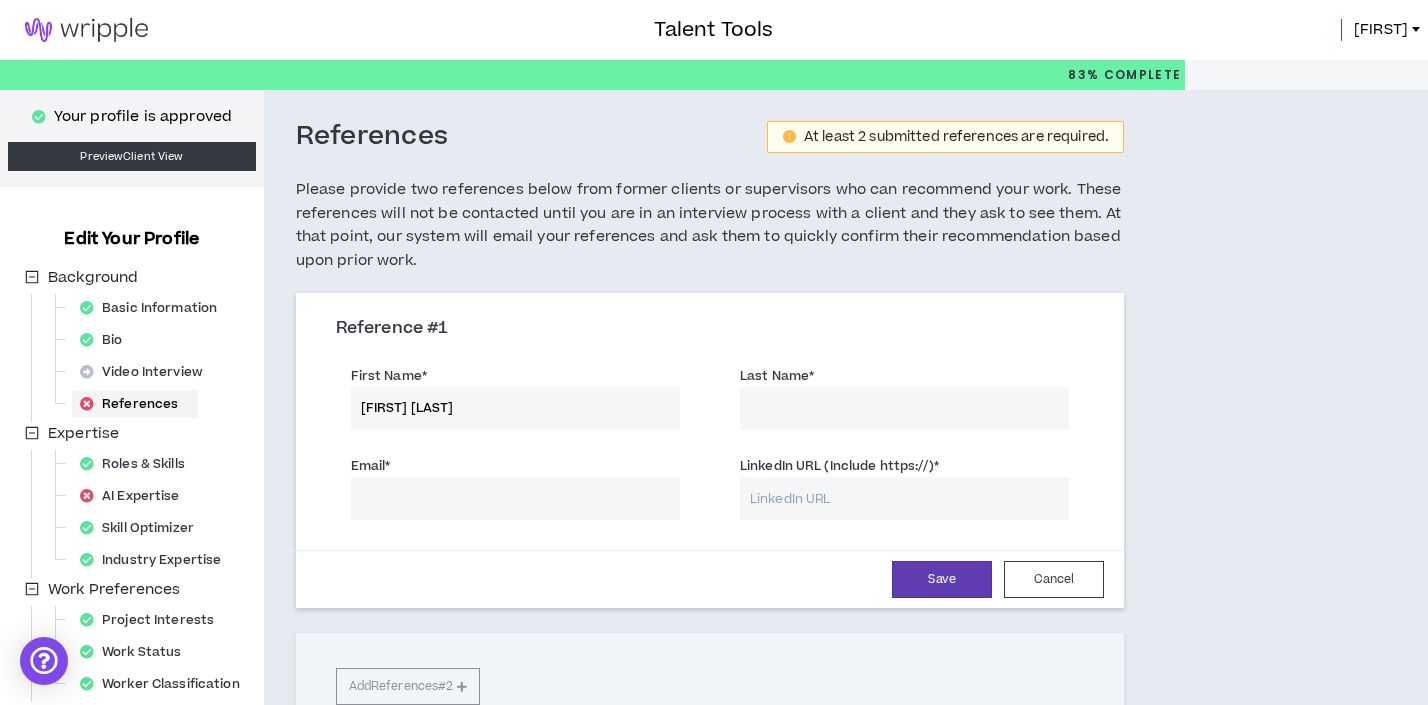 type on "Kayla Wright" 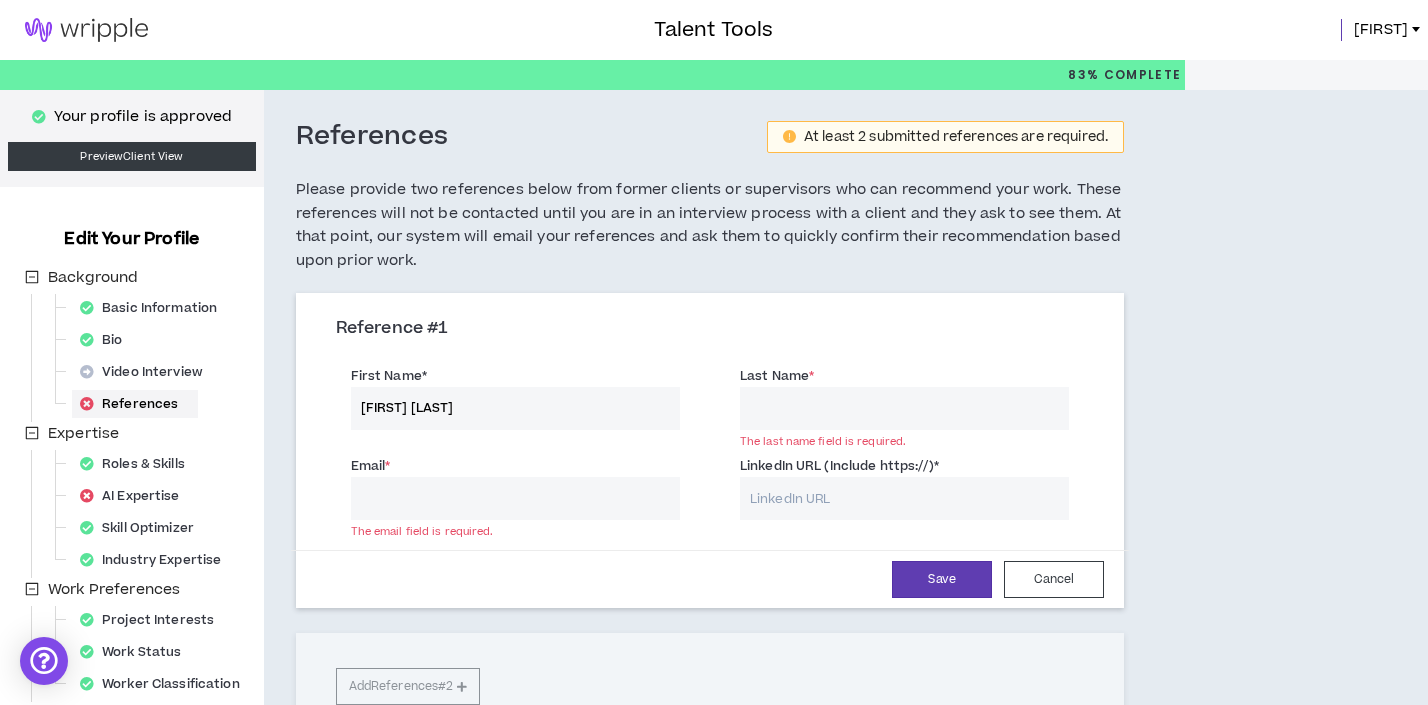 click on "Kayla Wright" at bounding box center [515, 408] 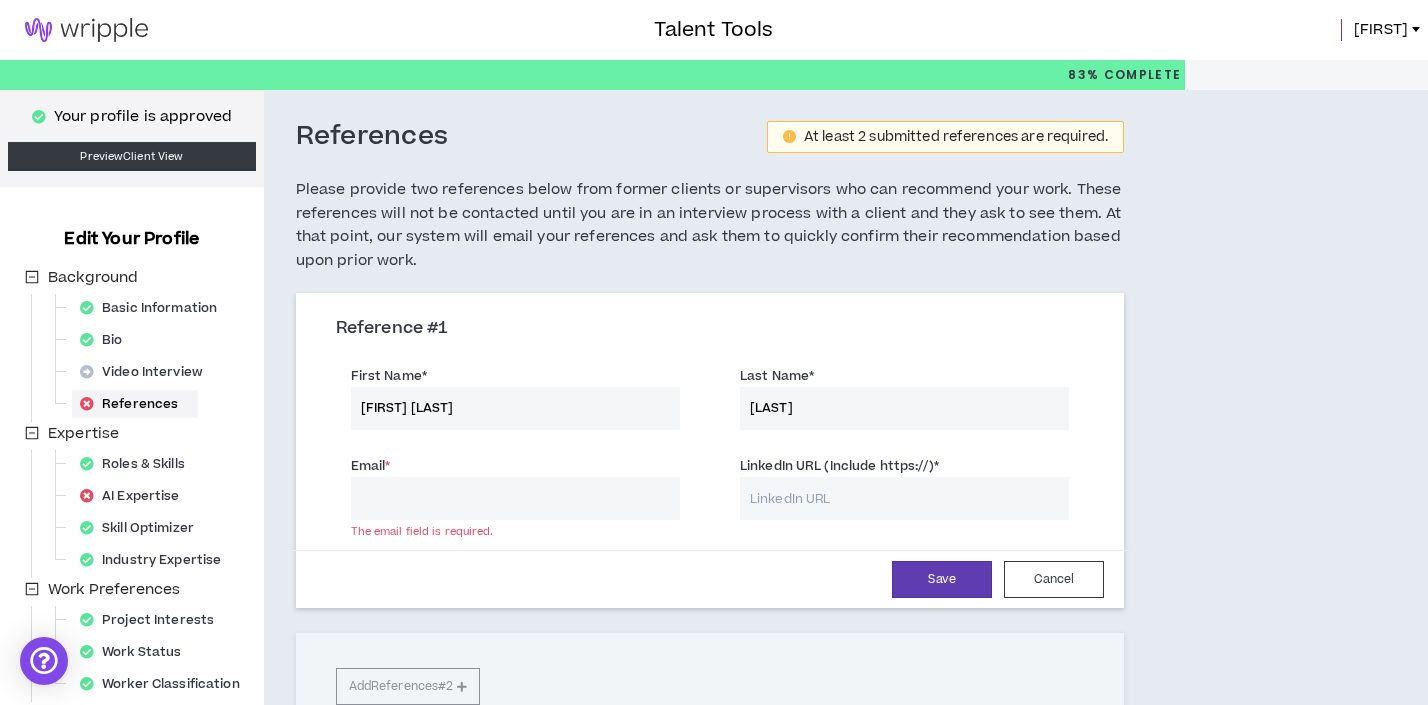 type on "Wright" 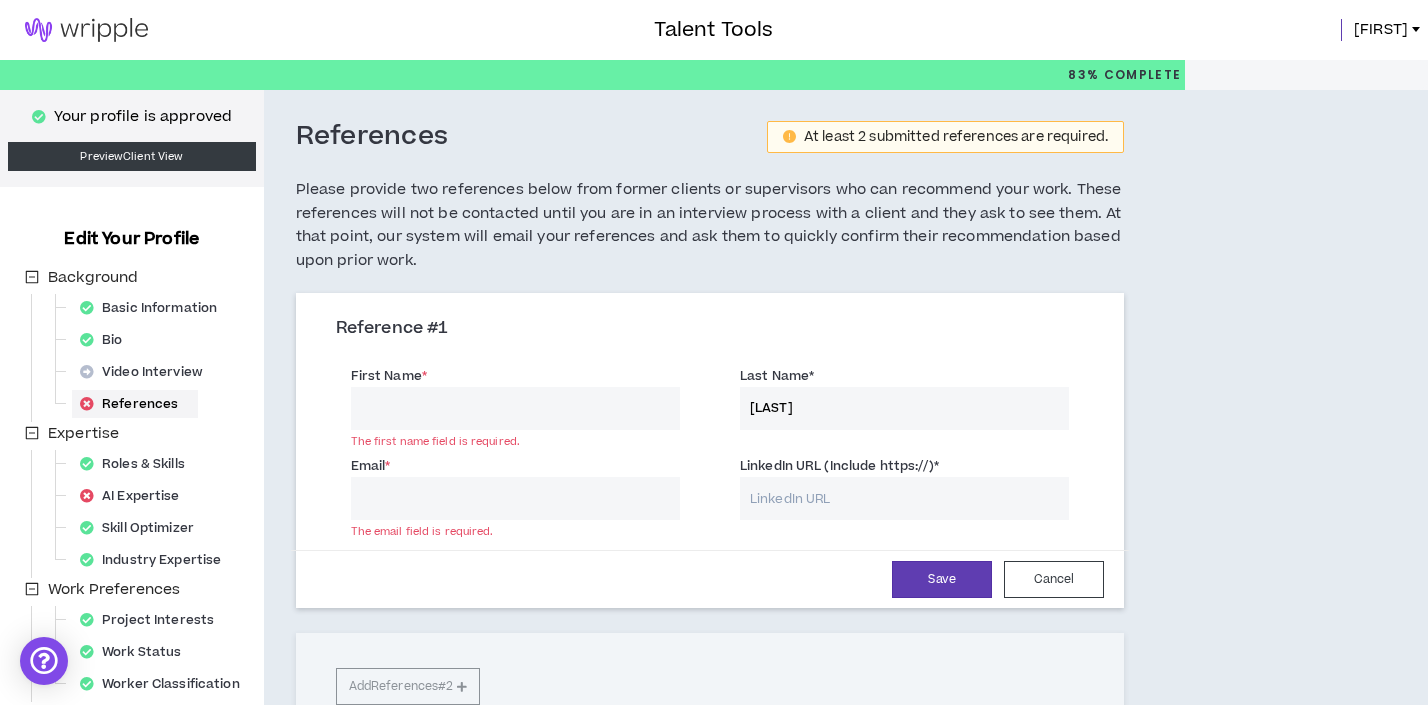 type 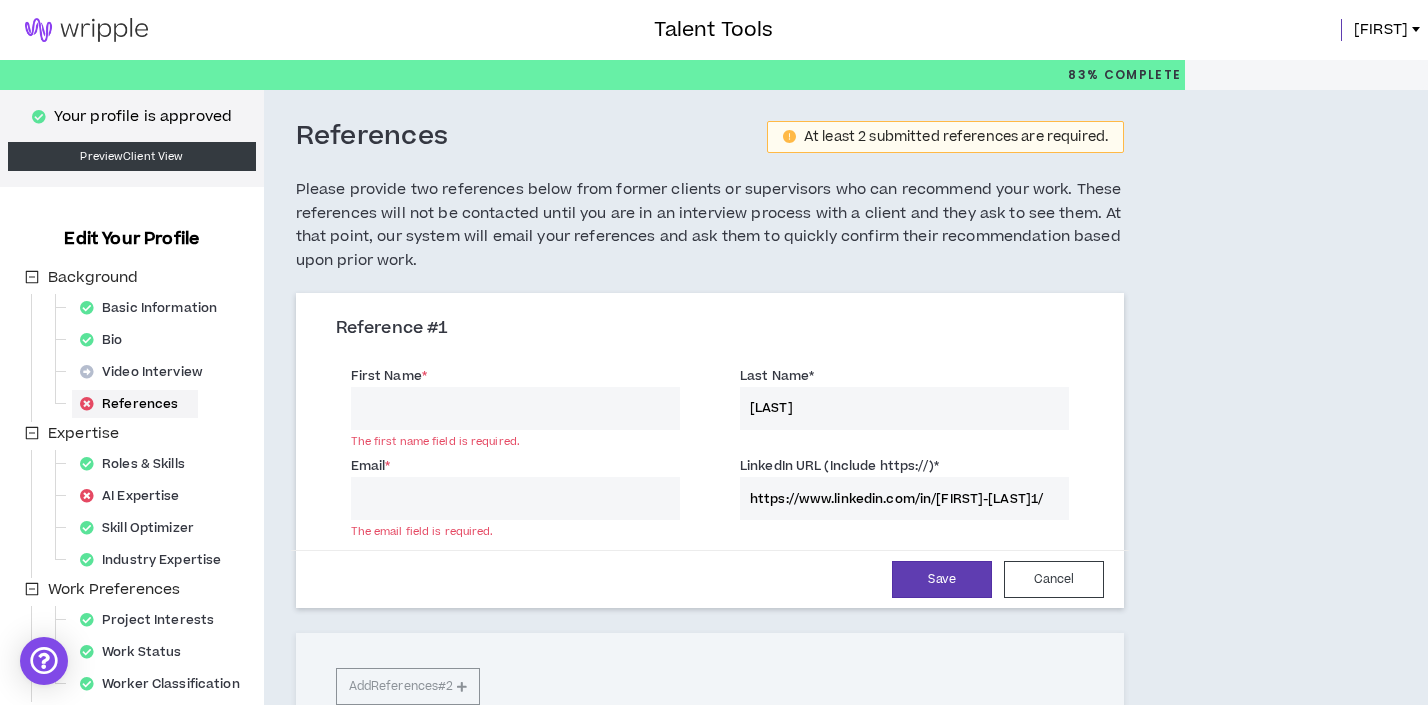 type on "https://www.linkedin.com/in/kaylawright1/" 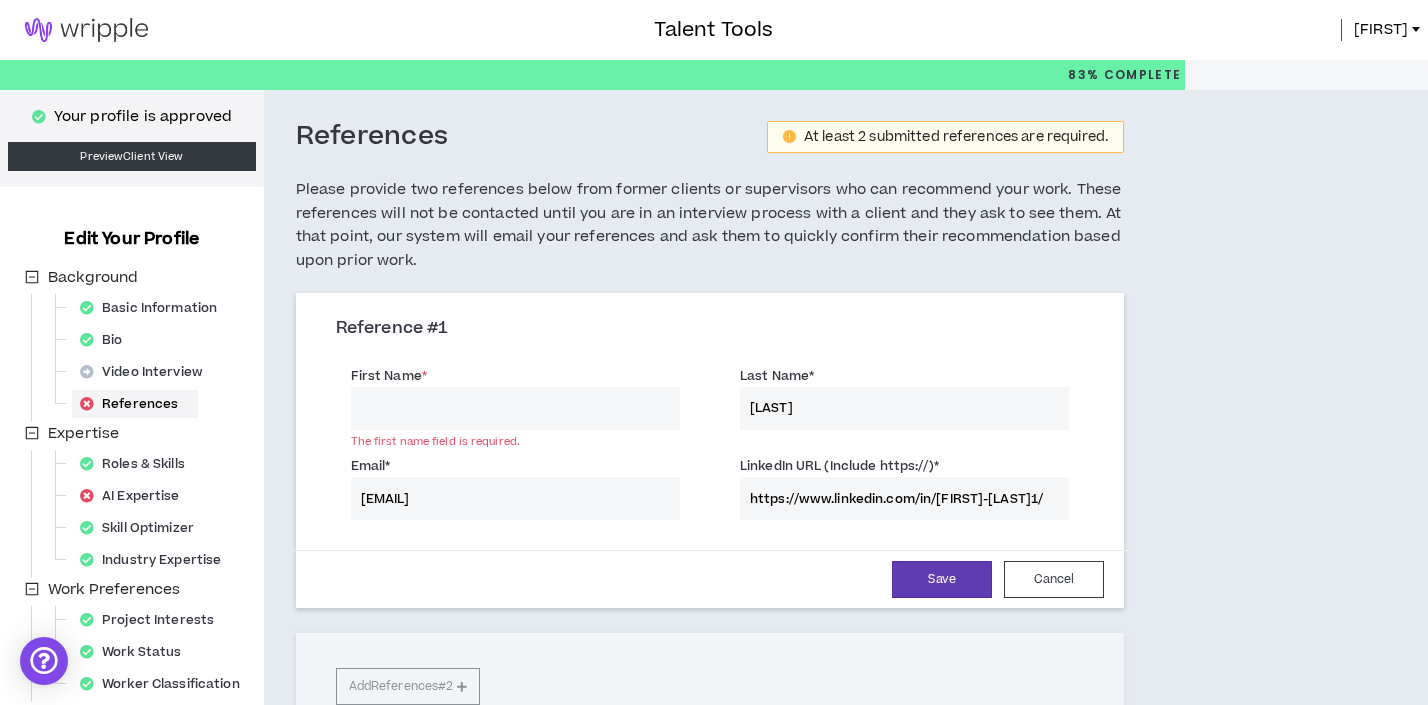 type on "kwright@delta.com" 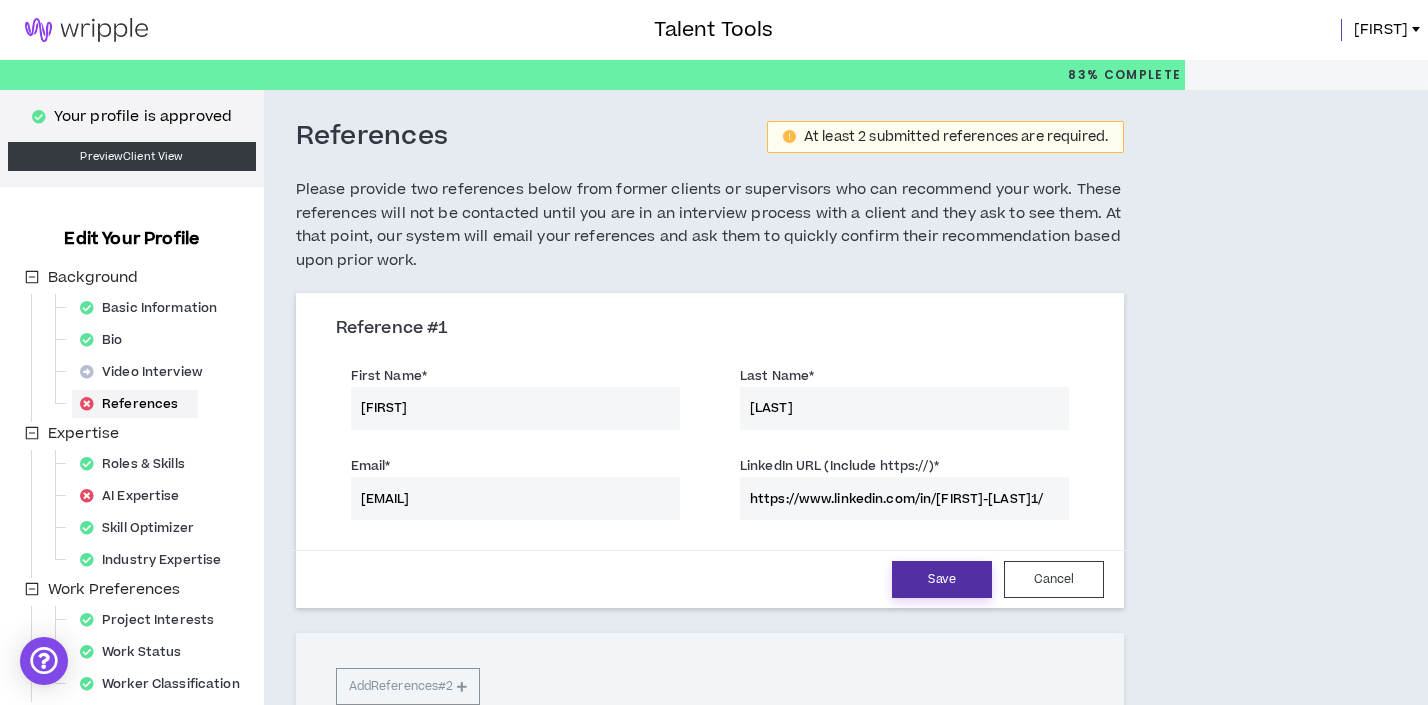 type on "Kayla" 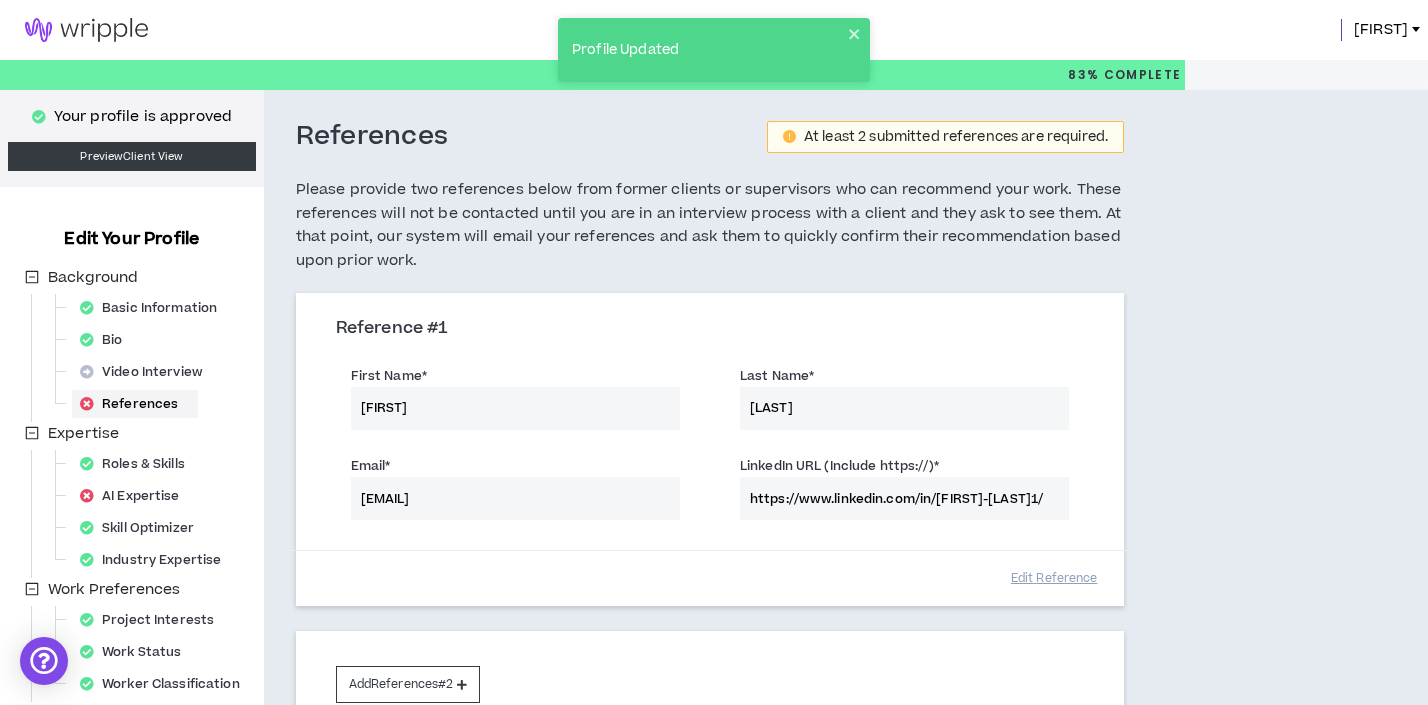 scroll, scrollTop: 324, scrollLeft: 0, axis: vertical 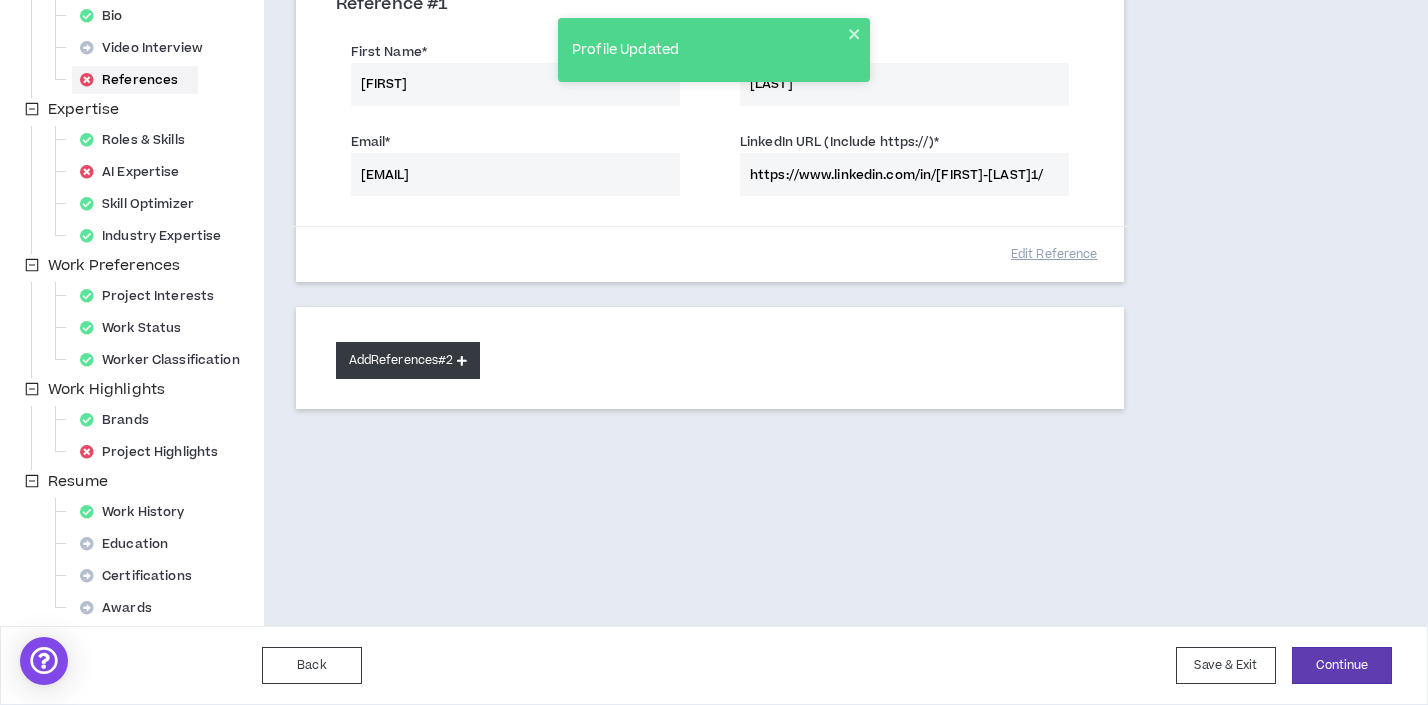 click on "Add  References  #2" at bounding box center (408, 360) 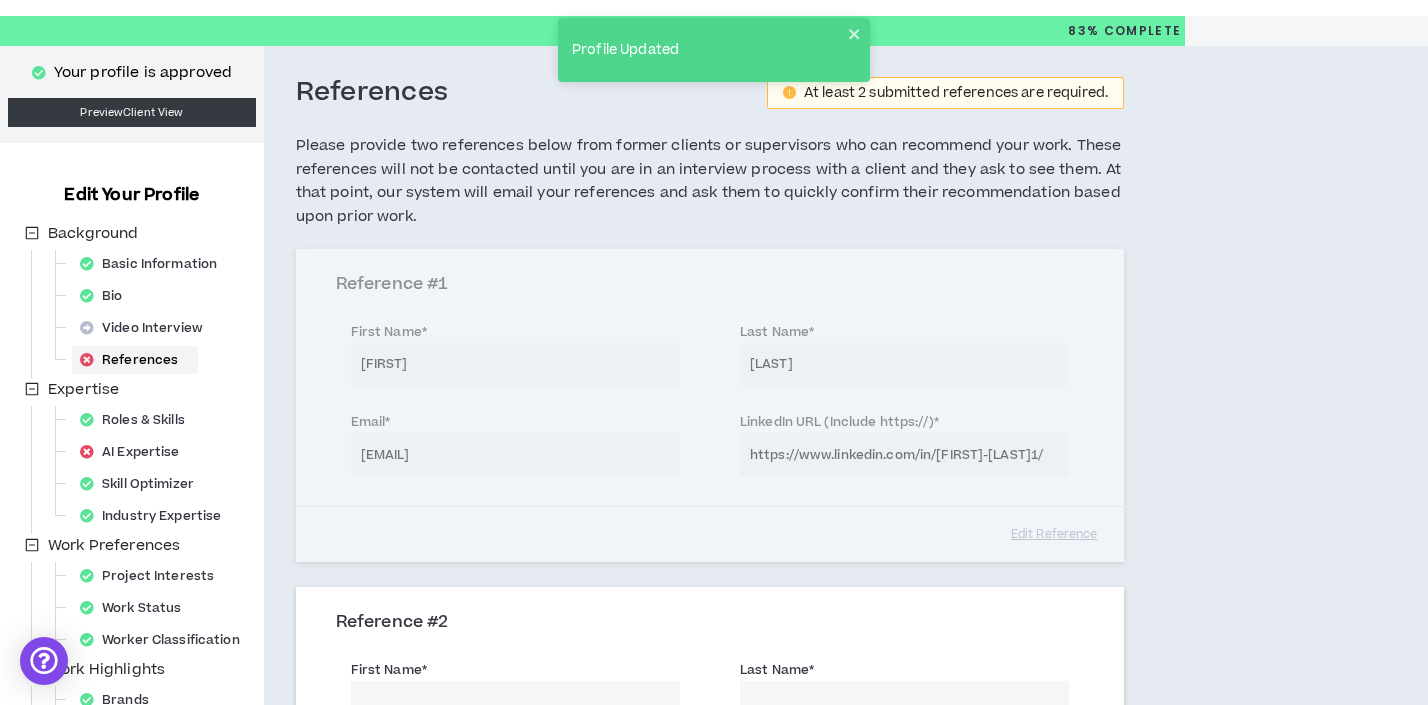 scroll, scrollTop: 42, scrollLeft: 0, axis: vertical 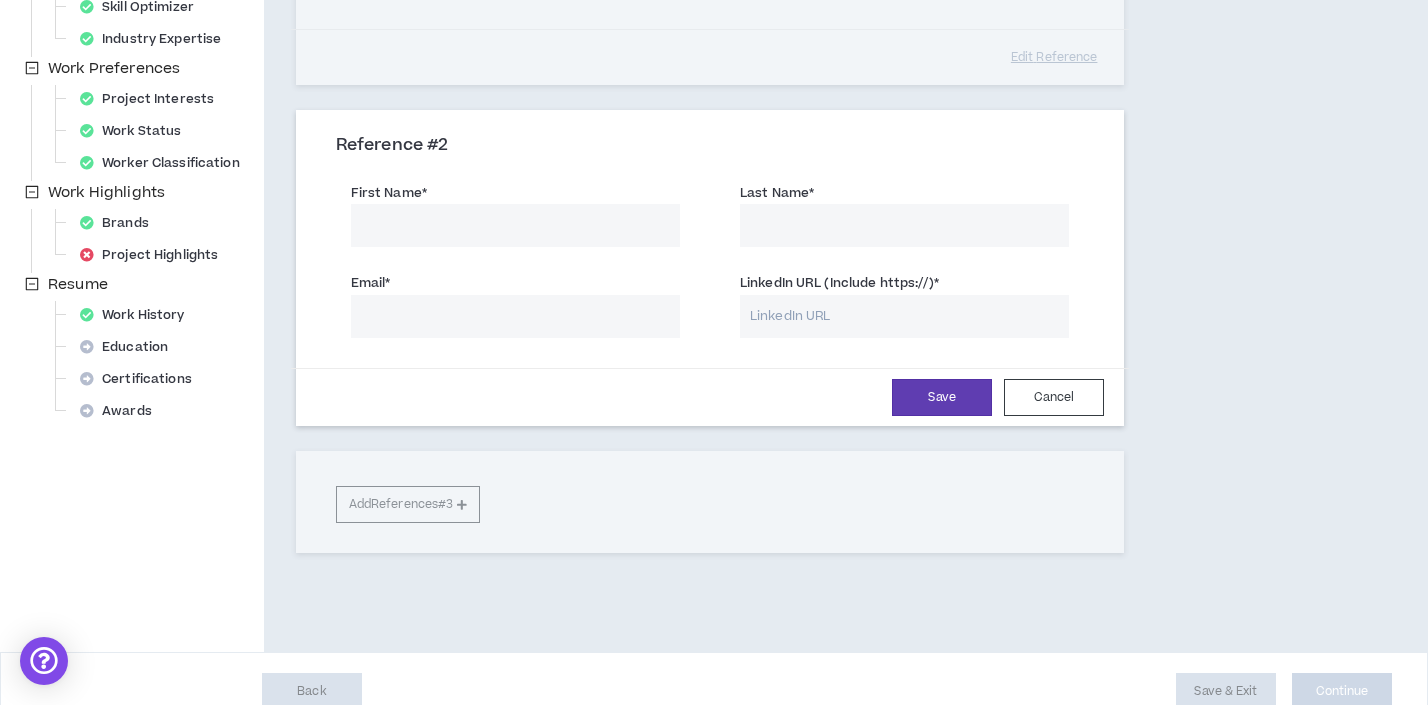 click on "First Name  *" at bounding box center (515, 225) 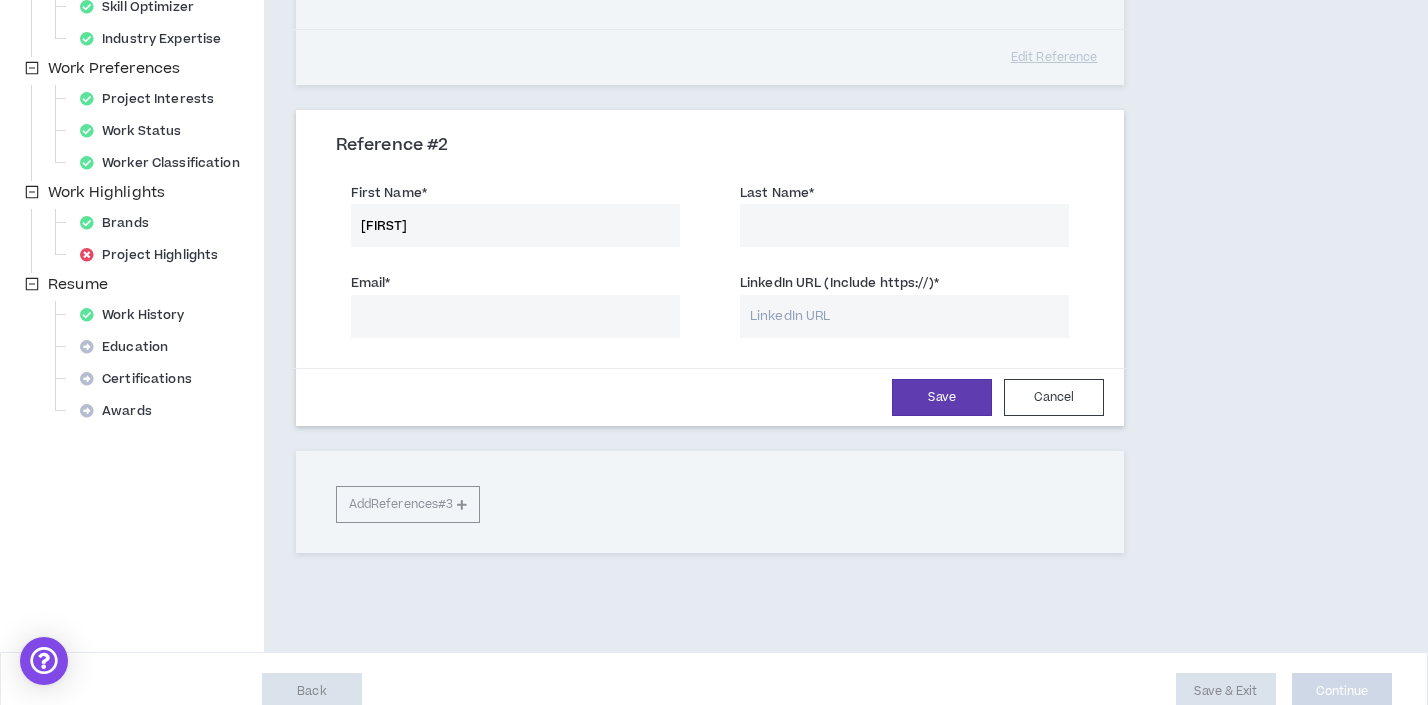 type on "Estephania" 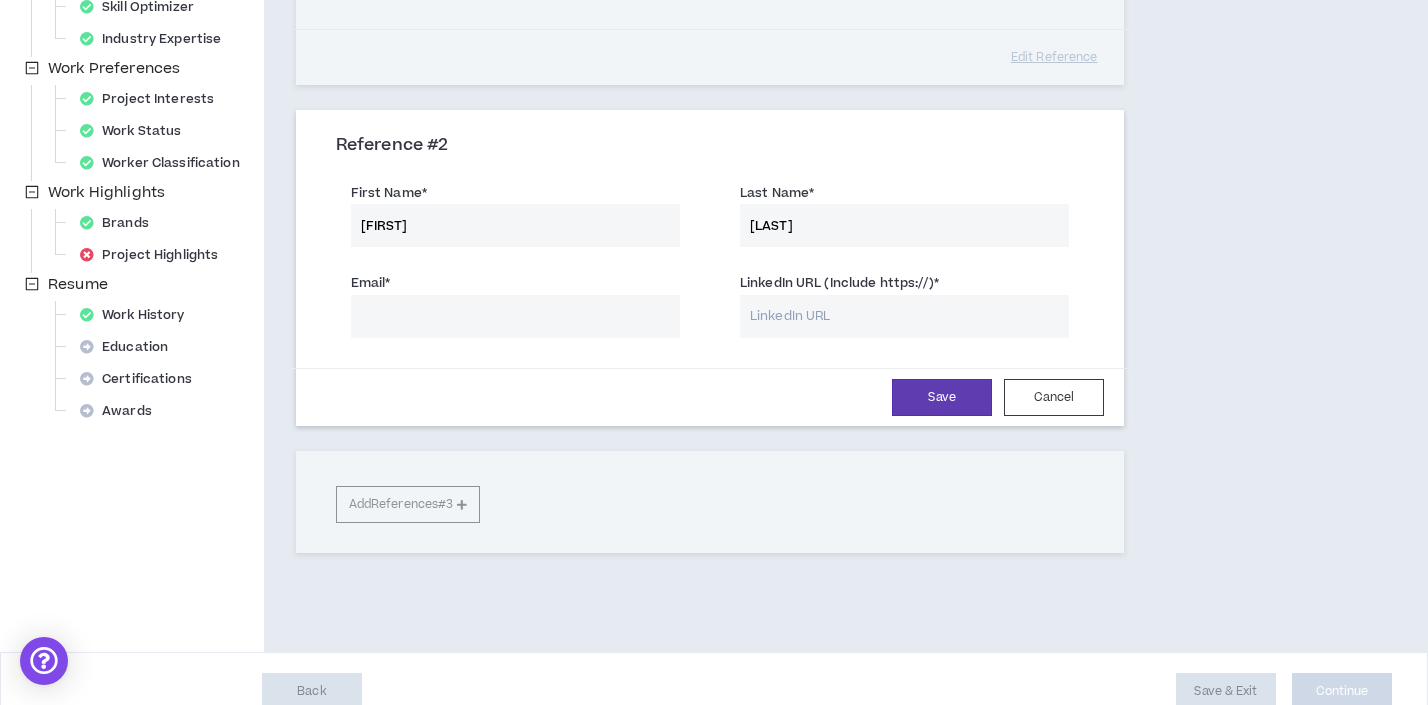 type on "Lewis" 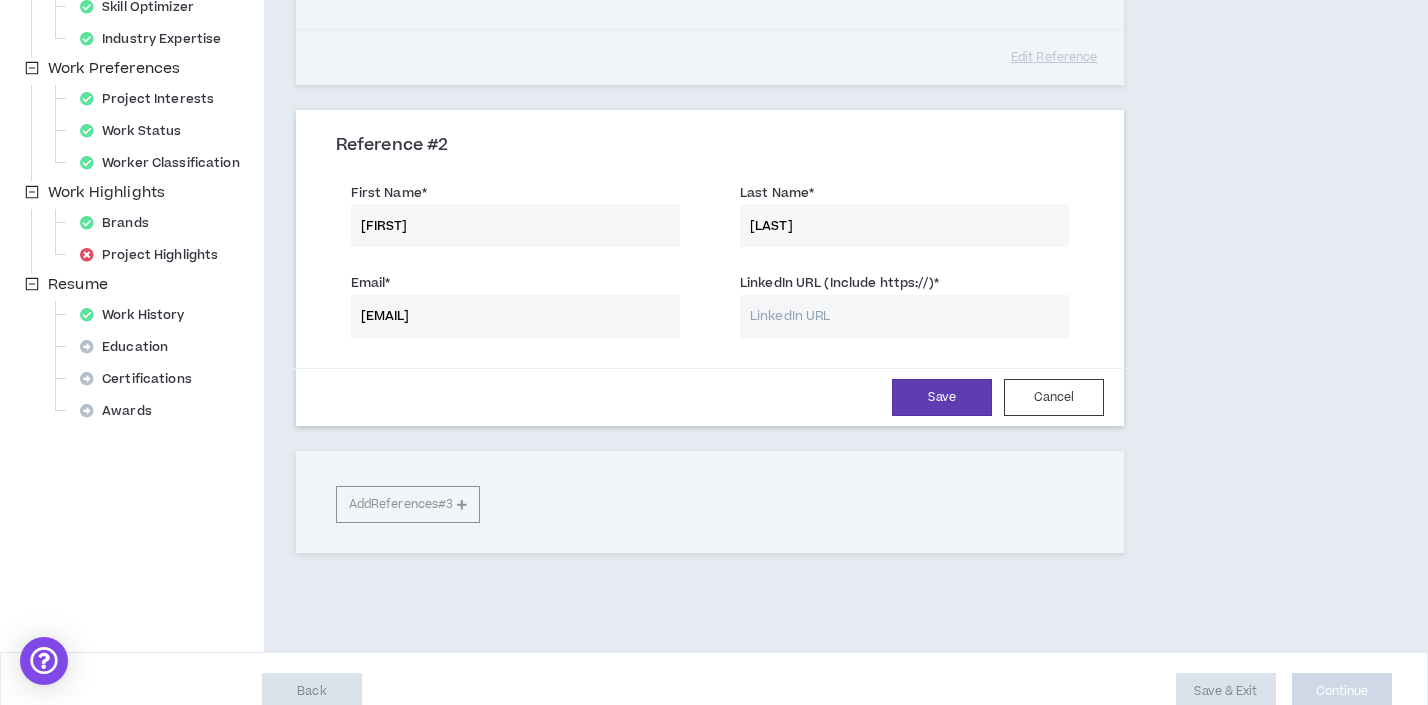 click on "LinkedIn URL (Include https://)  *" at bounding box center [904, 316] 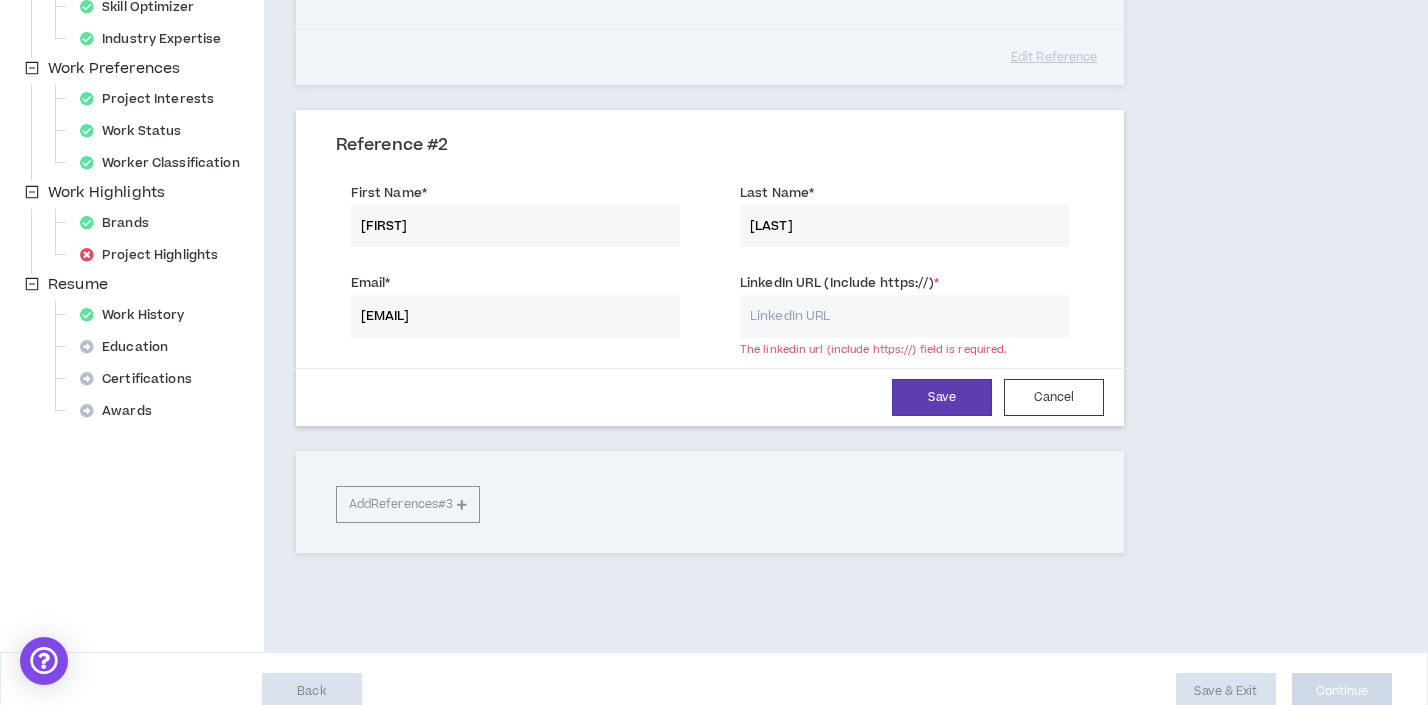 click on "elewis@homedepot.com" at bounding box center [515, 316] 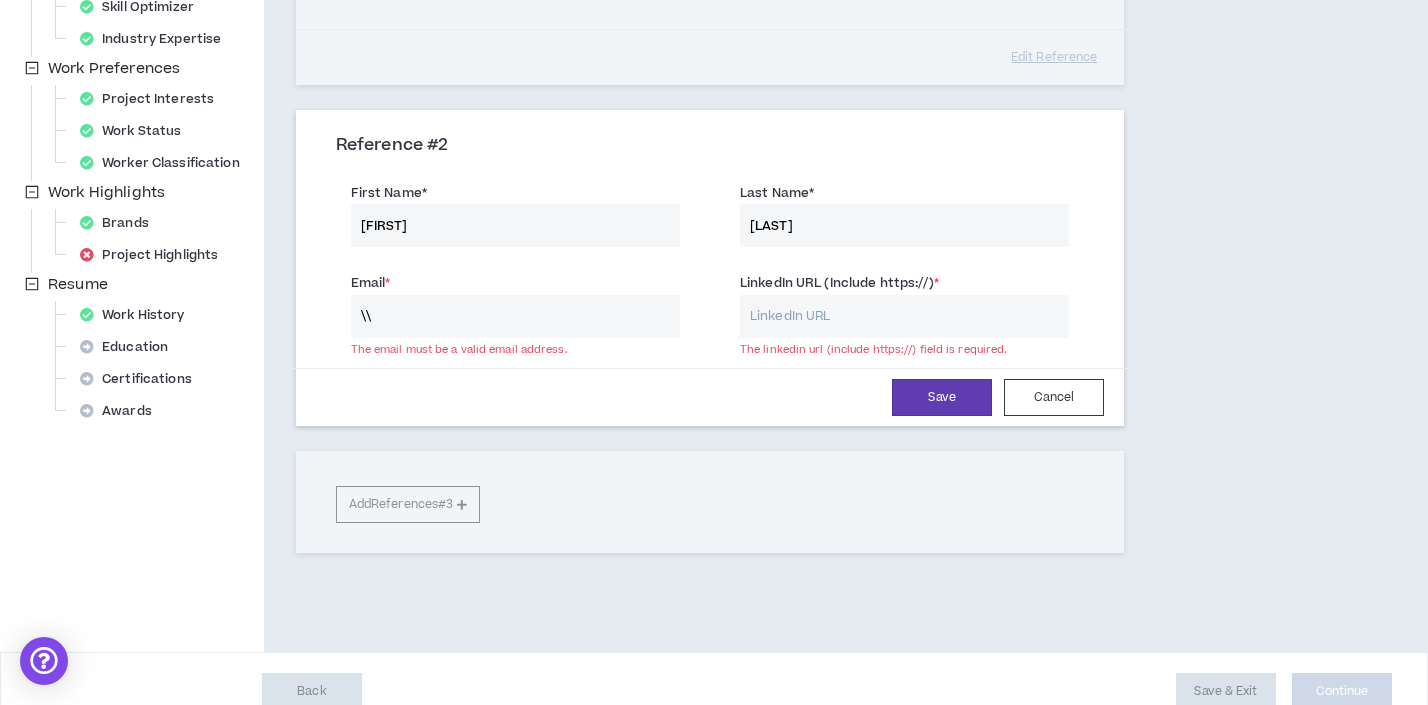 type on "\" 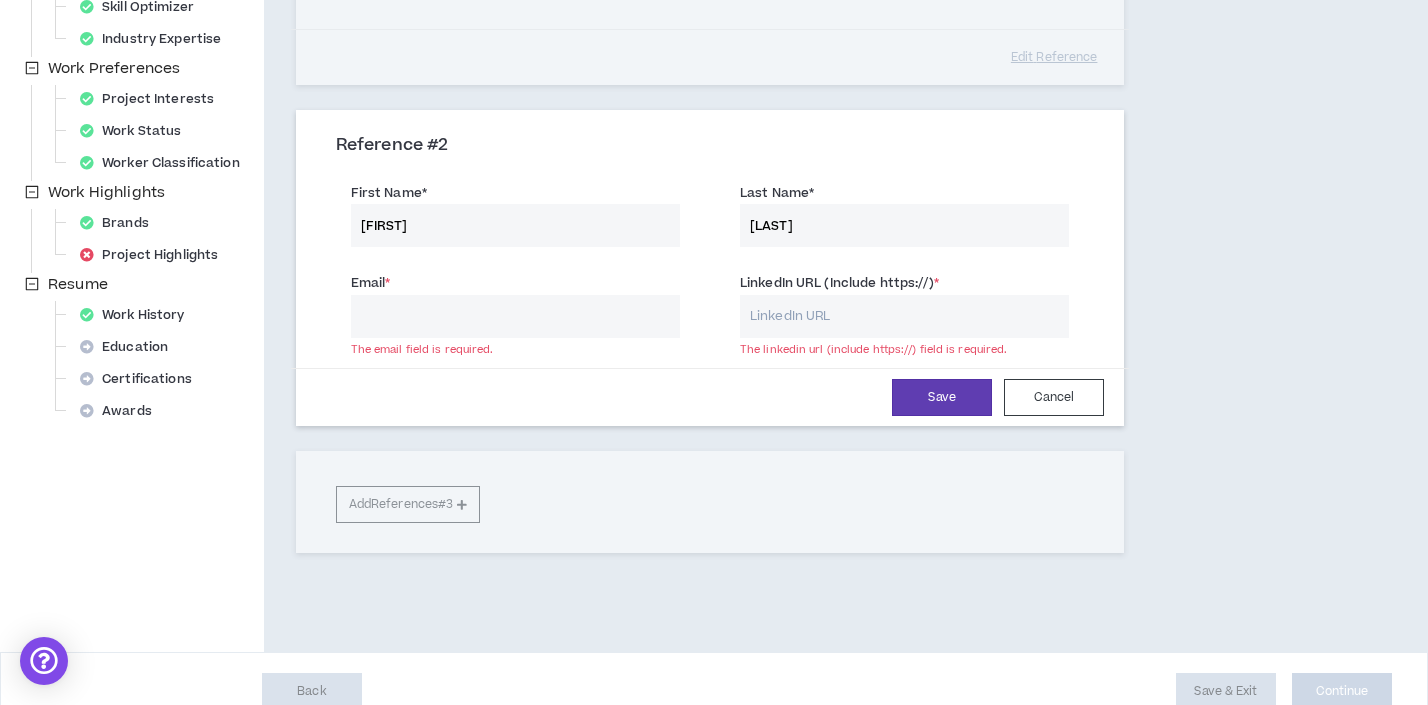 paste on "https://www.linkedin.com/in/kaylawright1/" 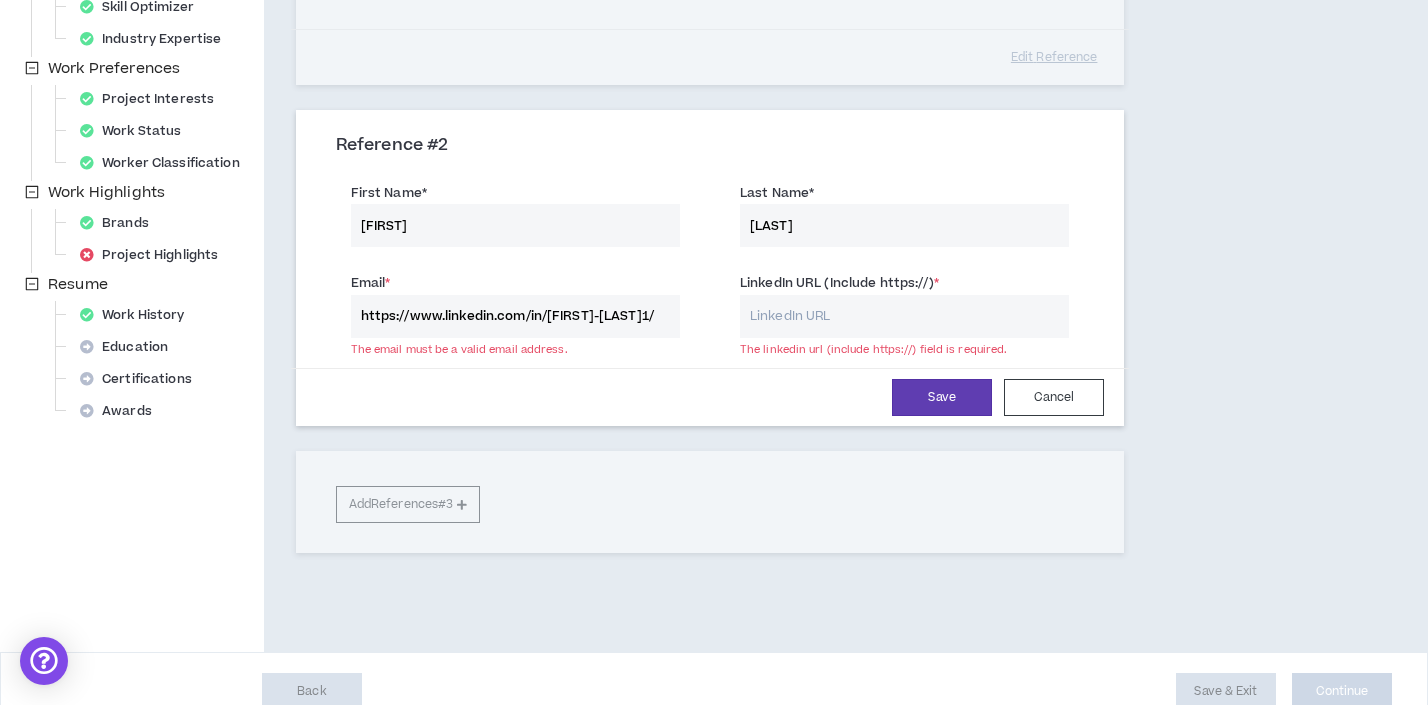 drag, startPoint x: 633, startPoint y: 316, endPoint x: 239, endPoint y: 307, distance: 394.10278 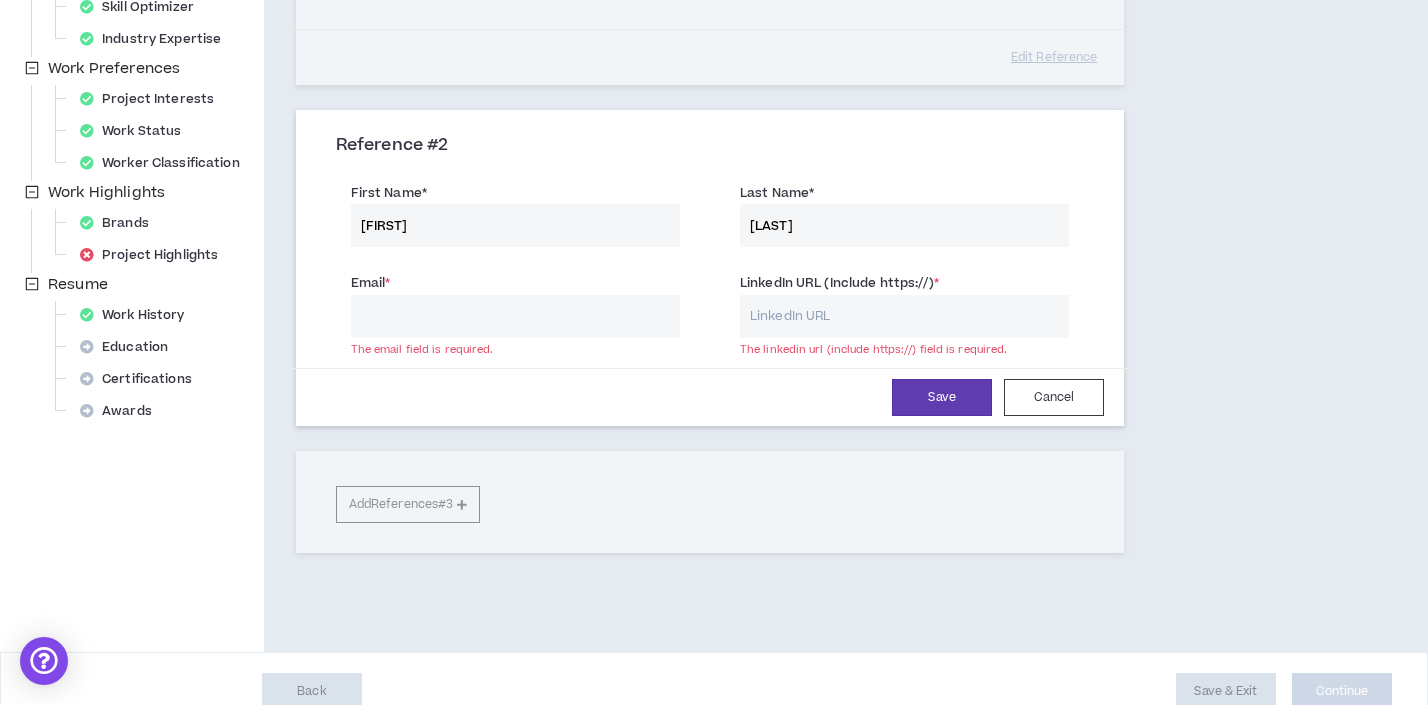 type 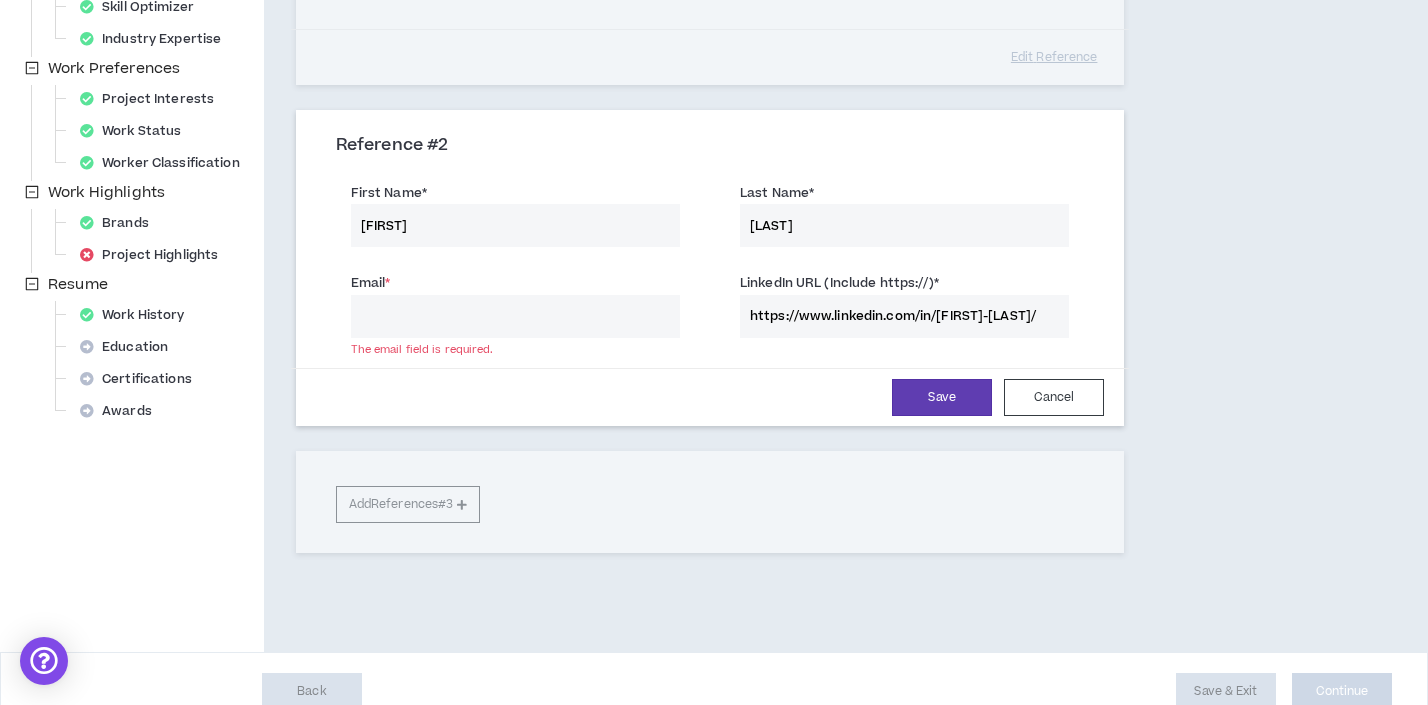 type on "https://www.linkedin.com/in/estephania-lewis/" 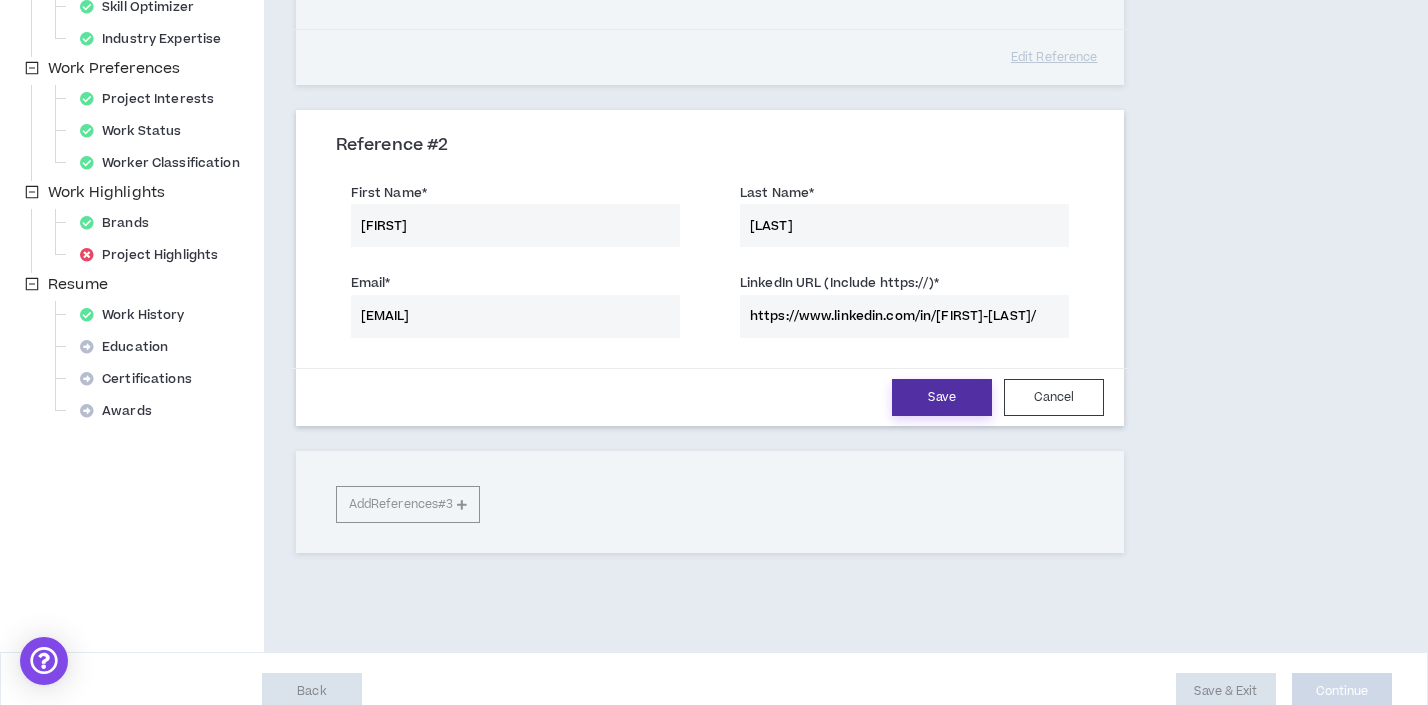 type on "estephania_lewis@homedepot.com" 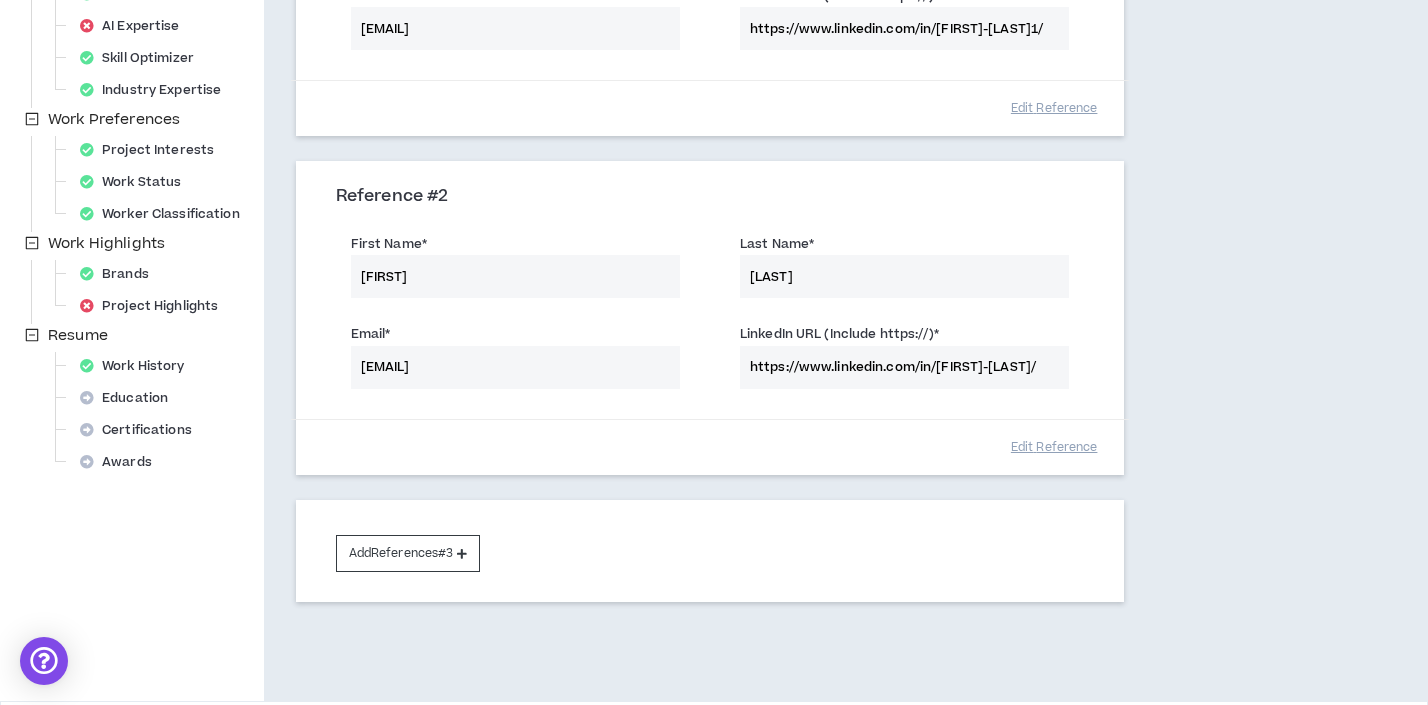 scroll, scrollTop: 476, scrollLeft: 0, axis: vertical 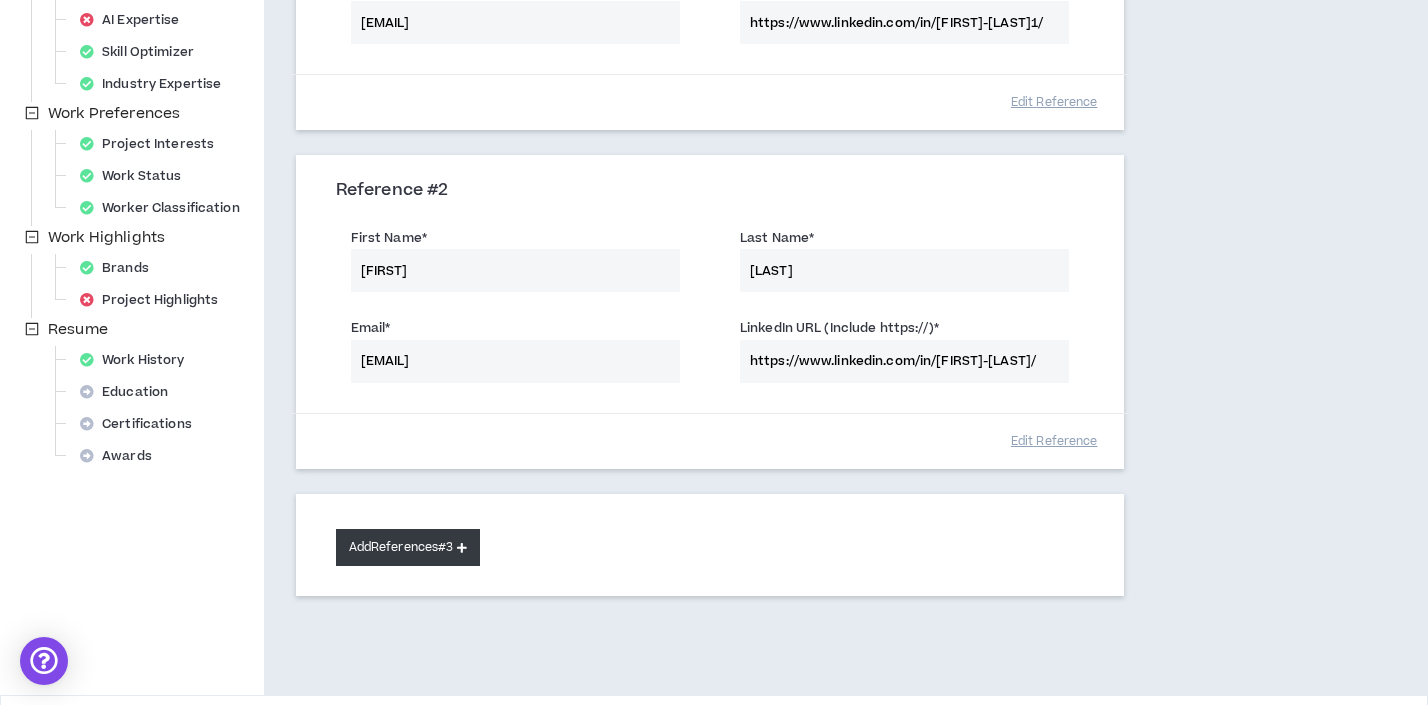 click on "Add  References  #3" at bounding box center [408, 547] 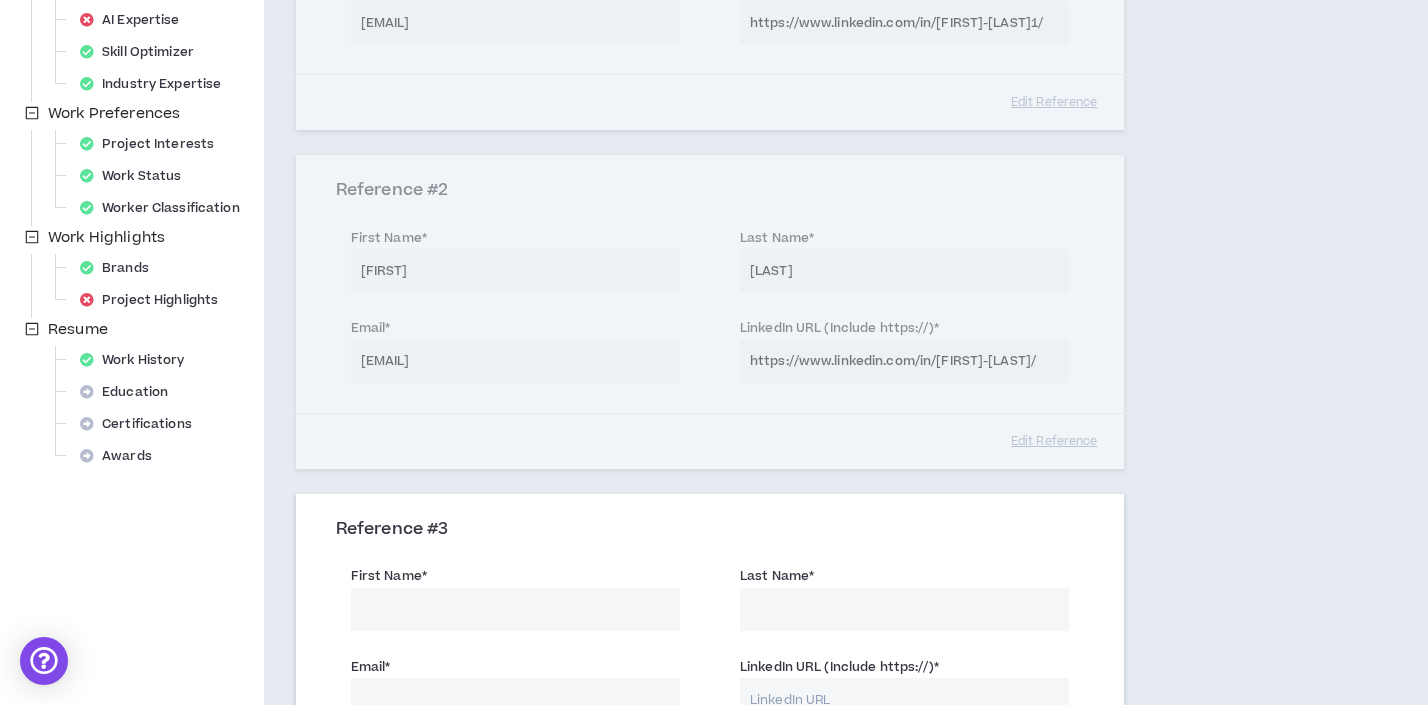 click on "First Name  *" at bounding box center (515, 609) 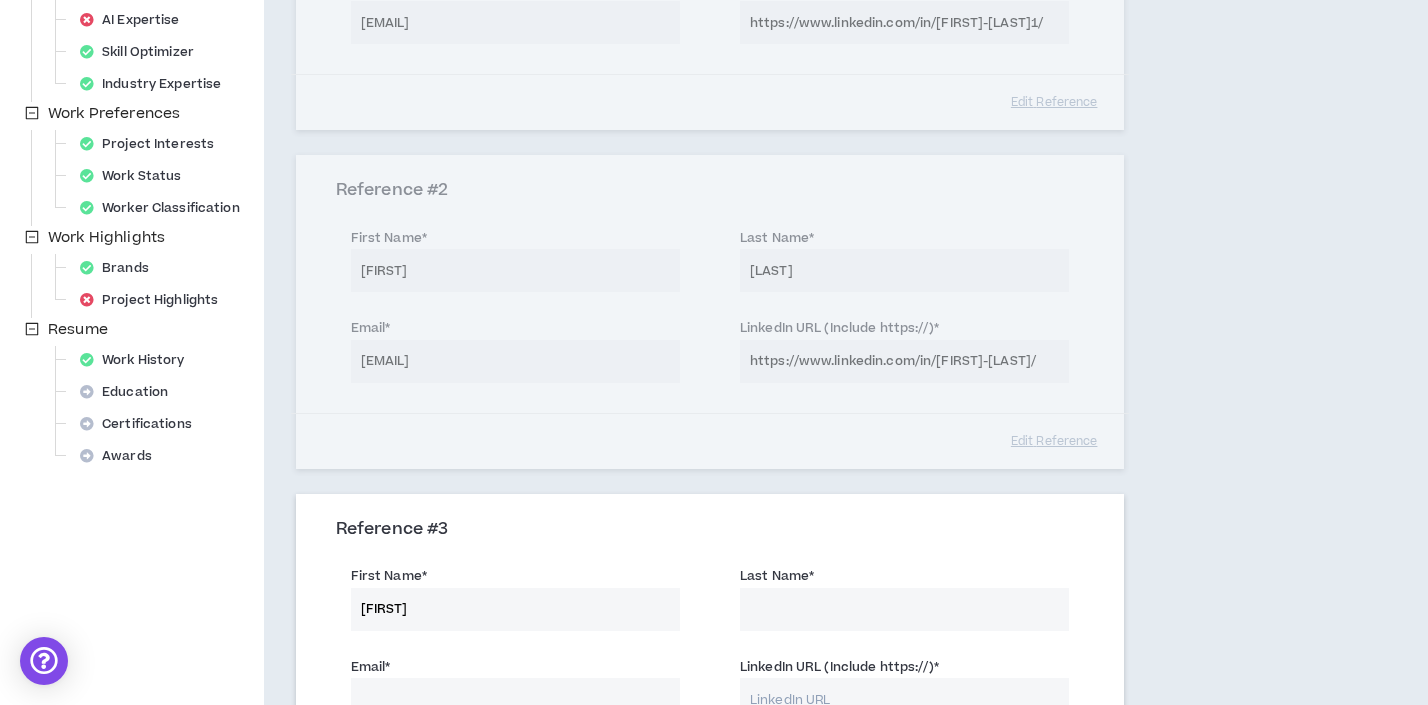 type on "Charles" 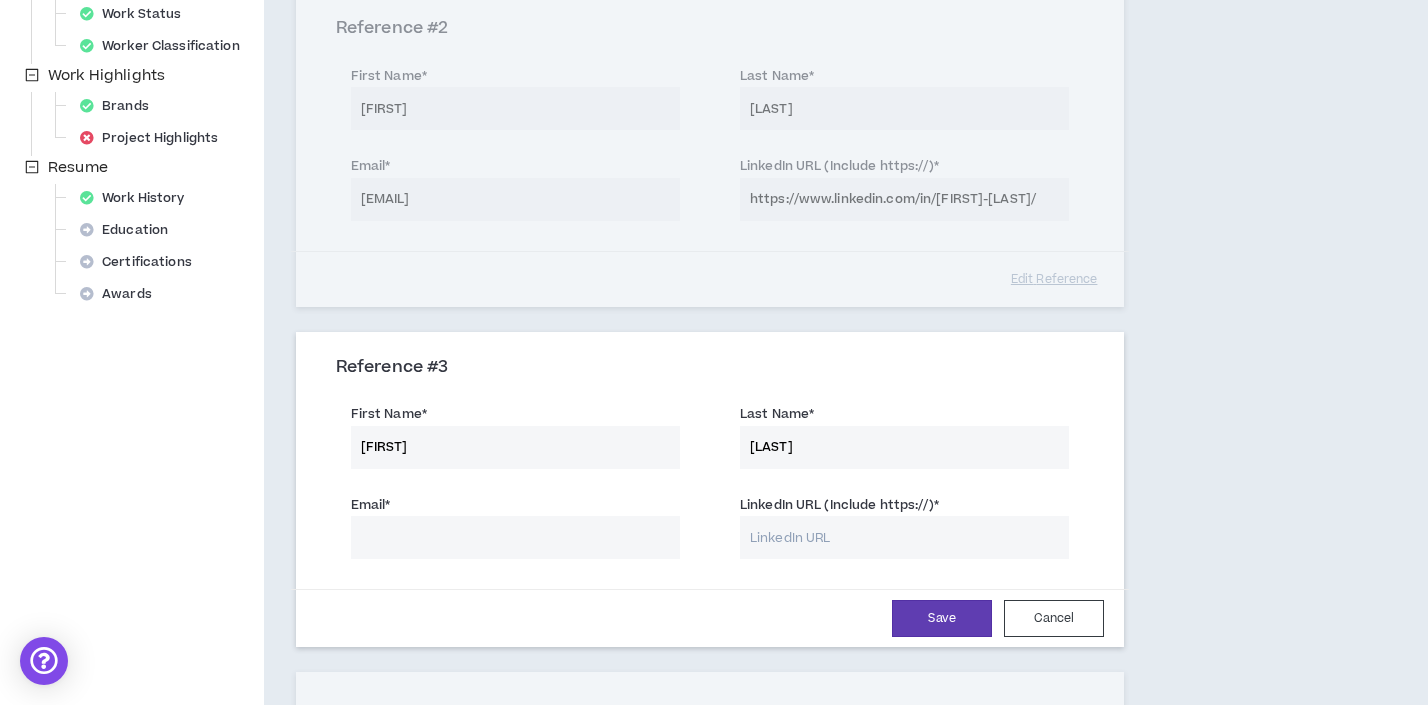 scroll, scrollTop: 641, scrollLeft: 0, axis: vertical 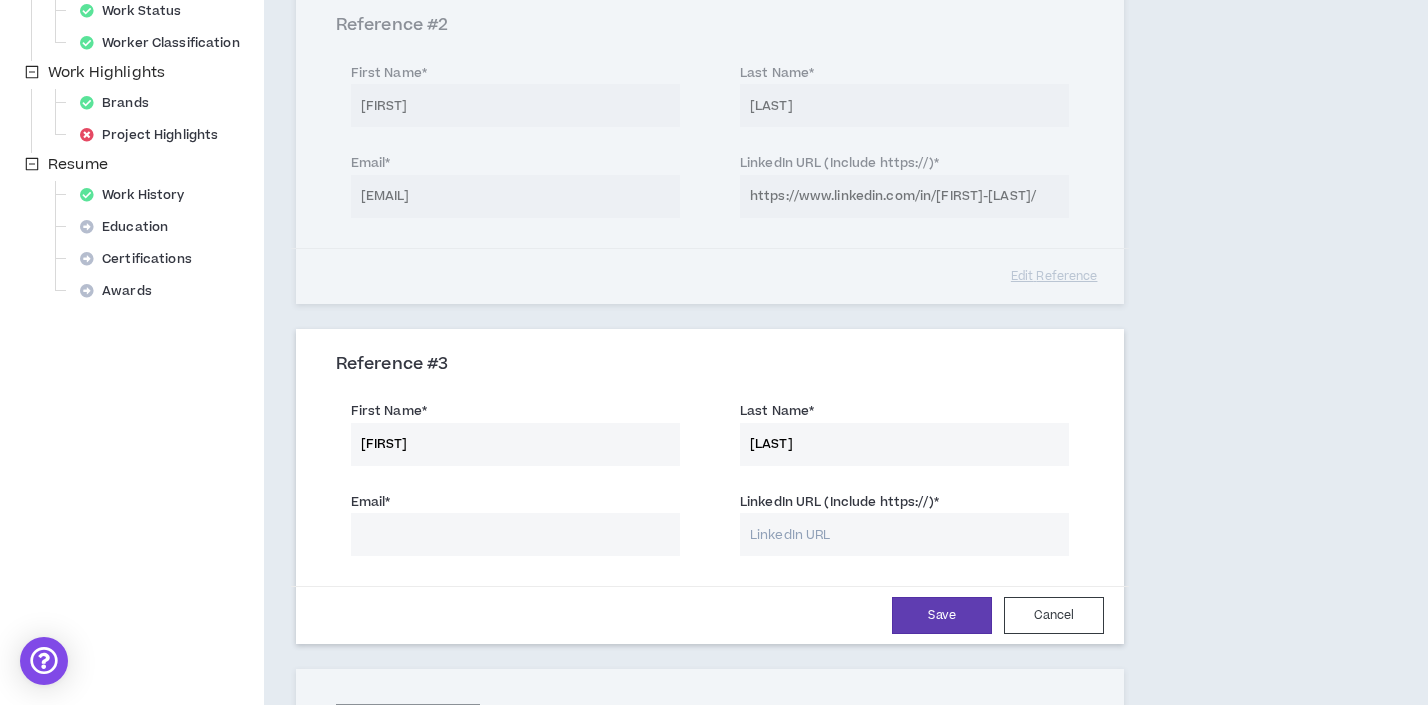 type on "Coney" 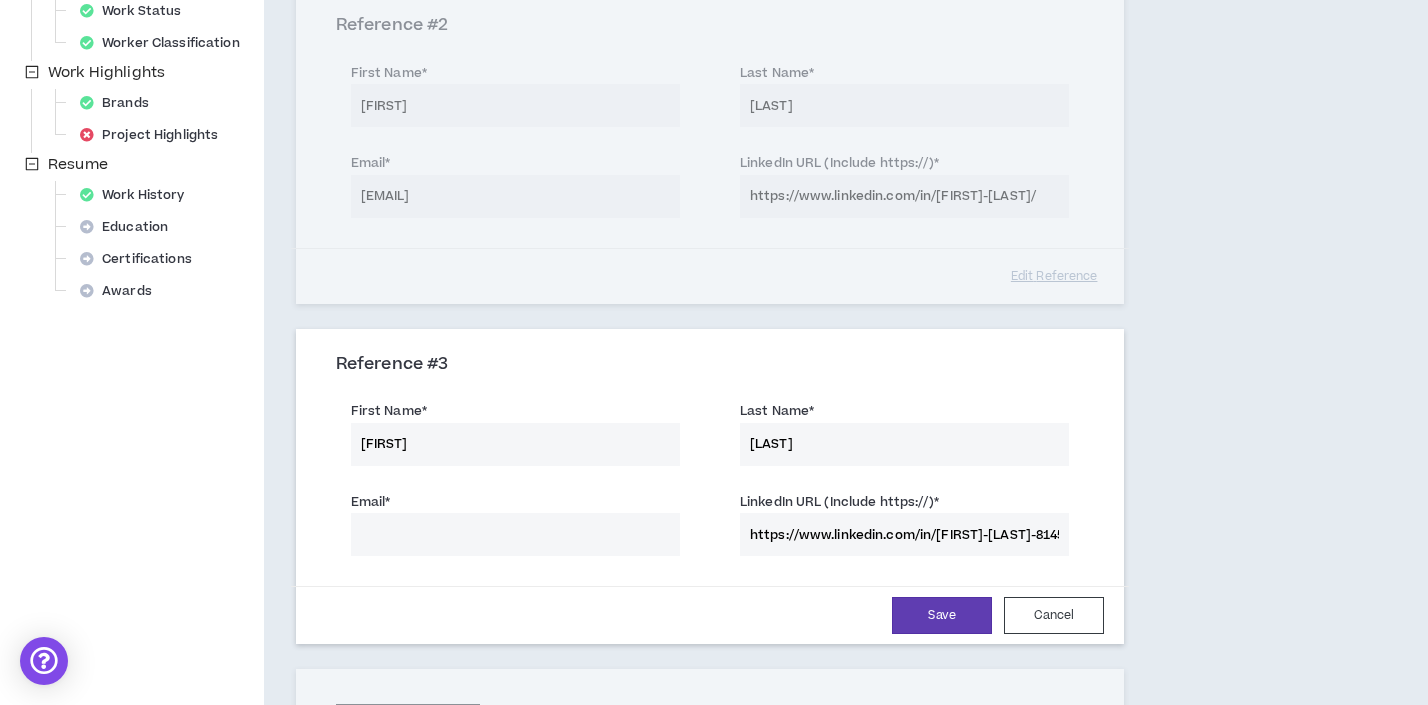 scroll, scrollTop: 0, scrollLeft: 48, axis: horizontal 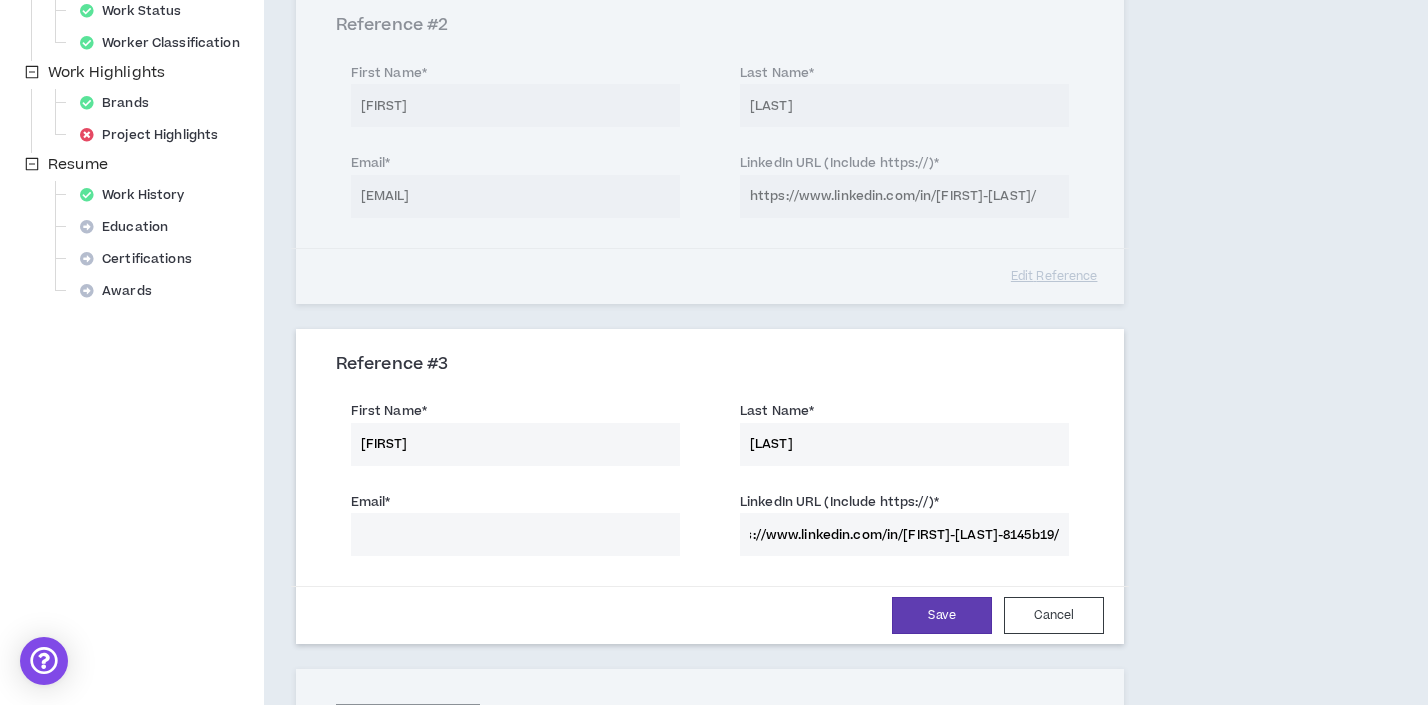 type on "https://www.linkedin.com/in/charles-coney-jr-8145b19/" 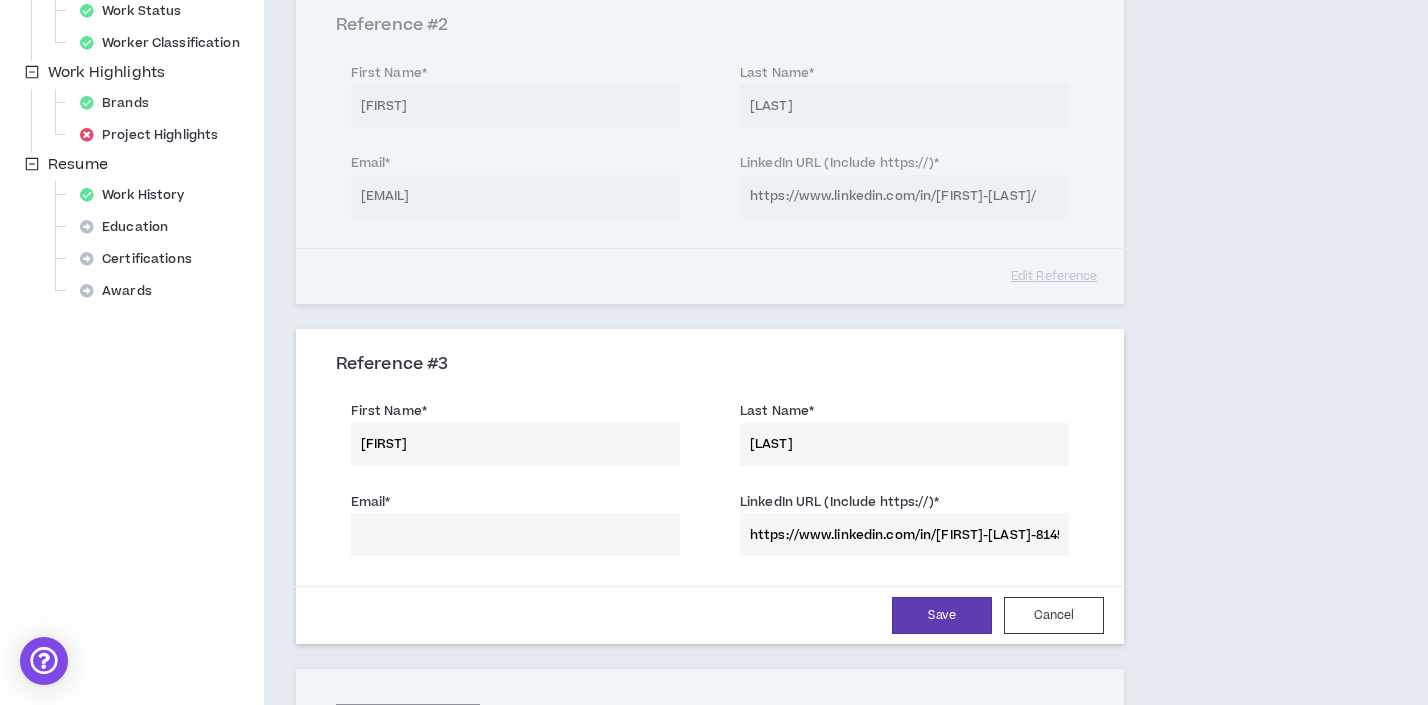 click on "Email  *" at bounding box center [515, 534] 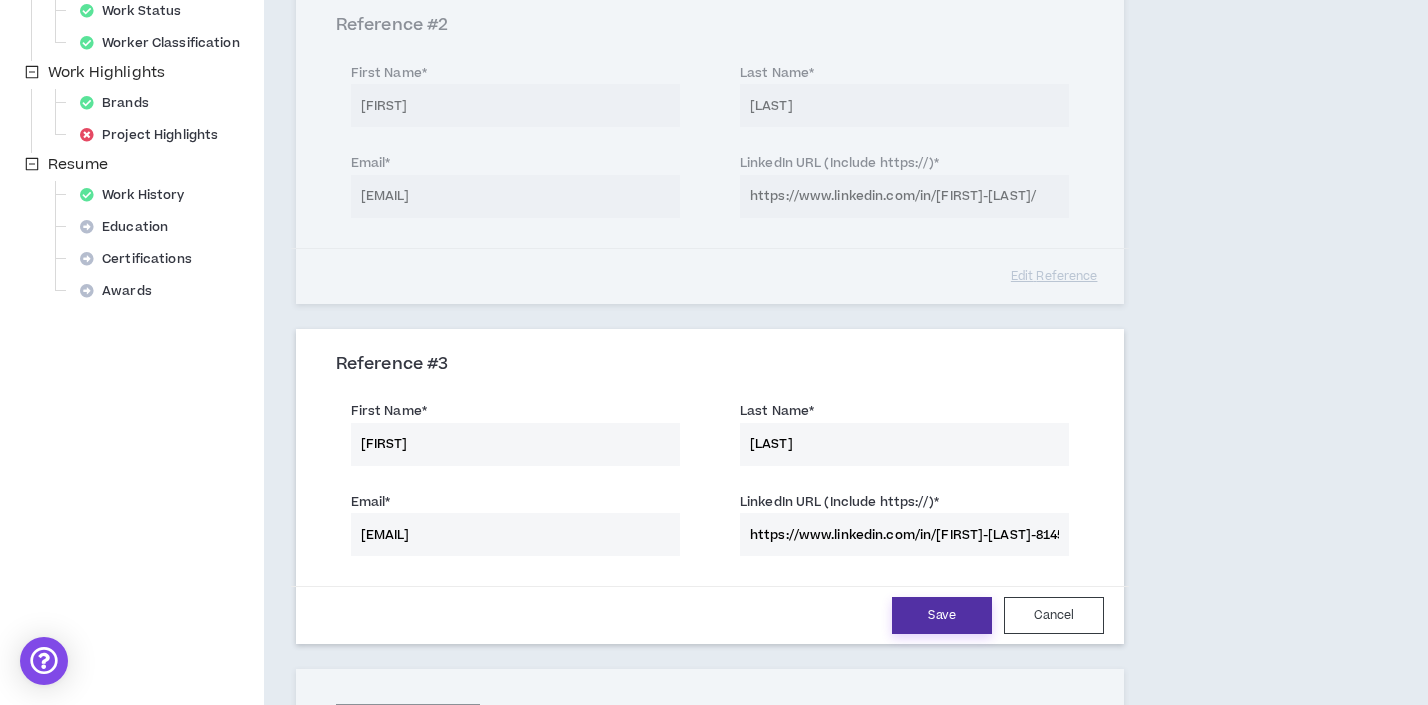 type on "charles.coney@jpmchase.com" 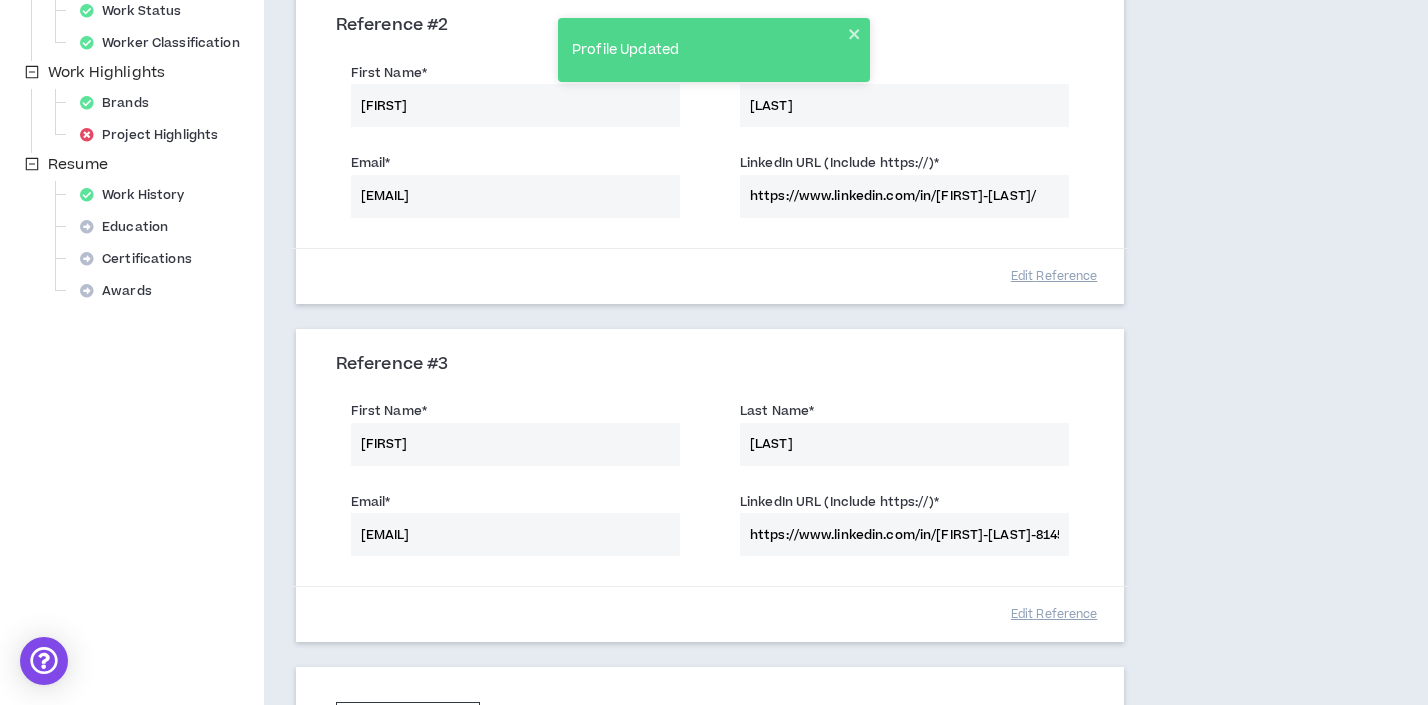 scroll, scrollTop: 883, scrollLeft: 0, axis: vertical 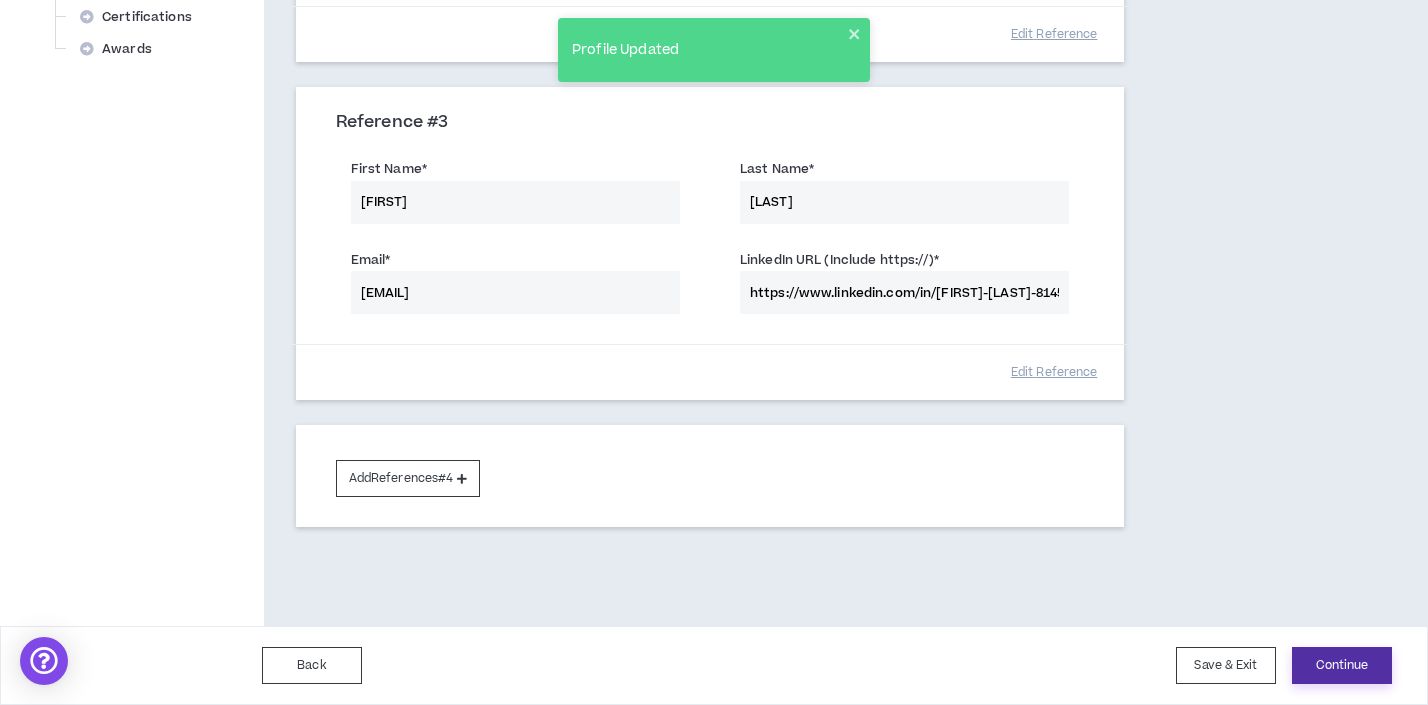 click on "Continue" at bounding box center [1342, 665] 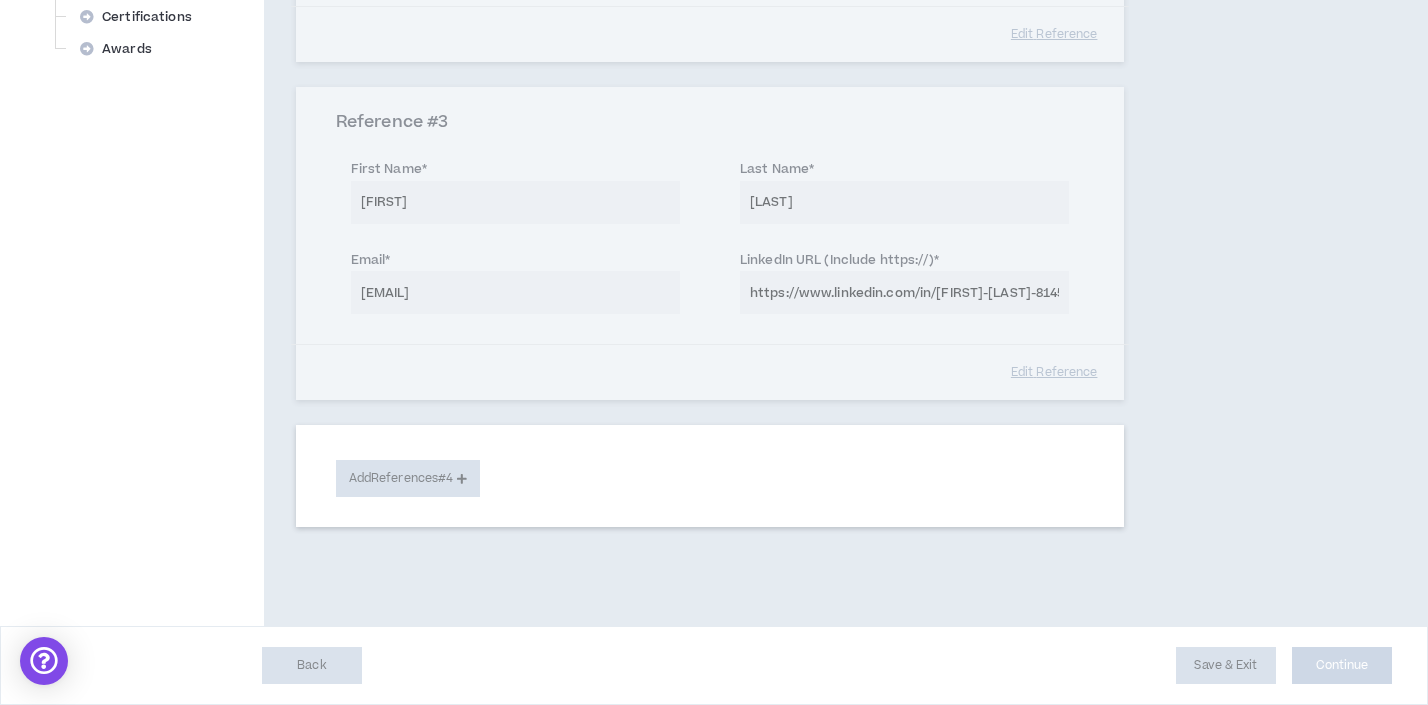 select on "**" 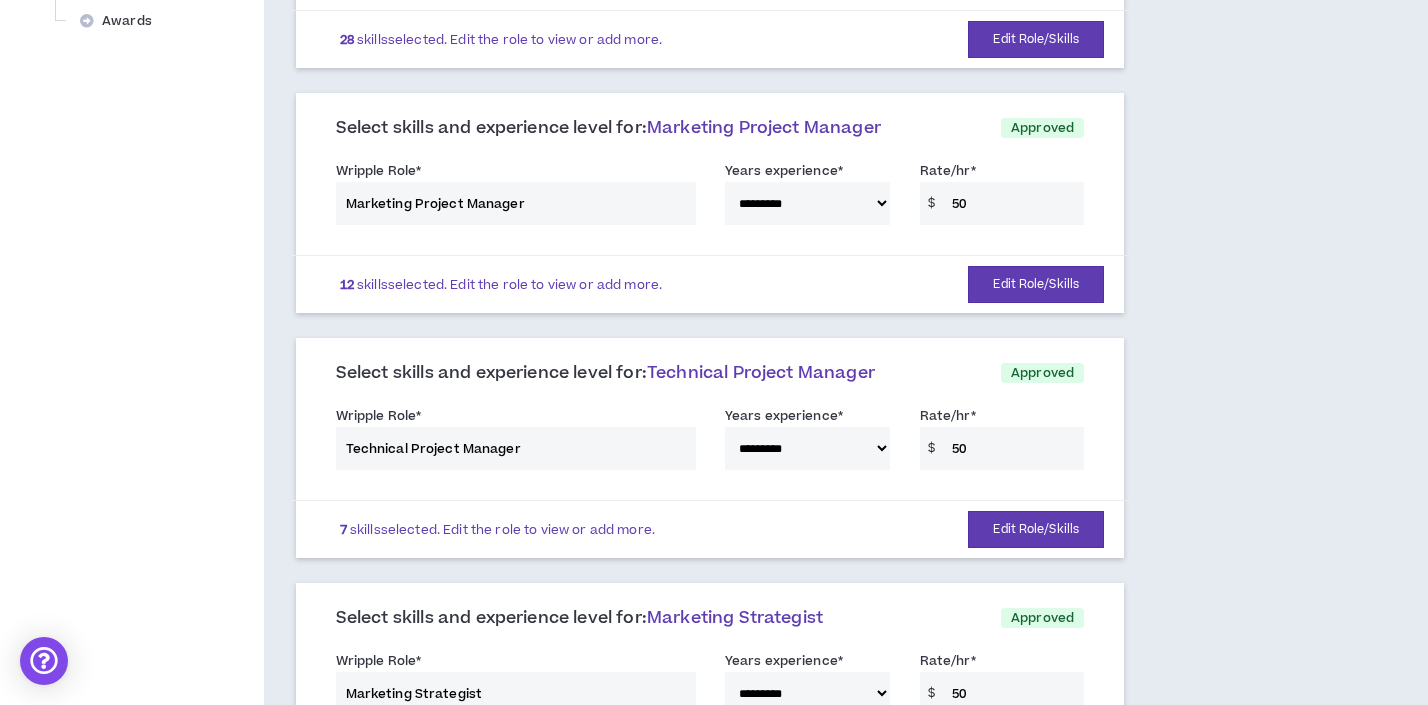 scroll, scrollTop: 0, scrollLeft: 0, axis: both 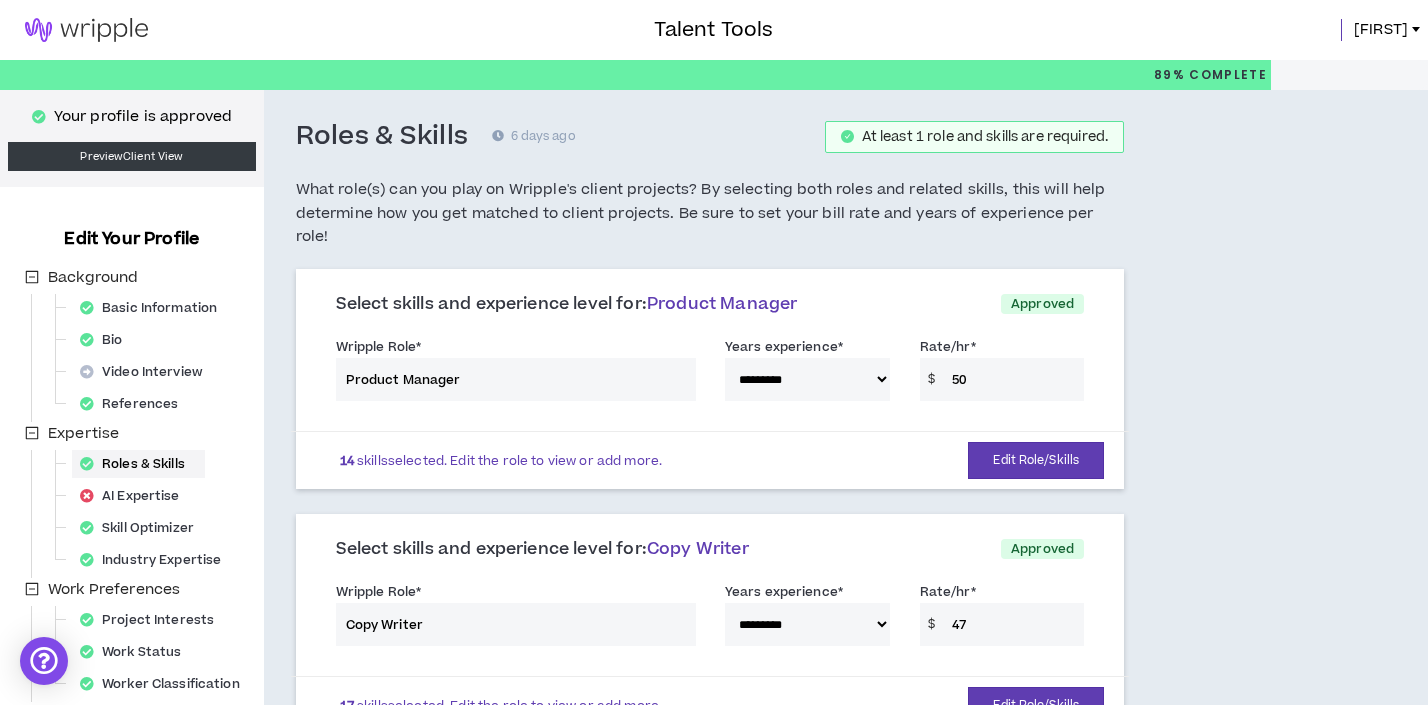 click on "At least 1 role and skills are required." at bounding box center [985, 137] 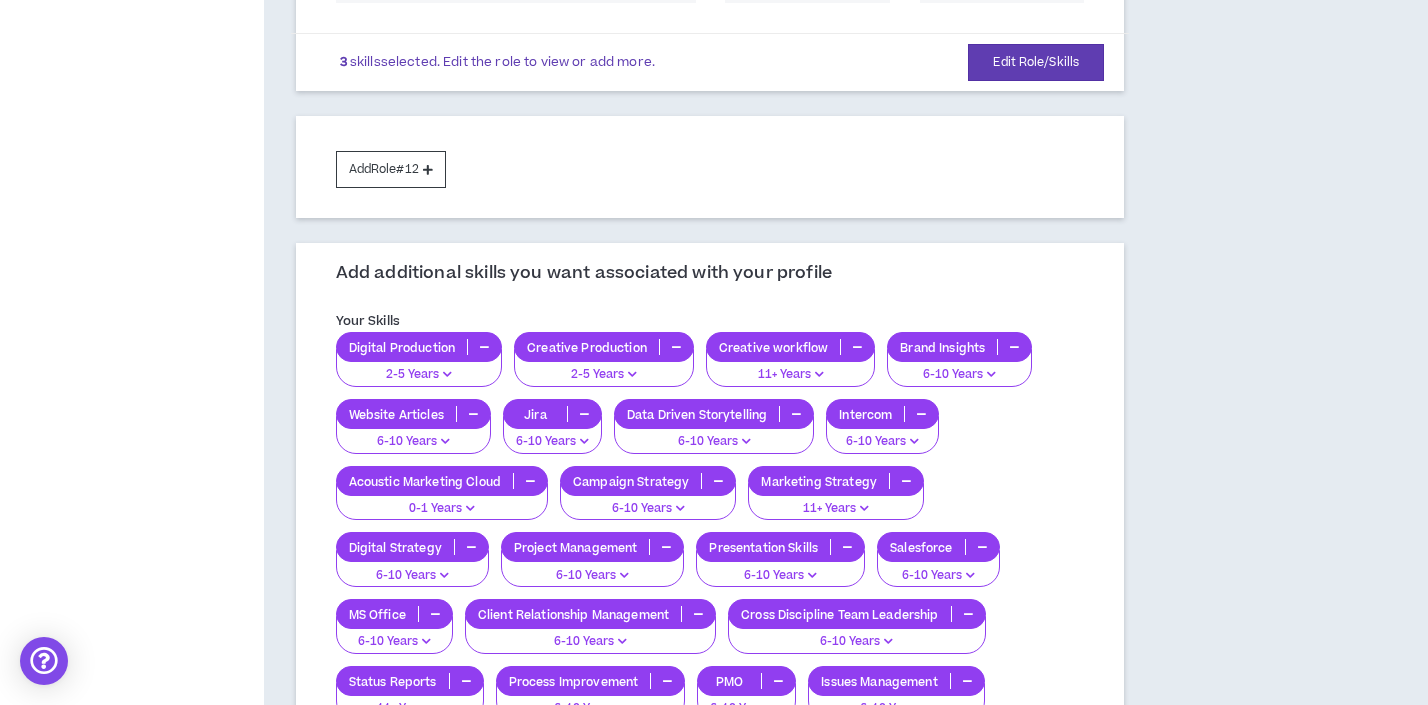 scroll, scrollTop: 2821, scrollLeft: 0, axis: vertical 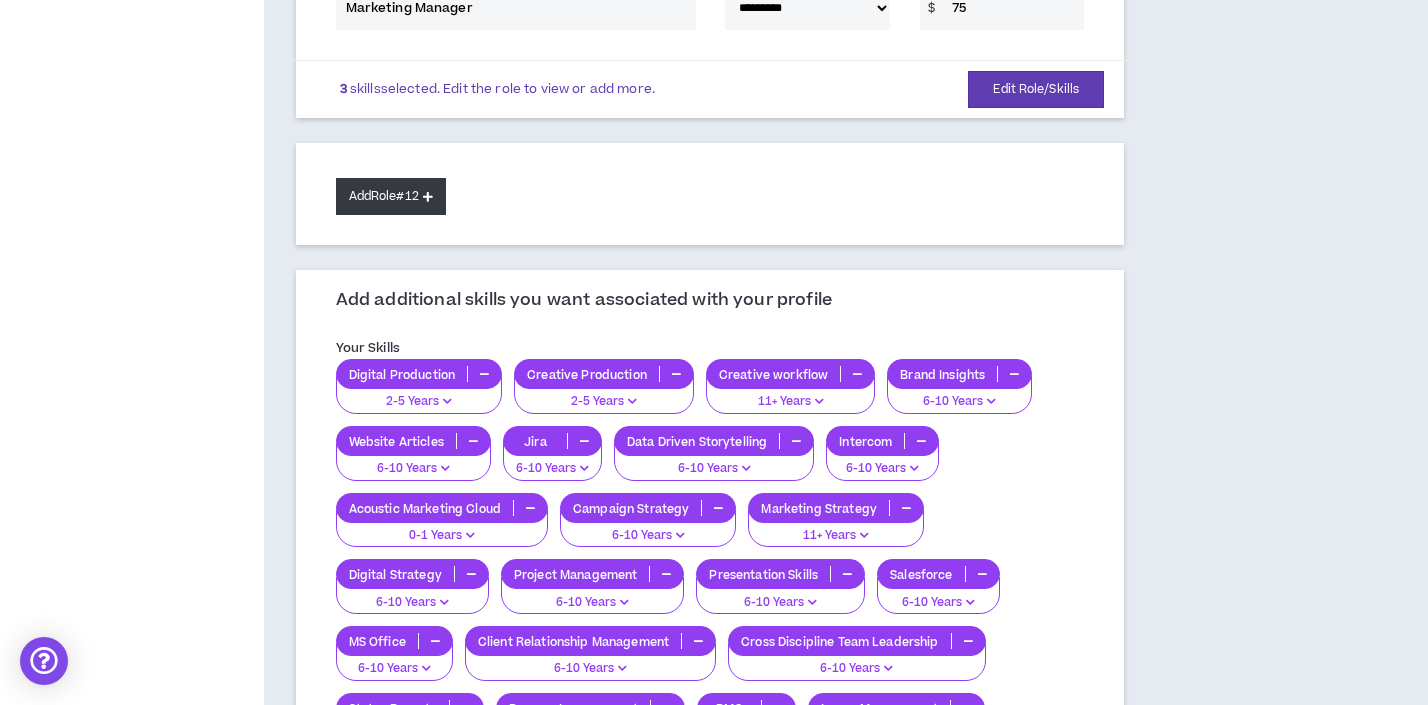 click on "Add  Role  #12" at bounding box center [391, 196] 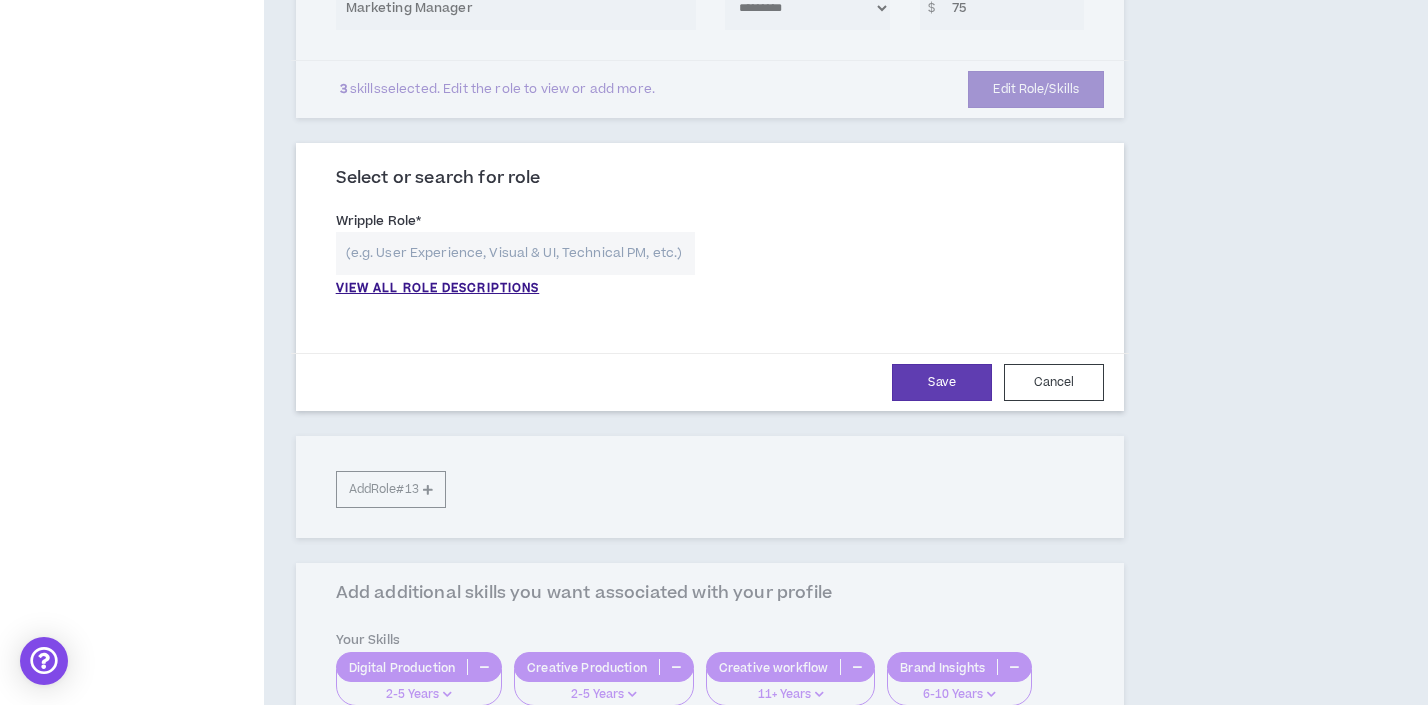 click at bounding box center [515, 253] 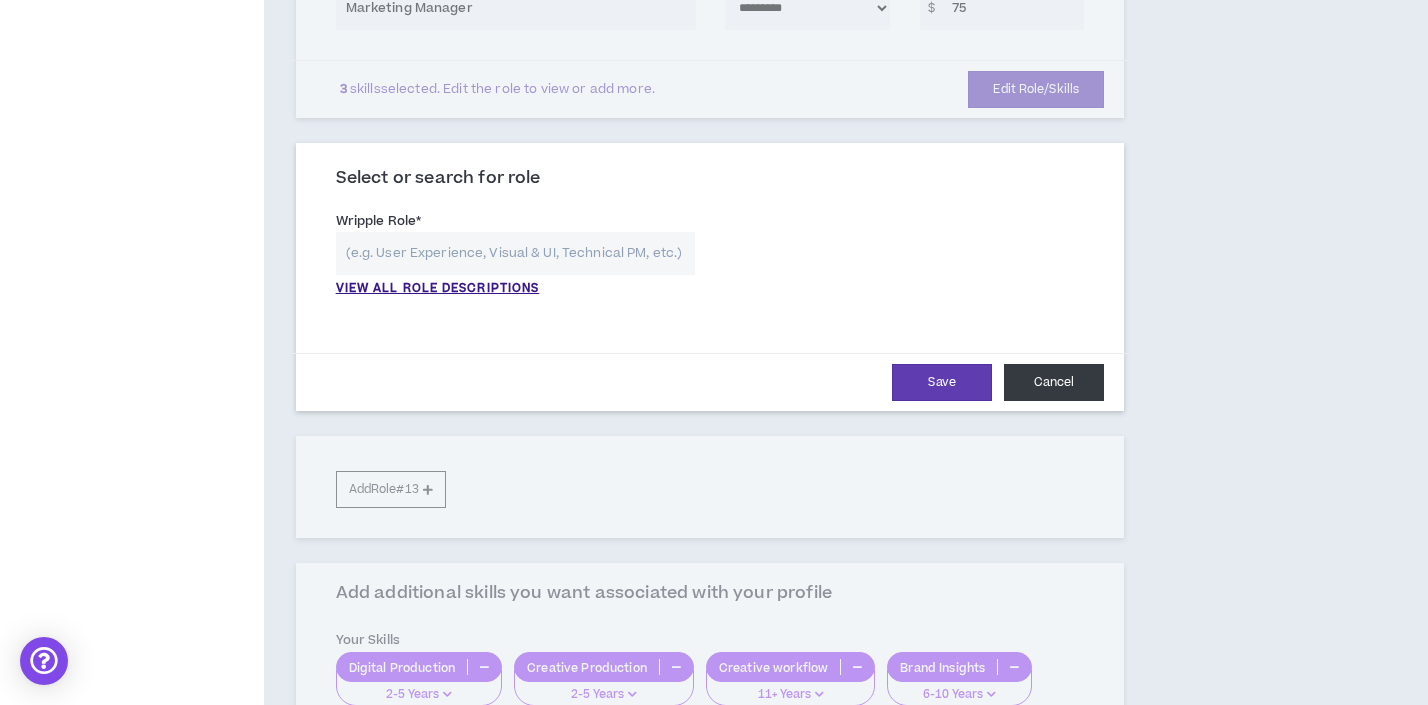 click on "Cancel" at bounding box center [1054, 382] 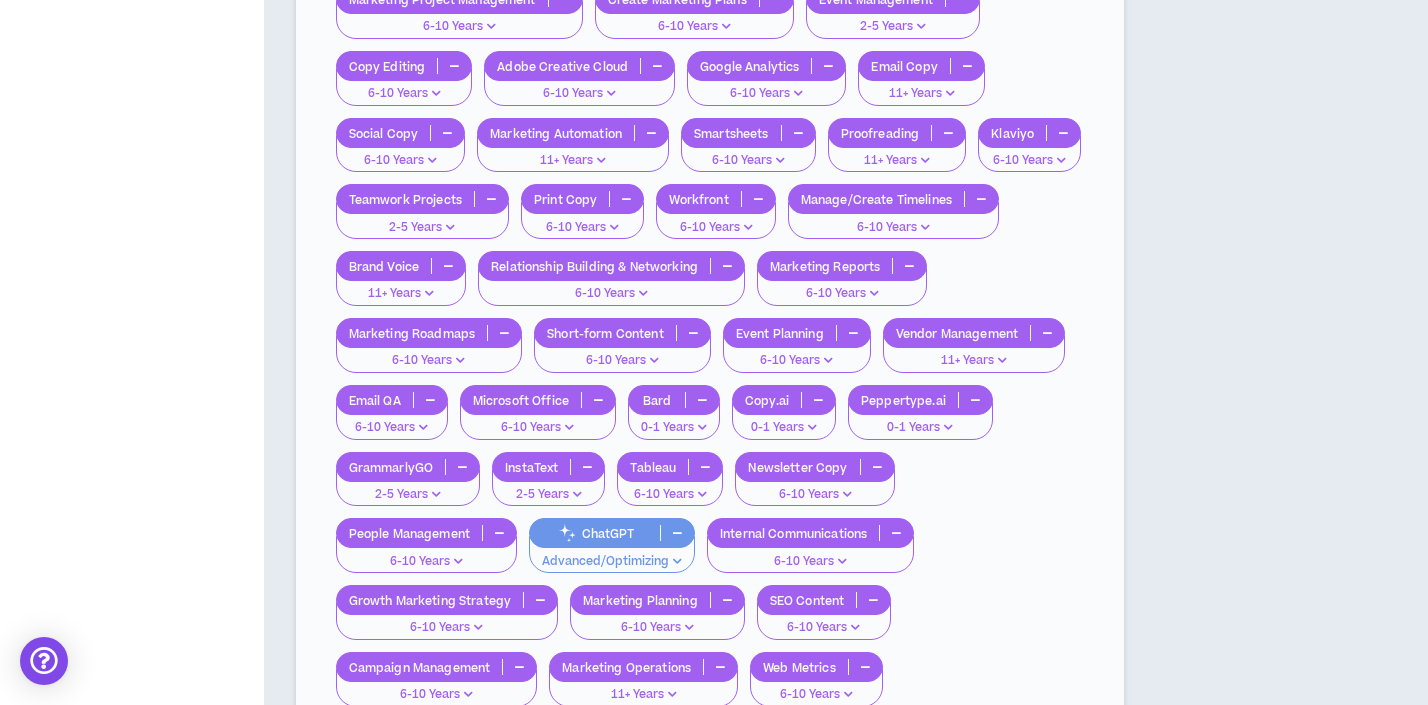 scroll, scrollTop: 6585, scrollLeft: 0, axis: vertical 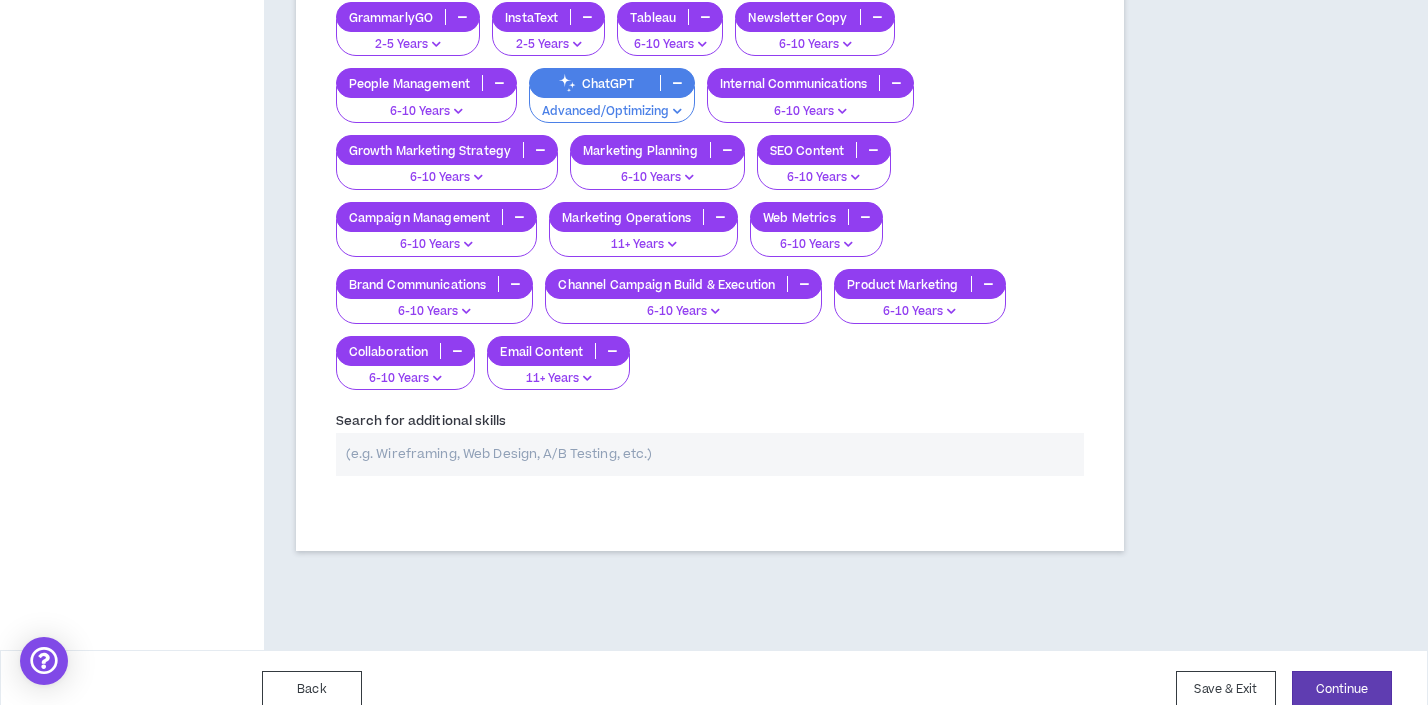 click at bounding box center [710, 454] 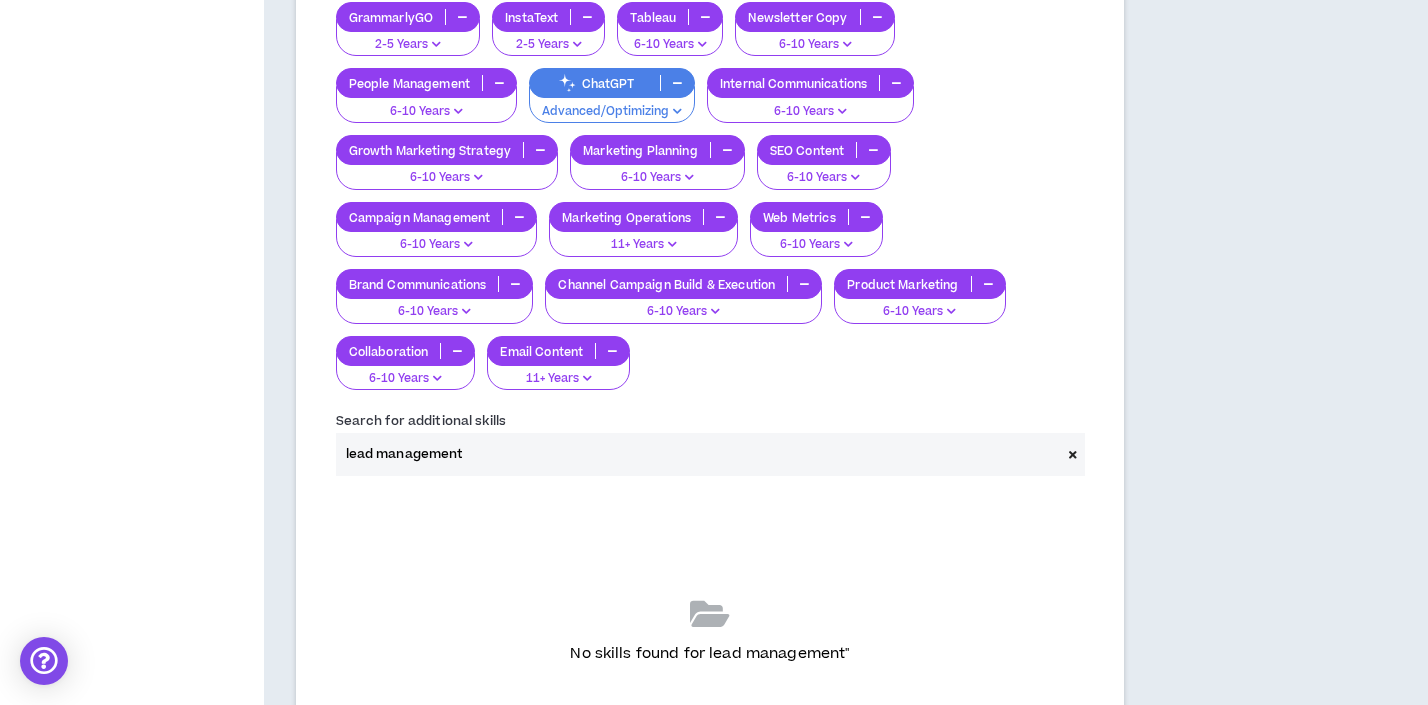 scroll, scrollTop: 6647, scrollLeft: 0, axis: vertical 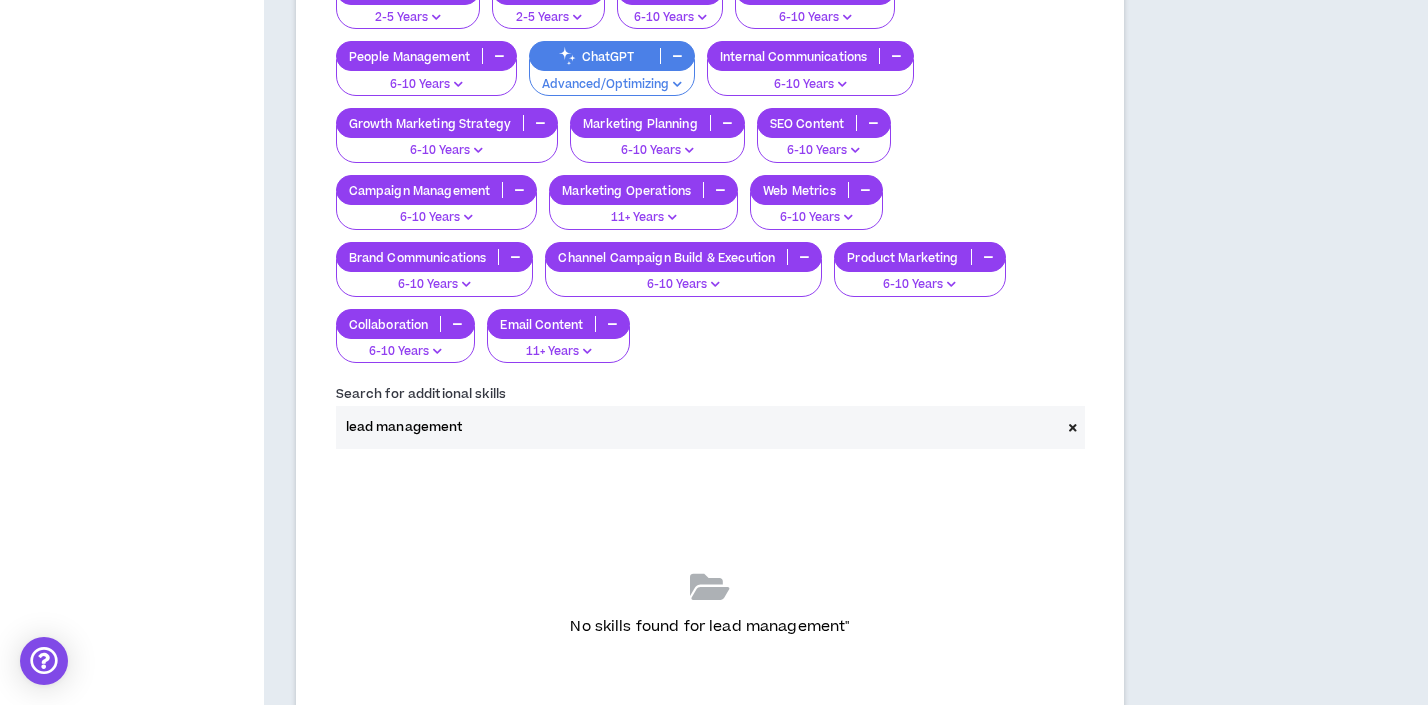 drag, startPoint x: 492, startPoint y: 410, endPoint x: 372, endPoint y: 396, distance: 120.8139 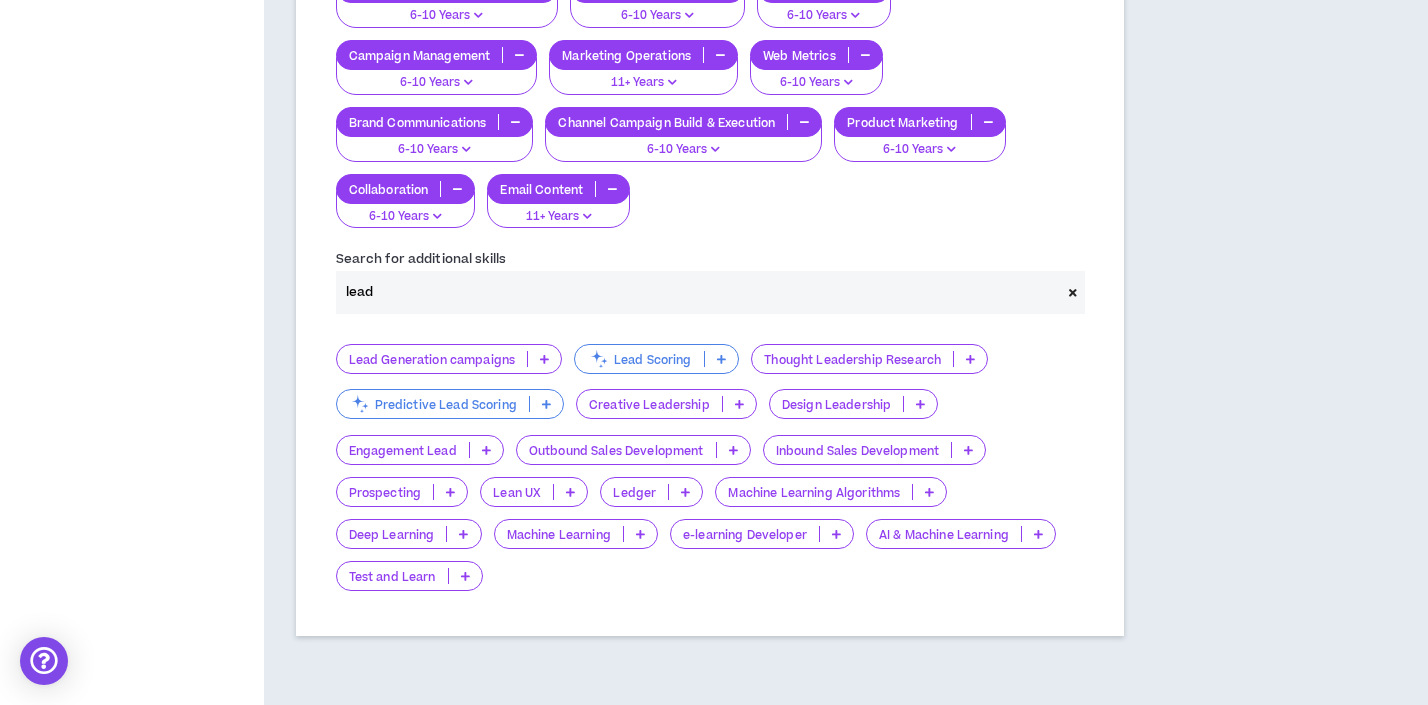 scroll, scrollTop: 6774, scrollLeft: 0, axis: vertical 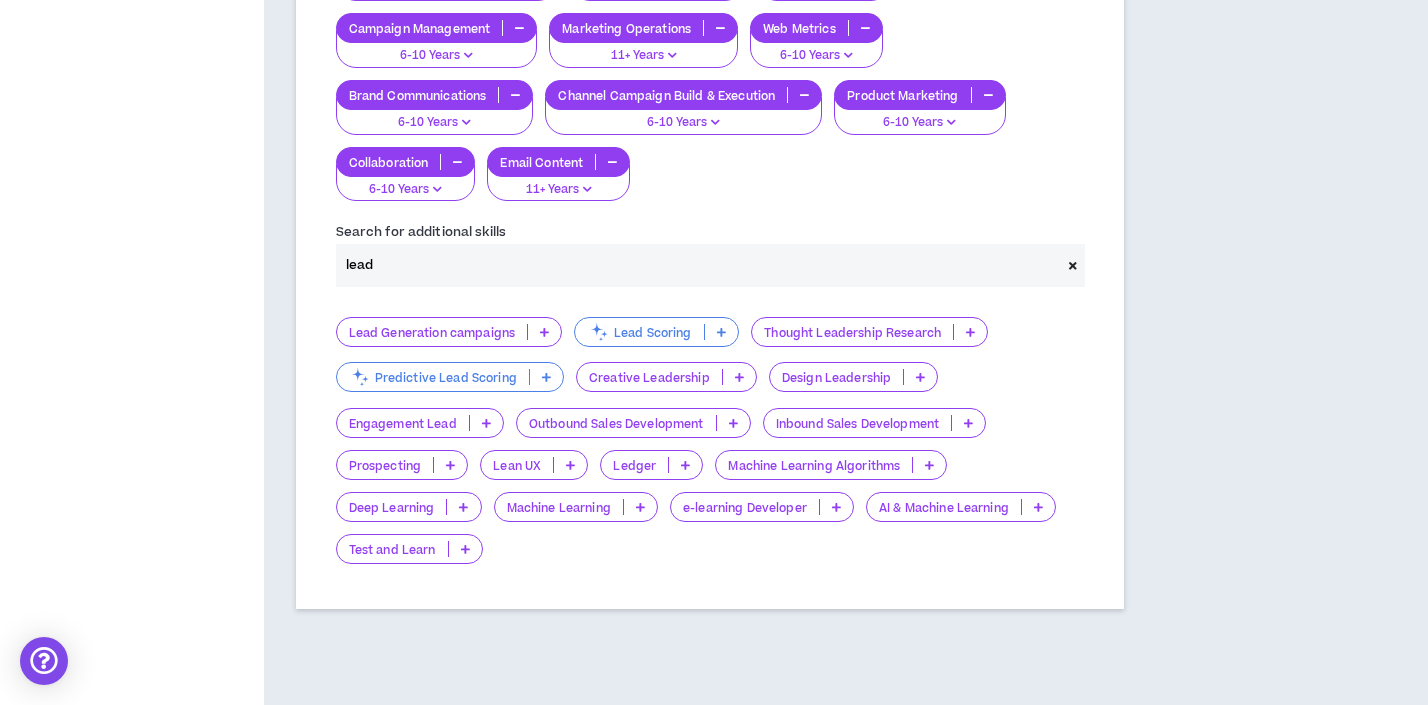 click at bounding box center (544, 332) 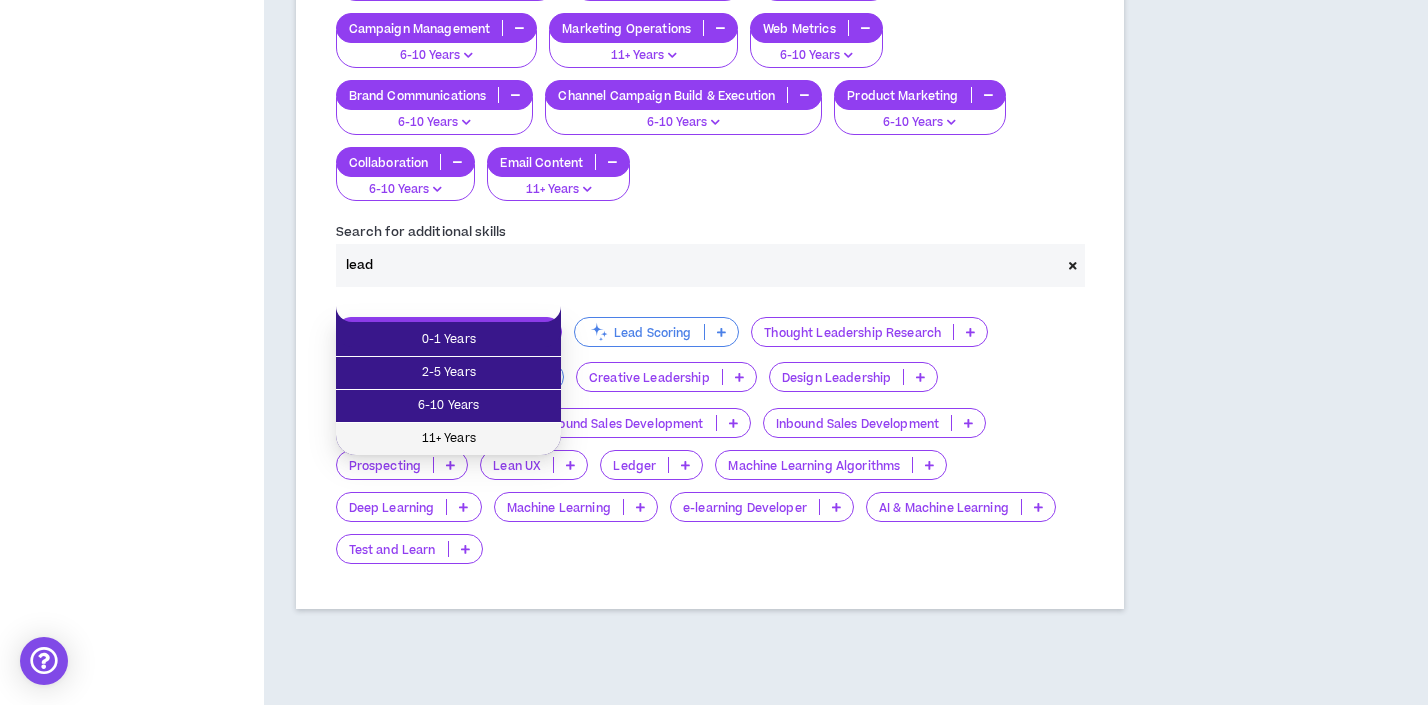 click on "11+ Years" at bounding box center [448, 439] 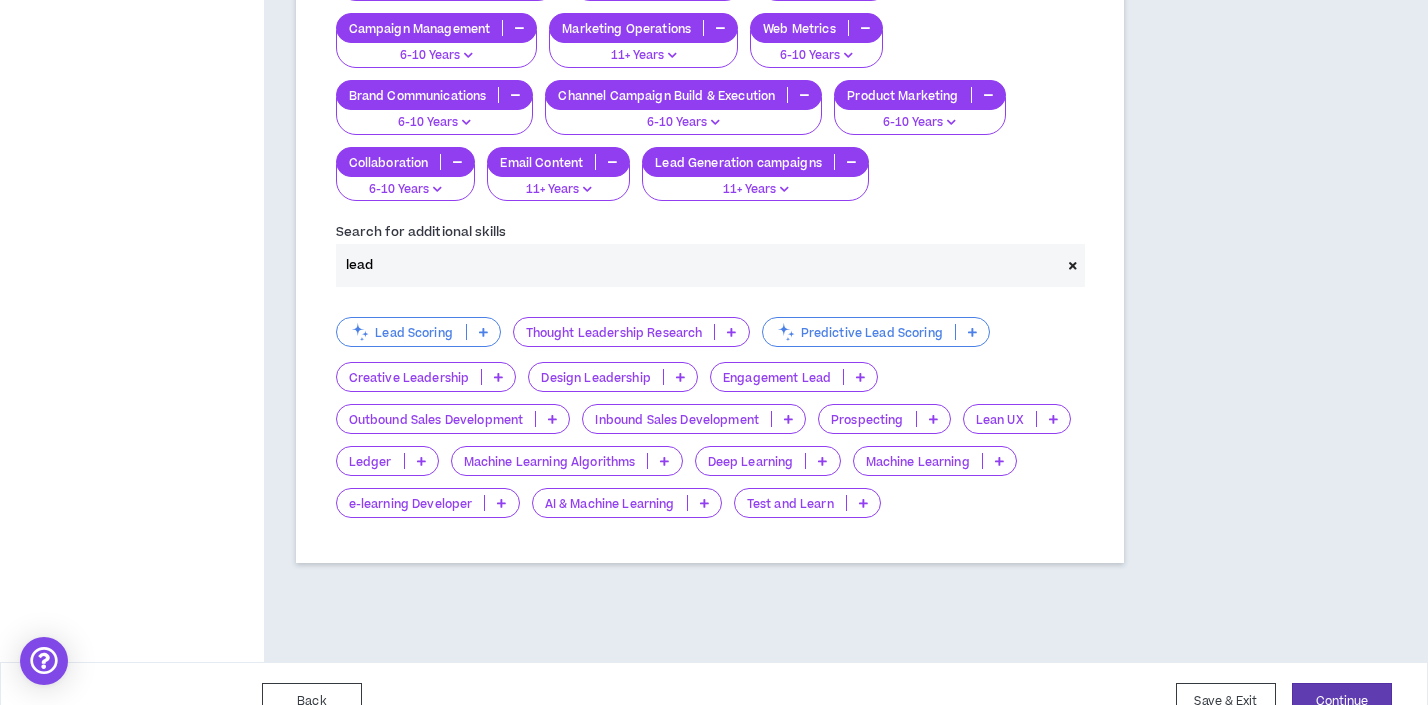 click on "lead" at bounding box center [698, 265] 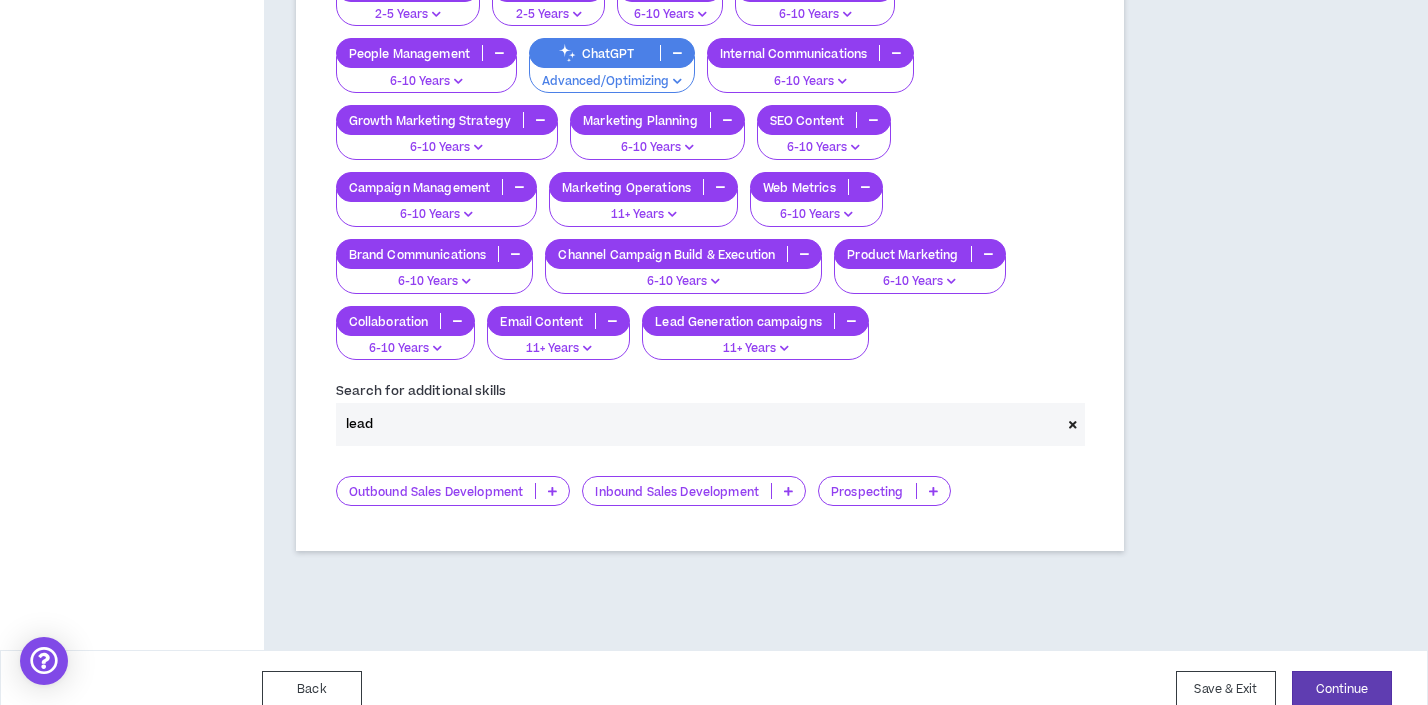 scroll, scrollTop: 6585, scrollLeft: 0, axis: vertical 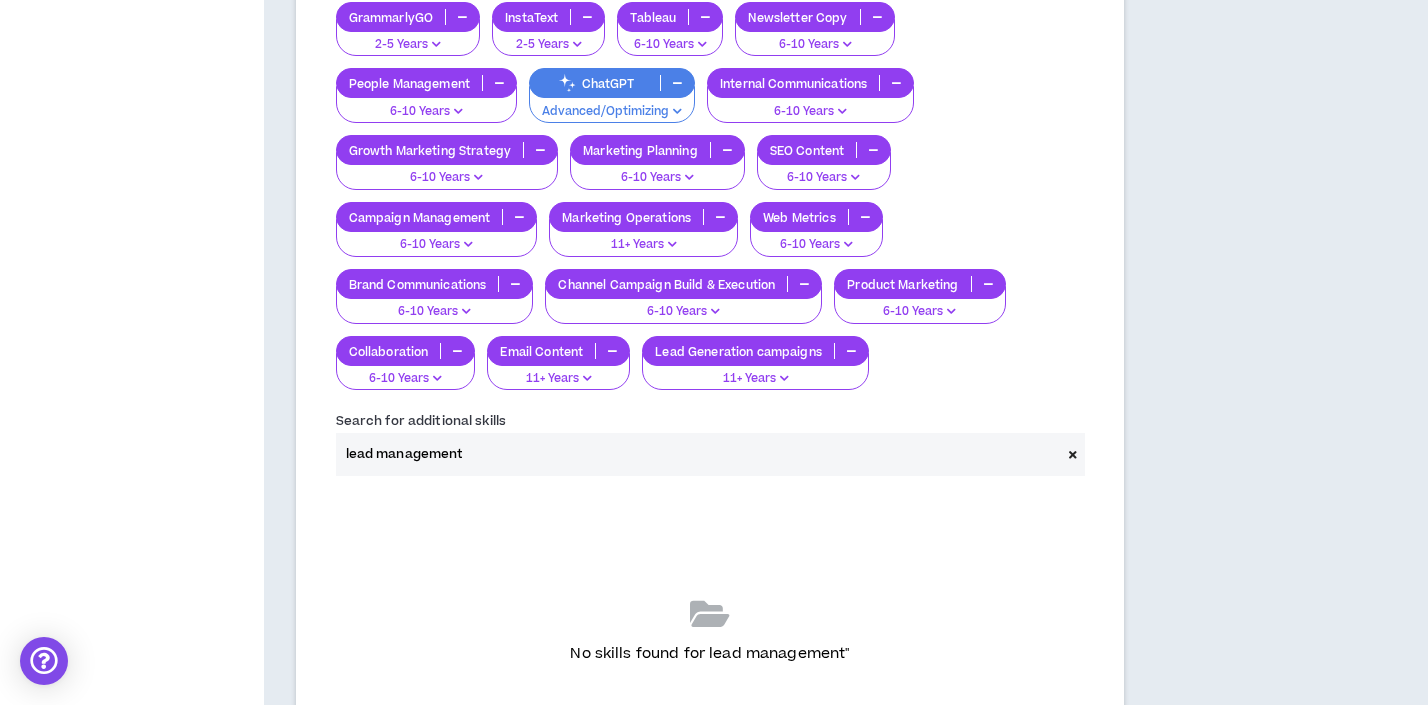 type on "lead management" 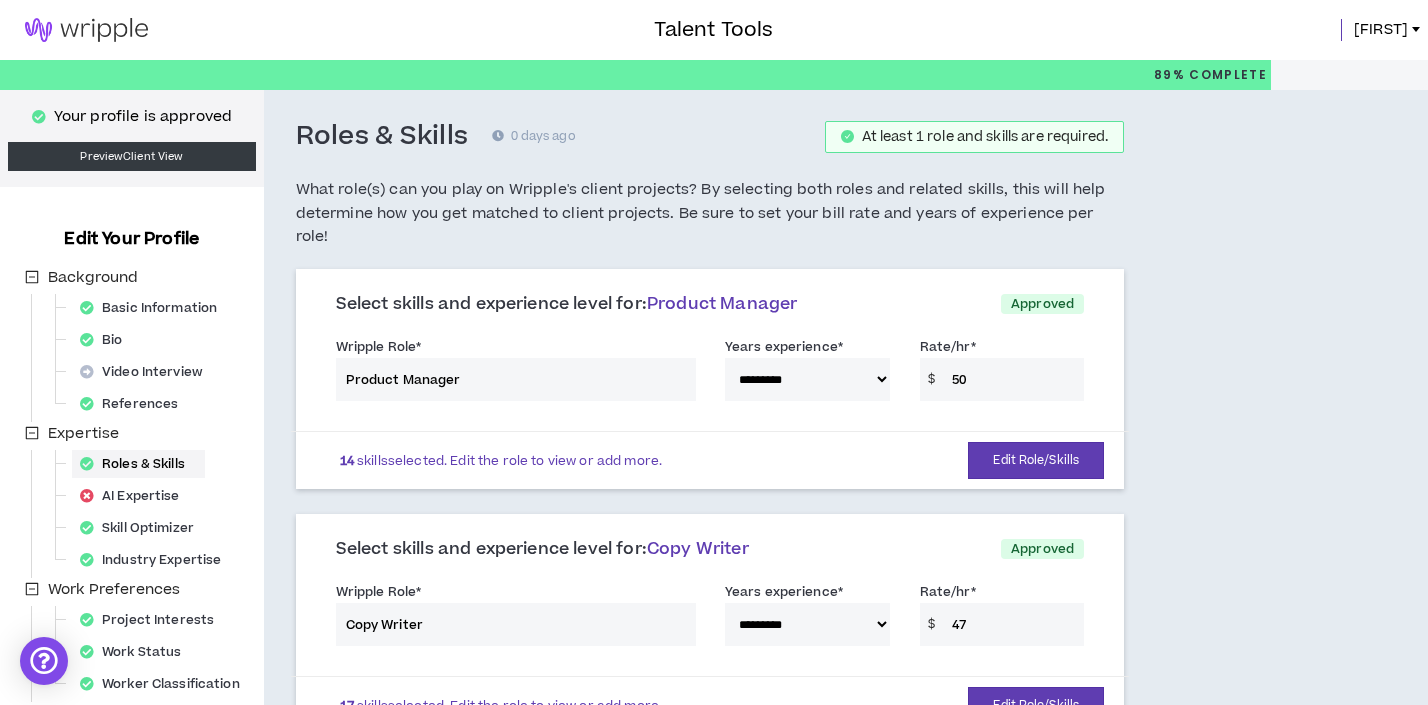 scroll, scrollTop: 203, scrollLeft: 0, axis: vertical 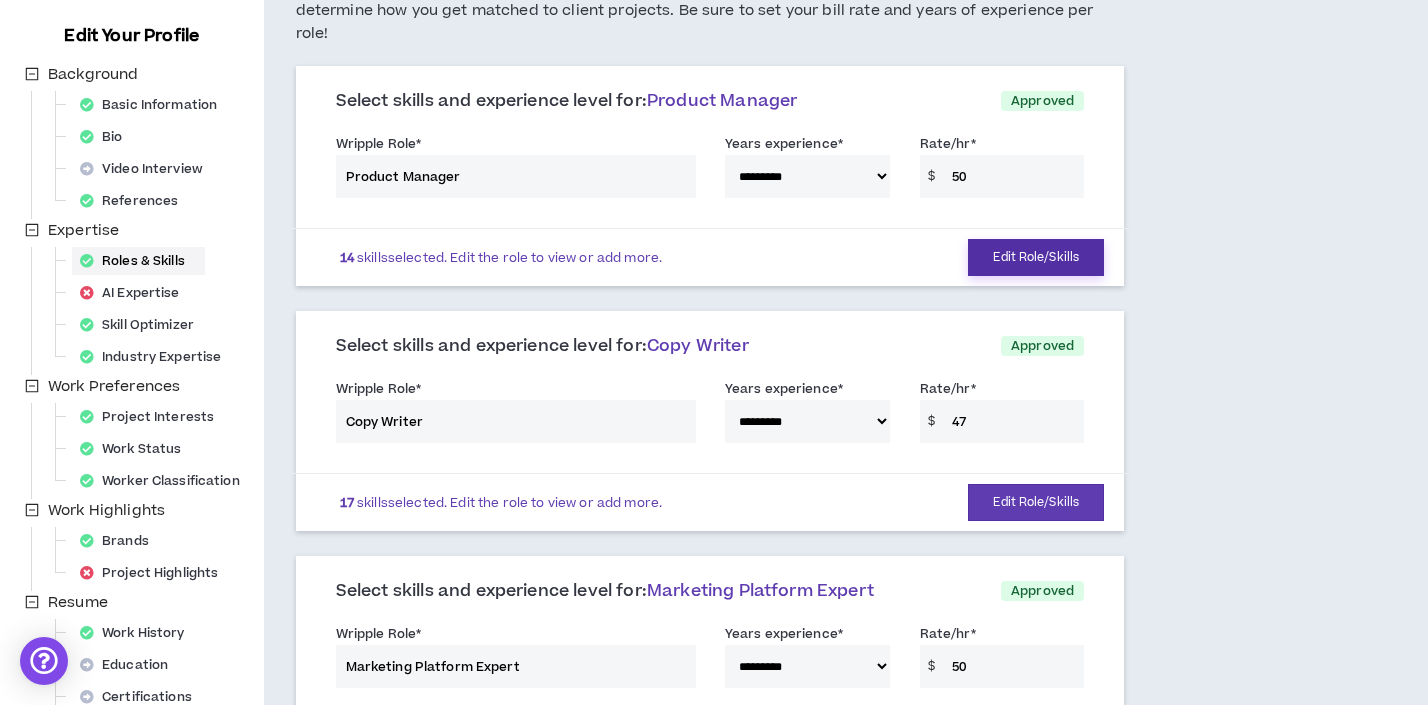 click on "Edit Role/Skills" at bounding box center (1036, 257) 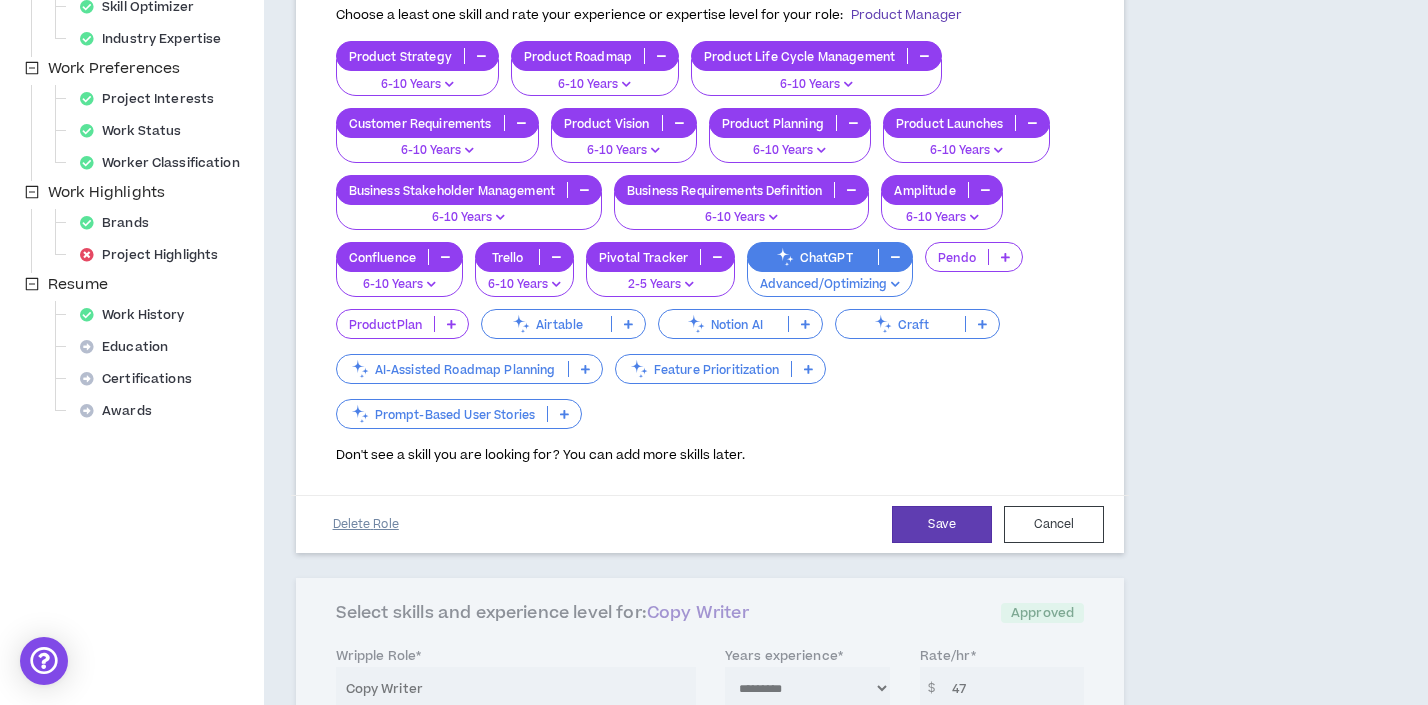 scroll, scrollTop: 963, scrollLeft: 0, axis: vertical 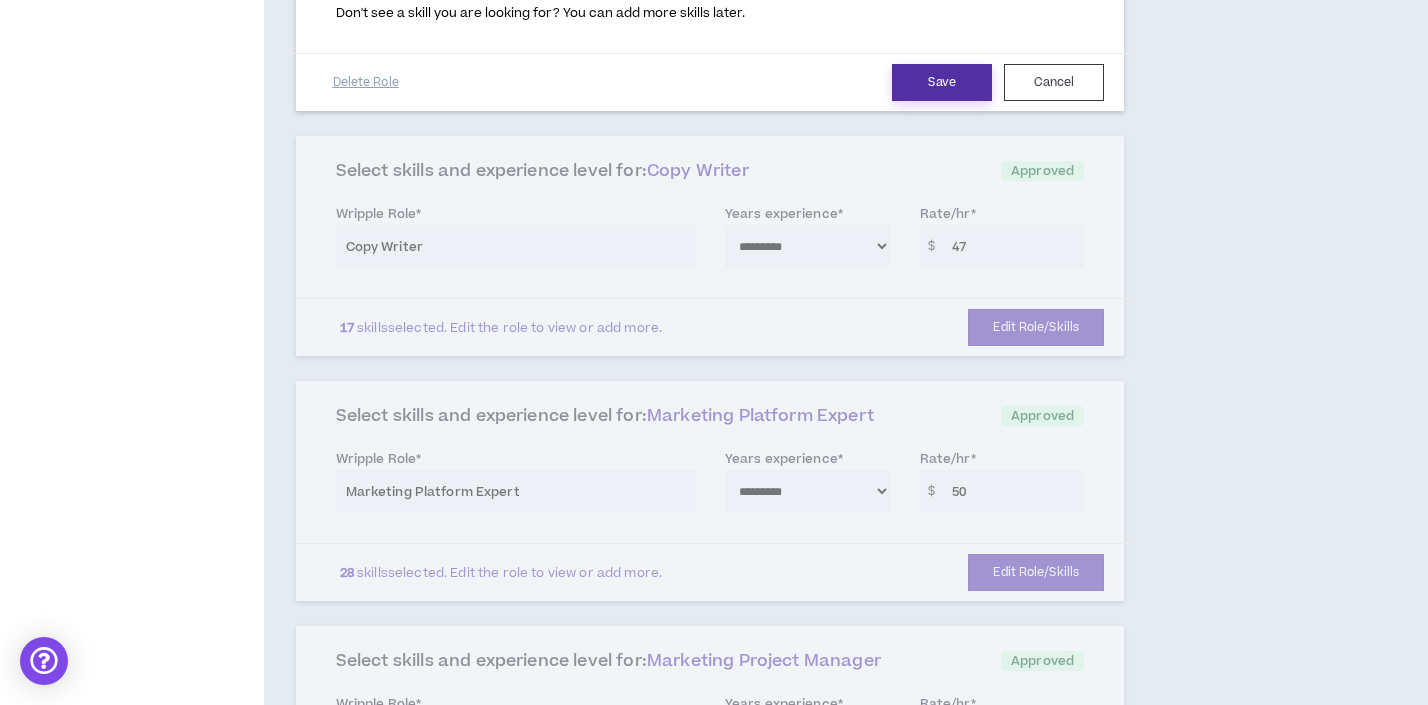 click on "Save" at bounding box center [942, 82] 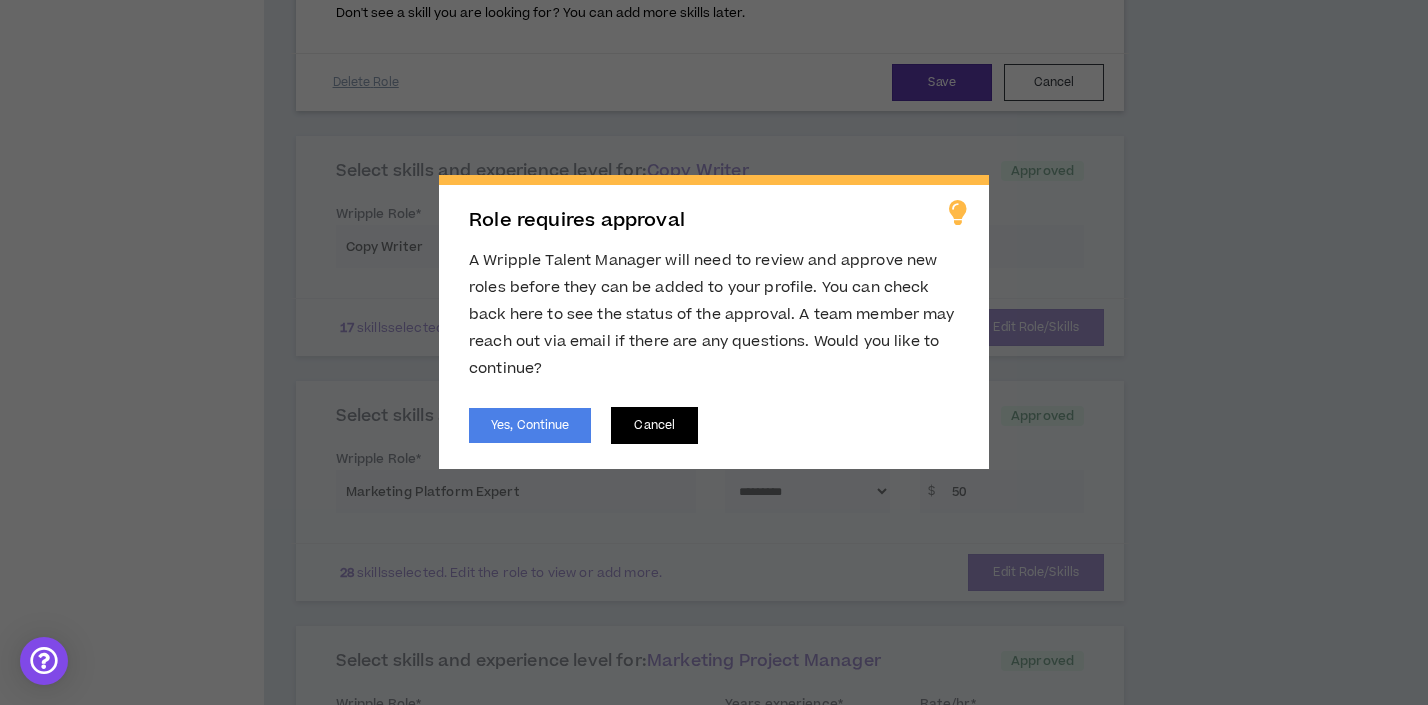 click on "Cancel" at bounding box center [654, 425] 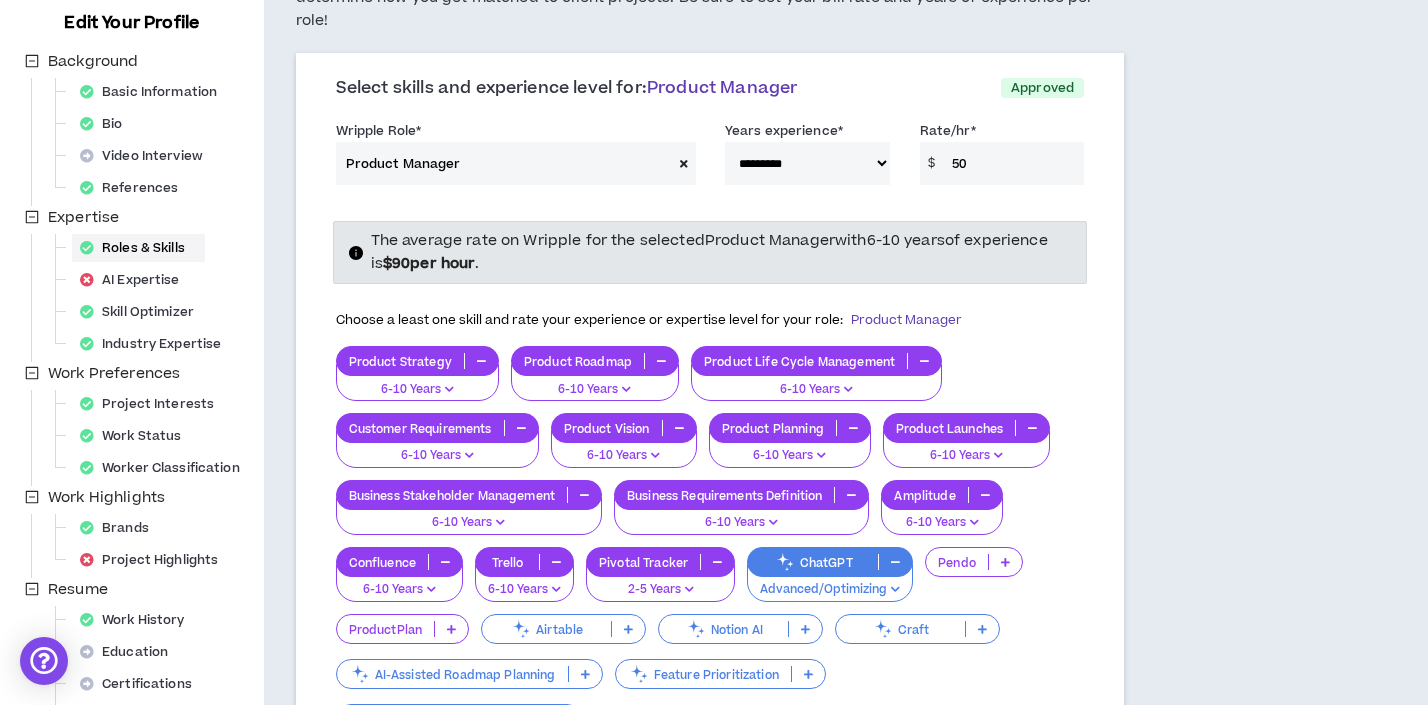 scroll, scrollTop: 0, scrollLeft: 0, axis: both 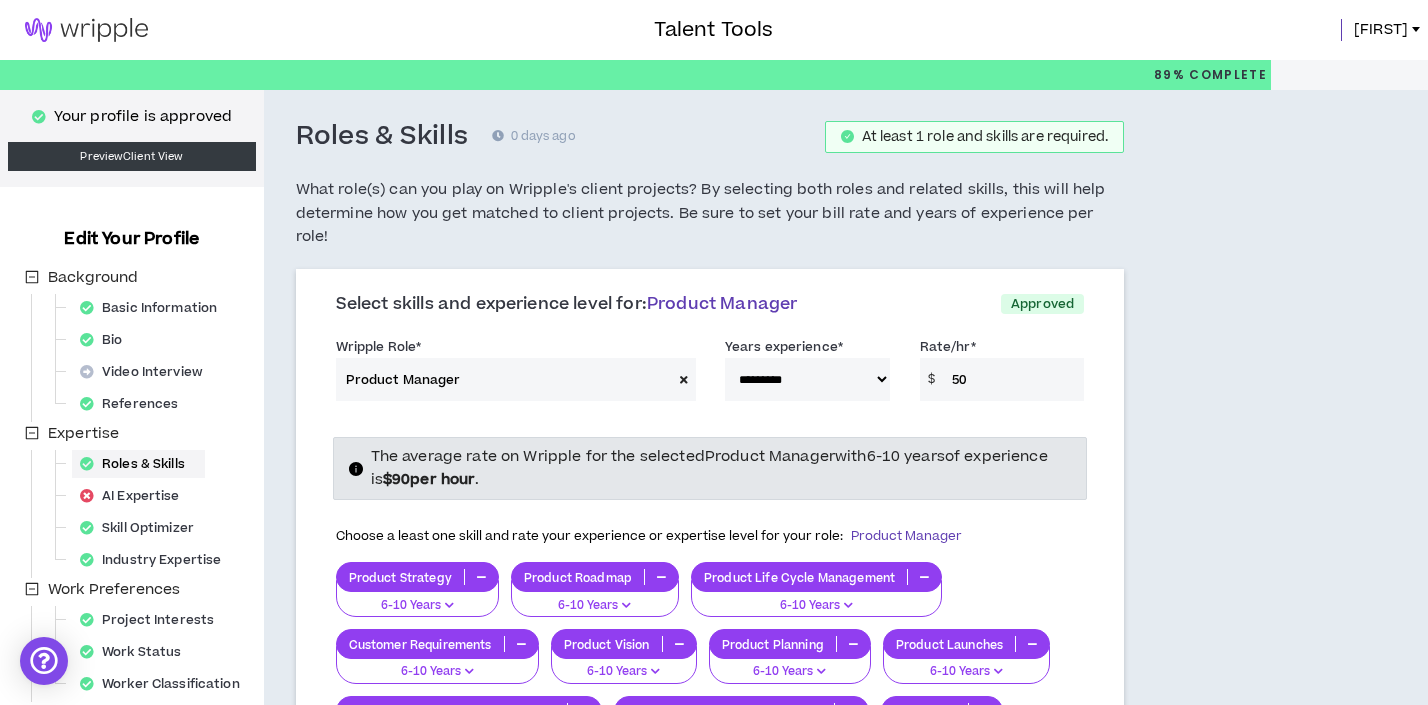 click at bounding box center [86, 30] 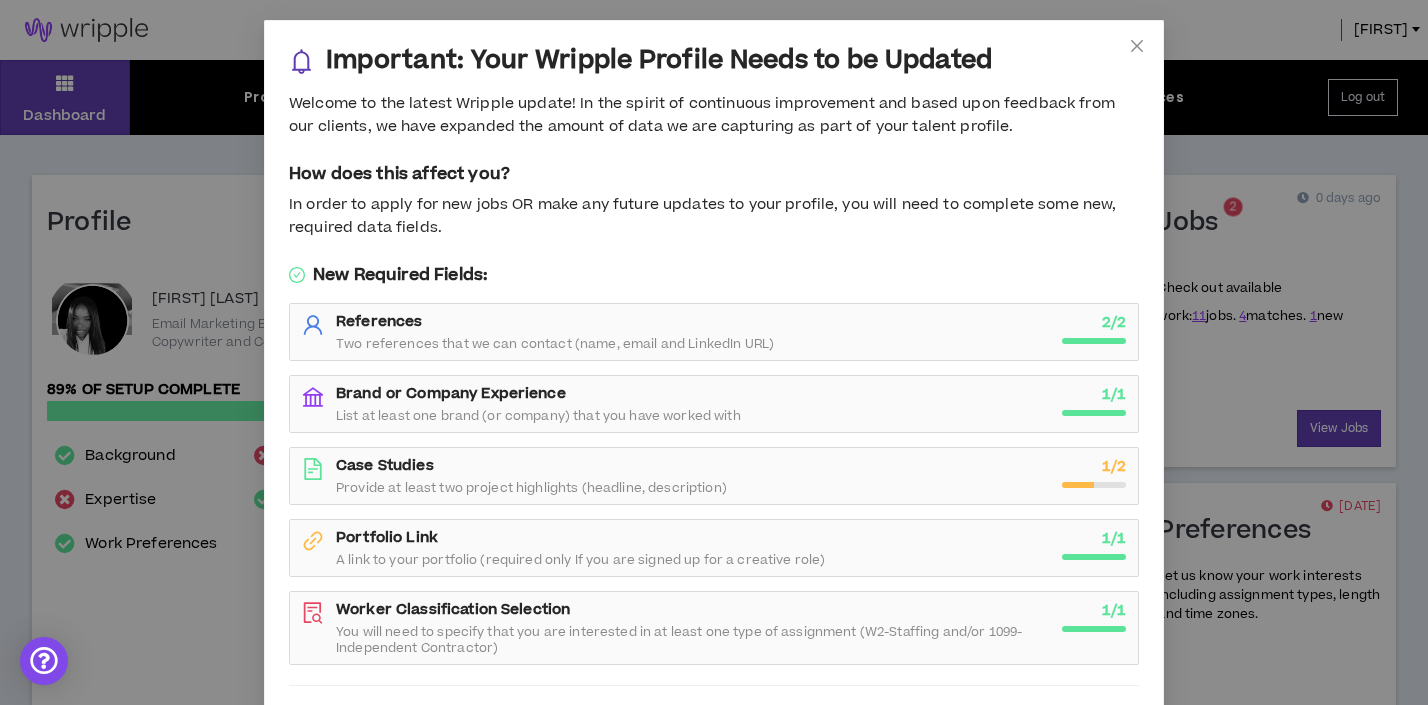 scroll, scrollTop: 100, scrollLeft: 0, axis: vertical 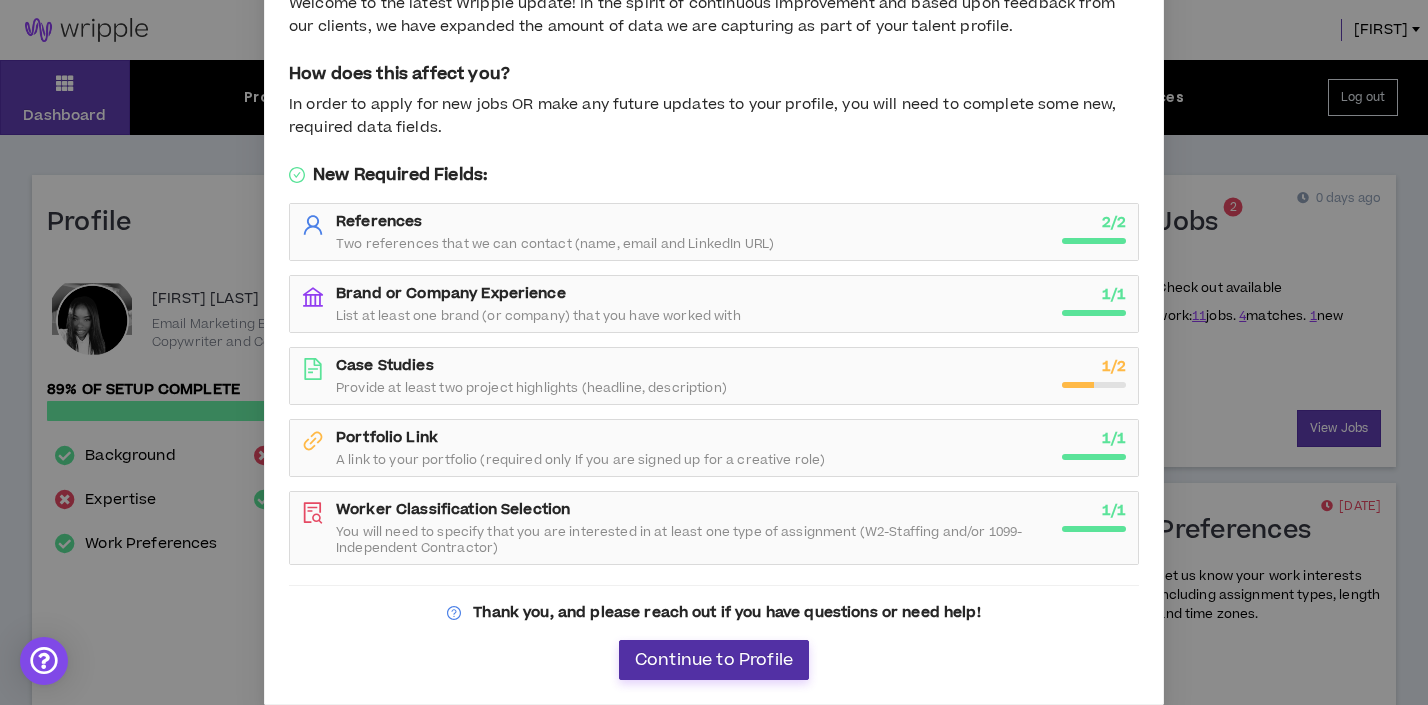 click on "Continue to Profile" at bounding box center [714, 660] 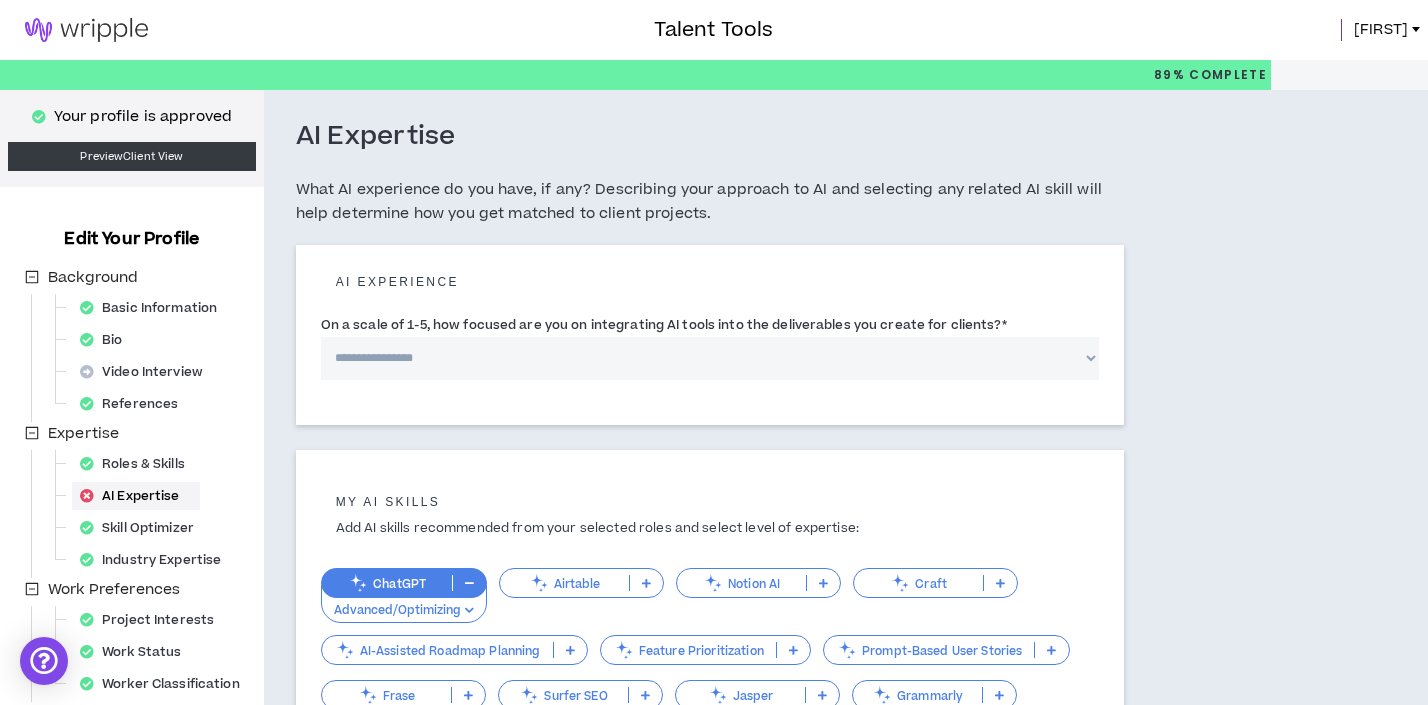 click on "[FIRST]" at bounding box center [1381, 30] 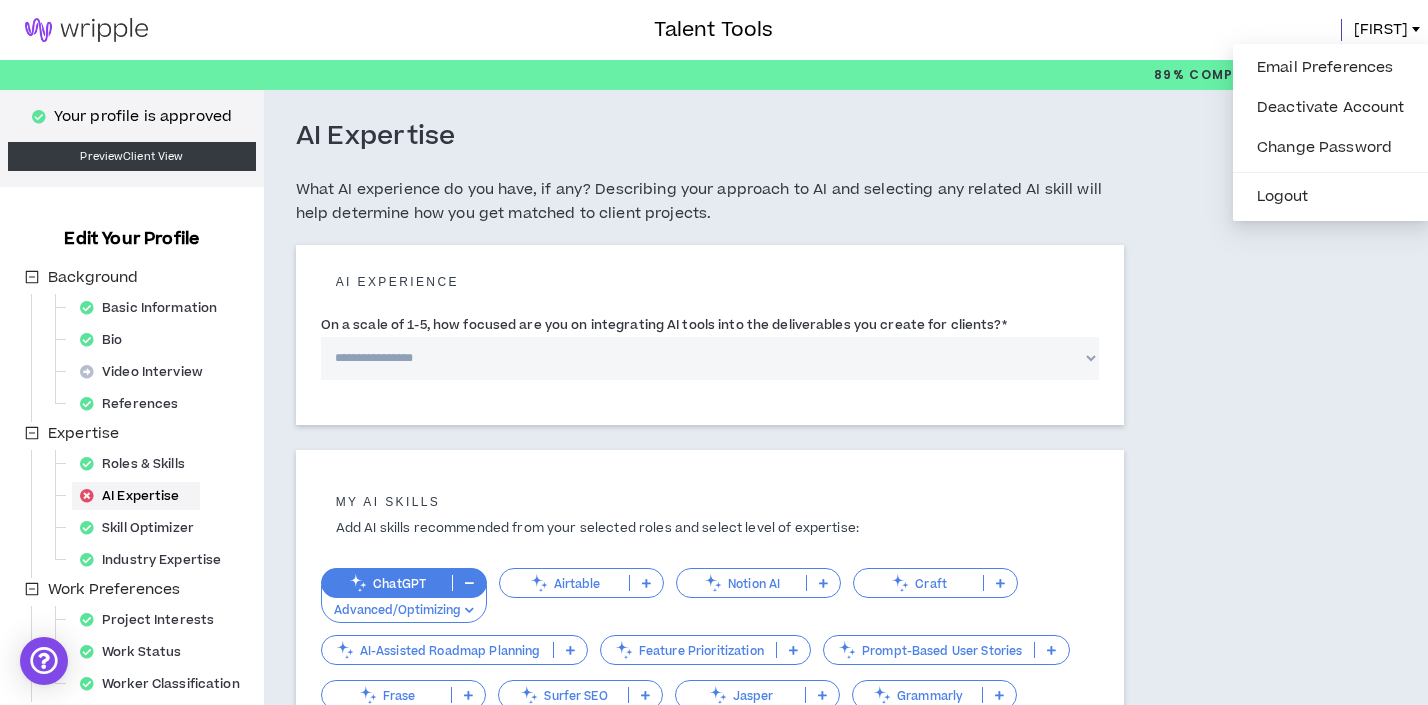 click at bounding box center [86, 30] 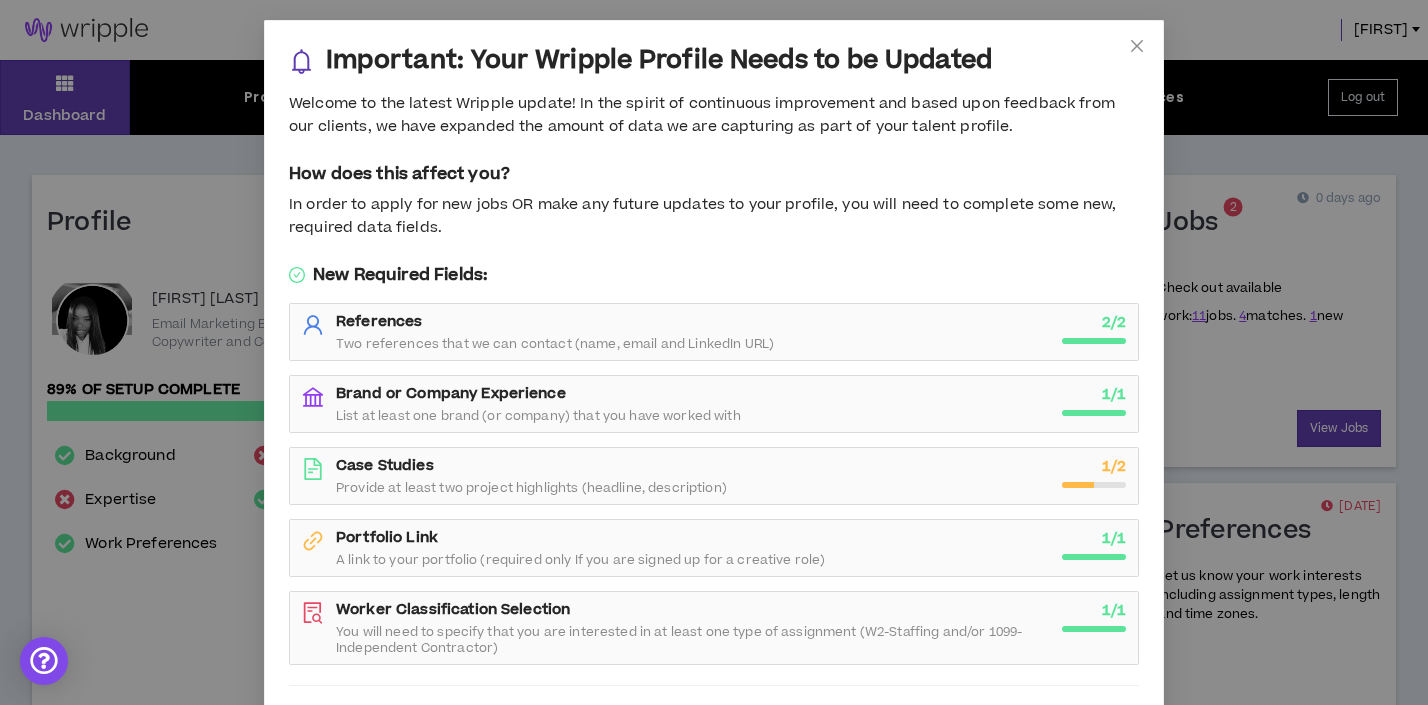 scroll, scrollTop: 100, scrollLeft: 0, axis: vertical 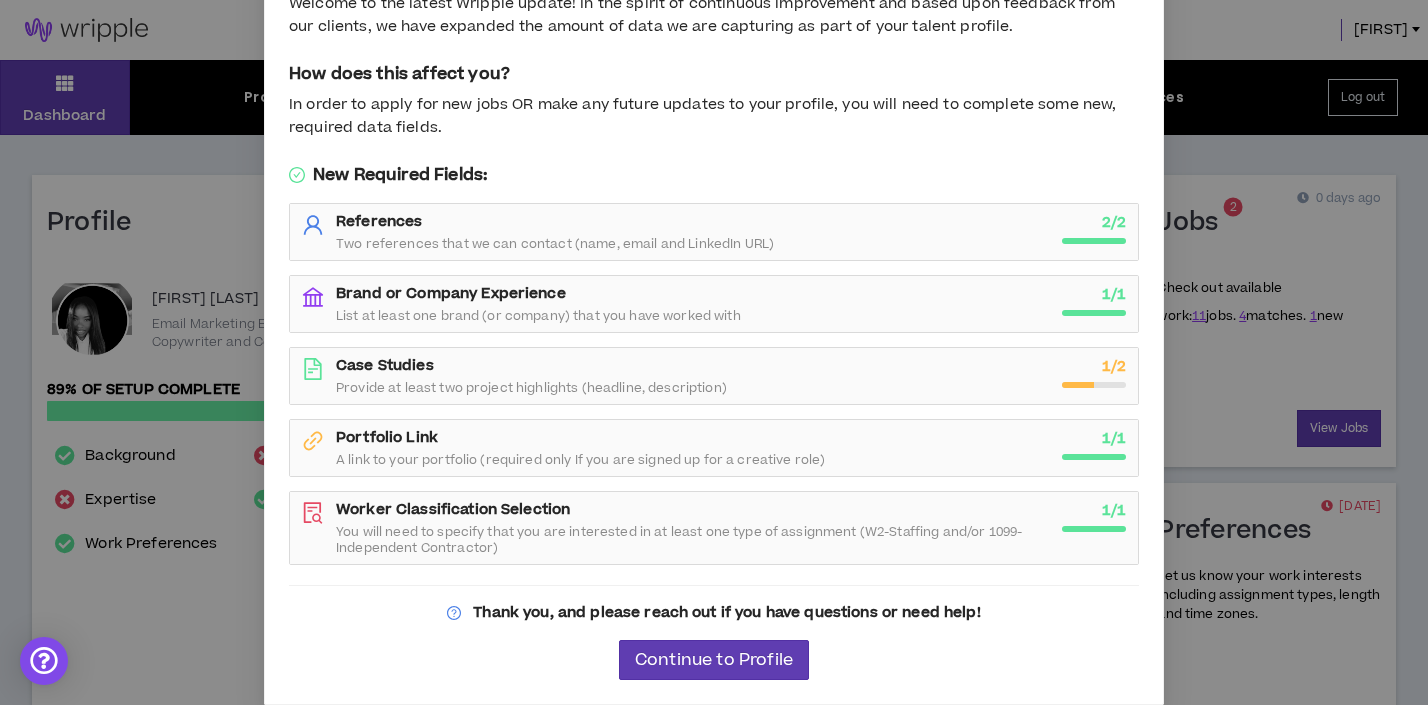click on "Case Studies Provide at least two project highlights (headline, description)" at bounding box center [693, 376] 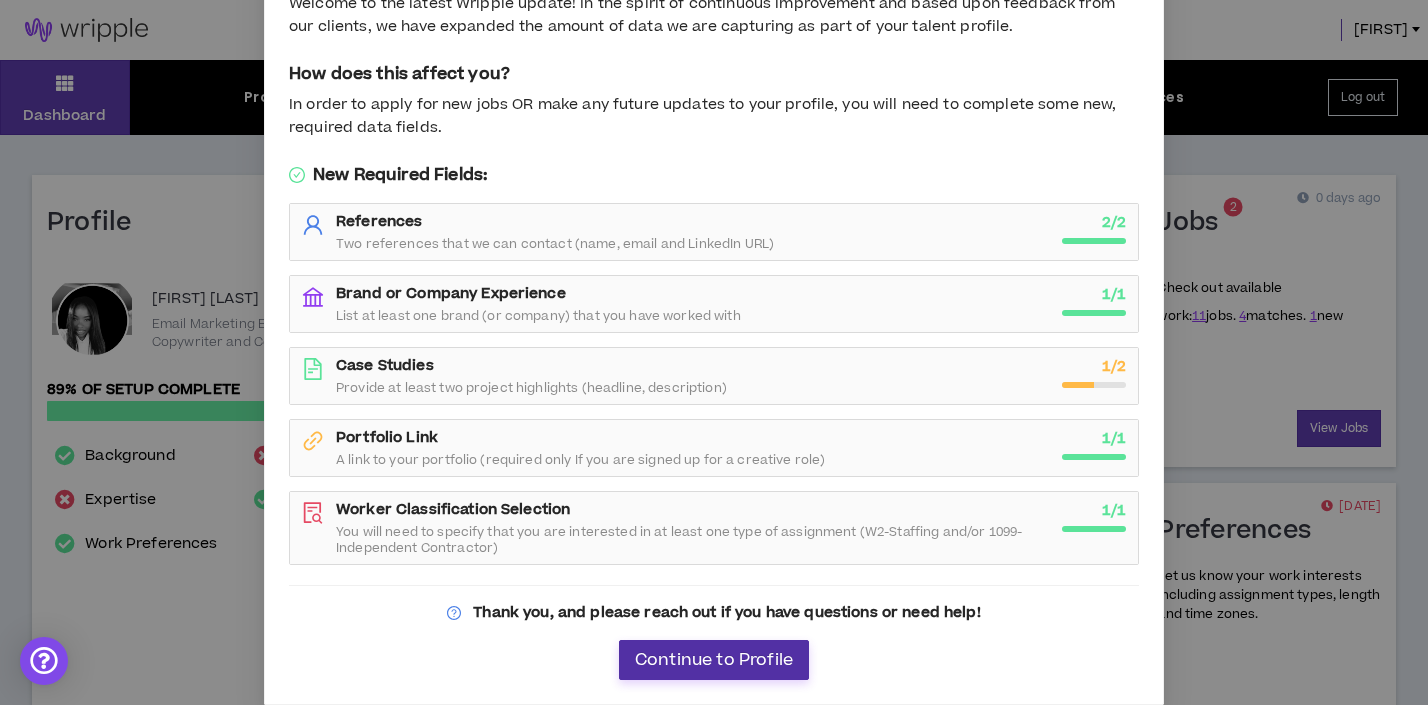 click on "Continue to Profile" at bounding box center (714, 660) 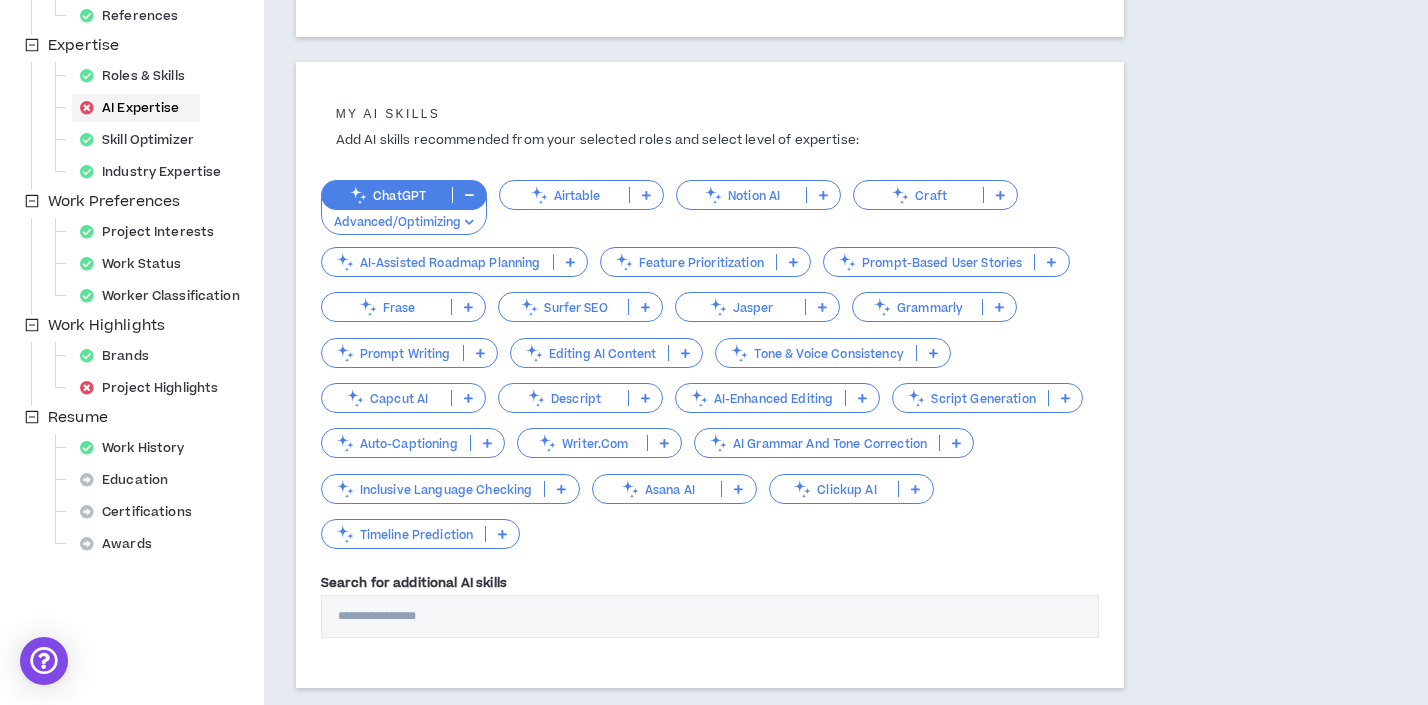 scroll, scrollTop: 392, scrollLeft: 0, axis: vertical 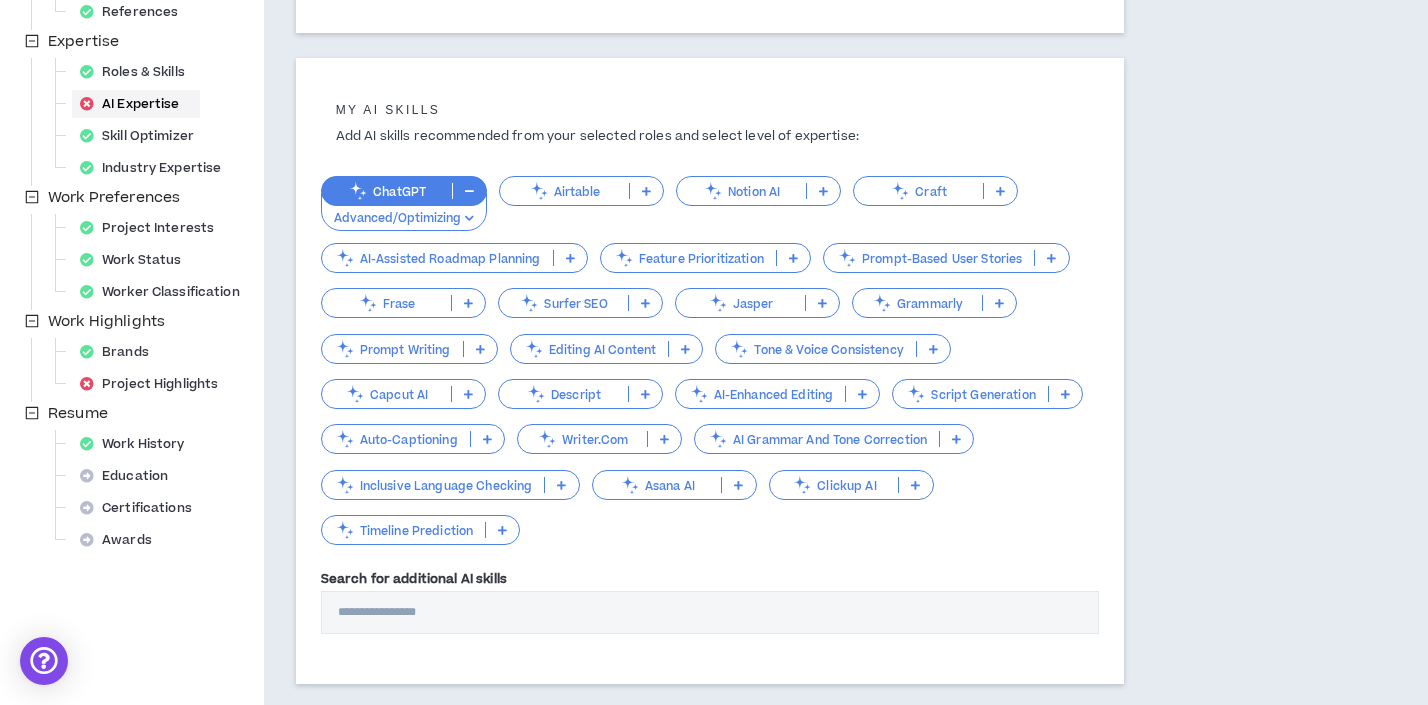 click on "Search for additional AI skills" at bounding box center (710, 612) 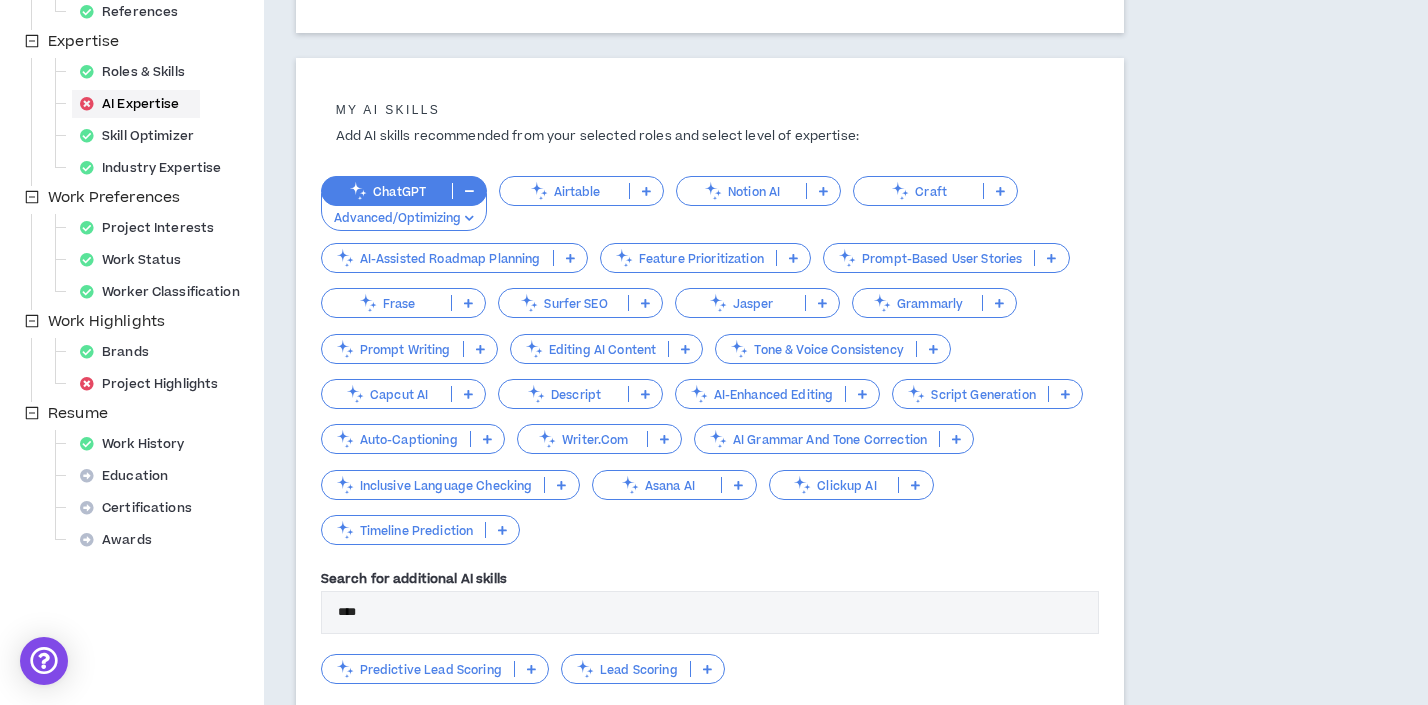 scroll, scrollTop: 545, scrollLeft: 0, axis: vertical 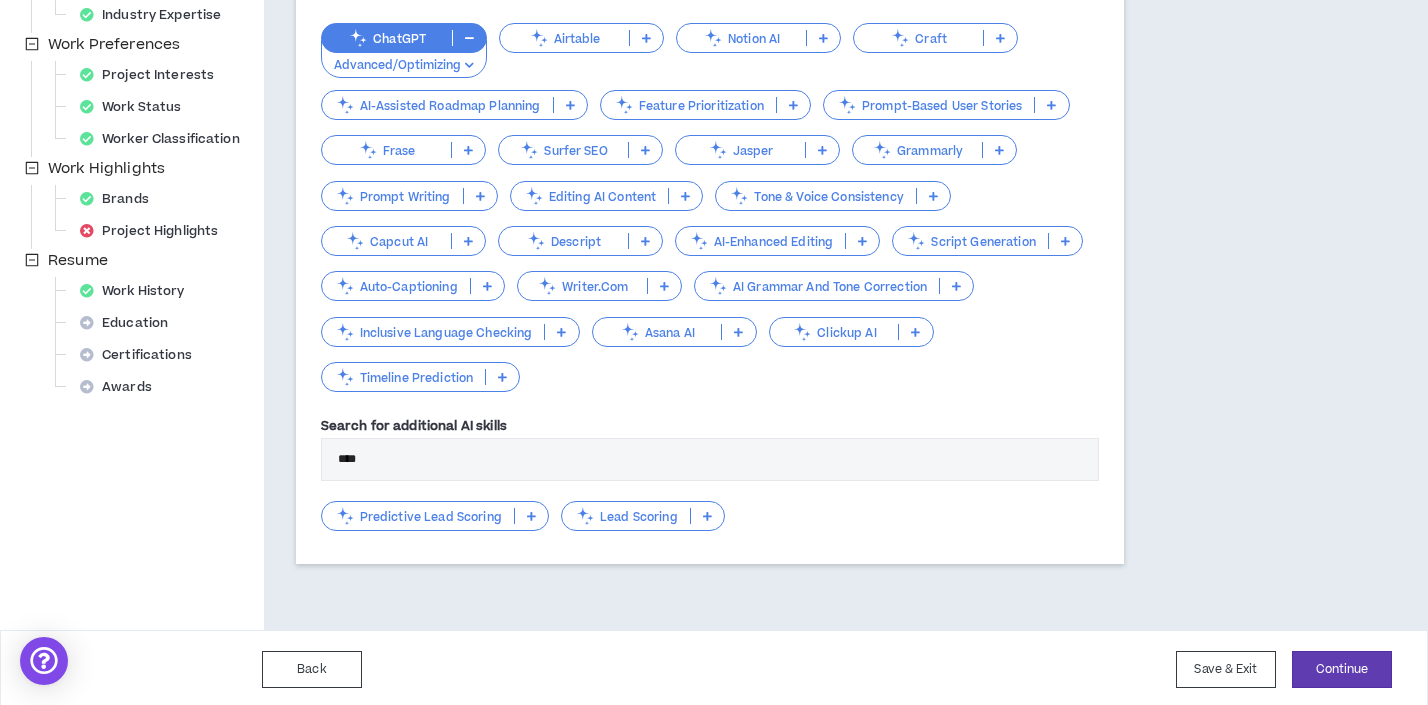 click at bounding box center (707, 516) 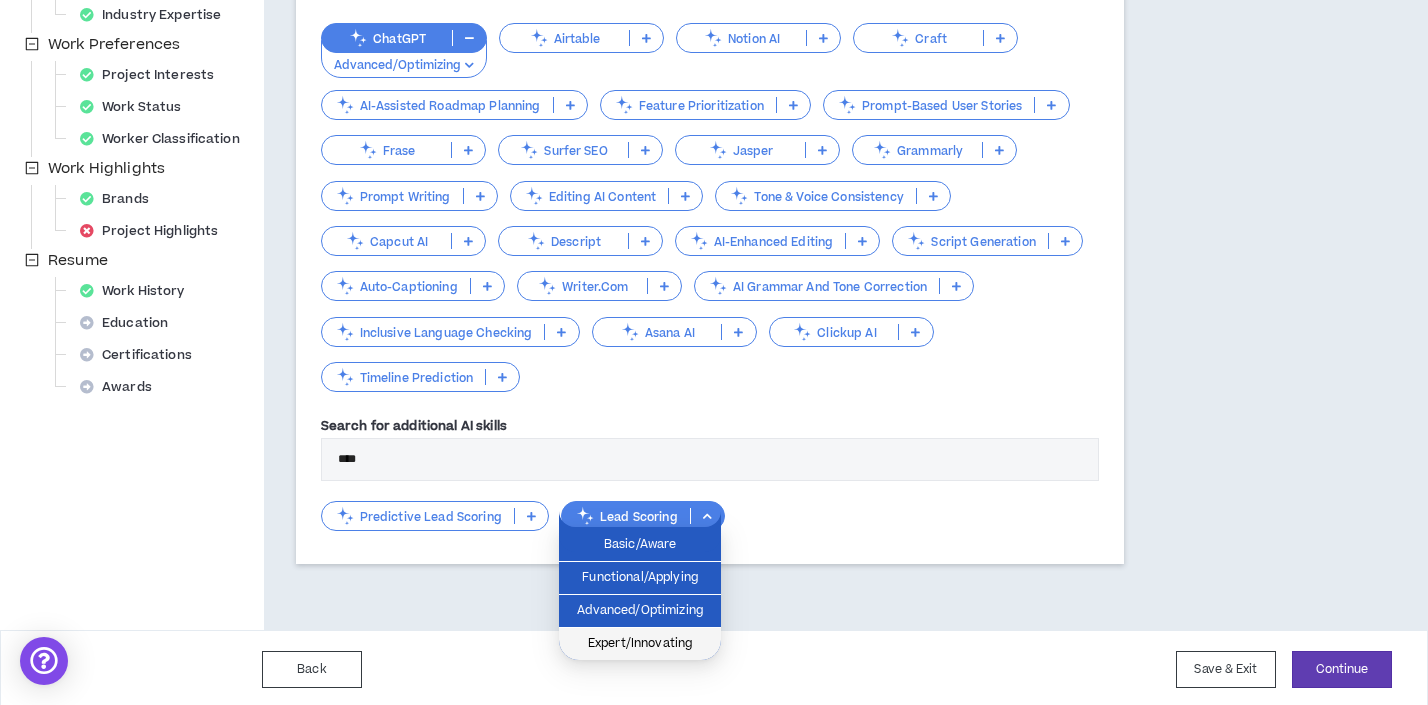 click on "Expert/Innovating" at bounding box center (640, 644) 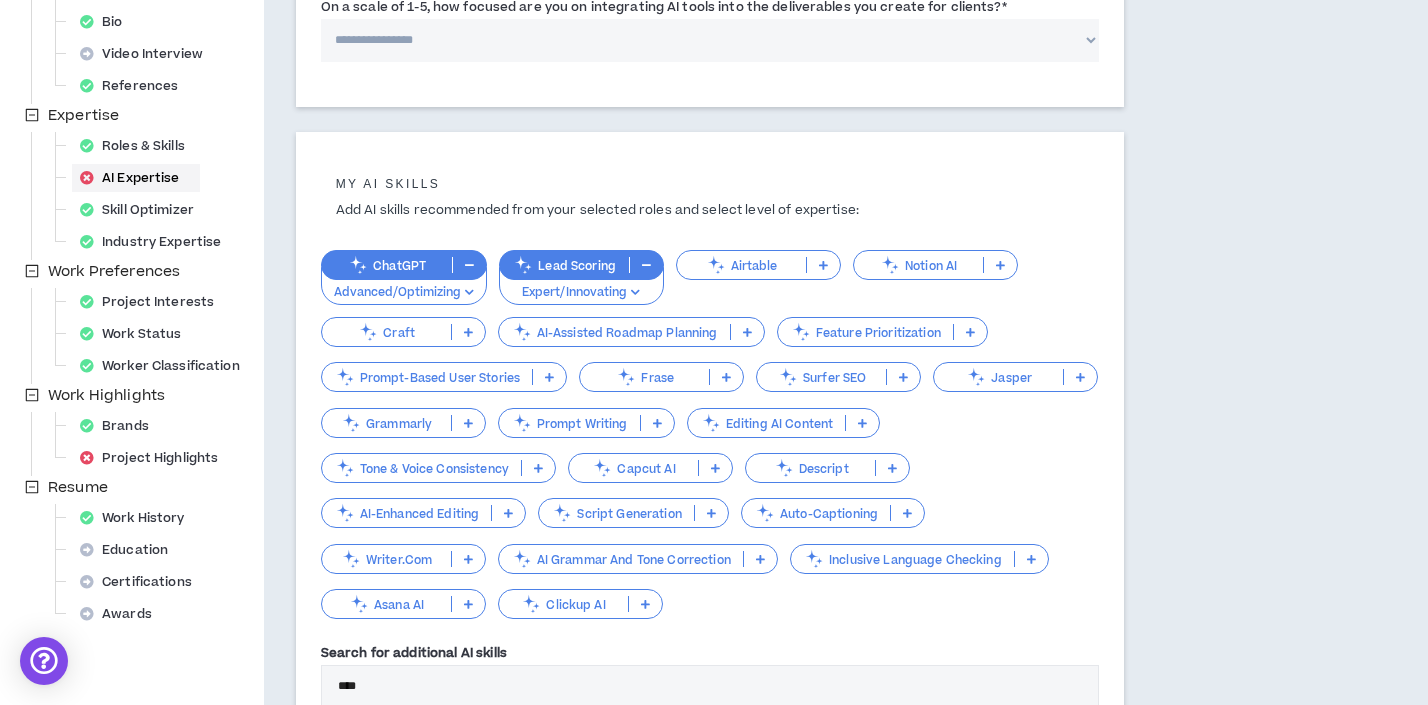 scroll, scrollTop: 370, scrollLeft: 0, axis: vertical 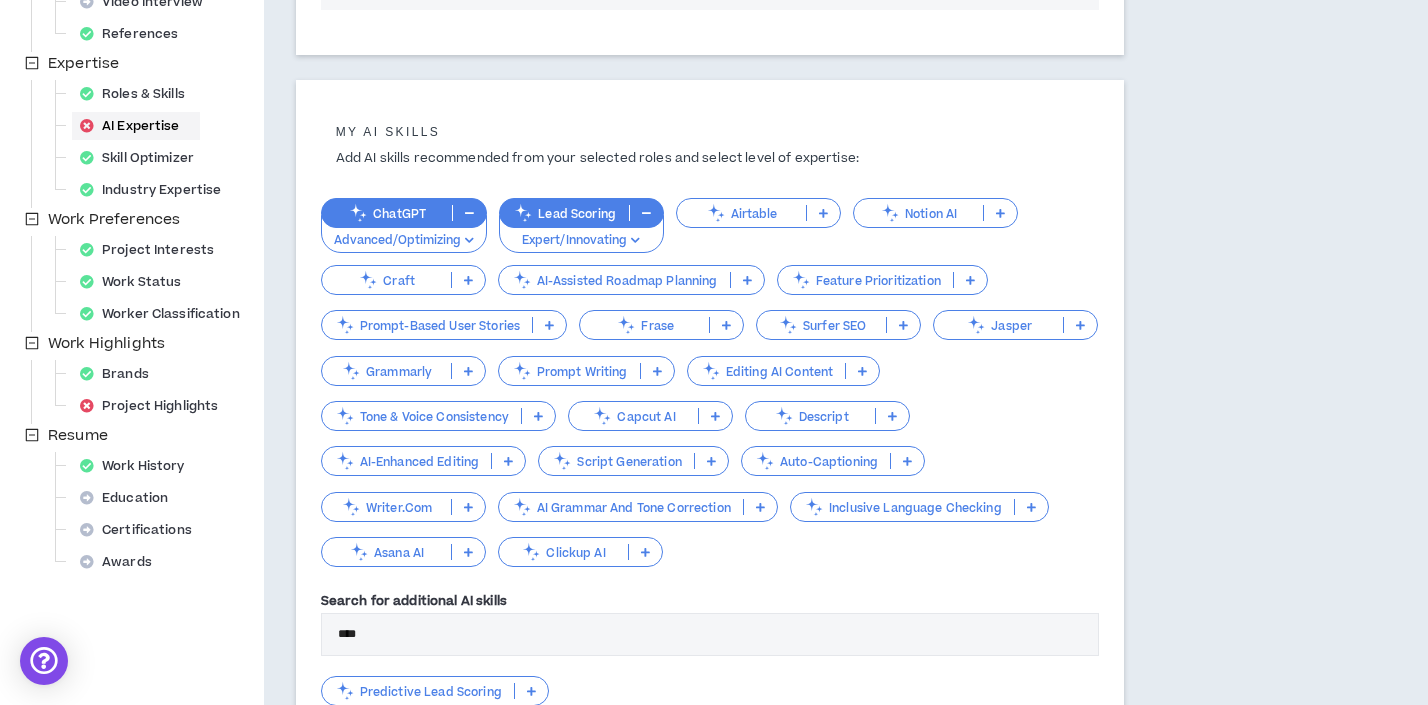 click at bounding box center [646, 213] 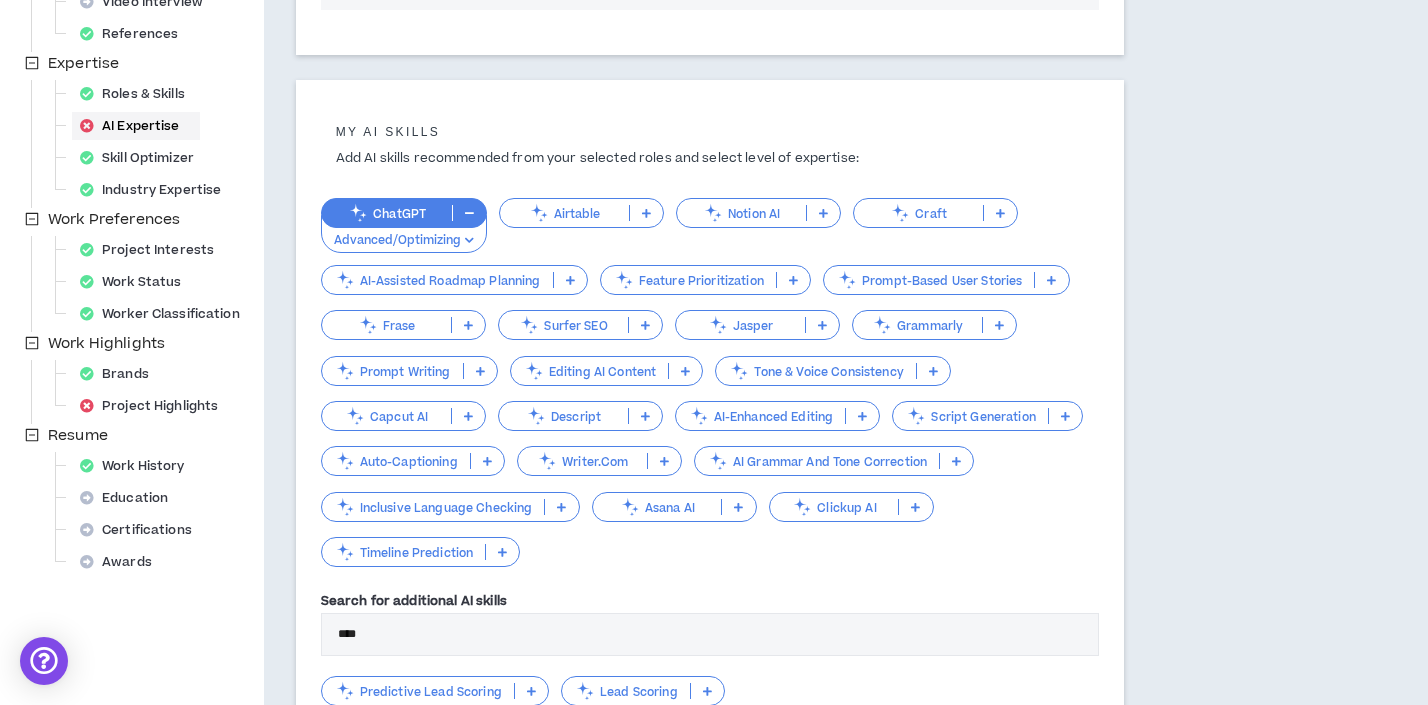 click on "Advanced/Optimizing" at bounding box center [404, 241] 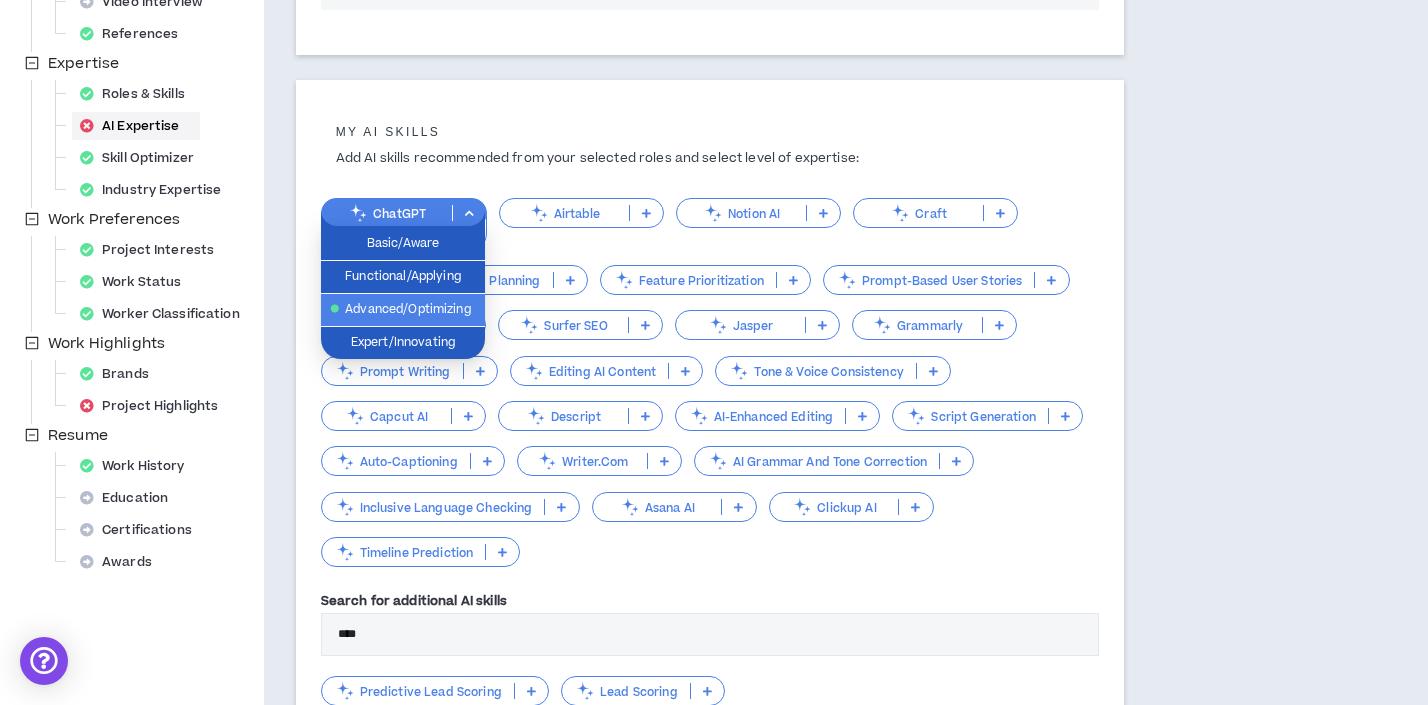 click on "Advanced/Optimizing" at bounding box center (403, 310) 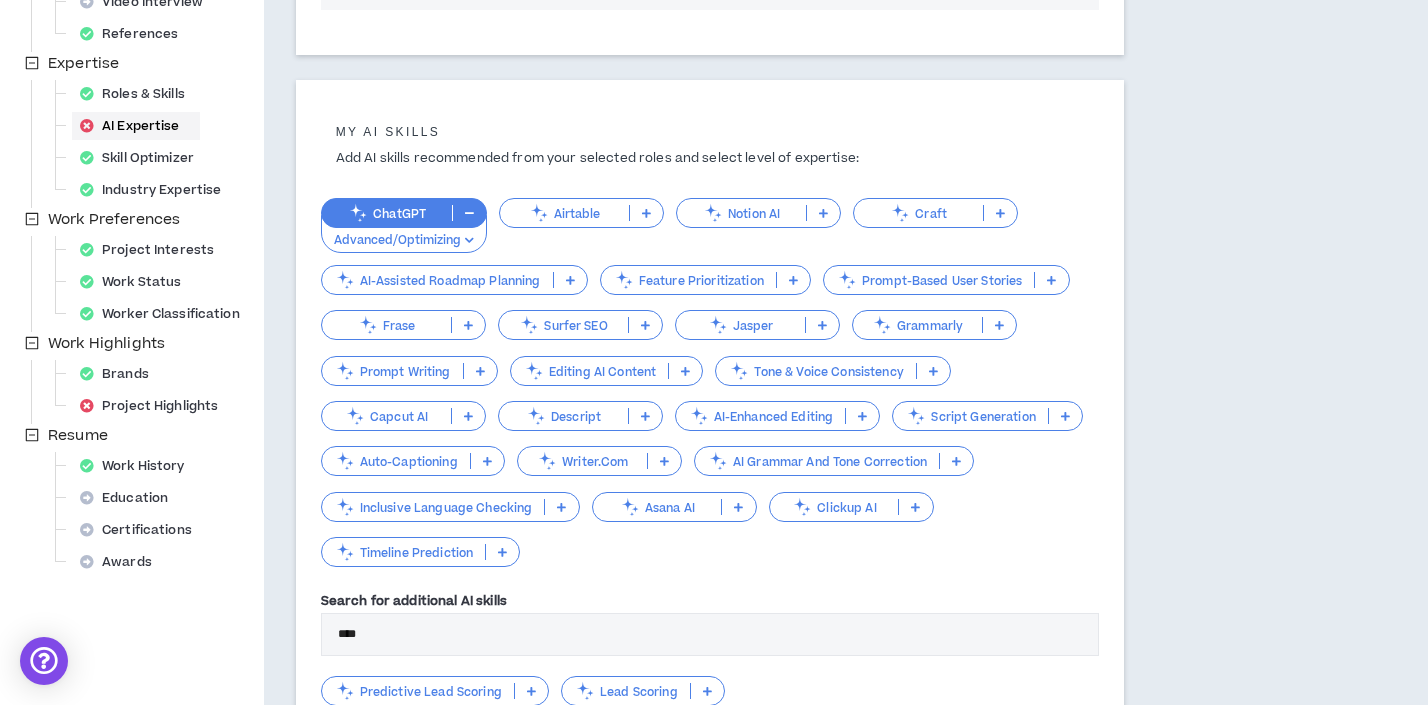 click on "Airtable" at bounding box center [581, 225] 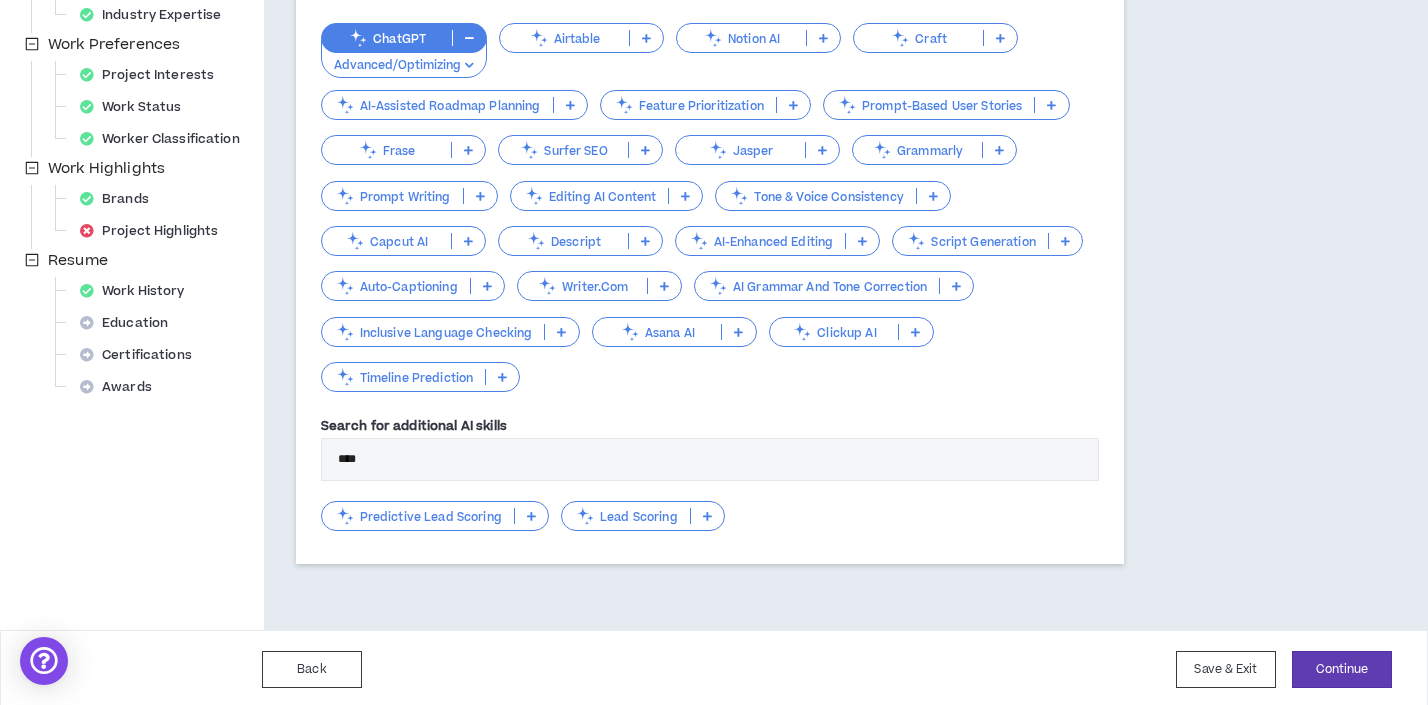 click on "****" at bounding box center [710, 459] 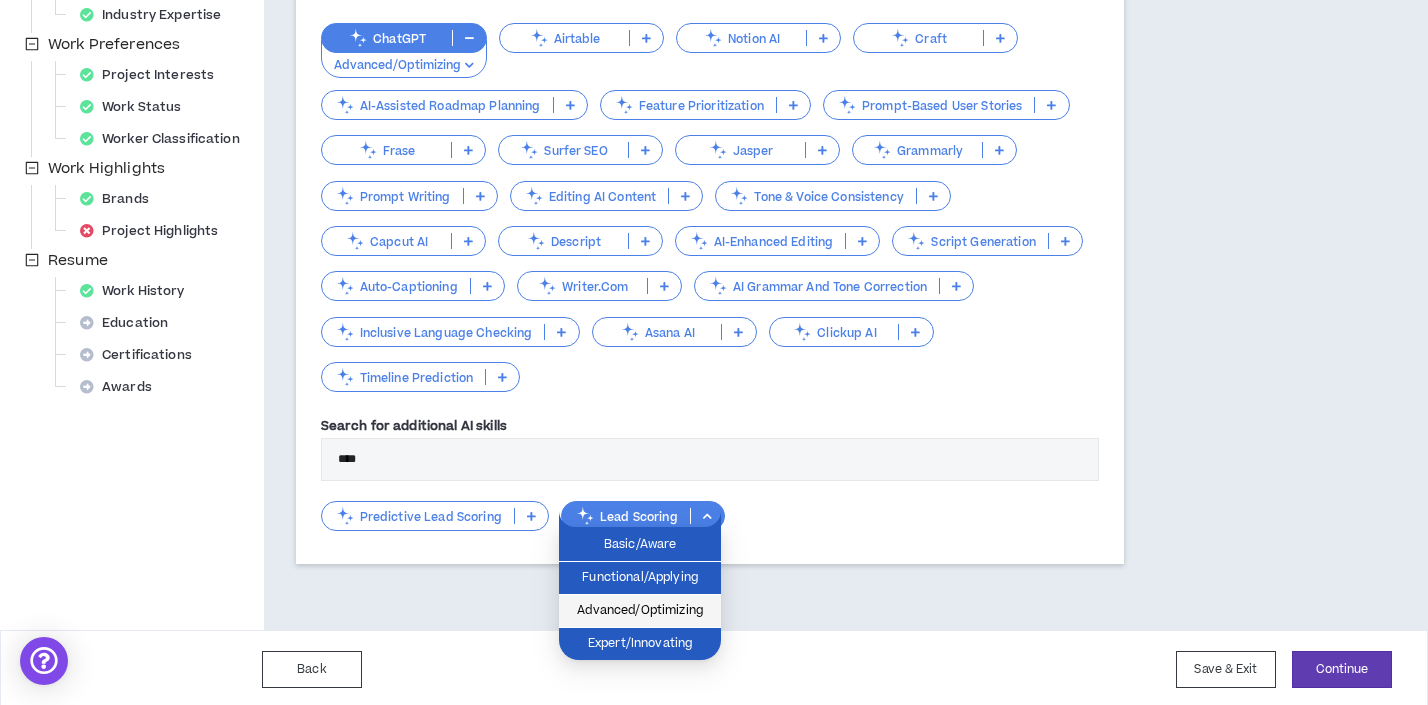 click on "Advanced/Optimizing" at bounding box center (640, 611) 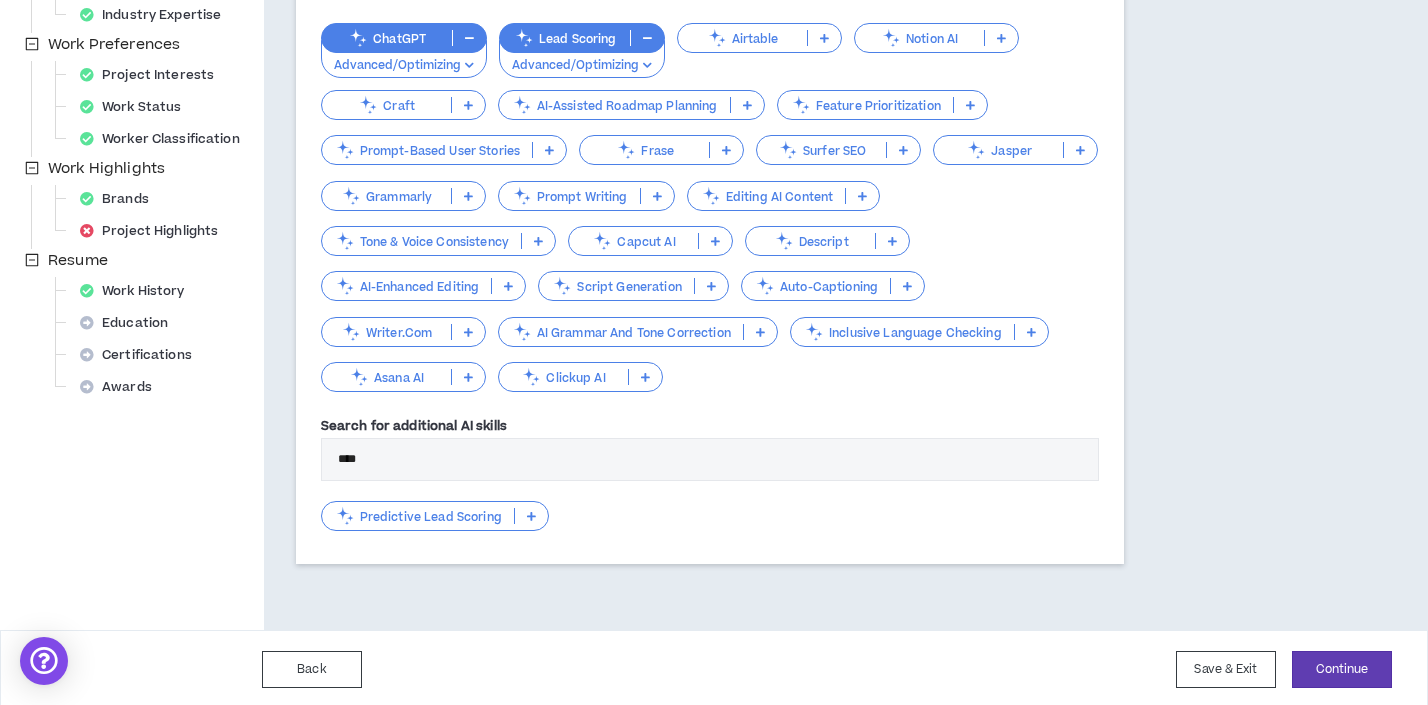 click on "****" at bounding box center [710, 459] 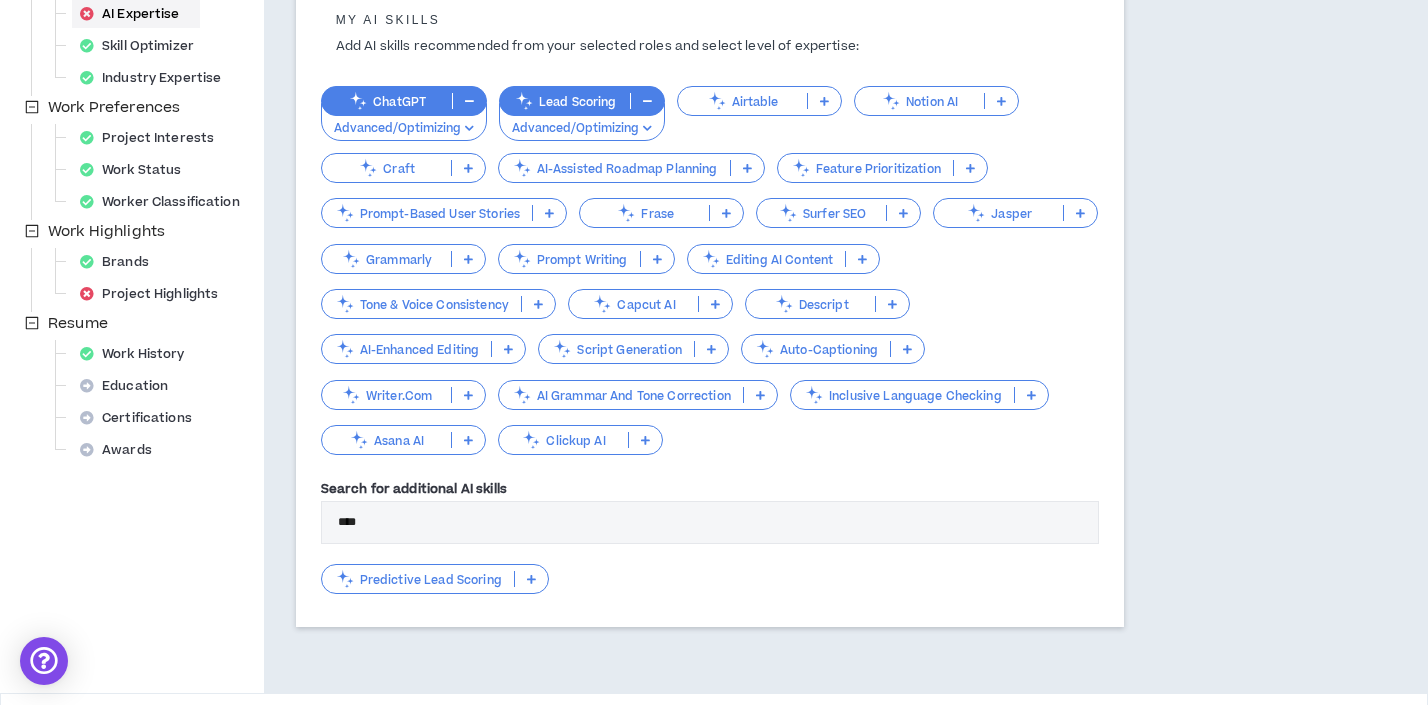 scroll, scrollTop: 461, scrollLeft: 0, axis: vertical 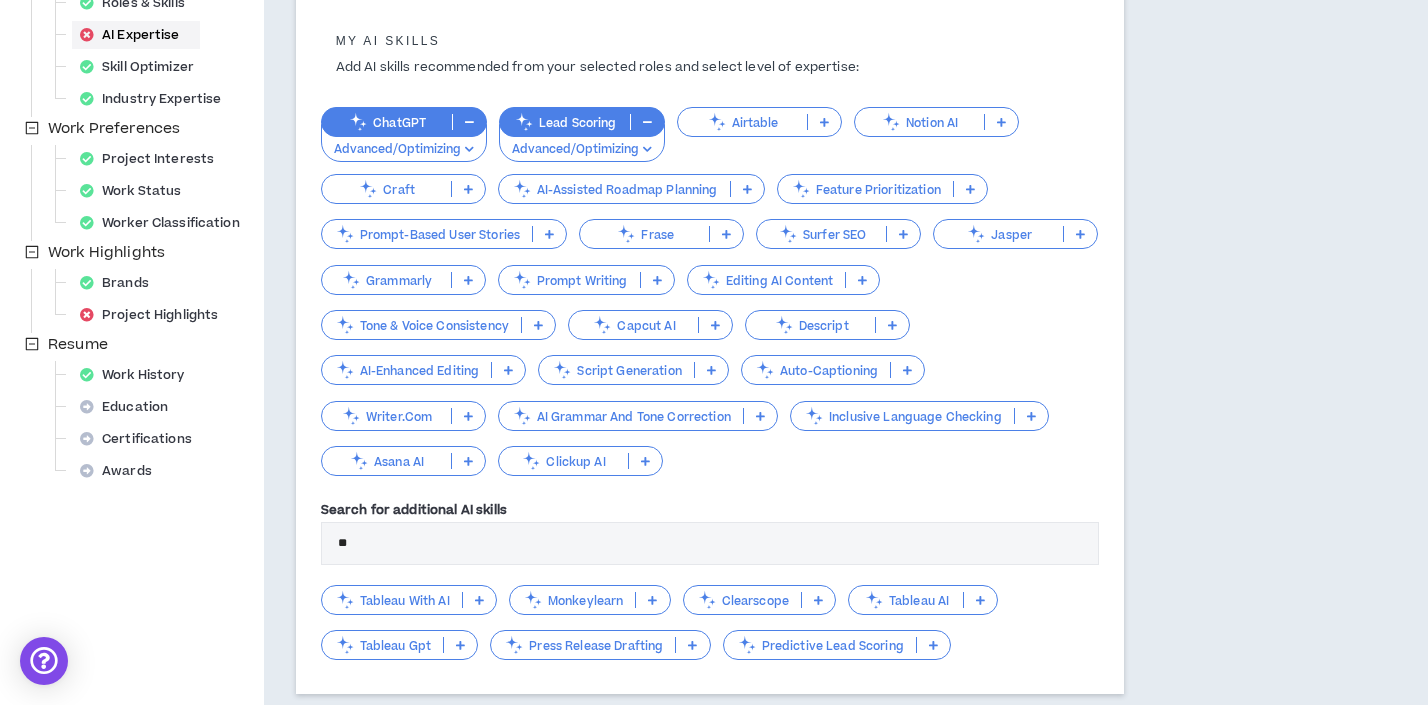 type on "*" 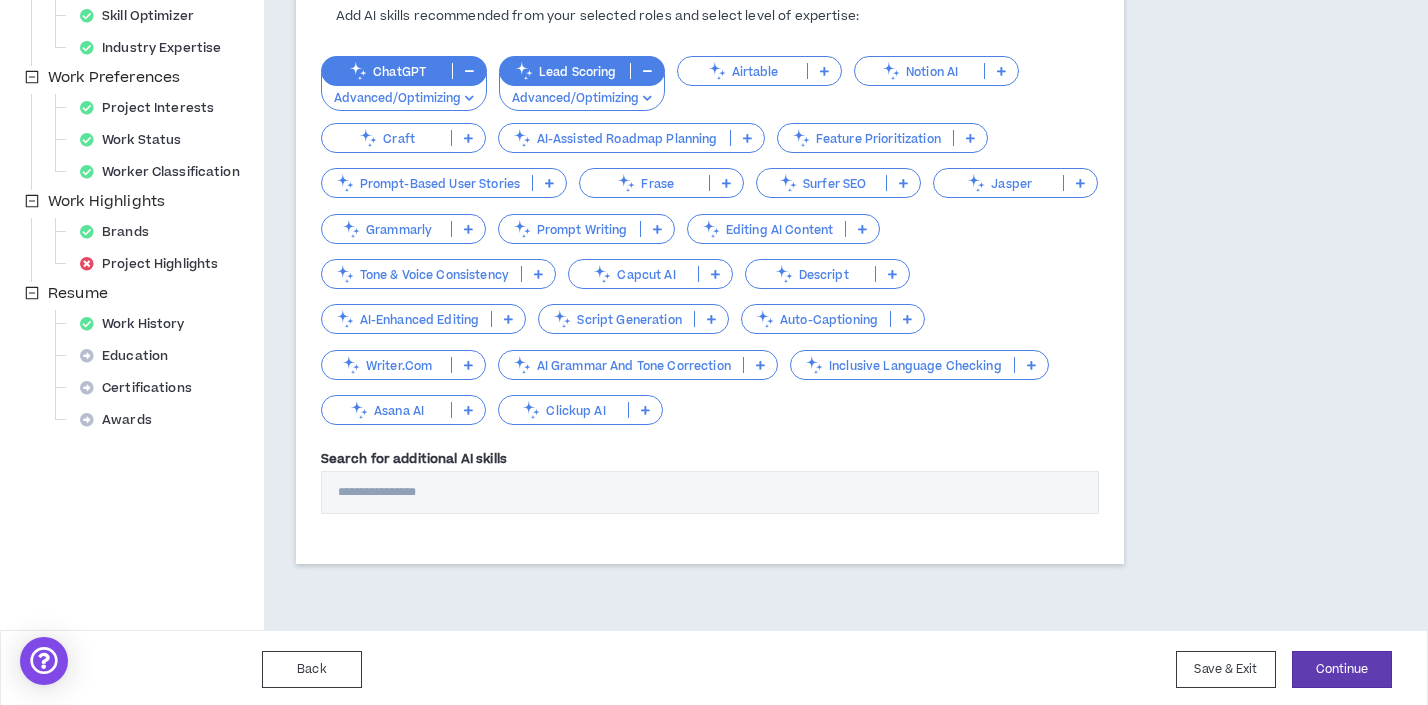 scroll, scrollTop: 0, scrollLeft: 0, axis: both 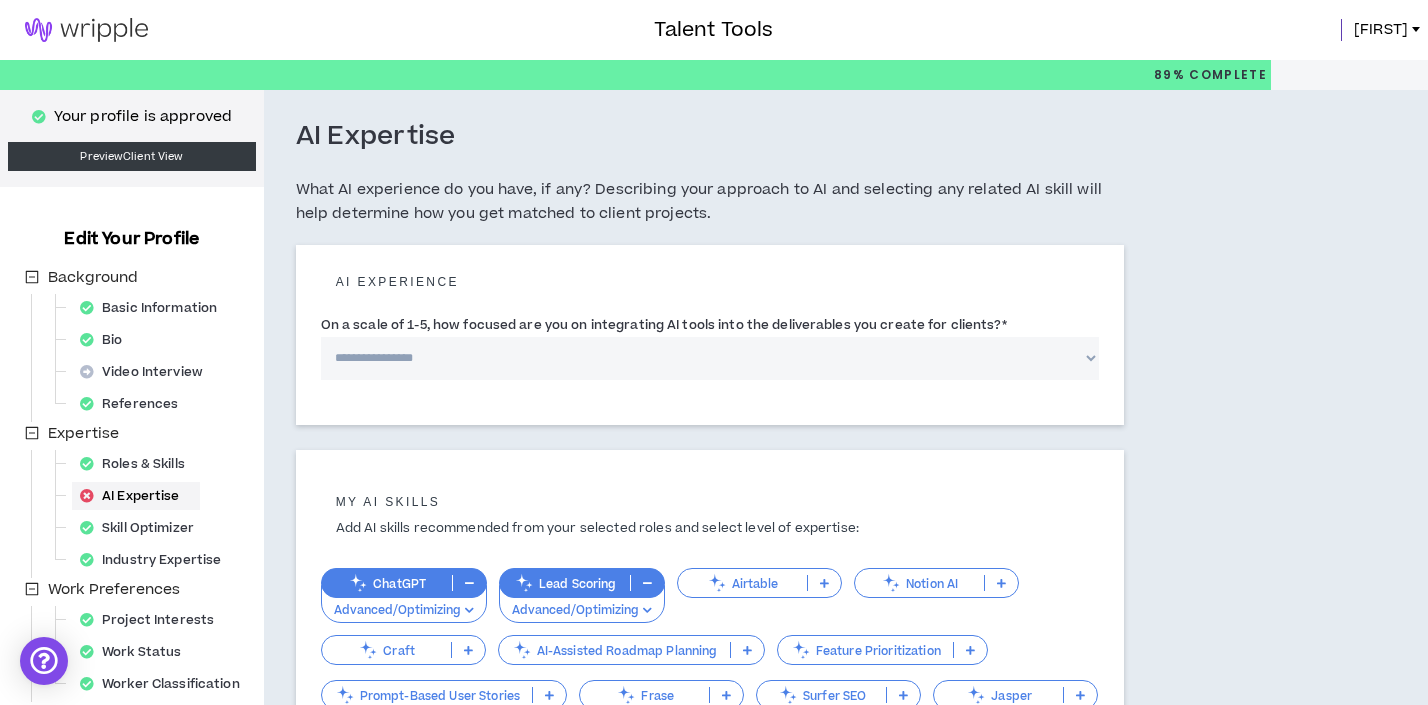 type 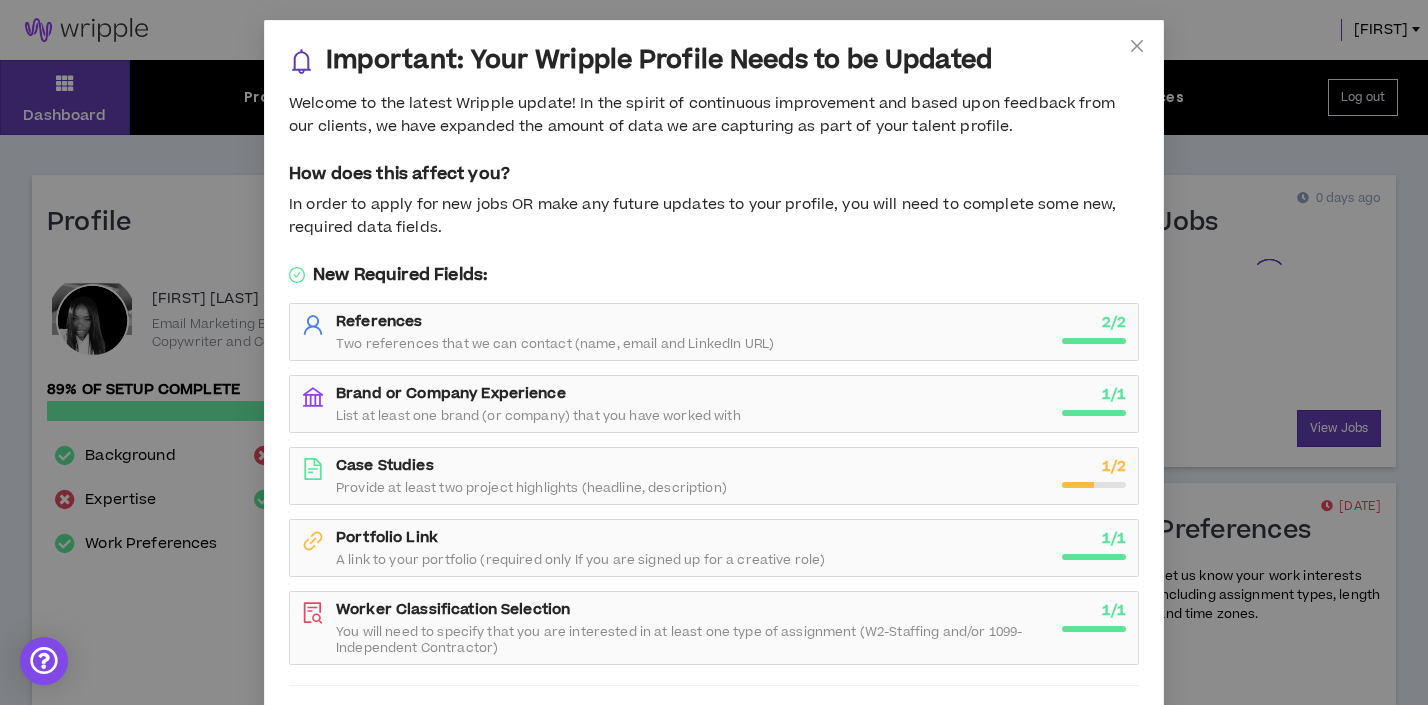 click on "Important: Your Wripple Profile Needs to be Updated Welcome to the latest Wripple update! In the spirit of continuous improvement and based upon feedback from our clients, we have expanded the amount of data we are capturing as part of your talent profile. How does this affect you? In order to apply for new jobs OR make any future updates to your profile, you will need to complete some new, required data fields. New Required Fields: References Two references that we can contact (name, email and LinkedIn URL) 2 / 2 Brand or Company Experience List at least one brand (or company) that you have worked with 1 / 1 Case Studies Provide at least two project highlights (headline, description) 1 / 2 Portfolio Link A link to your portfolio (required only If you are signed up for a creative role) 1 / 1 Worker Classification Selection You will need to specify that you are interested in at least one type of assignment (W2-Staffing and/or 1099-Independent Contractor) 1 / 1 Continue to Profile" at bounding box center [714, 352] 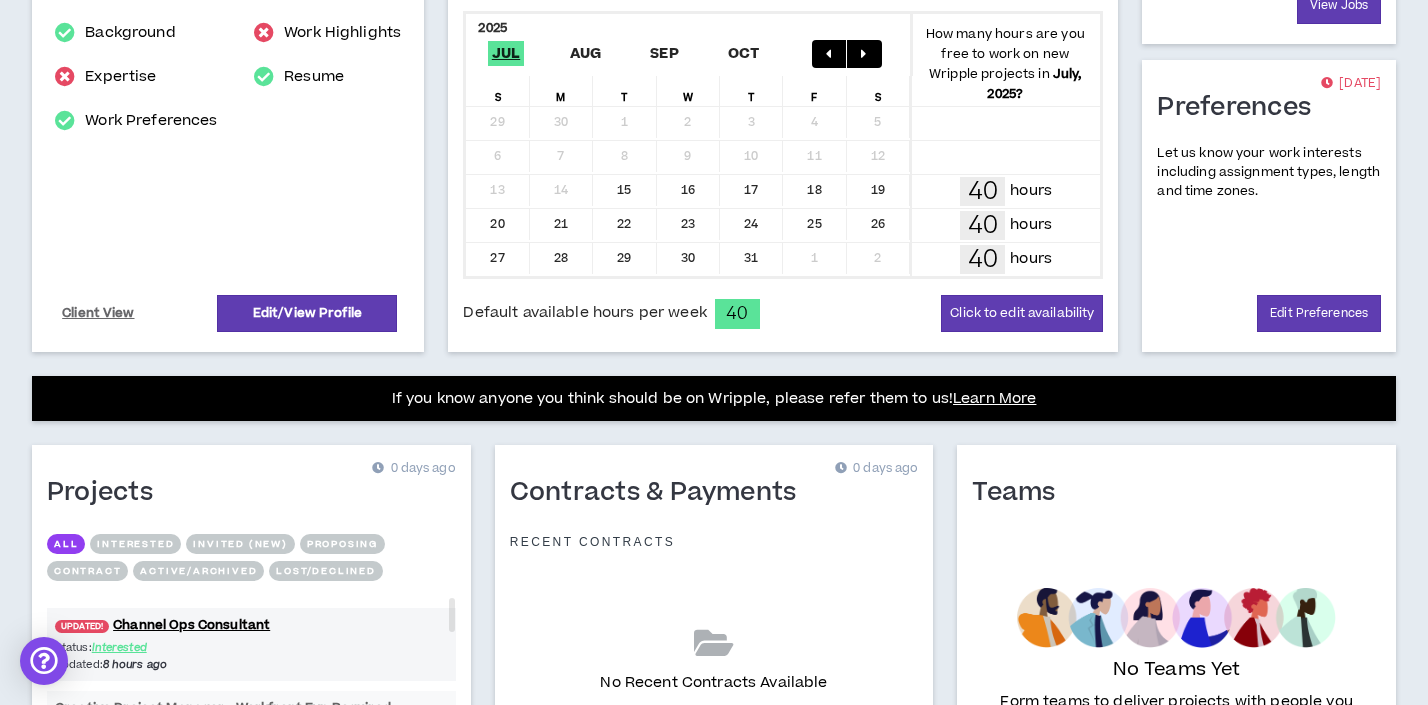 scroll, scrollTop: 431, scrollLeft: 0, axis: vertical 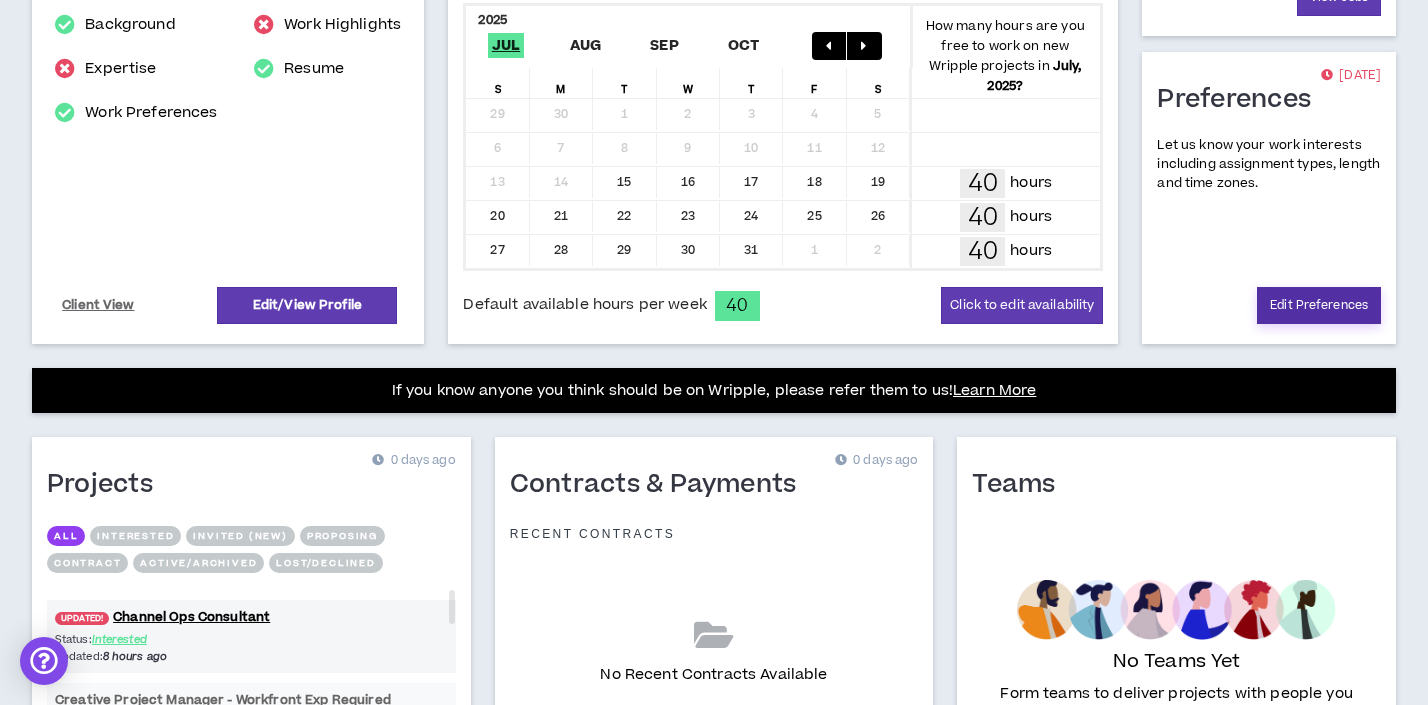 click on "Edit Preferences" at bounding box center [1319, 305] 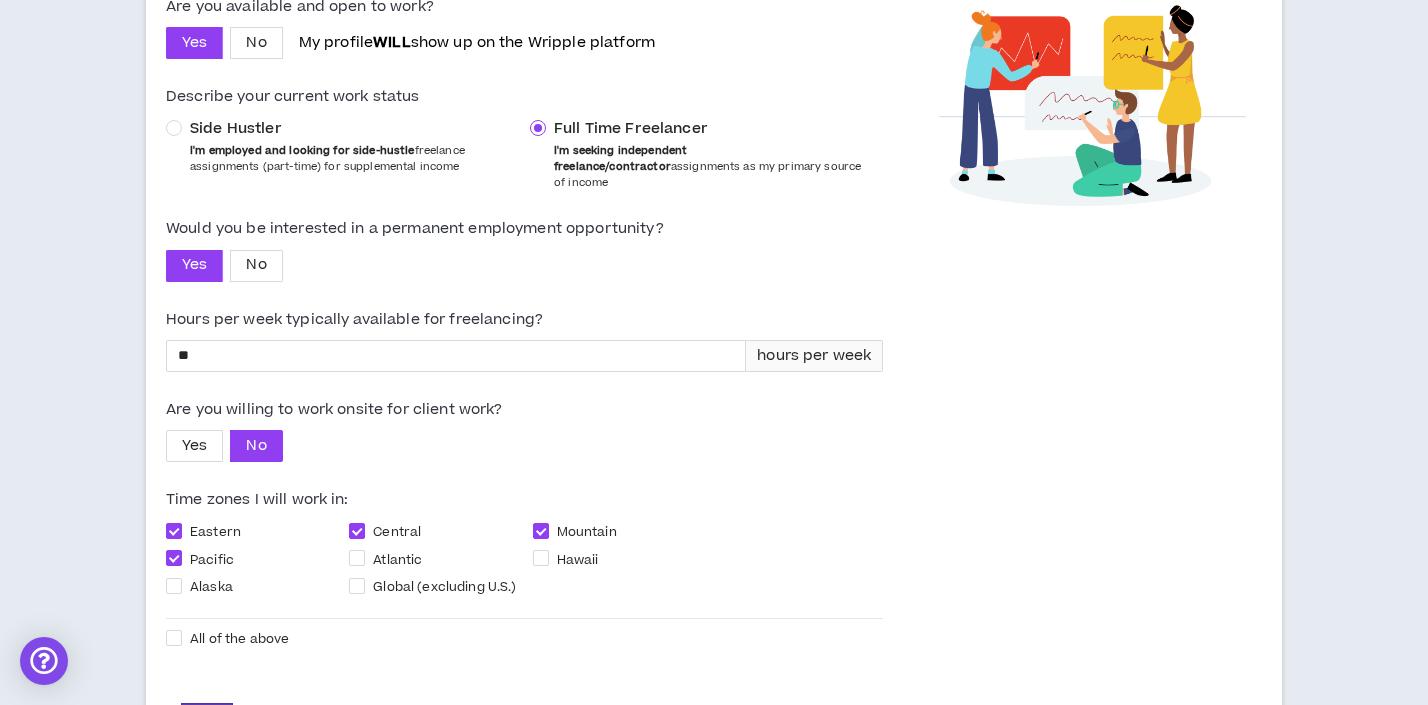 scroll, scrollTop: 348, scrollLeft: 0, axis: vertical 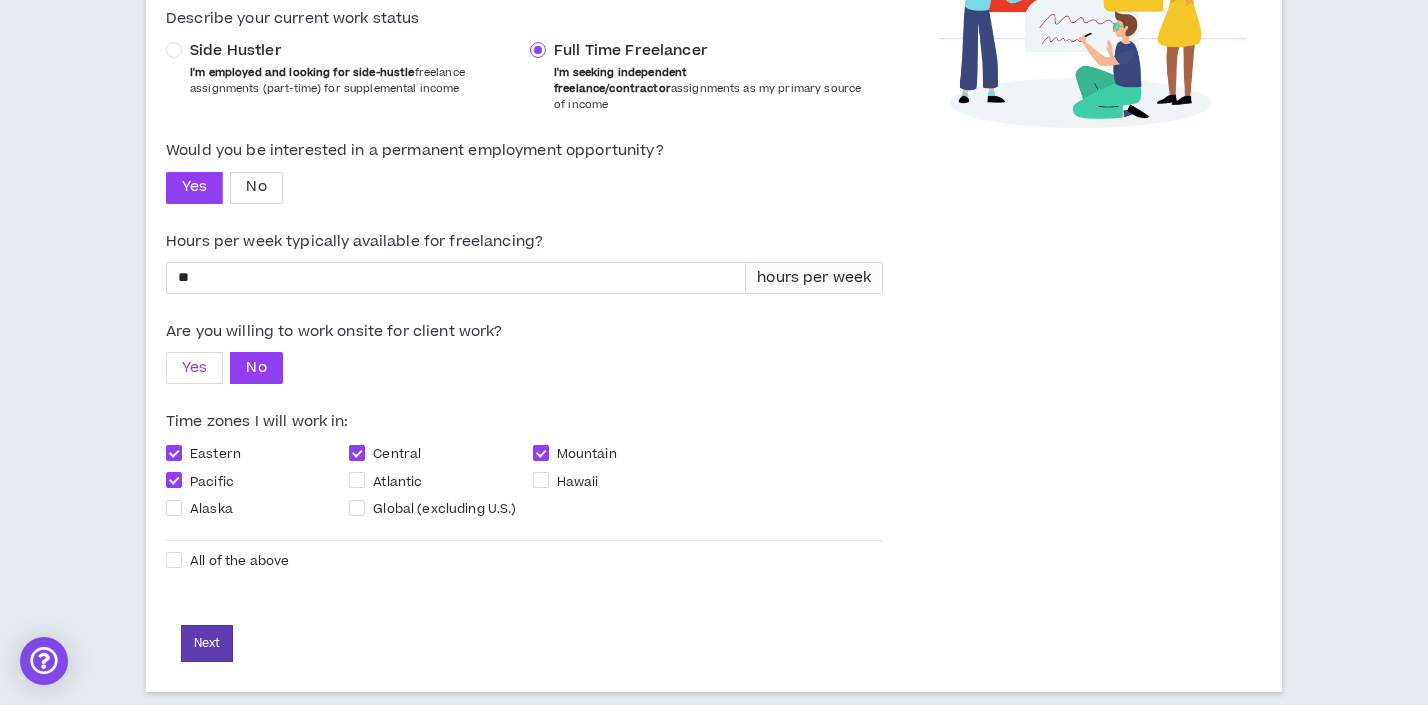 click on "Yes" at bounding box center [194, 368] 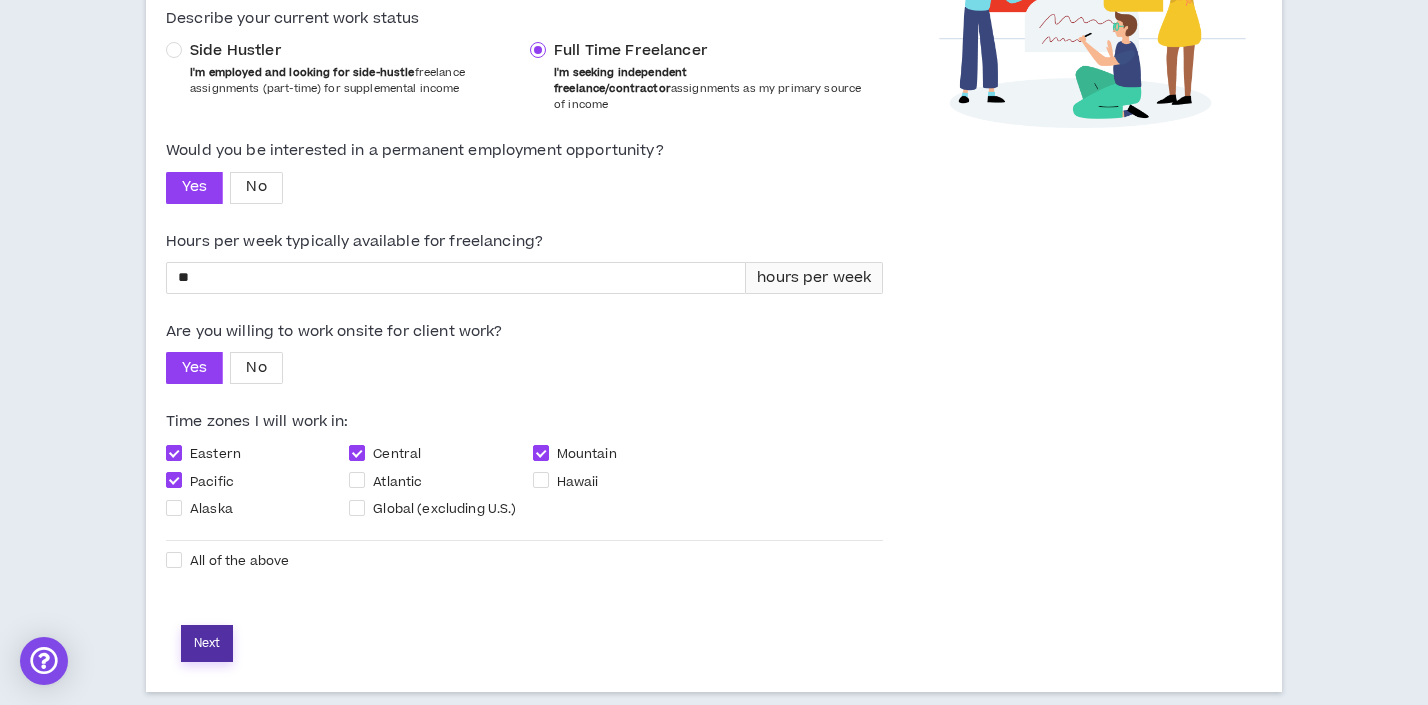 click on "Next" at bounding box center (207, 643) 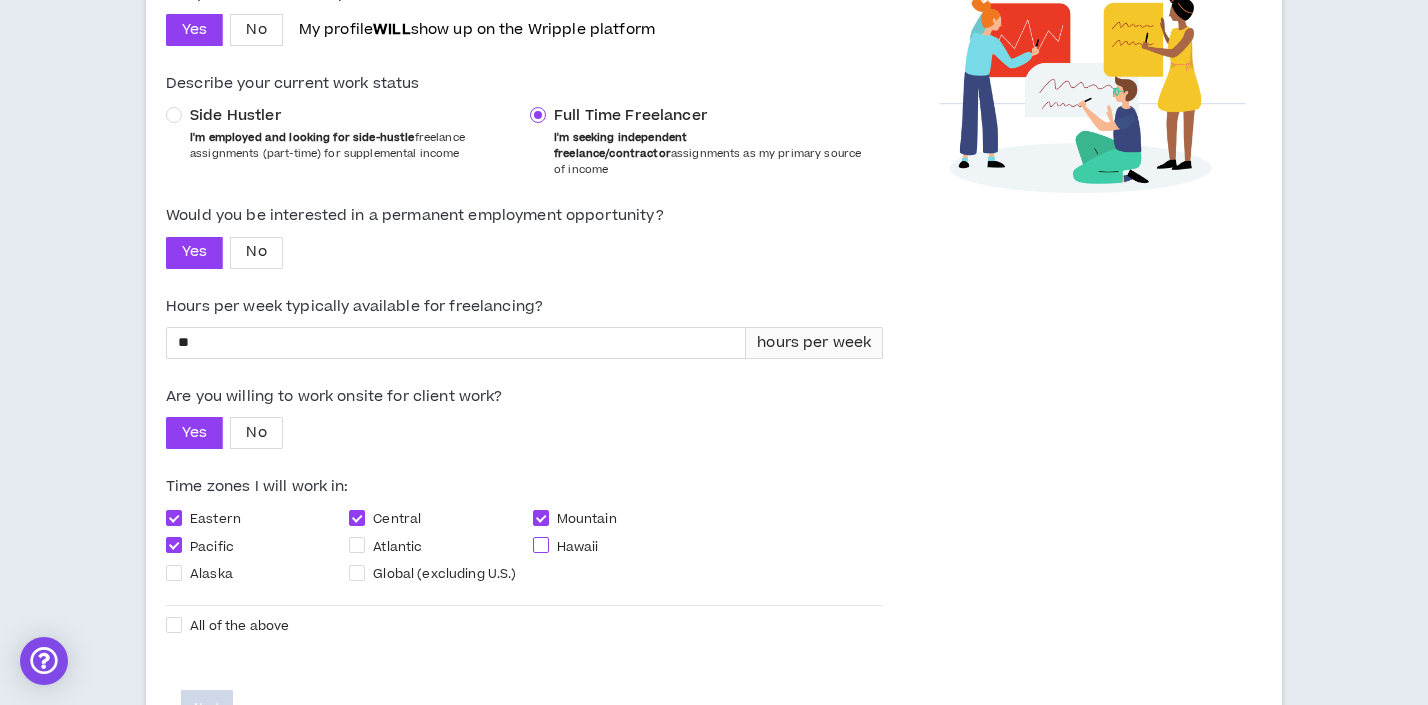 scroll, scrollTop: 348, scrollLeft: 0, axis: vertical 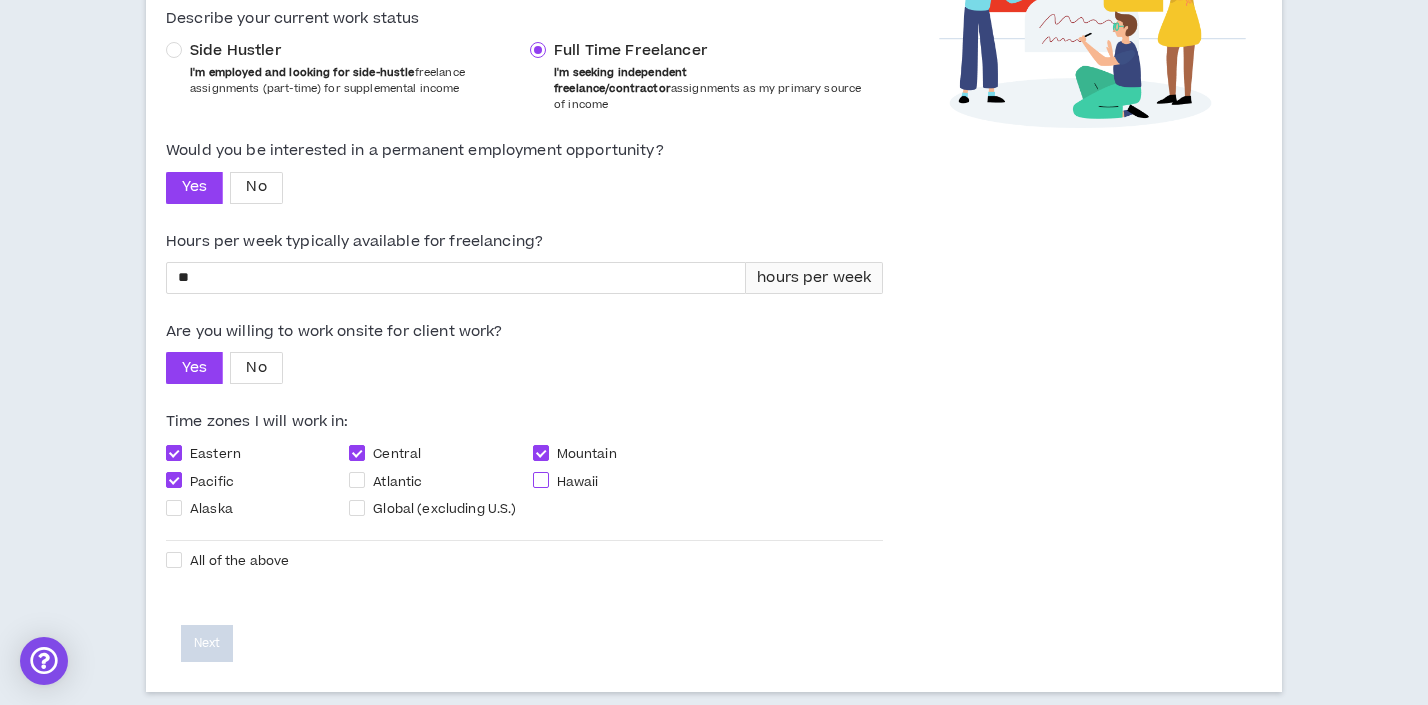 select on "*" 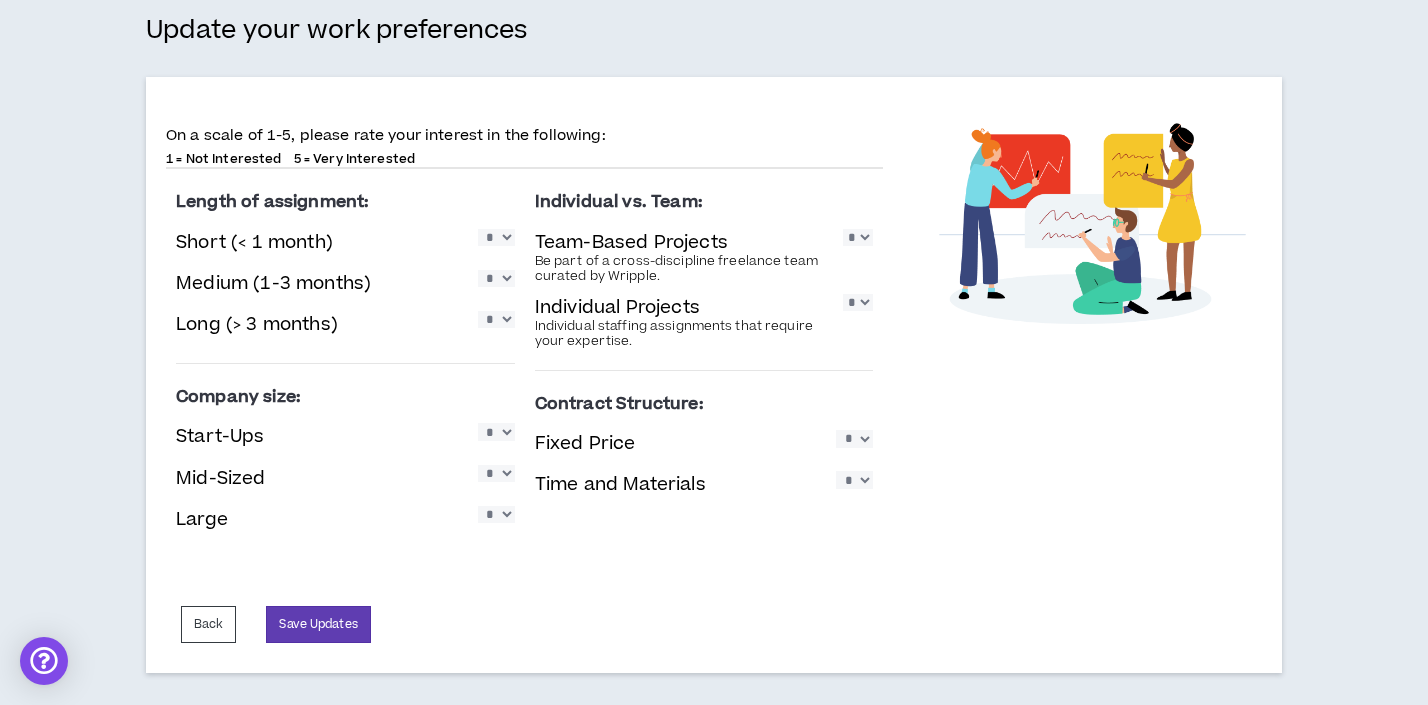 scroll, scrollTop: 152, scrollLeft: 0, axis: vertical 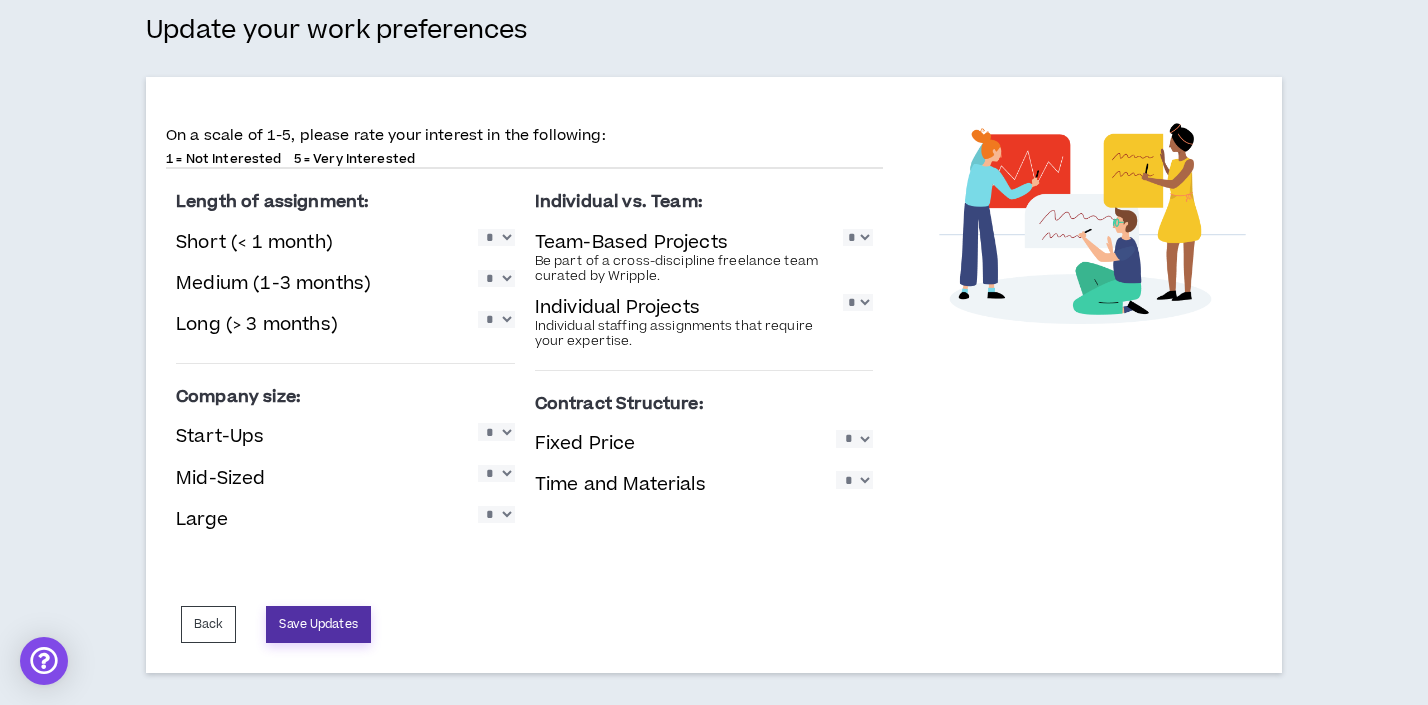 click on "Save Updates" at bounding box center [318, 624] 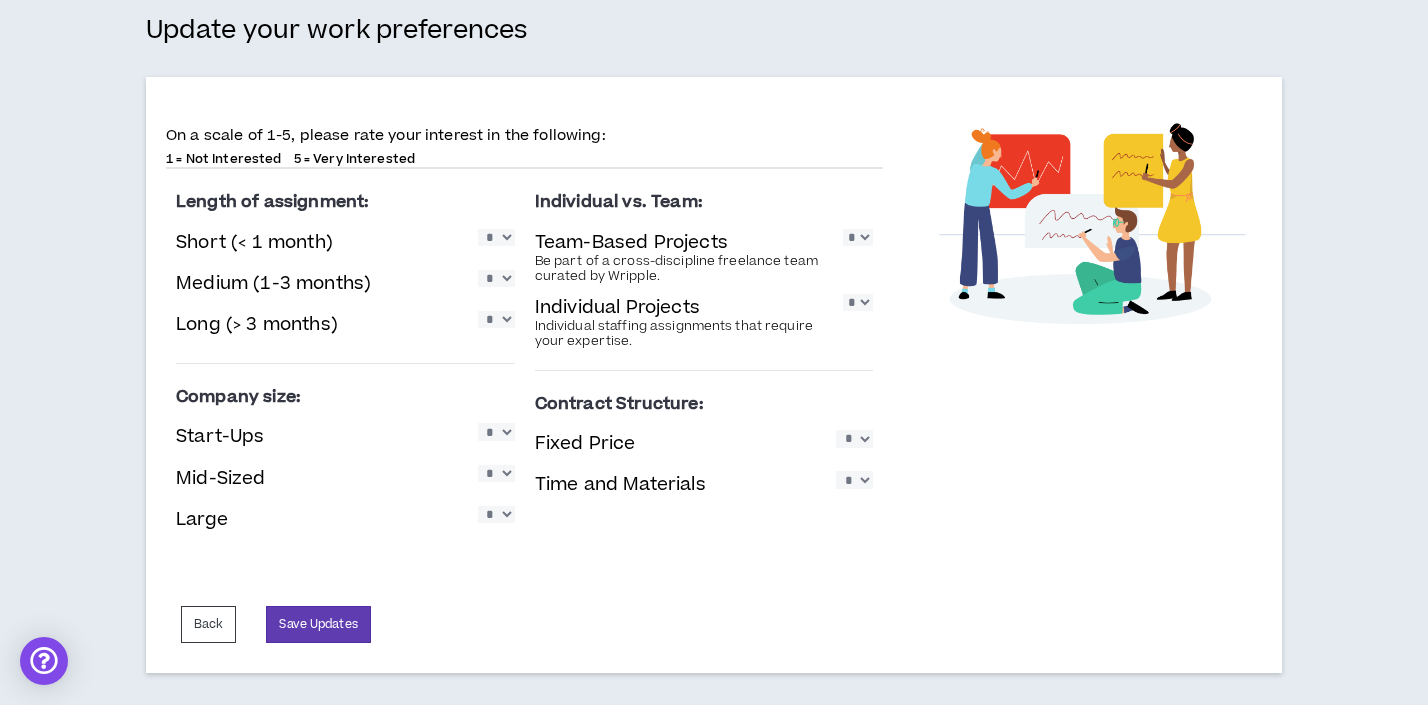 click on "On a scale of 1-5, please rate your interest in the following: 1 = Not Interested 5 = Very Interested Length of assignment: Short (< 1 month) * * * * * Medium (1-3 months) * * * * * Long (> 3 months) * * * * * Company size: Start-Ups * * * * * Mid-Sized * * * * * Large * * * * * Individual vs. Team: Team-Based Projects Be part of a cross-discipline freelance team curated by Wripple. * * * * * Individual Projects Individual staffing assignments that require your expertise. * * * * * Contract Structure: Fixed Price * * * * * Time and Materials * * * * * Back Save Updates" at bounding box center [524, 375] 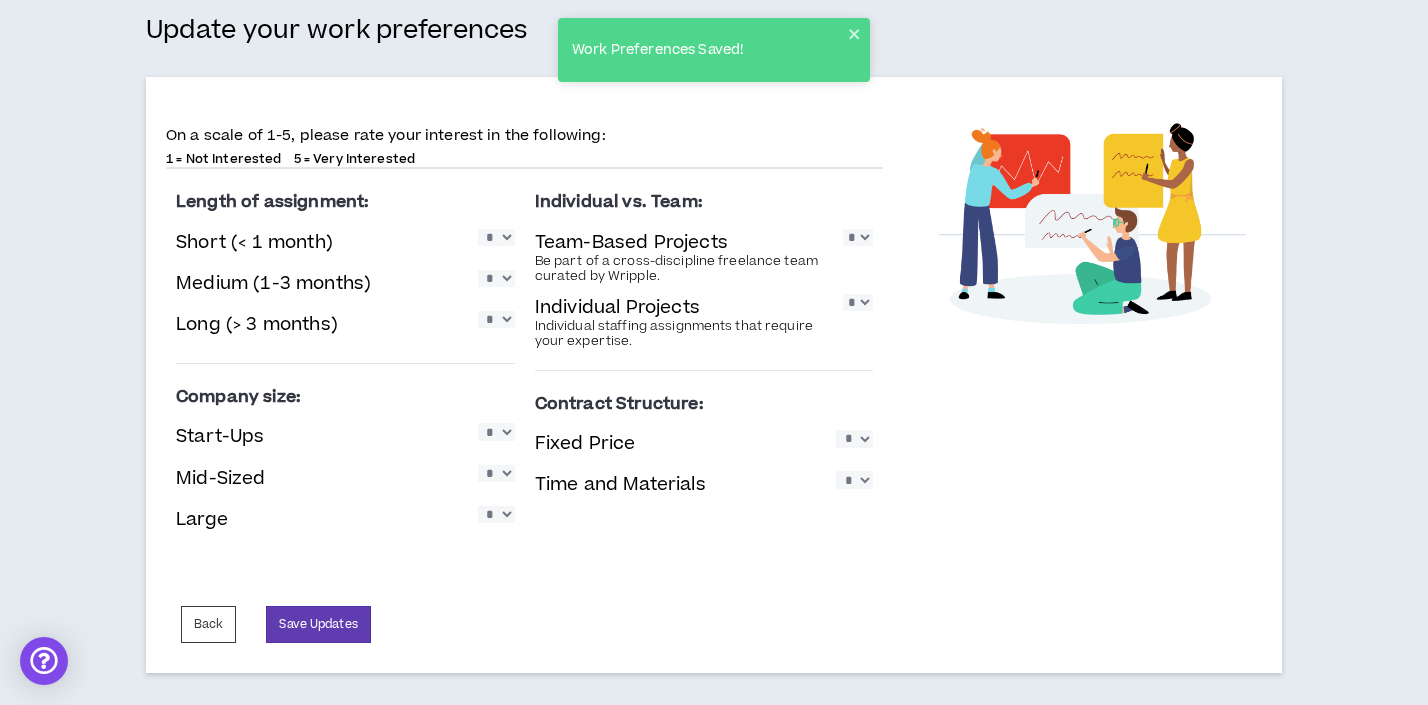 click on "* * * * *" at bounding box center (858, 237) 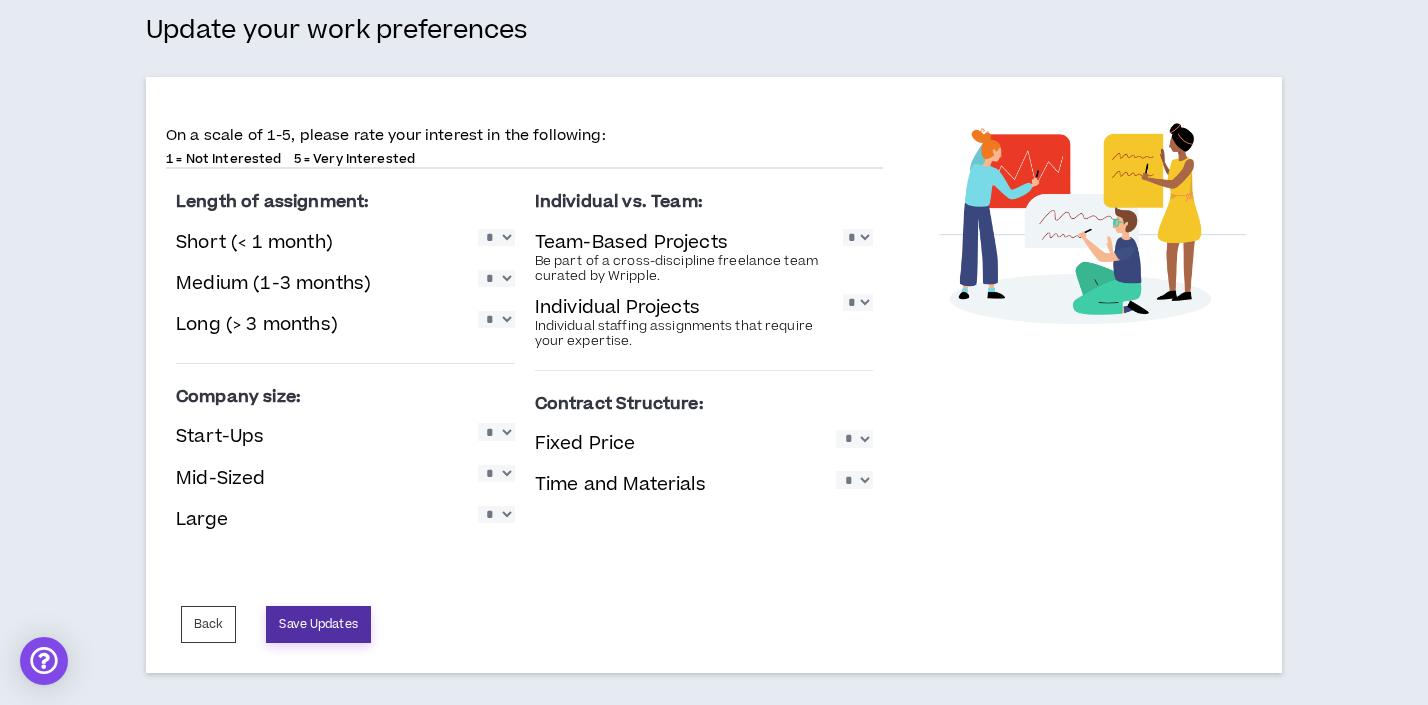 click on "Save Updates" at bounding box center (318, 624) 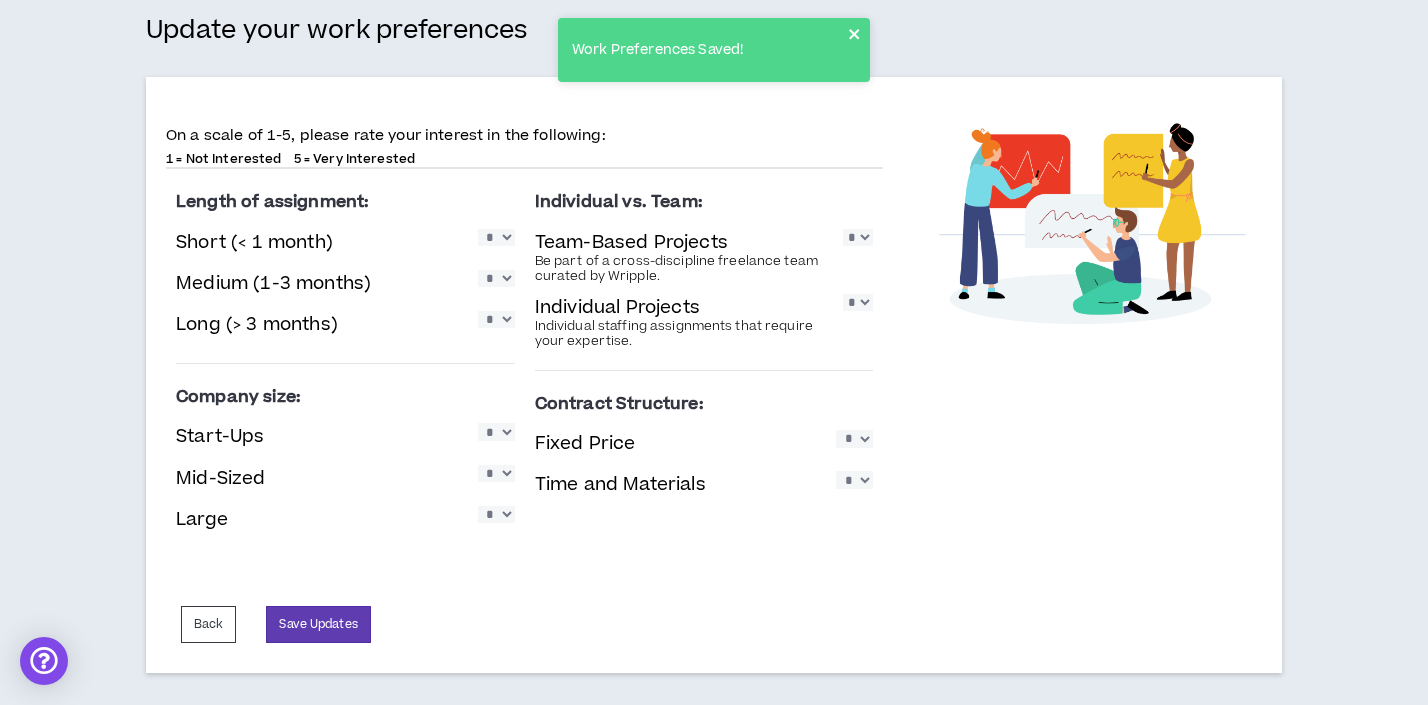 click 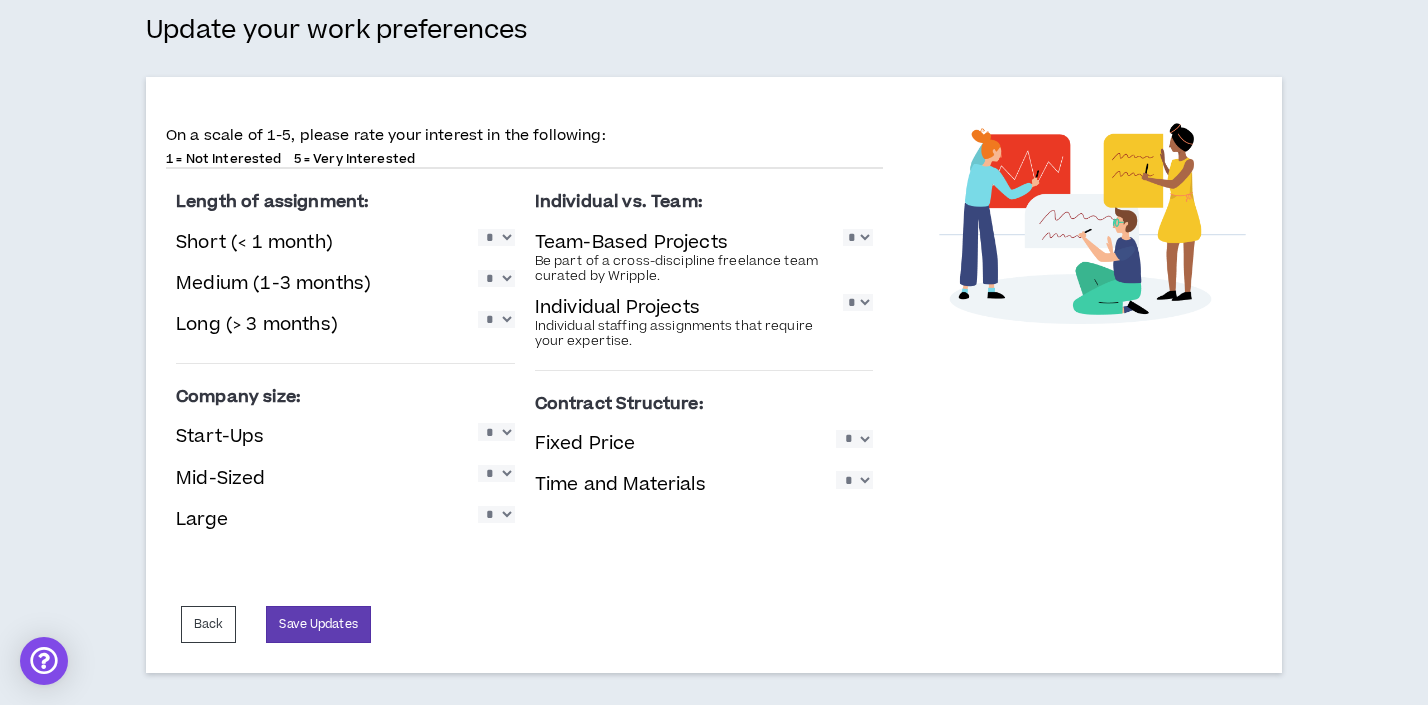 scroll, scrollTop: 0, scrollLeft: 0, axis: both 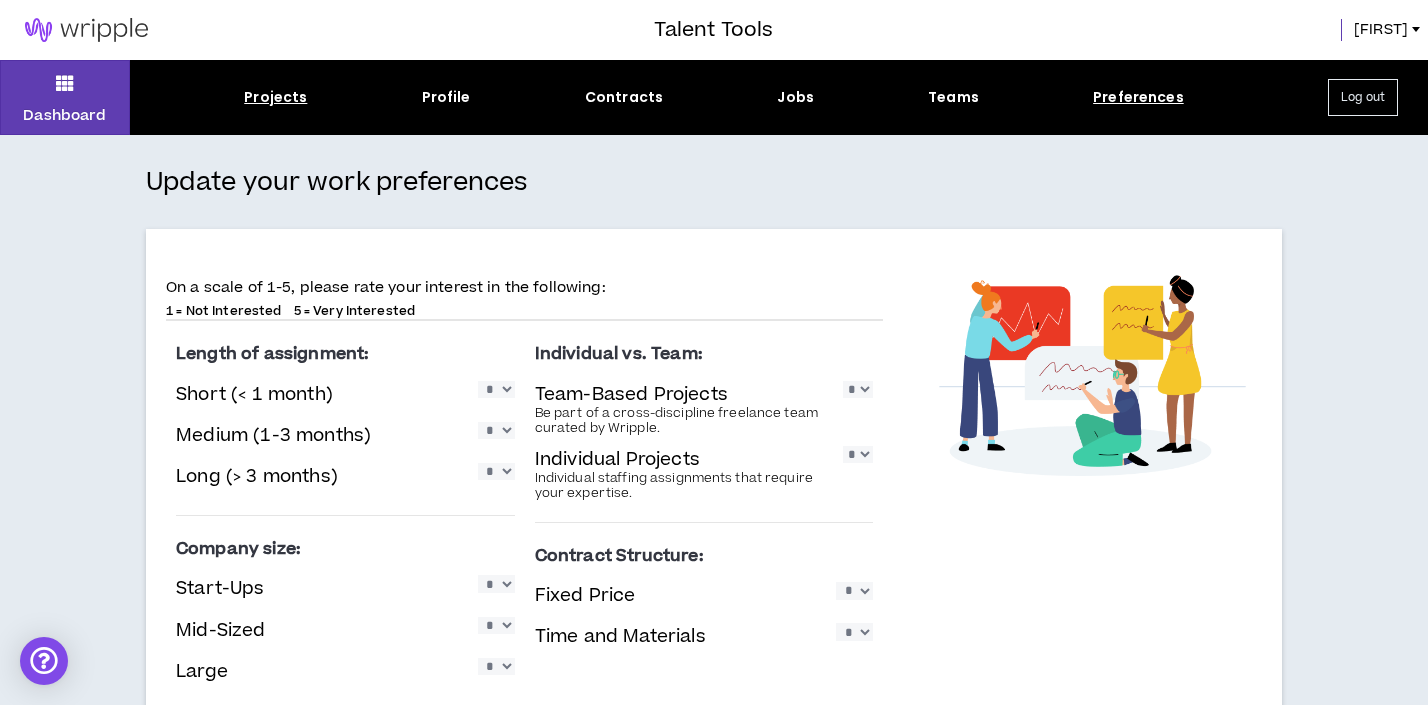 click on "Projects" at bounding box center (275, 97) 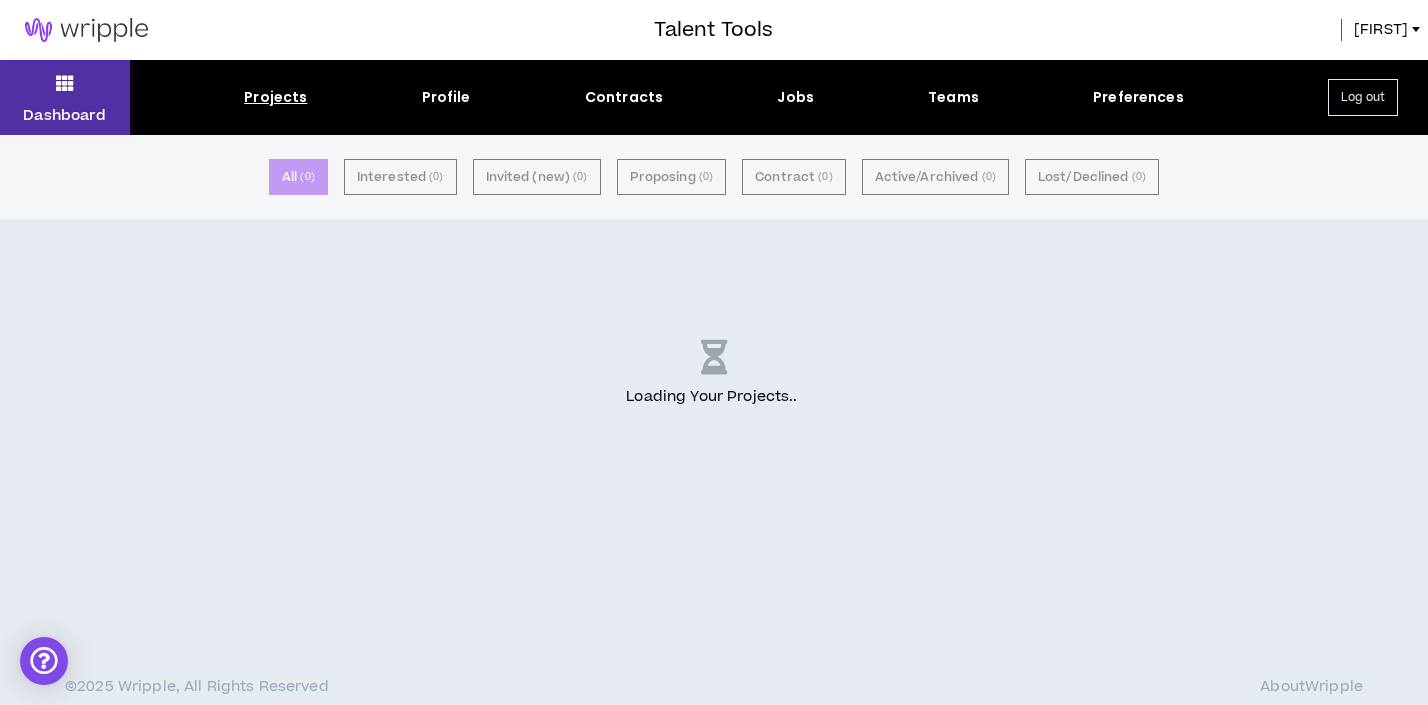 click at bounding box center (65, 83) 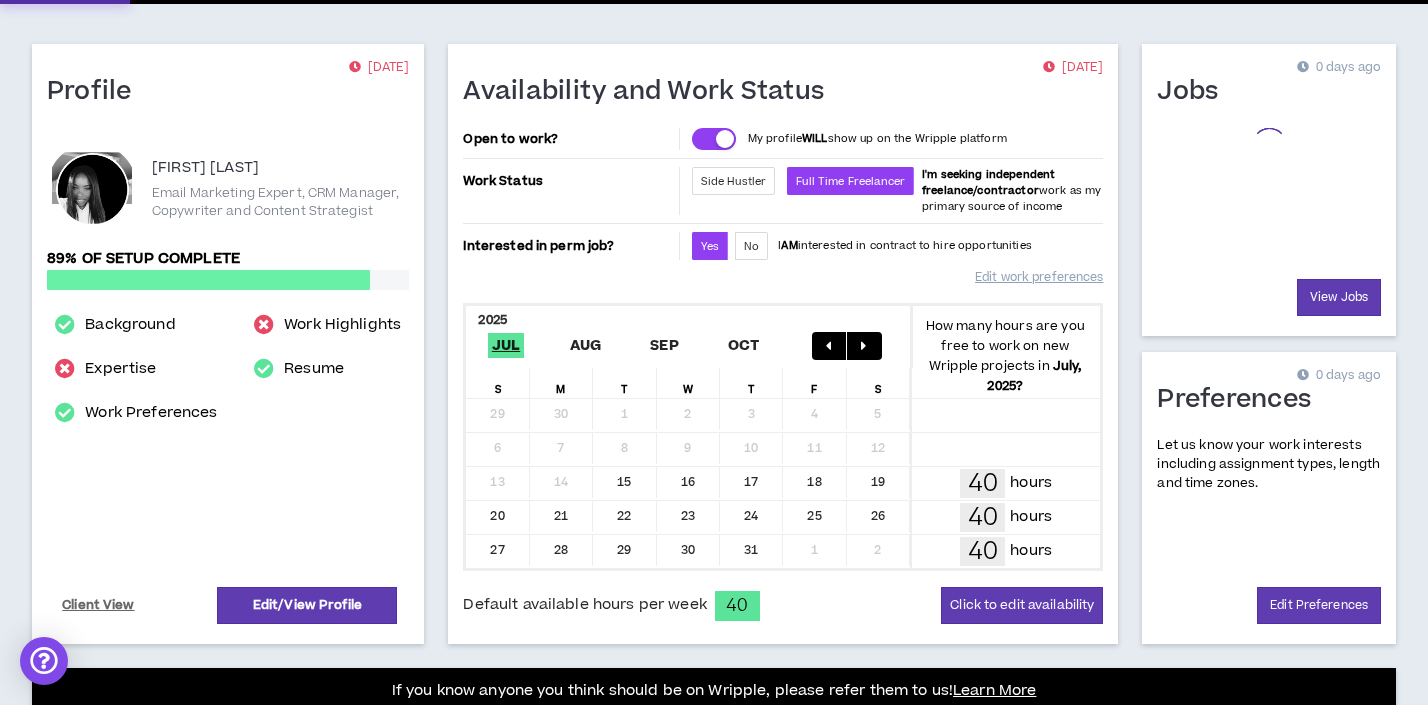 scroll, scrollTop: 132, scrollLeft: 0, axis: vertical 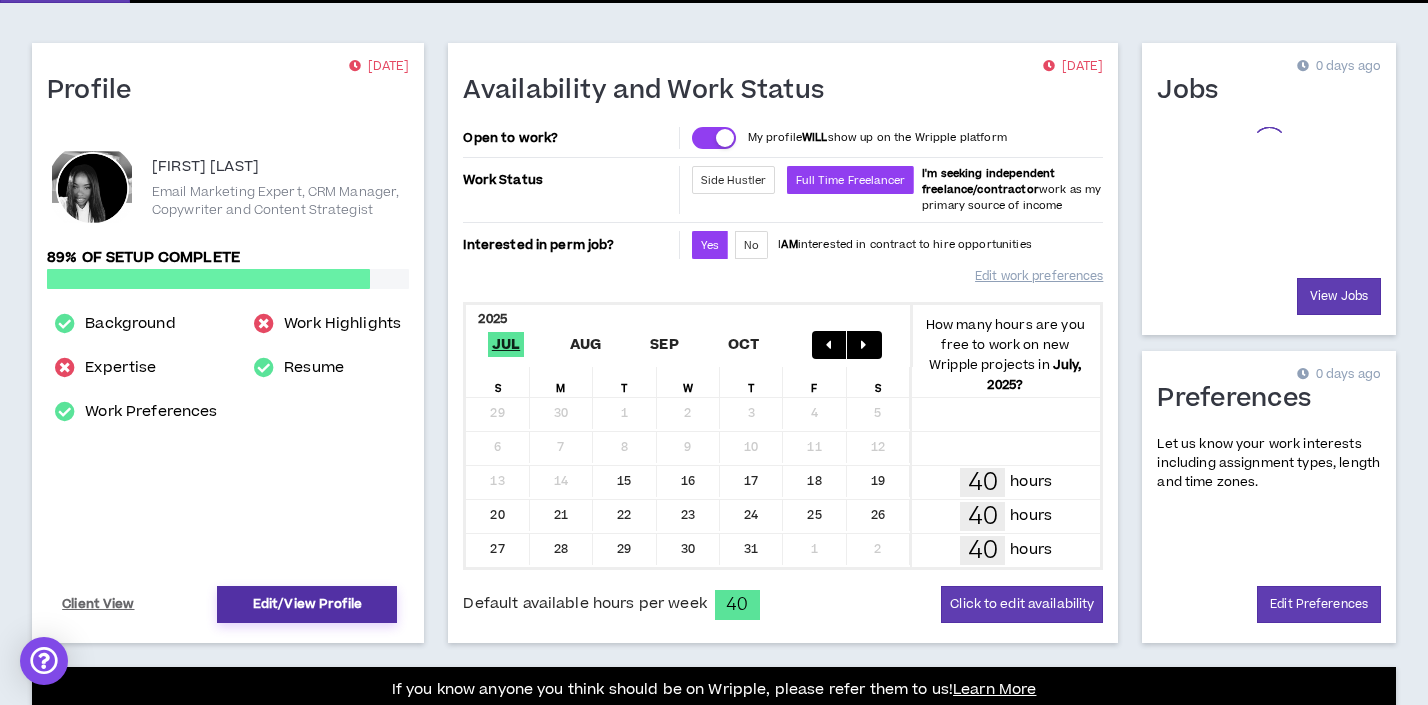 click on "Edit/View Profile" at bounding box center (307, 604) 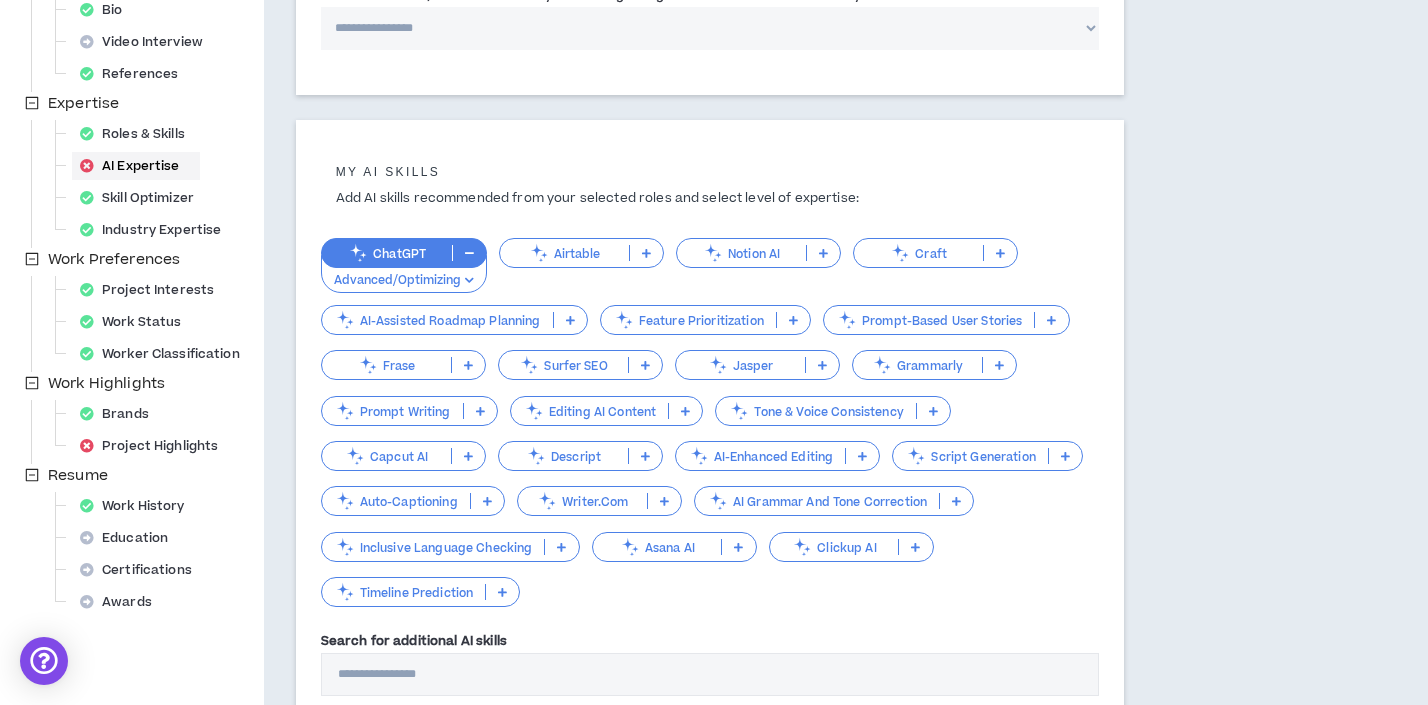 scroll, scrollTop: 0, scrollLeft: 0, axis: both 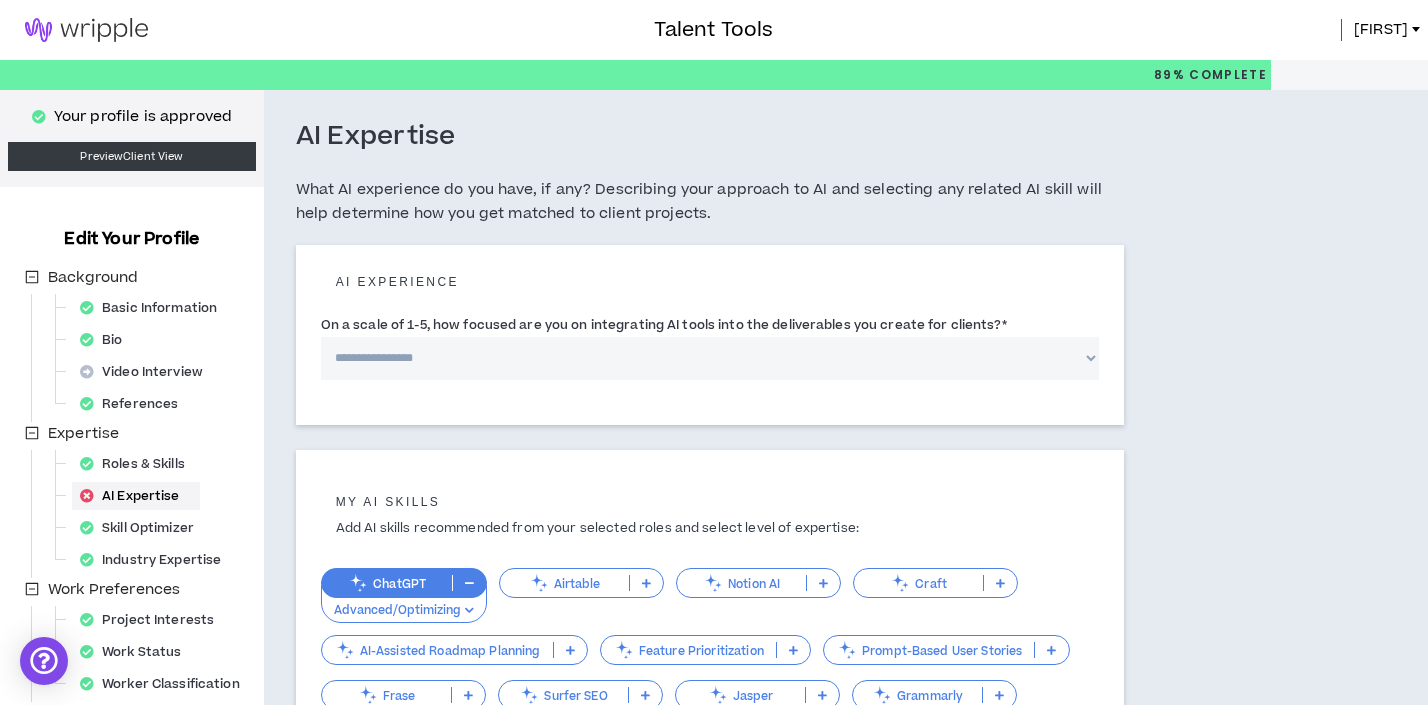 click on "**********" at bounding box center [710, 358] 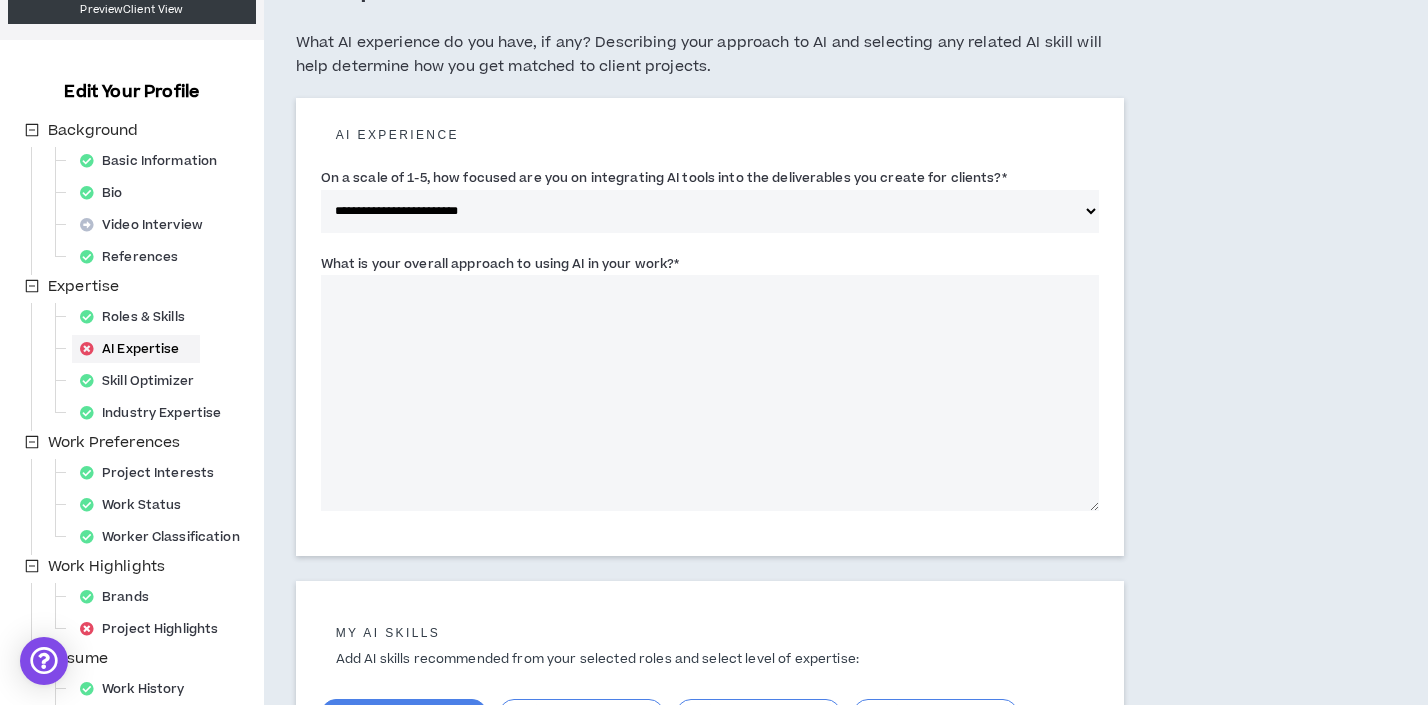 scroll, scrollTop: 148, scrollLeft: 0, axis: vertical 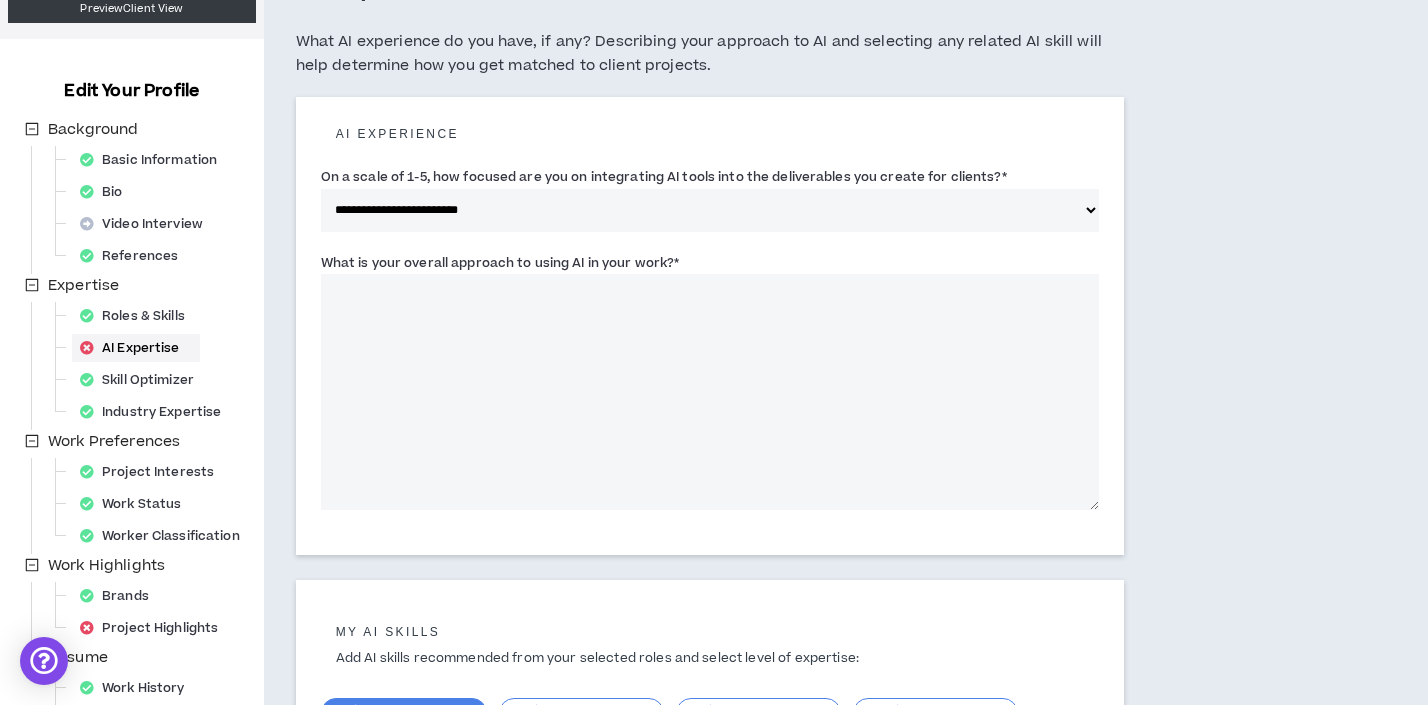 click on "**********" at bounding box center (710, 210) 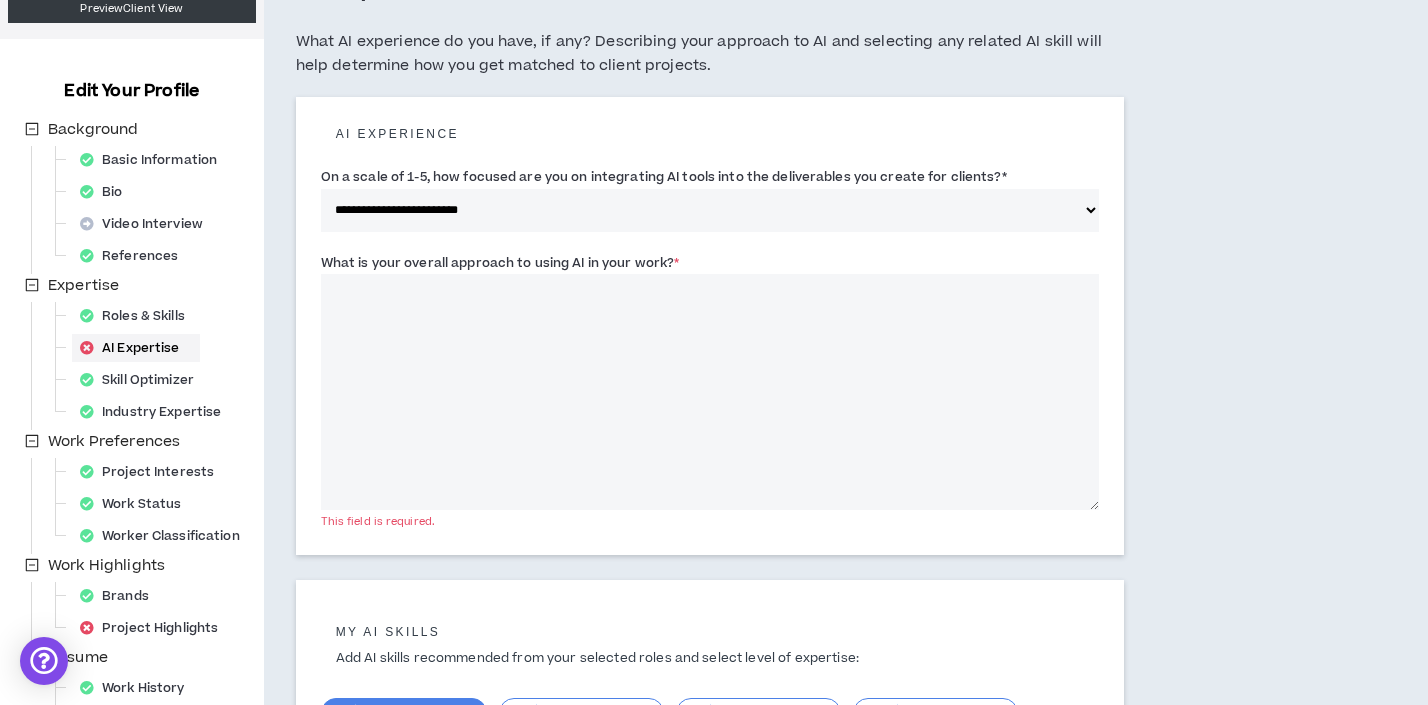 click on "What is your overall approach to using AI in your work?  *" at bounding box center [500, 263] 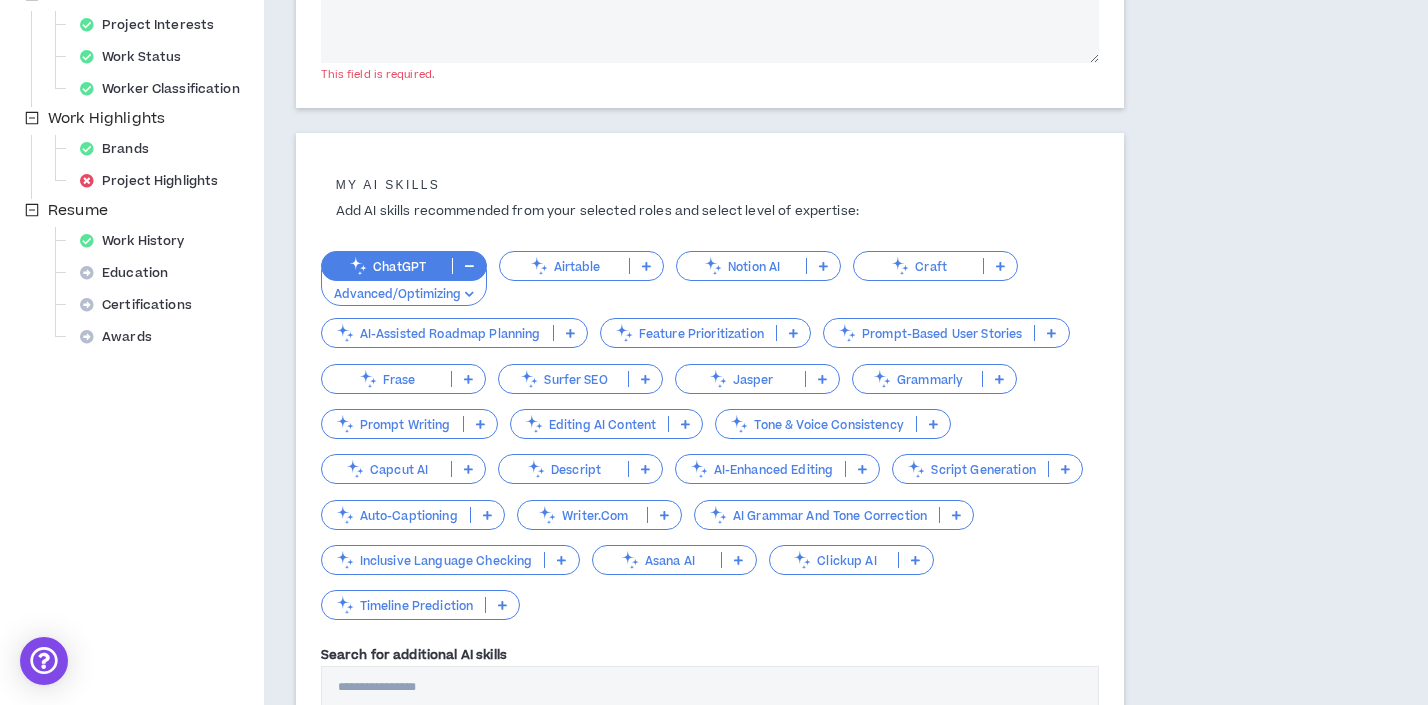 scroll, scrollTop: 596, scrollLeft: 0, axis: vertical 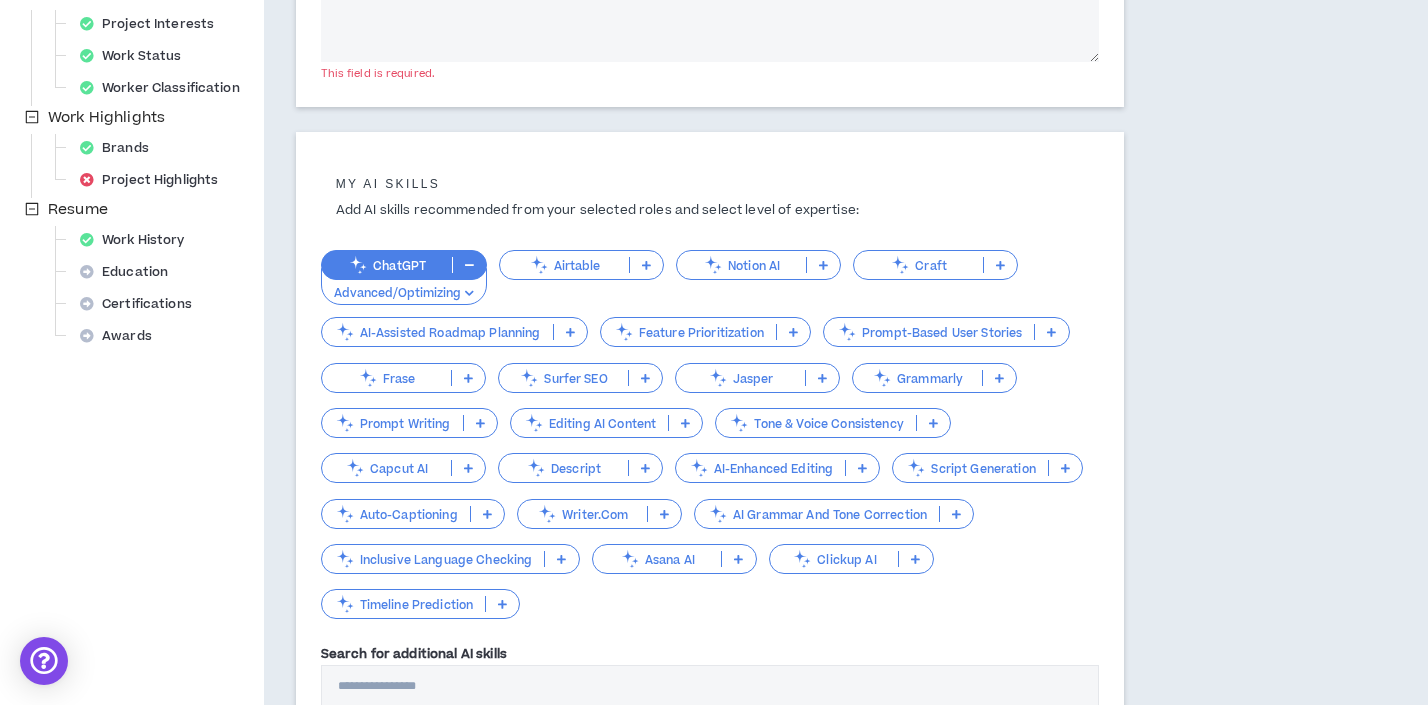 click on "Airtable" at bounding box center [581, 265] 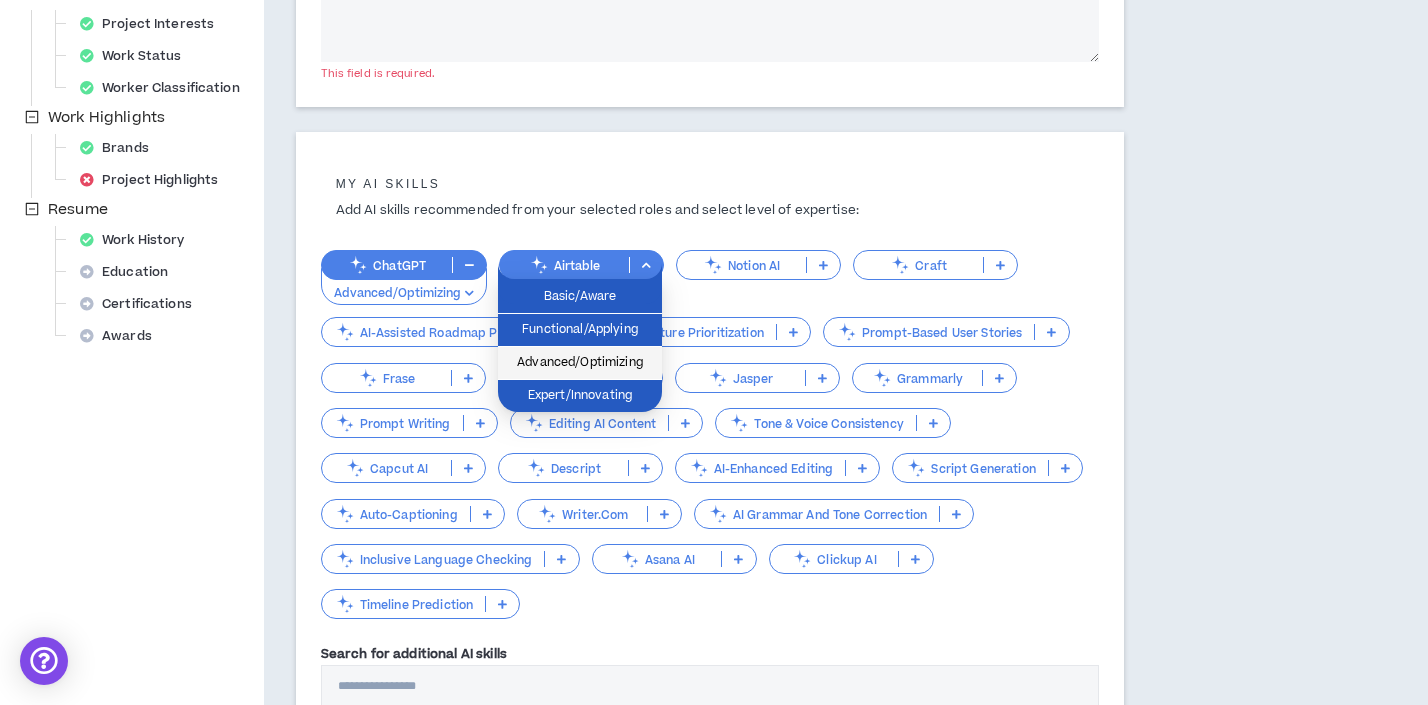 click on "Advanced/Optimizing" at bounding box center (580, 363) 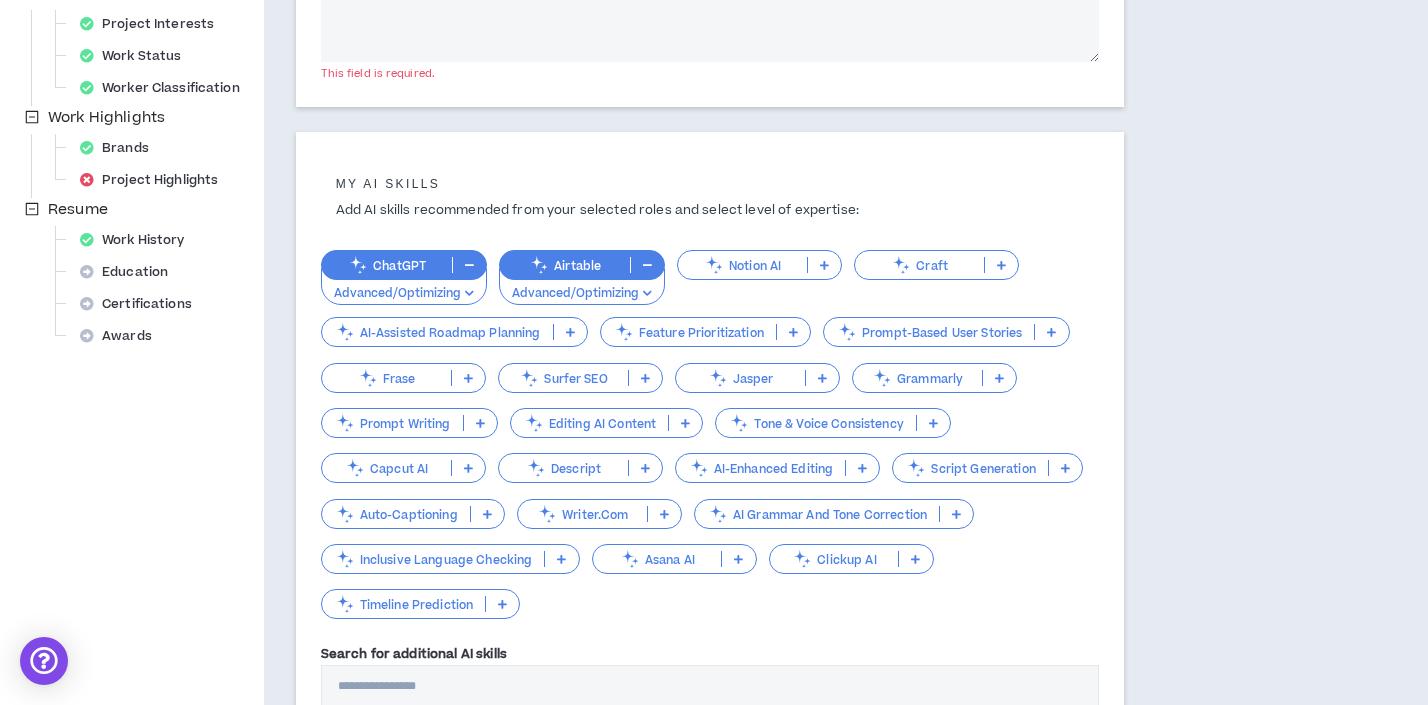 click at bounding box center (824, 265) 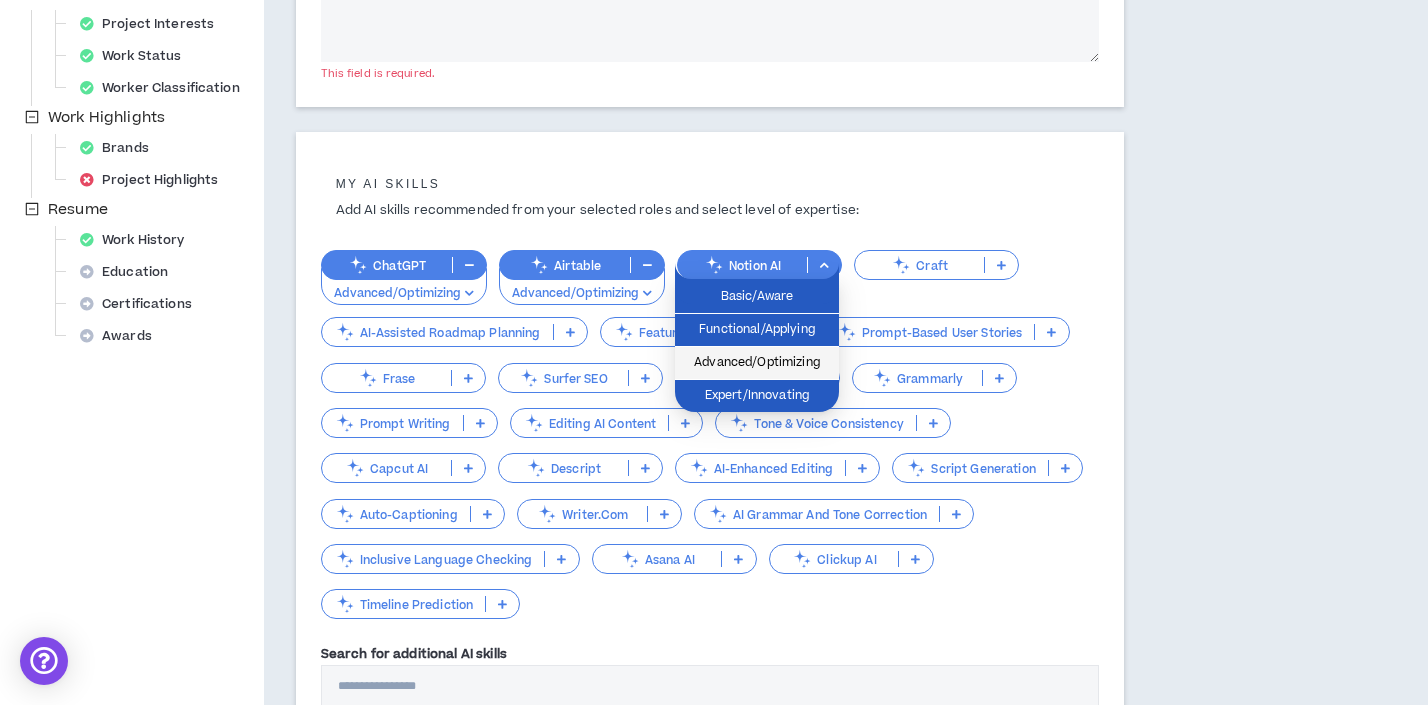 click on "Advanced/Optimizing" at bounding box center (757, 363) 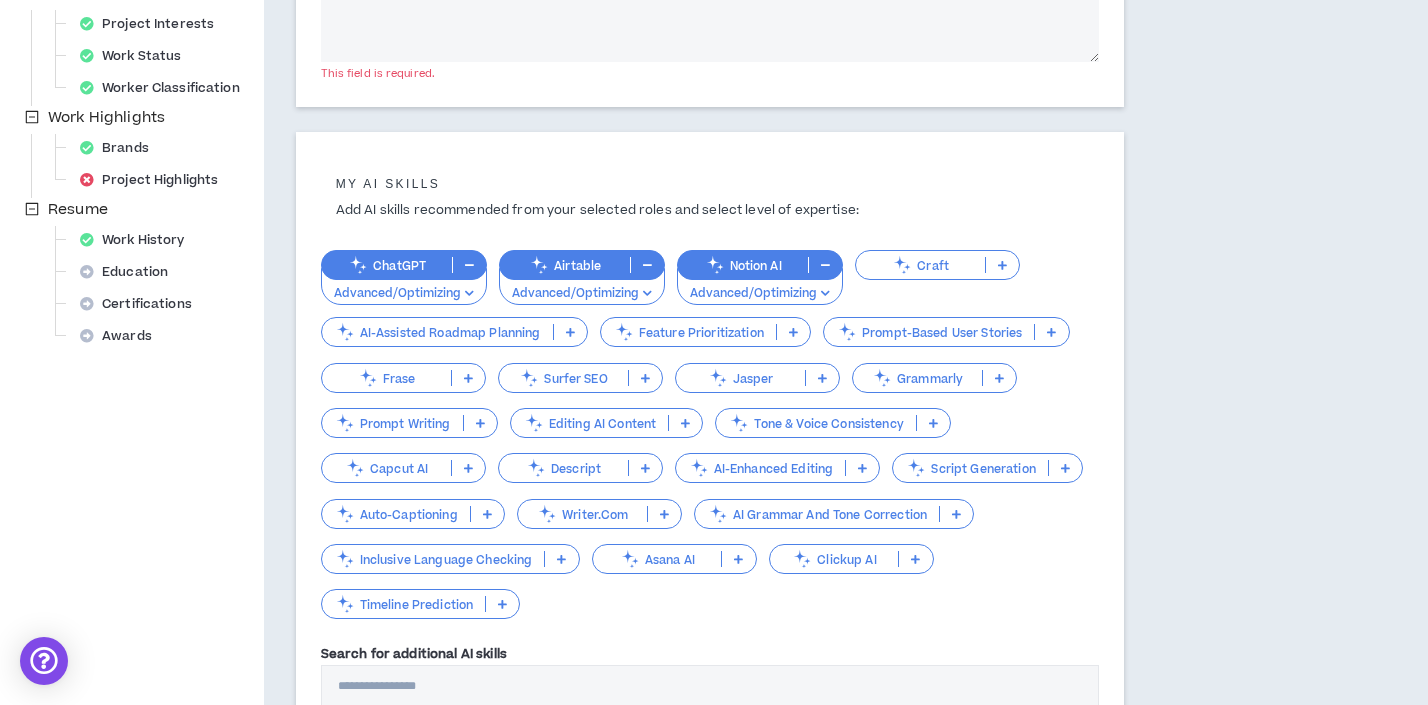 click on "Craft" at bounding box center (937, 265) 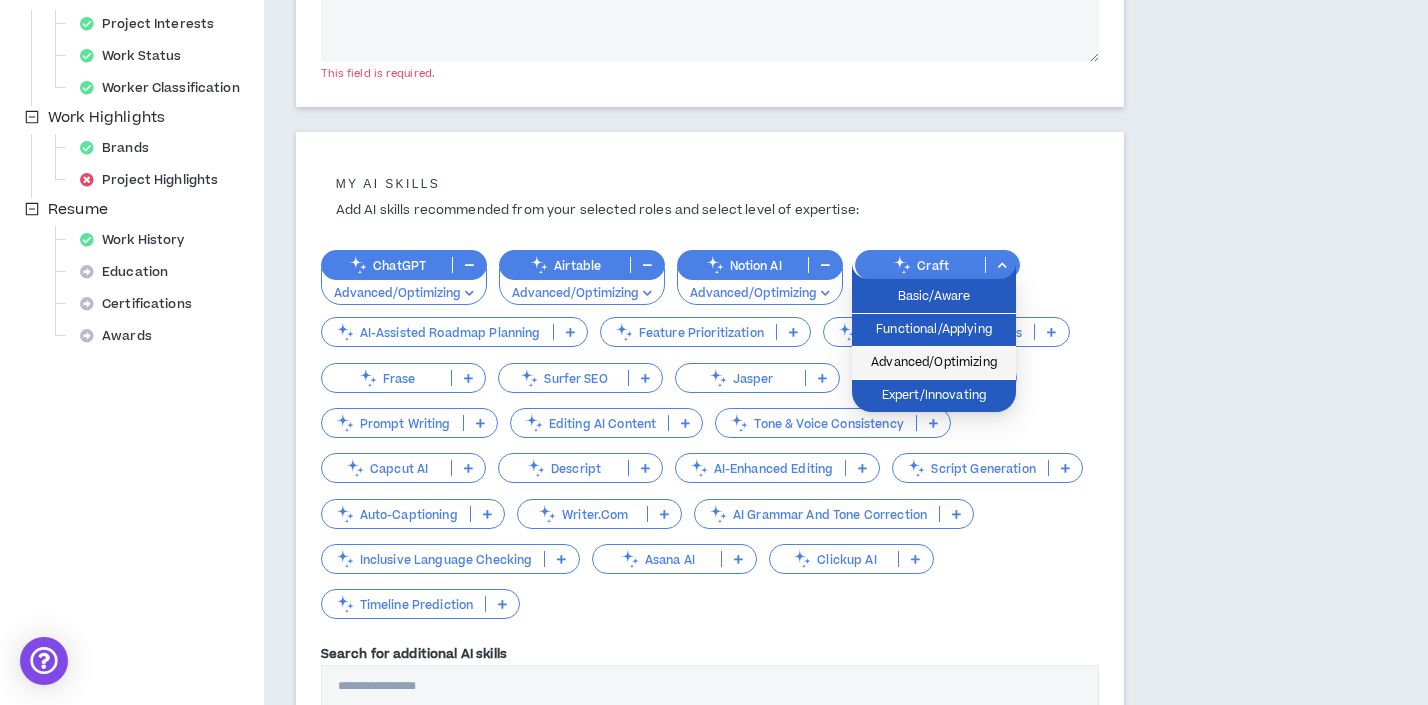 click on "Advanced/Optimizing" at bounding box center [934, 363] 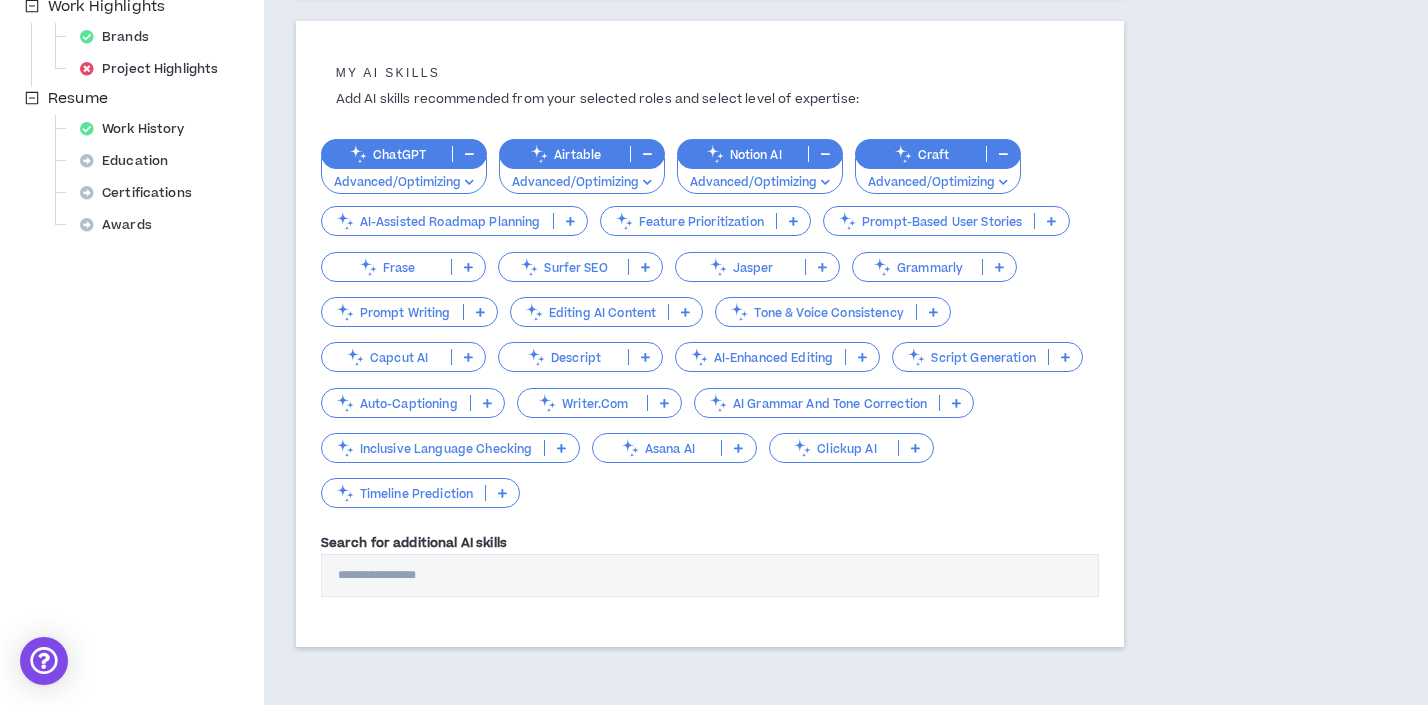 scroll, scrollTop: 726, scrollLeft: 0, axis: vertical 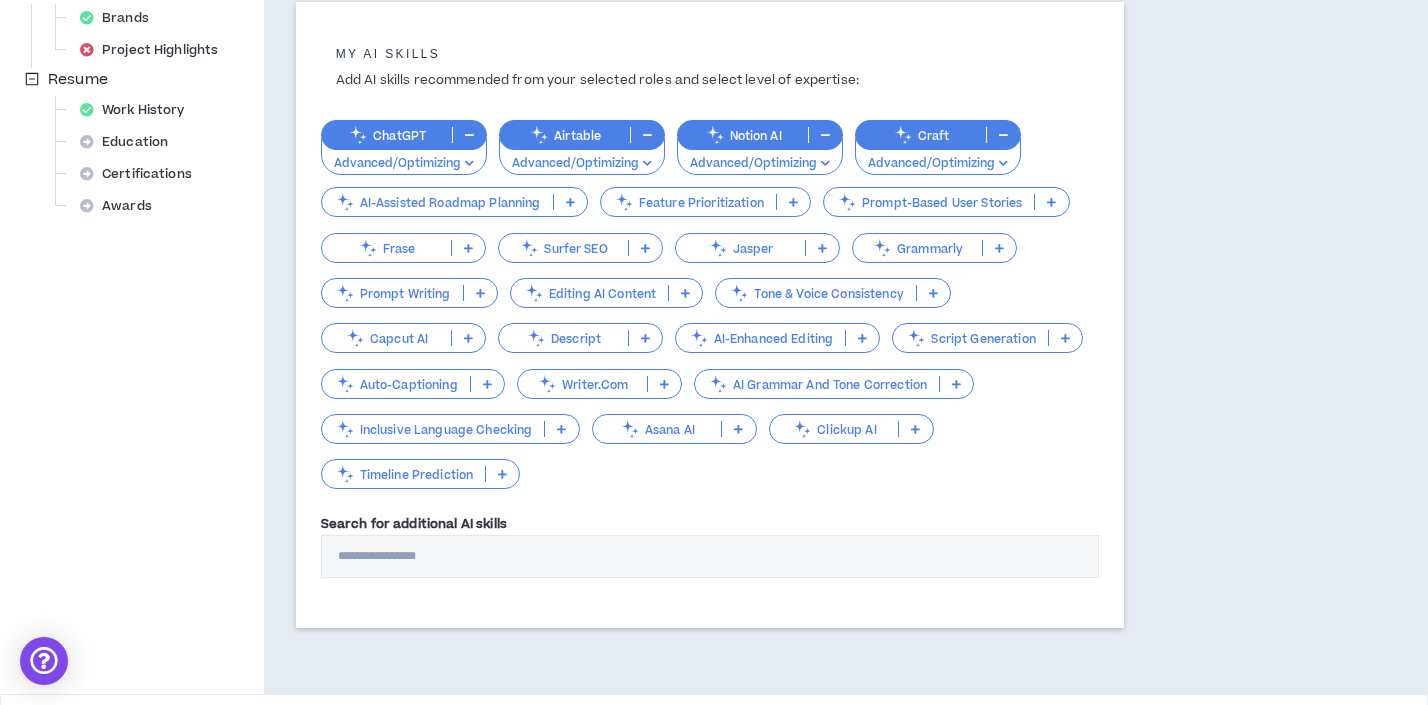 click at bounding box center (468, 248) 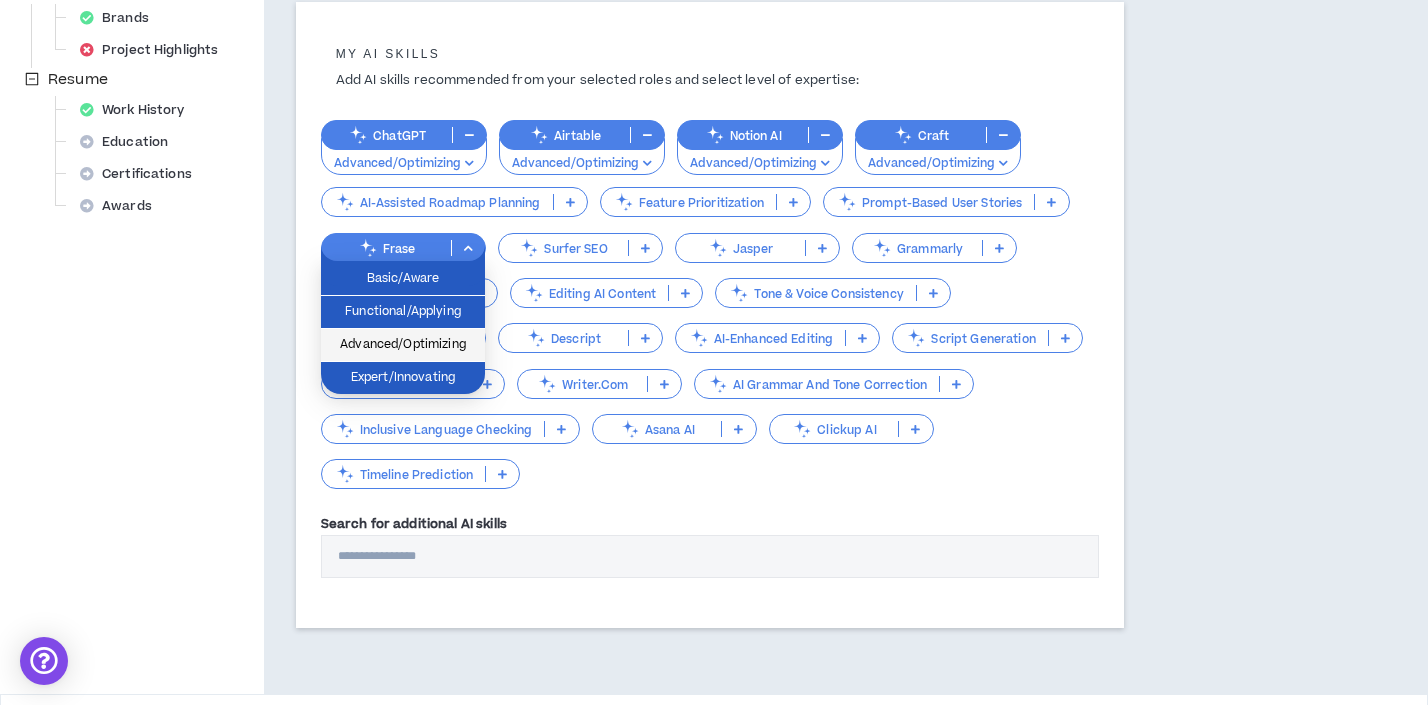 click on "Advanced/Optimizing" at bounding box center [403, 345] 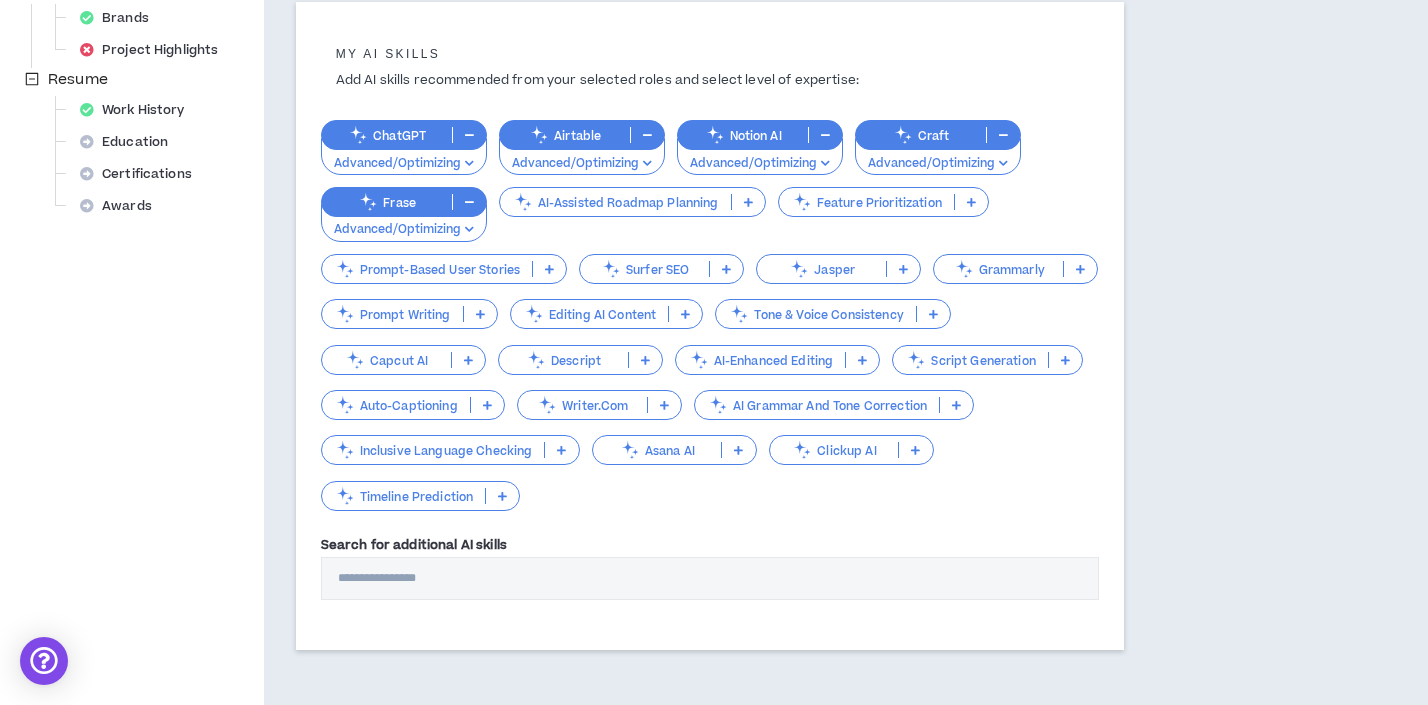 scroll, scrollTop: 812, scrollLeft: 0, axis: vertical 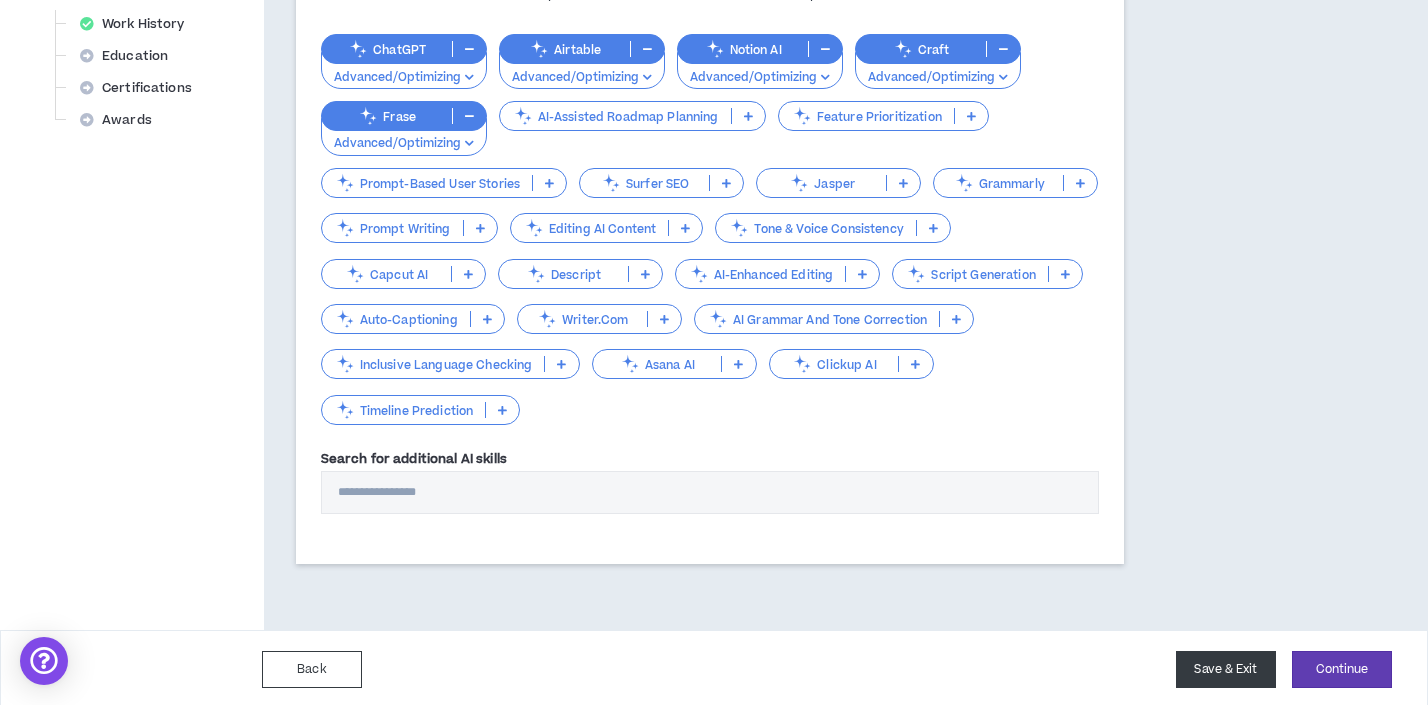 click on "Save & Exit" at bounding box center [1226, 669] 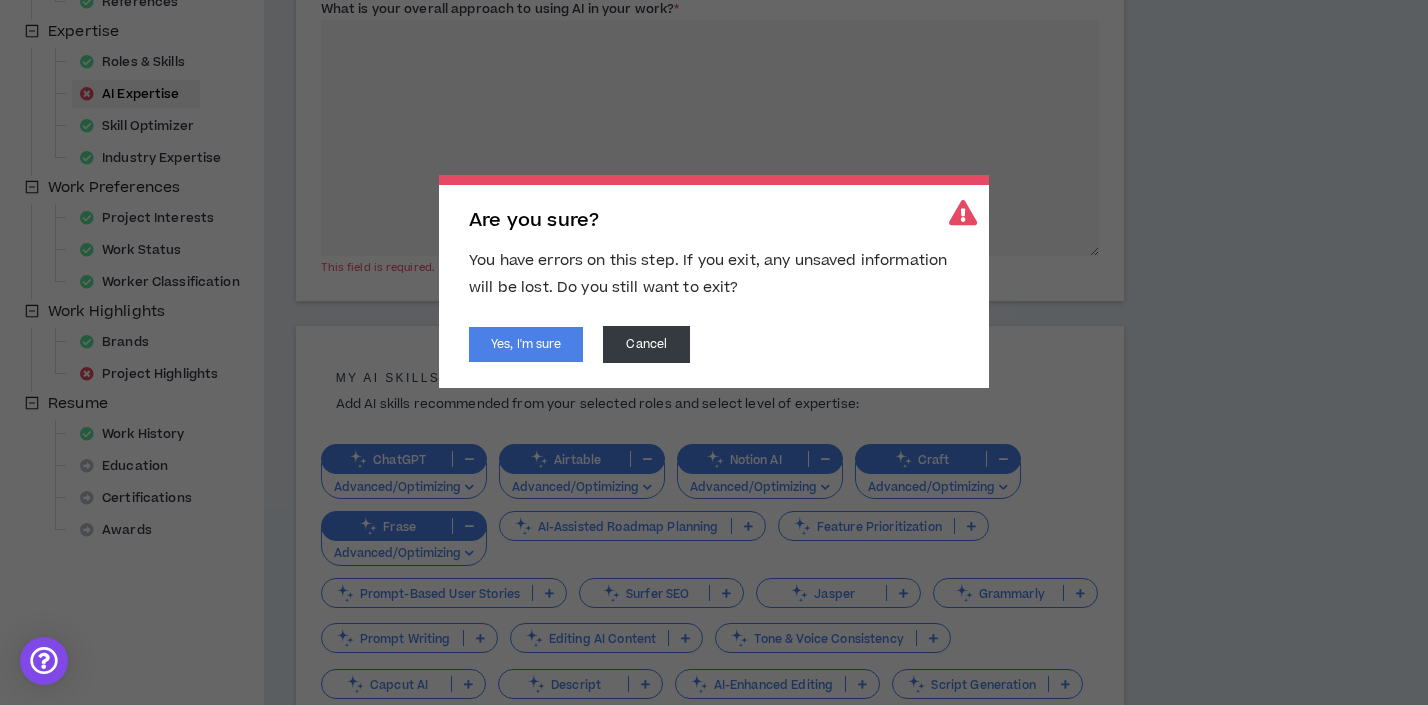 scroll, scrollTop: 399, scrollLeft: 0, axis: vertical 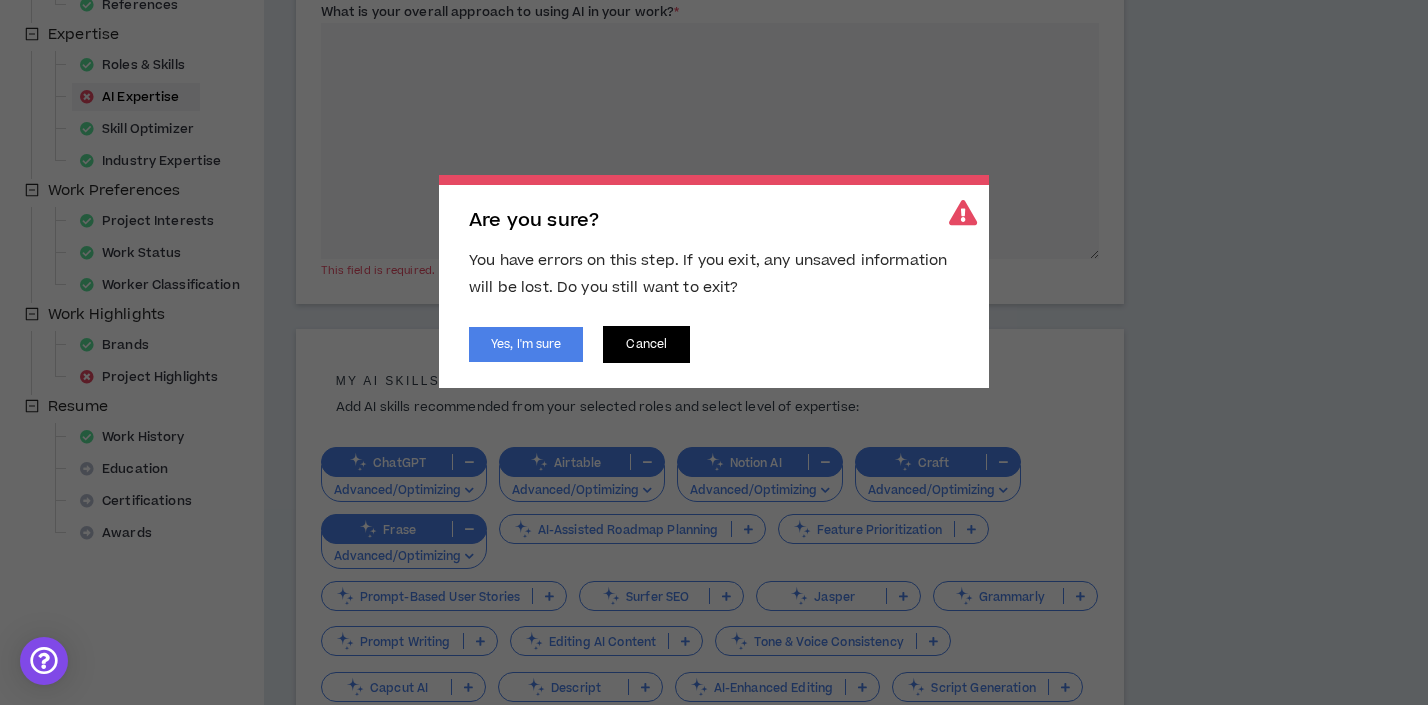 click on "Cancel" at bounding box center [646, 344] 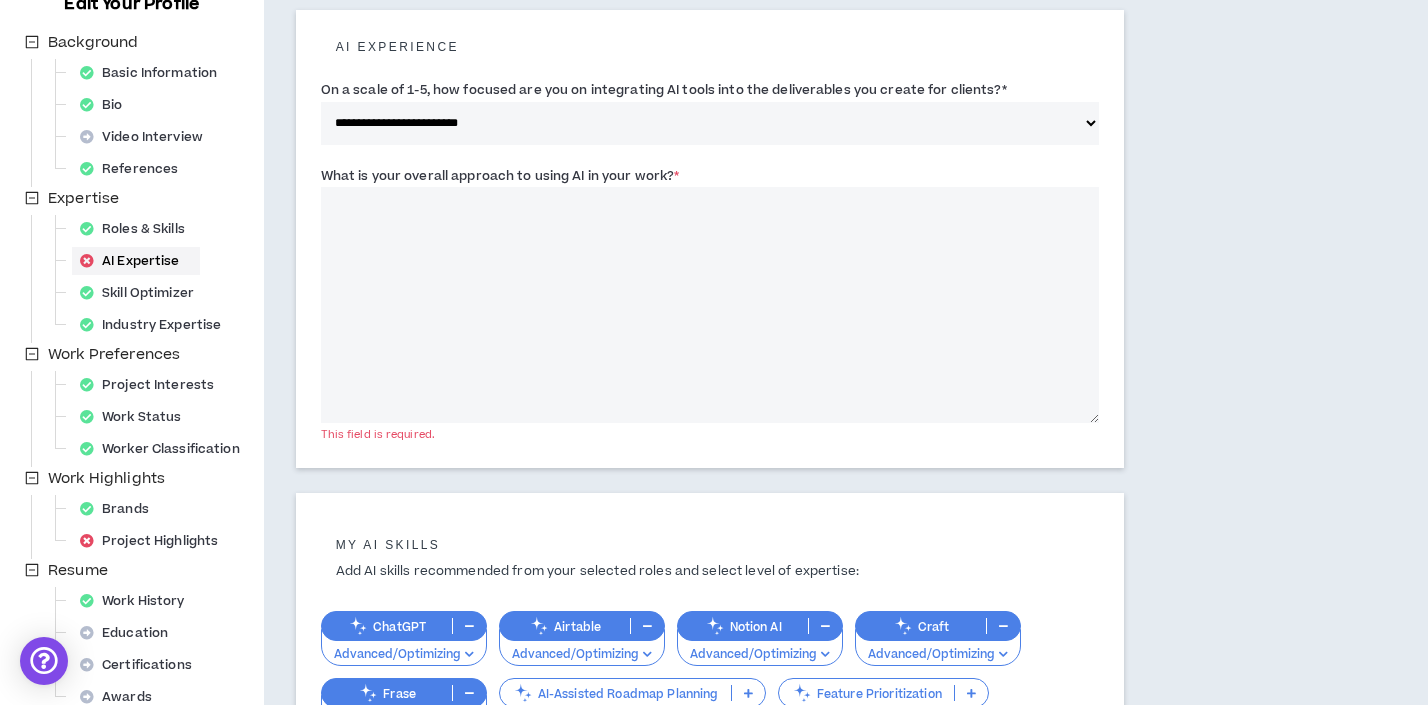 scroll, scrollTop: 218, scrollLeft: 0, axis: vertical 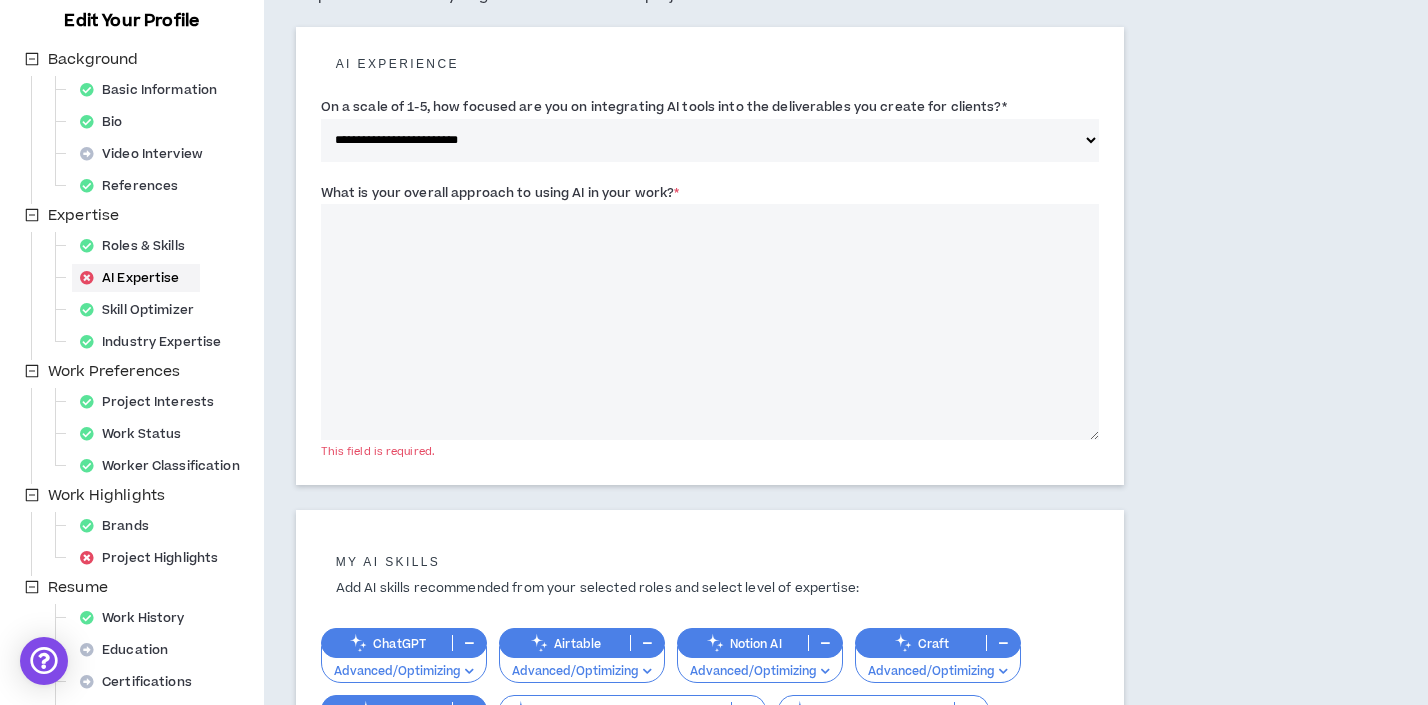 click on "What is your overall approach to using AI in your work?  *" at bounding box center (710, 322) 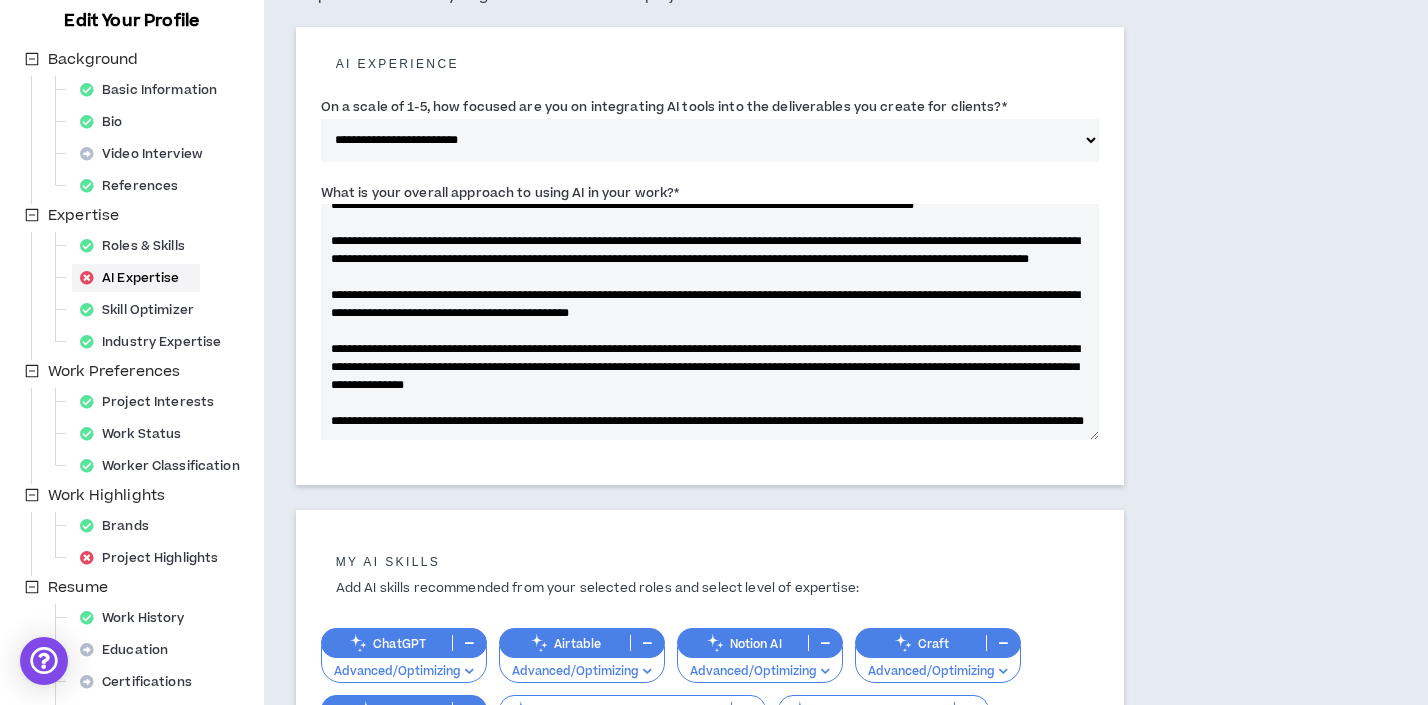 scroll, scrollTop: 0, scrollLeft: 0, axis: both 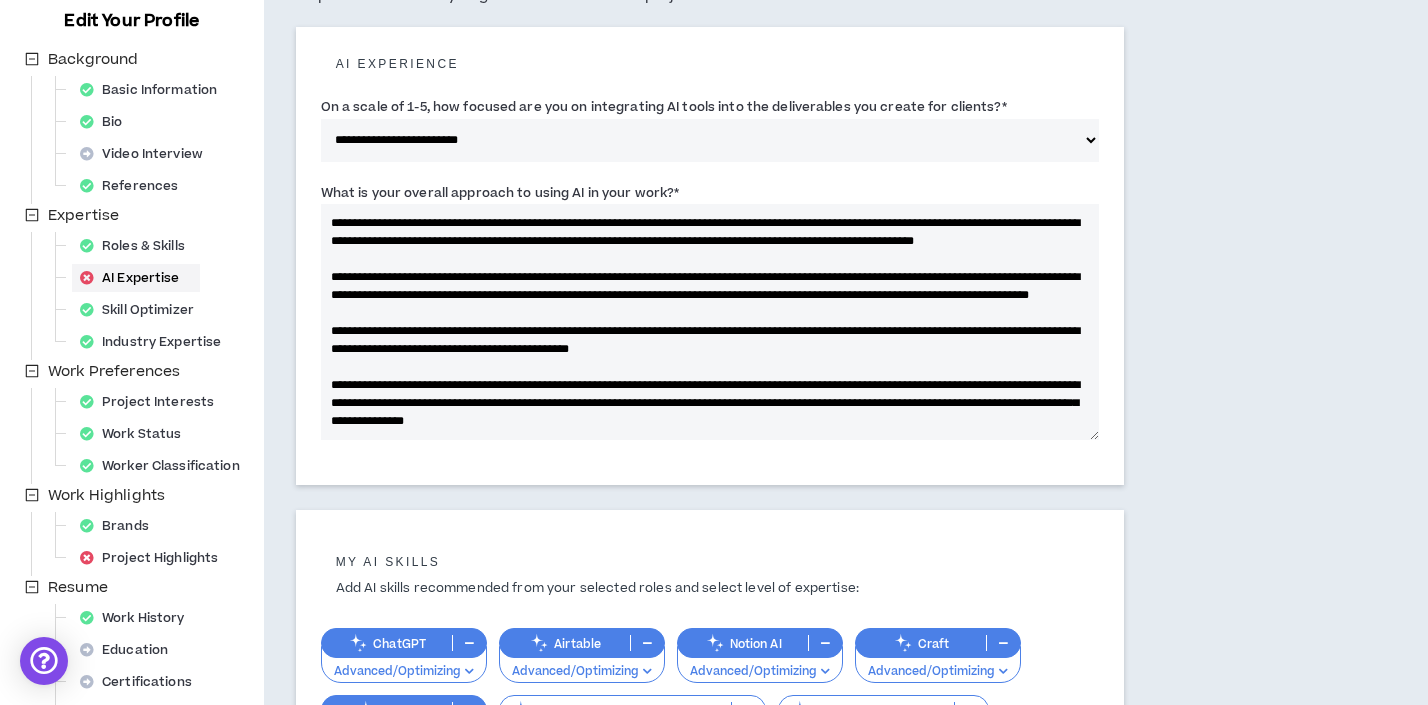 click on "What is your overall approach to using AI in your work?  *" at bounding box center (710, 322) 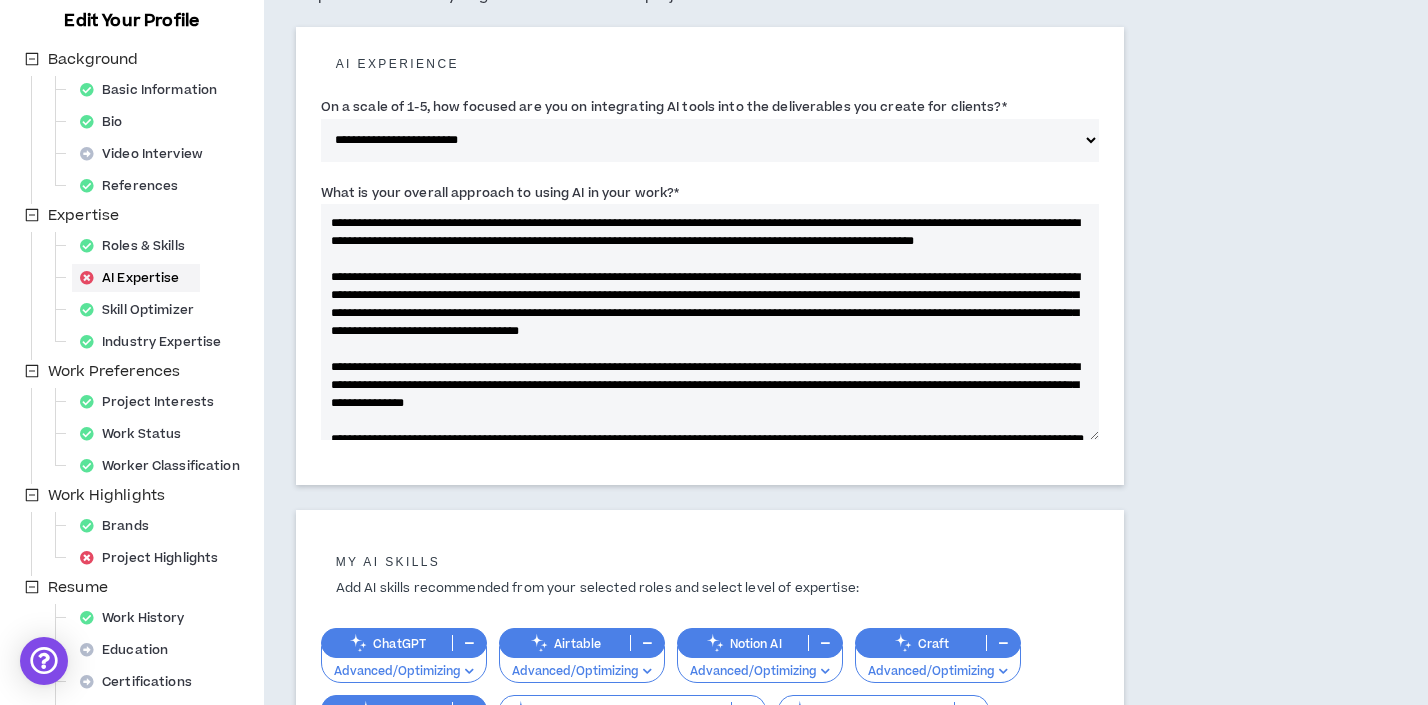 scroll, scrollTop: 72, scrollLeft: 0, axis: vertical 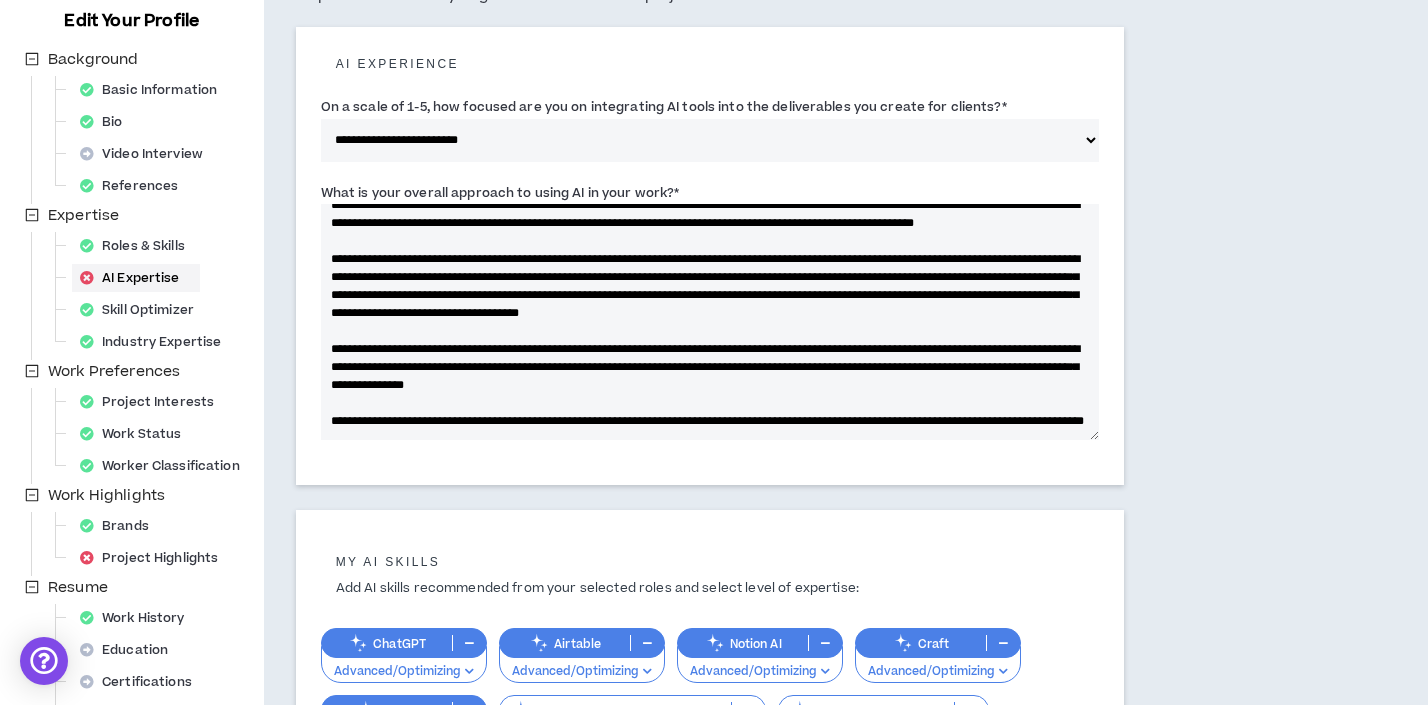click on "What is your overall approach to using AI in your work?  *" at bounding box center [710, 322] 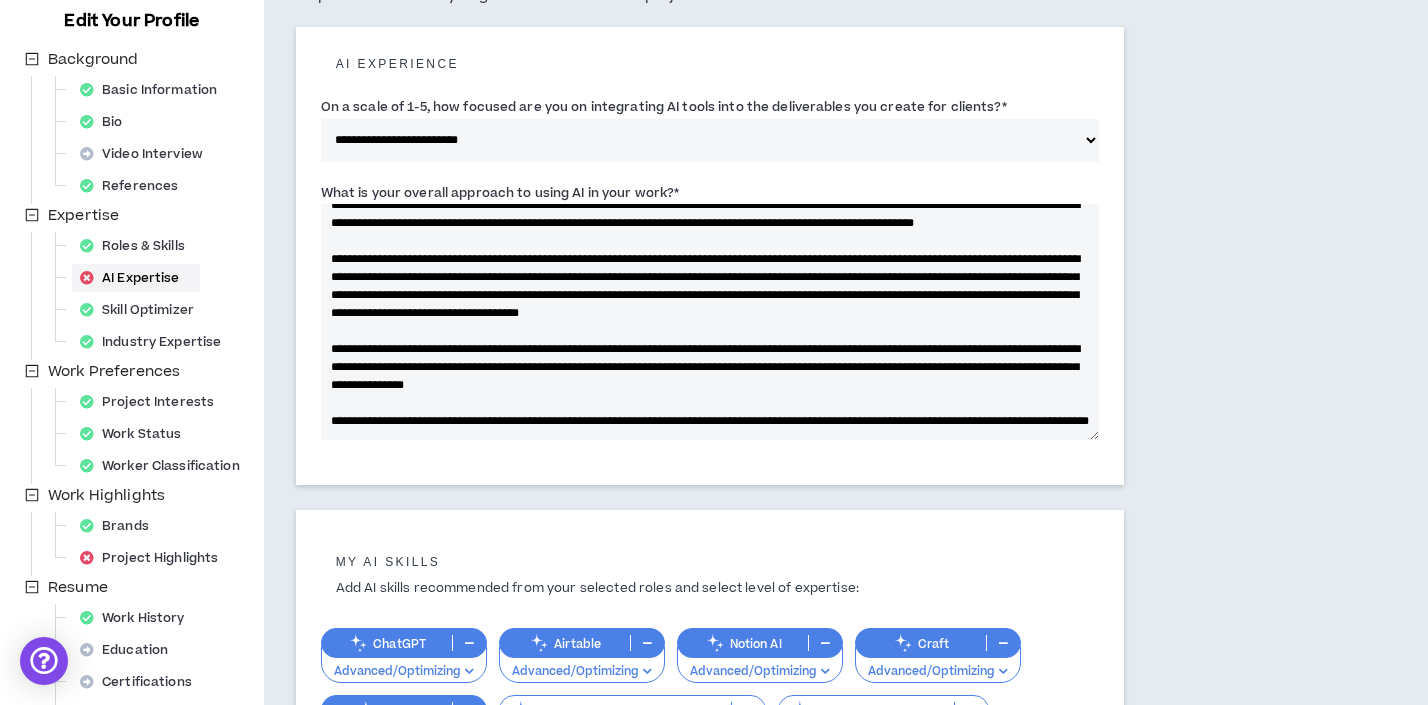scroll, scrollTop: 72, scrollLeft: 0, axis: vertical 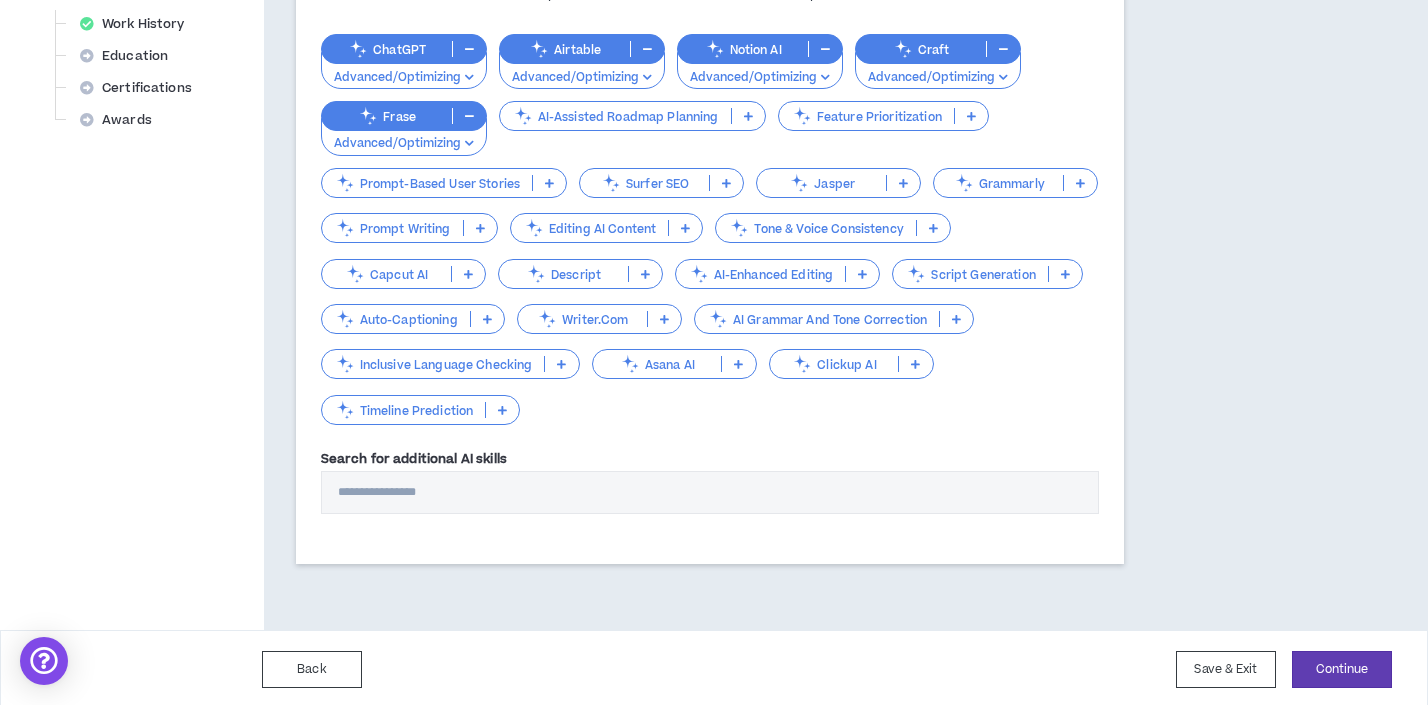 click at bounding box center [549, 183] 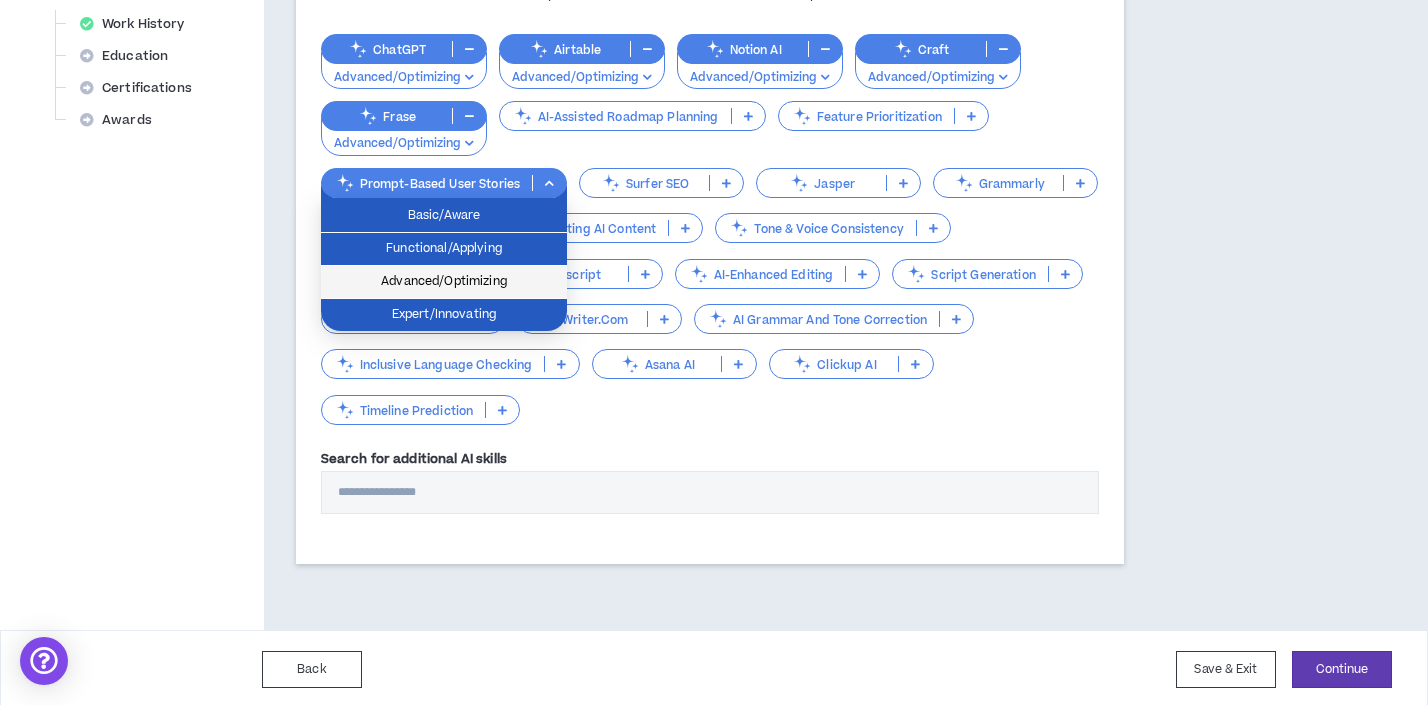click on "Advanced/Optimizing" at bounding box center [444, 282] 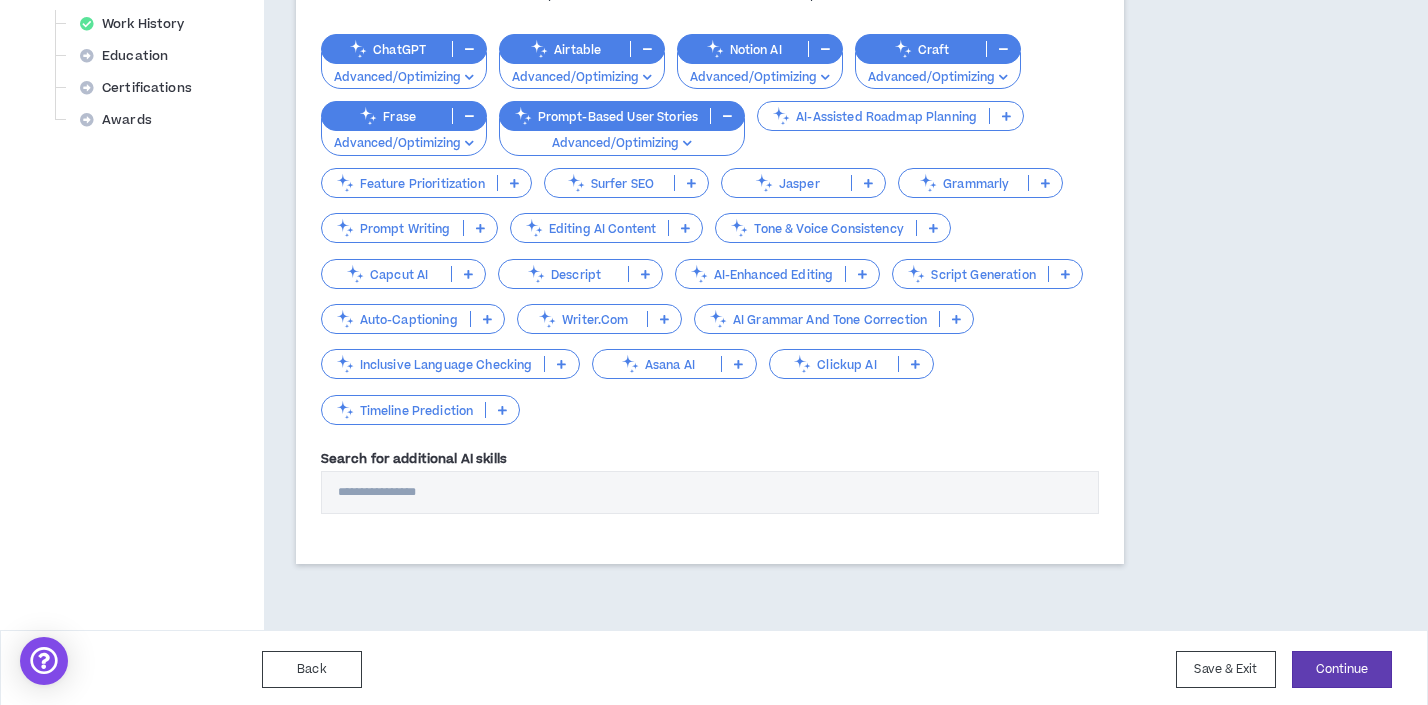 click on "Tone & Voice Consistency" at bounding box center [815, 228] 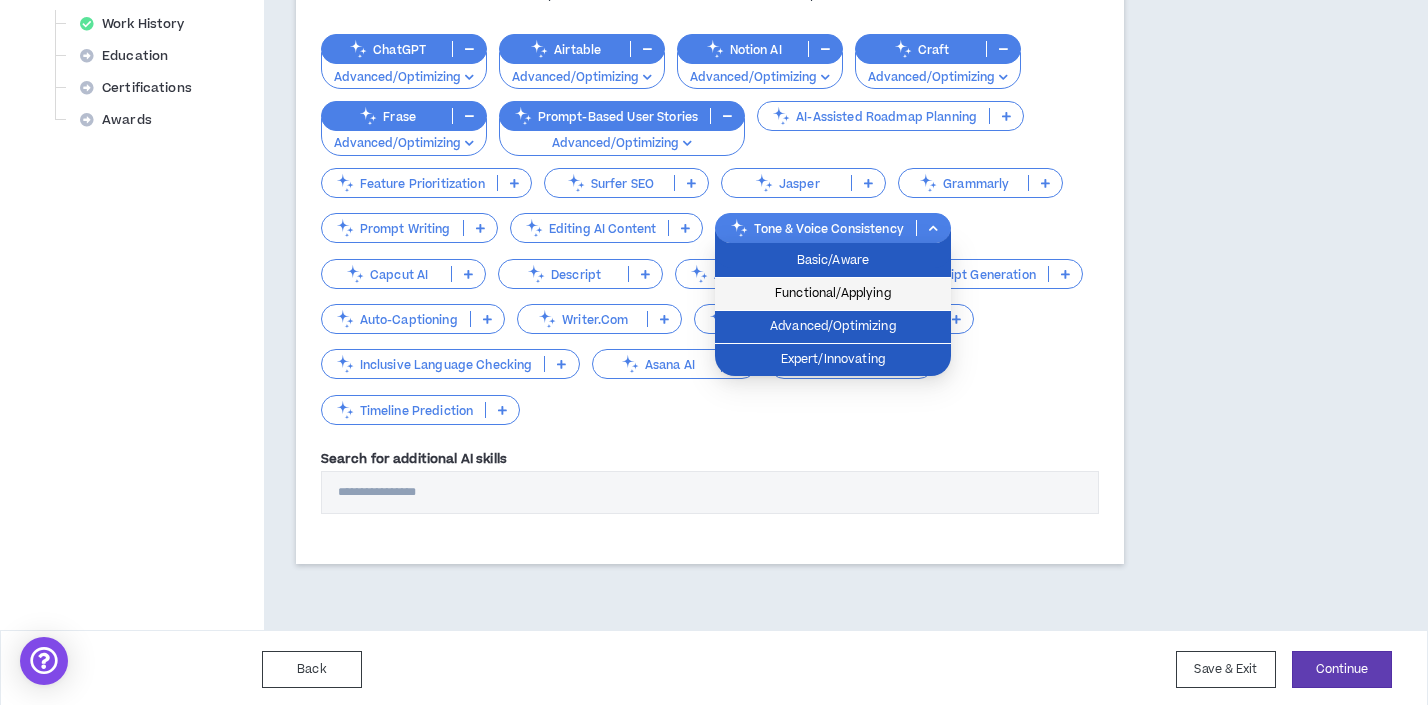 click on "Functional/Applying" at bounding box center [833, 294] 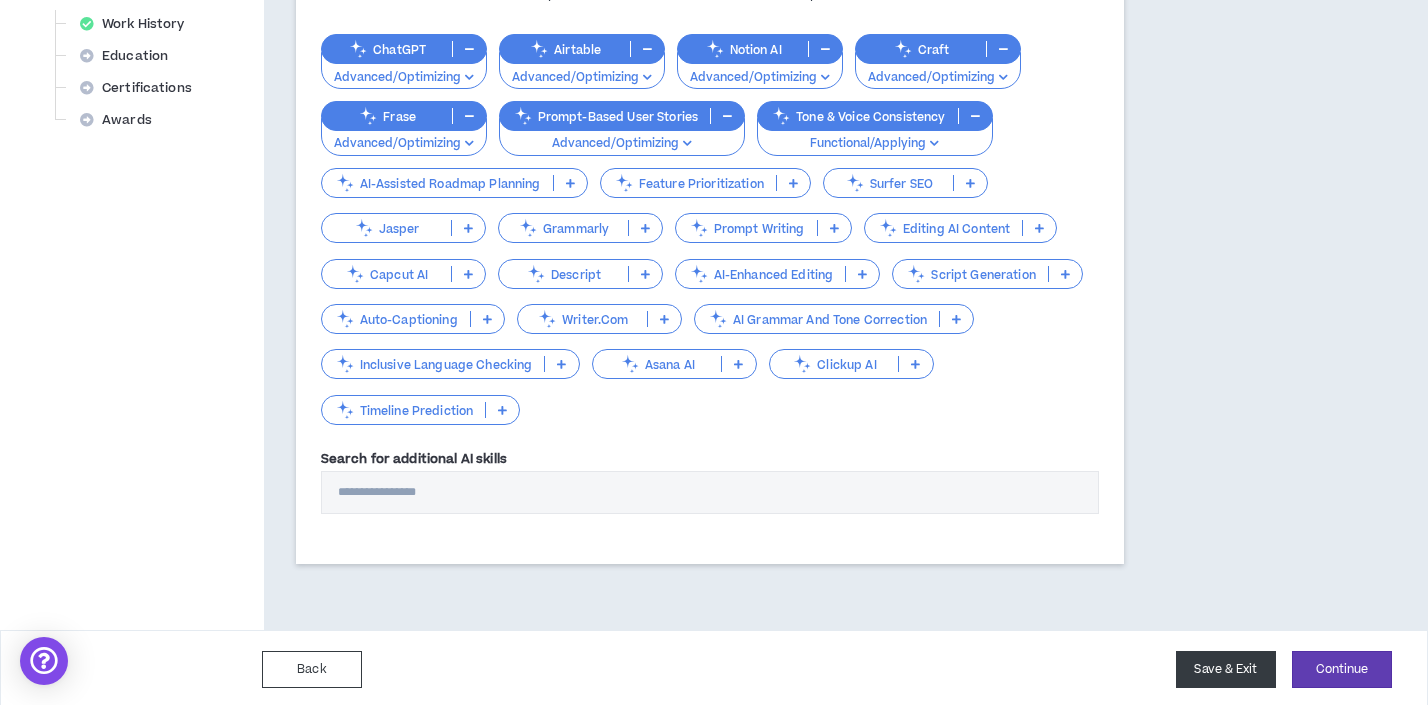 click on "Save & Exit" at bounding box center [1226, 669] 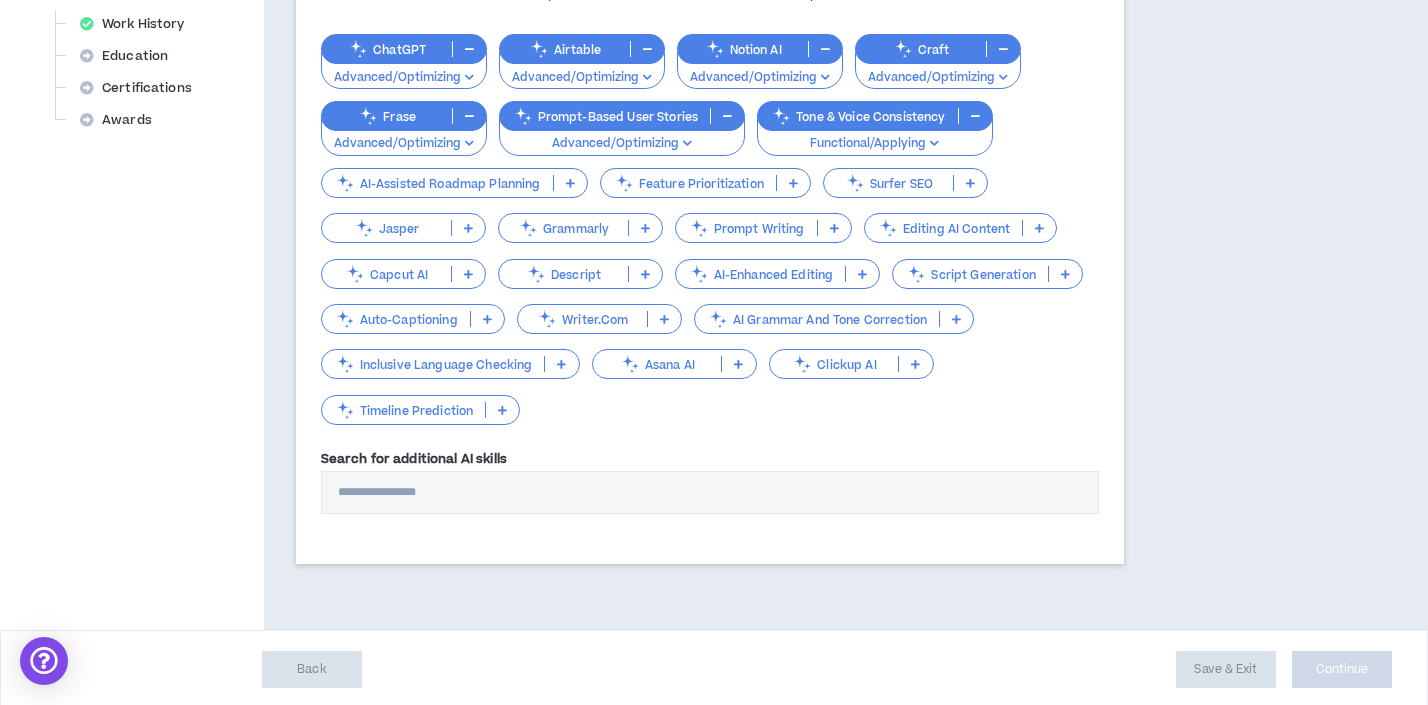 scroll, scrollTop: 0, scrollLeft: 0, axis: both 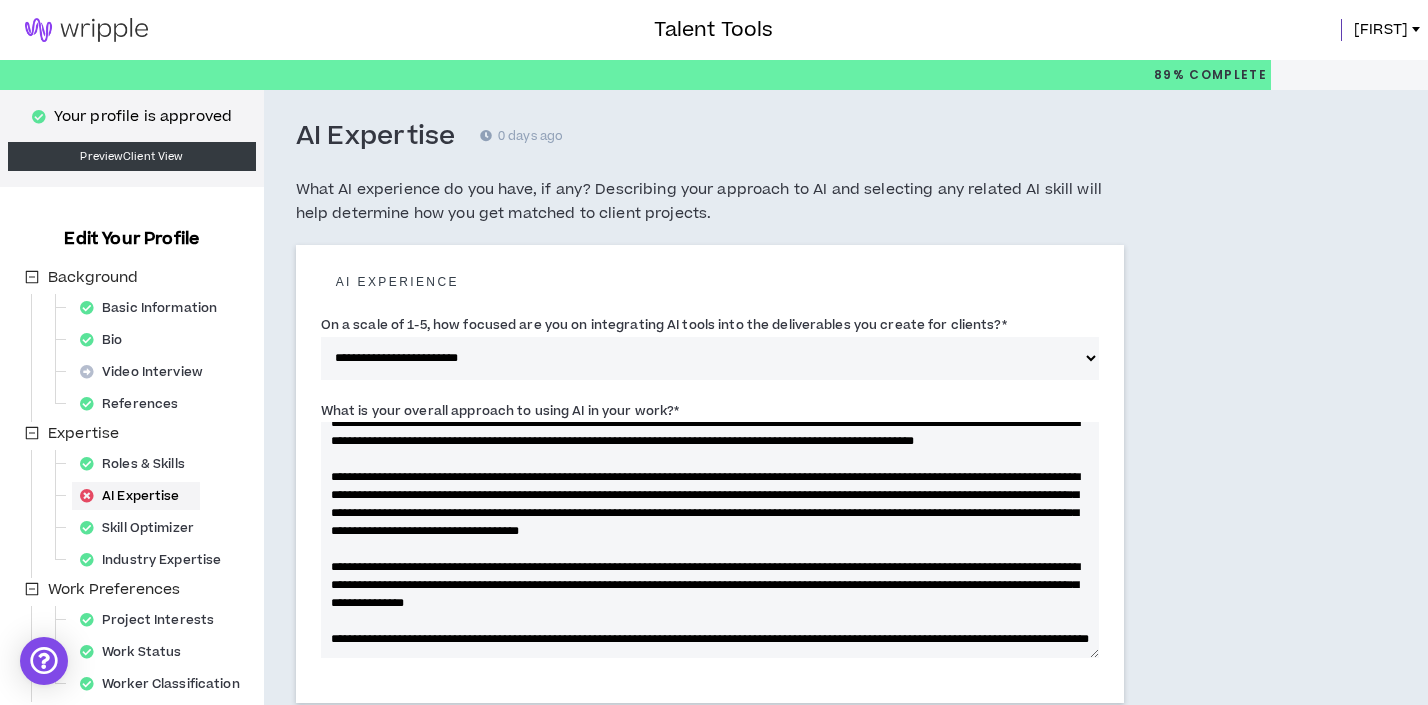 type on "**********" 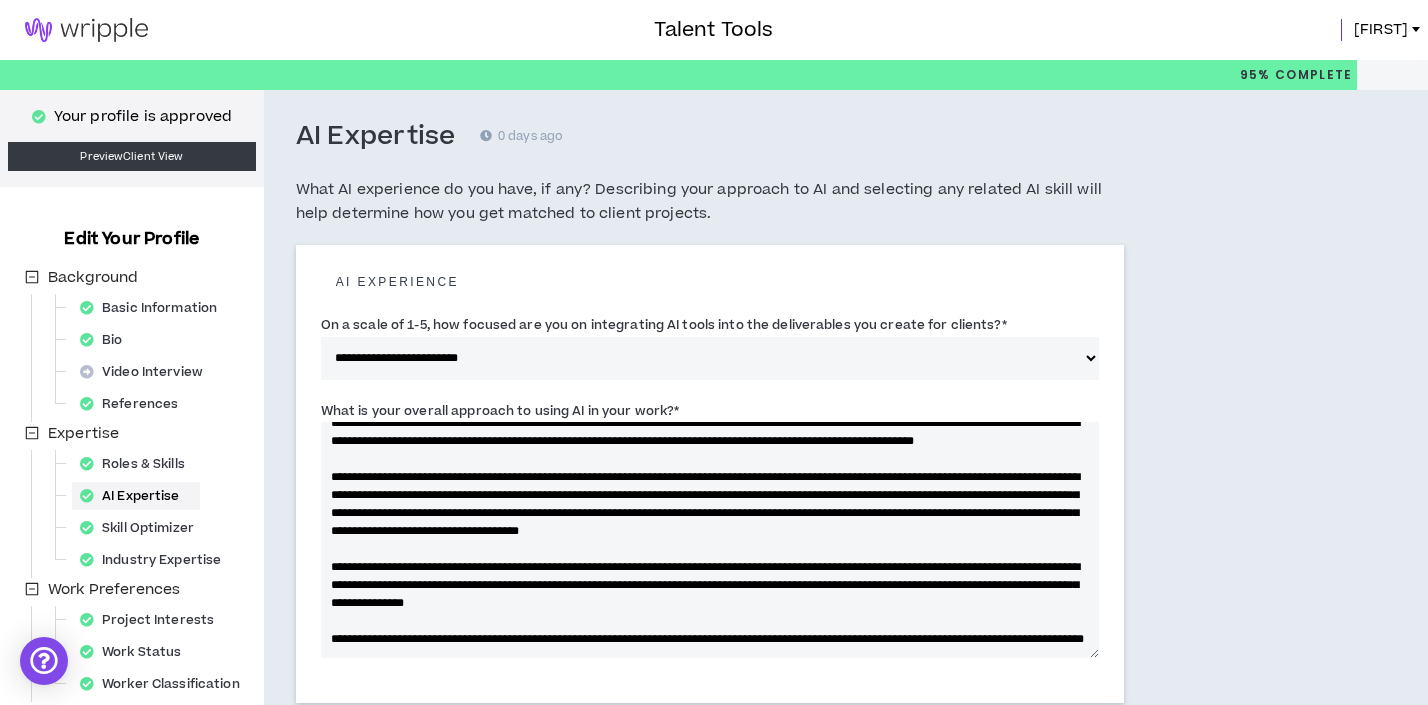 scroll, scrollTop: 294, scrollLeft: 0, axis: vertical 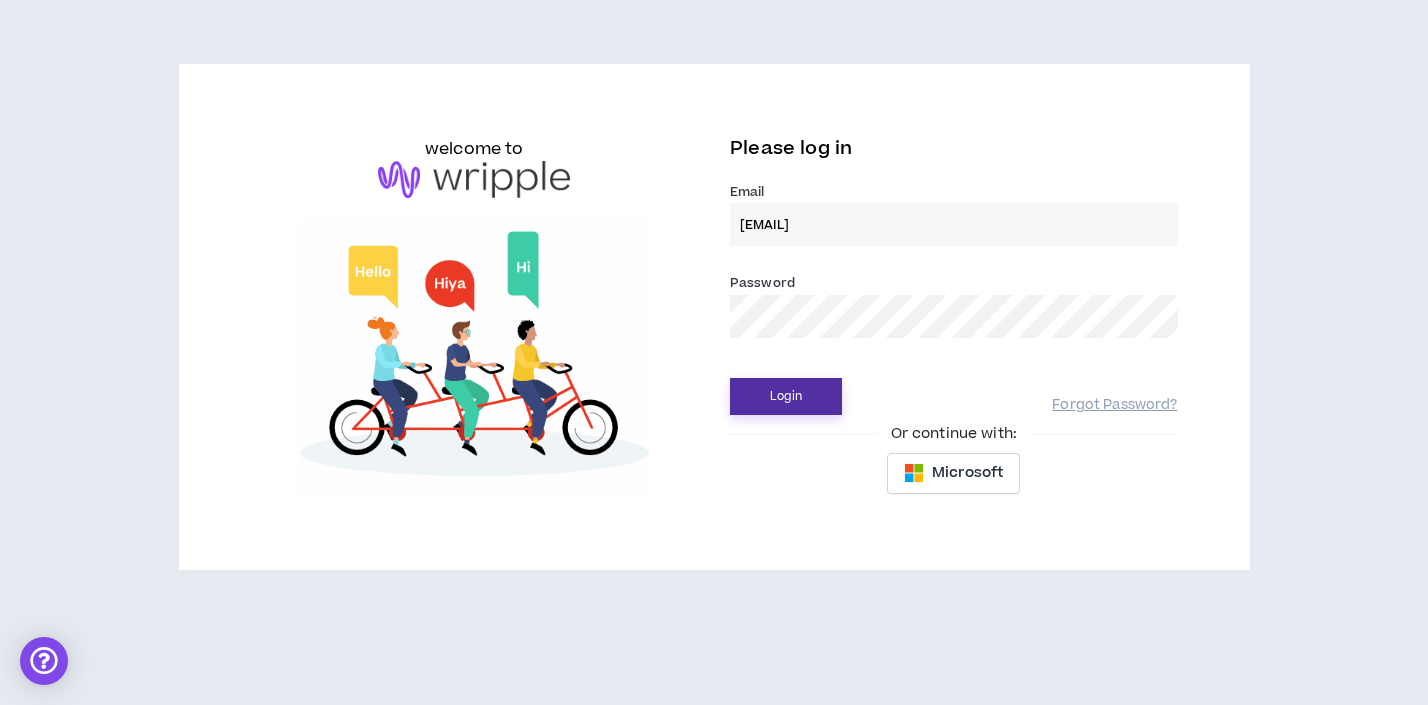 click on "Login" at bounding box center (786, 396) 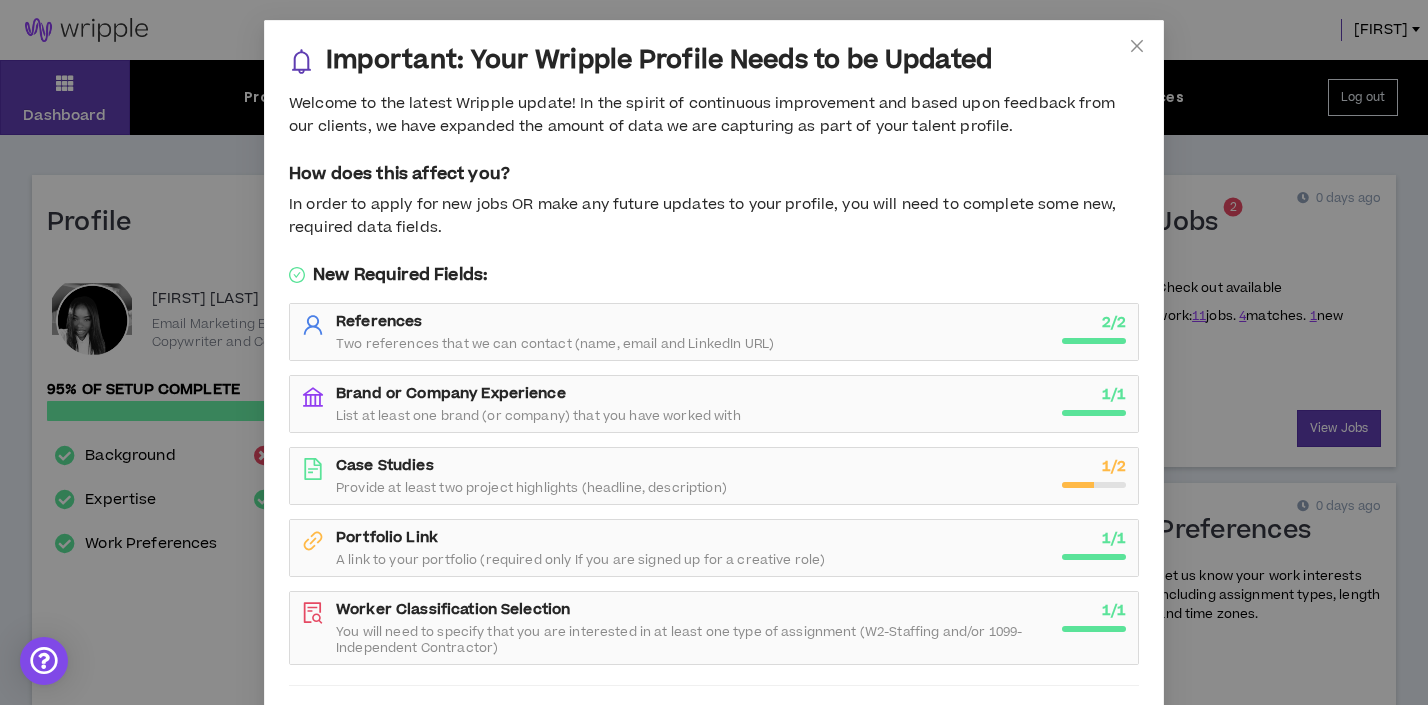 scroll, scrollTop: 100, scrollLeft: 0, axis: vertical 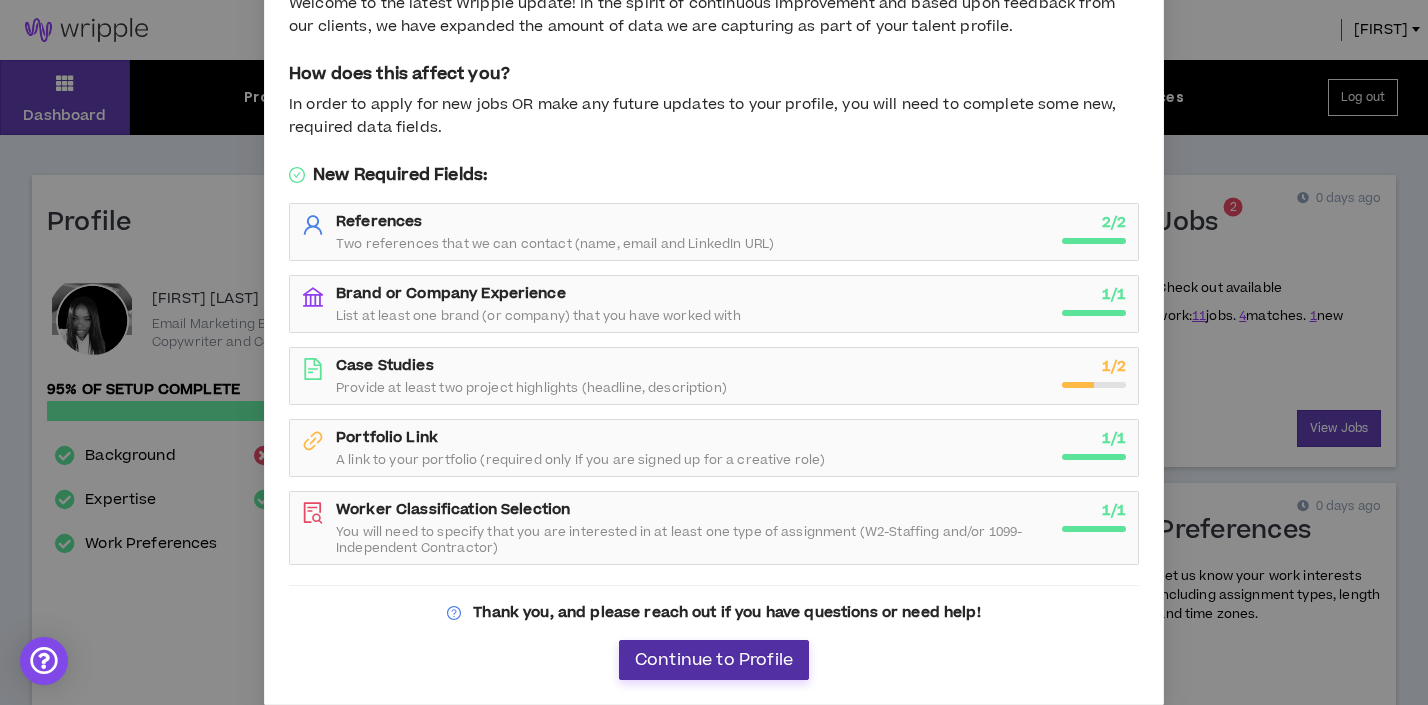 click on "Continue to Profile" at bounding box center [714, 660] 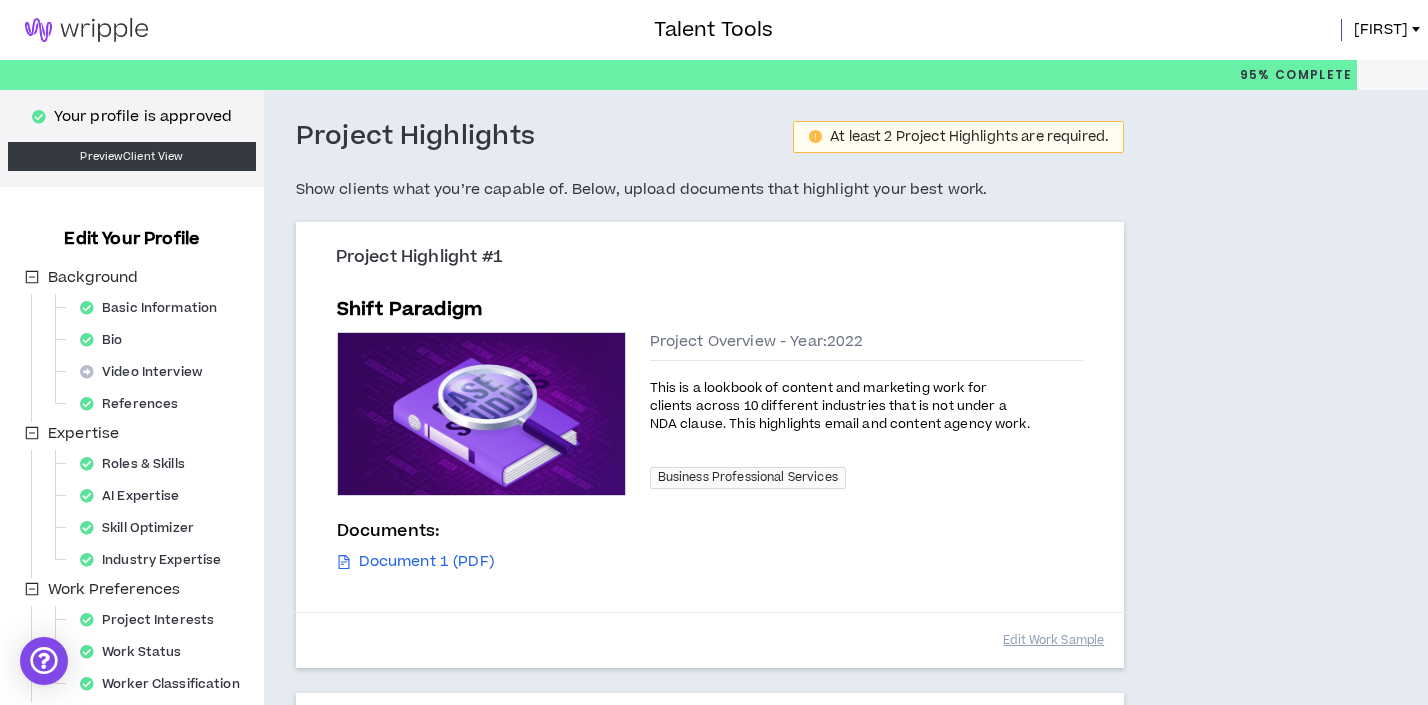 scroll, scrollTop: 324, scrollLeft: 0, axis: vertical 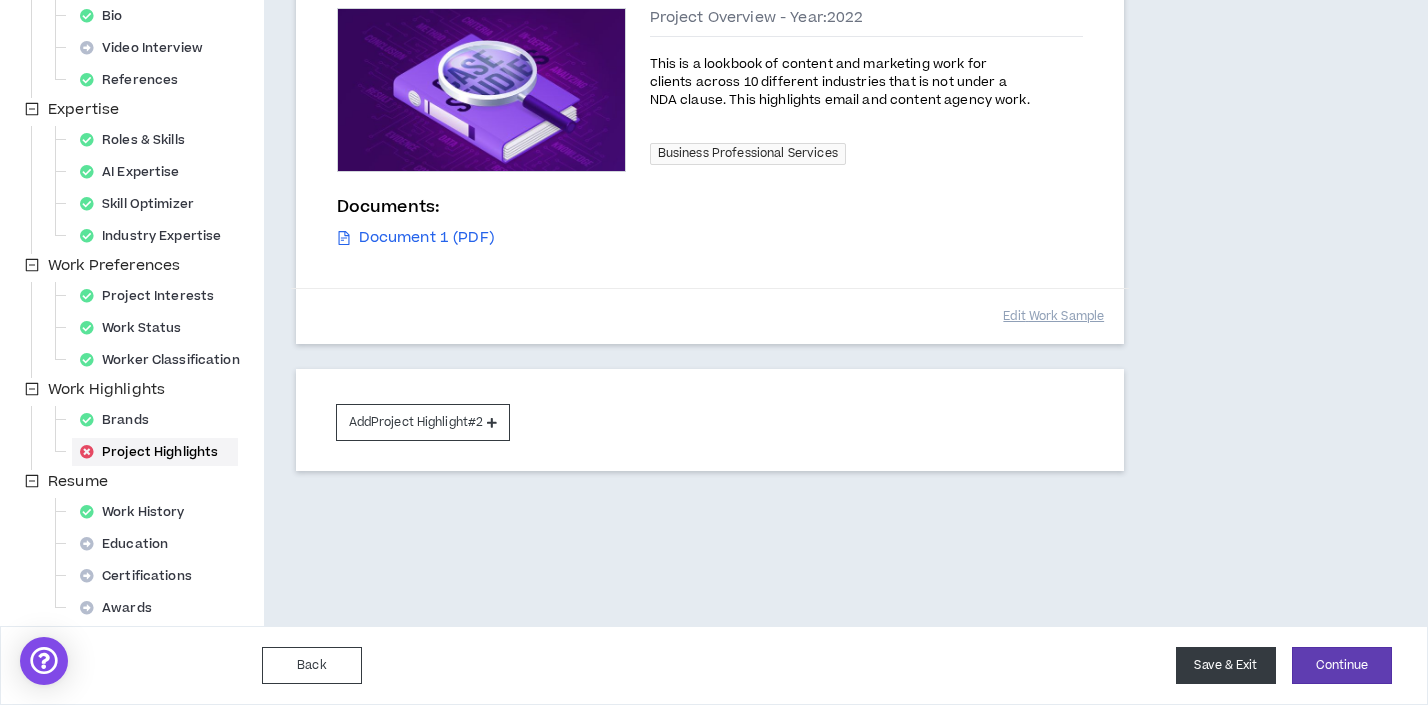 click on "Save & Exit" at bounding box center (1226, 665) 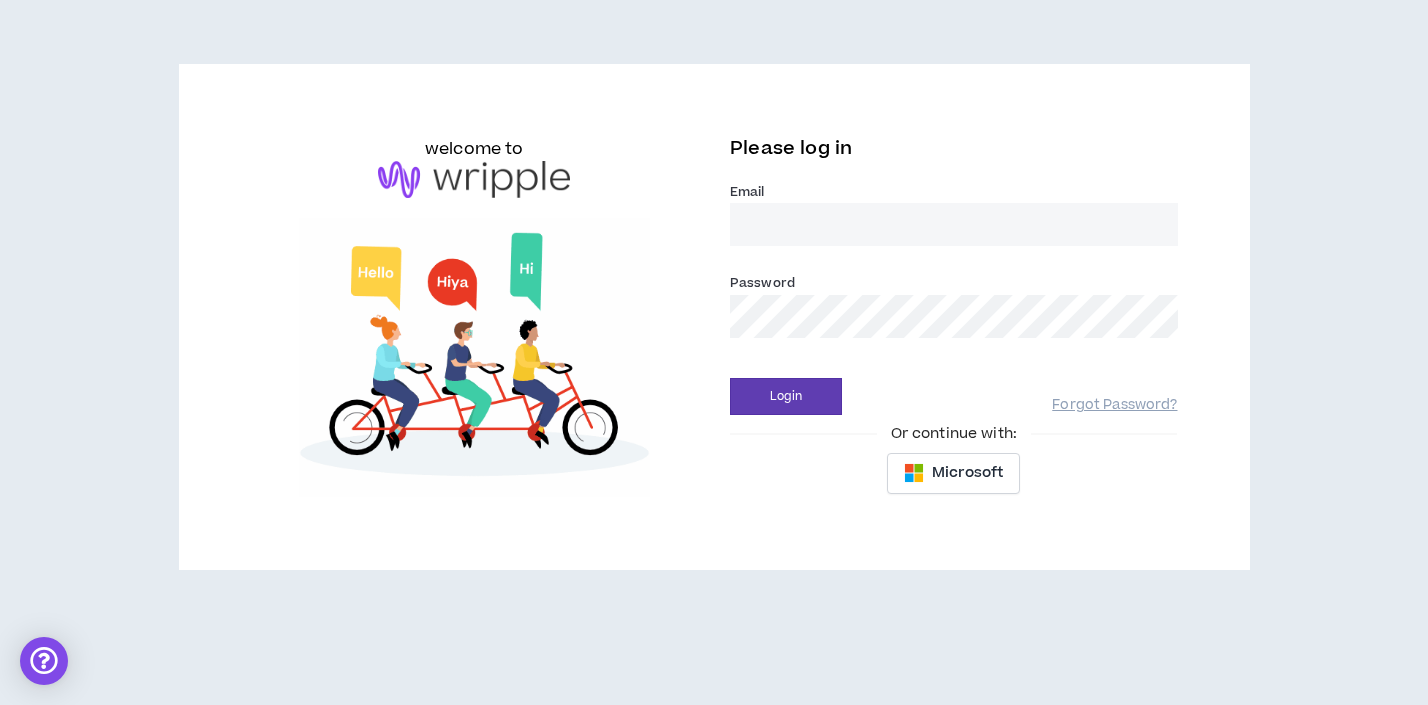 scroll, scrollTop: 0, scrollLeft: 0, axis: both 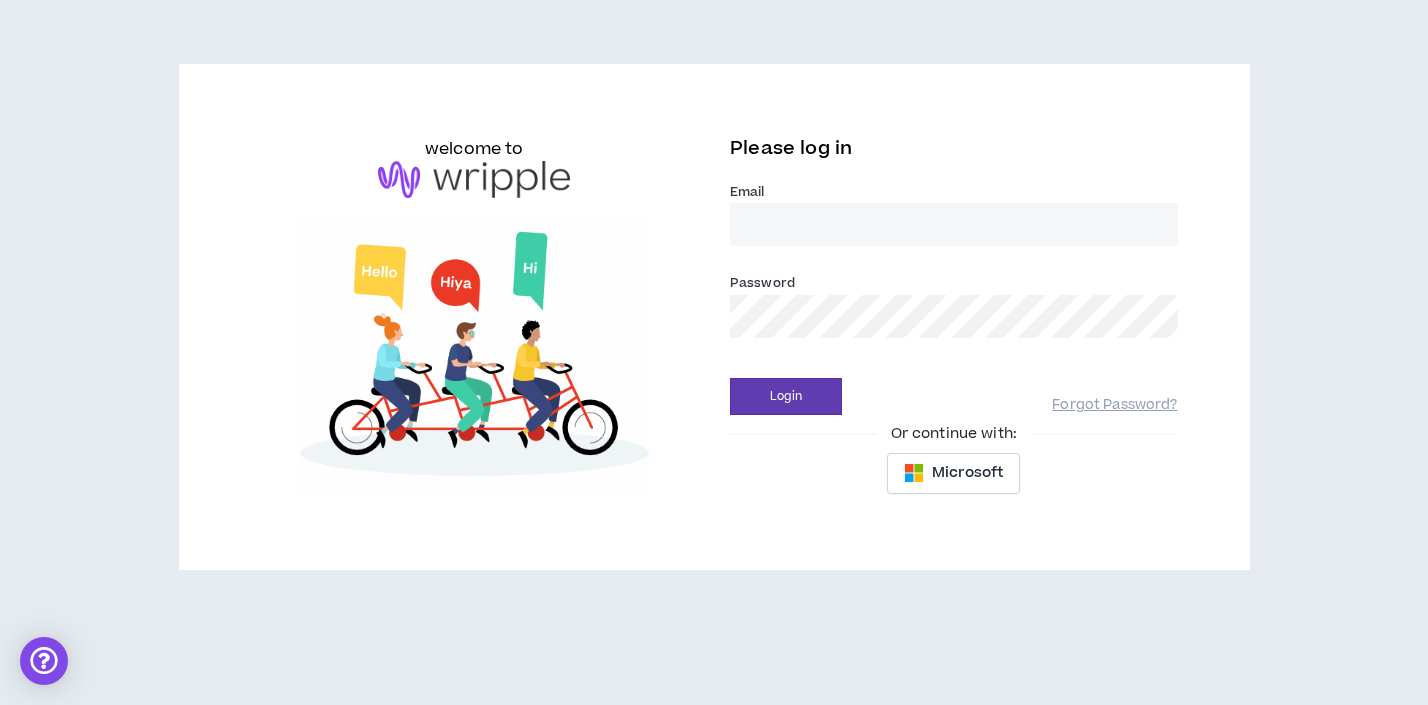 type on "vanessarpatrick@gmail.com" 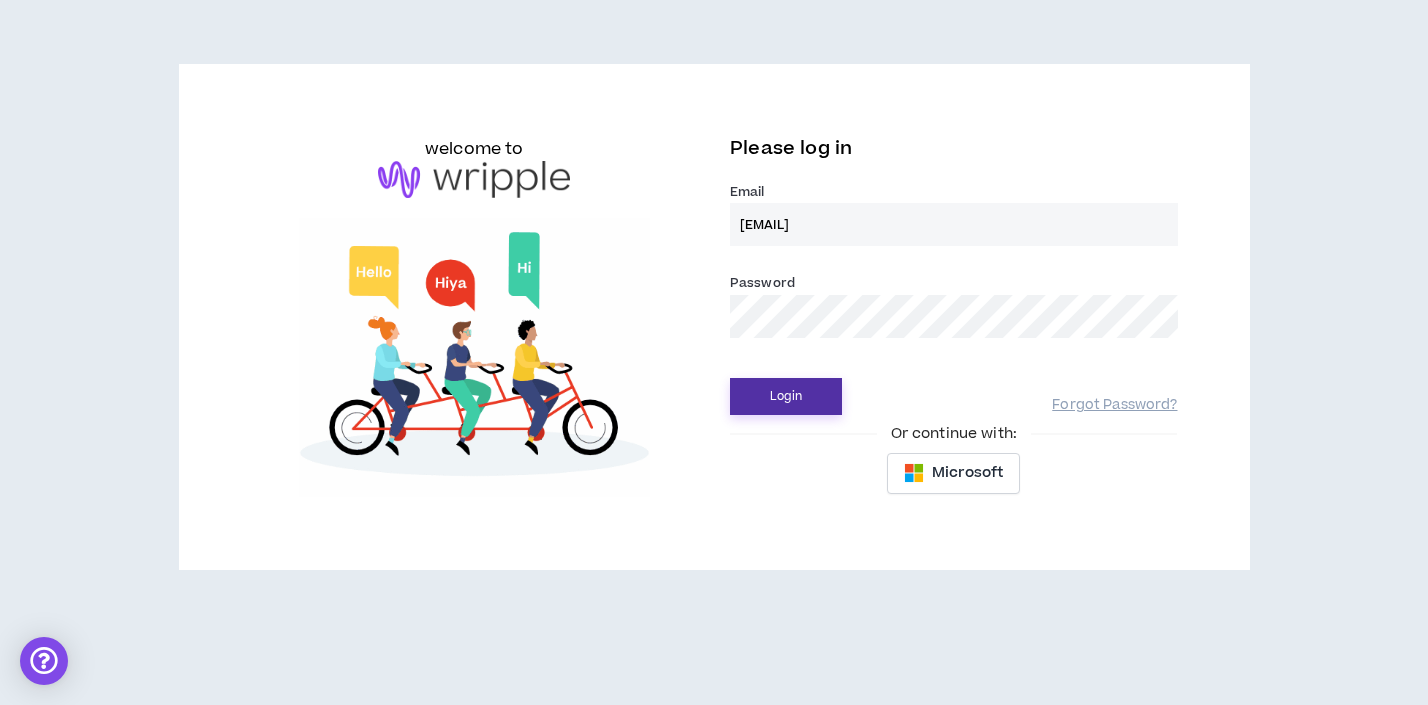 click on "Login" at bounding box center [786, 396] 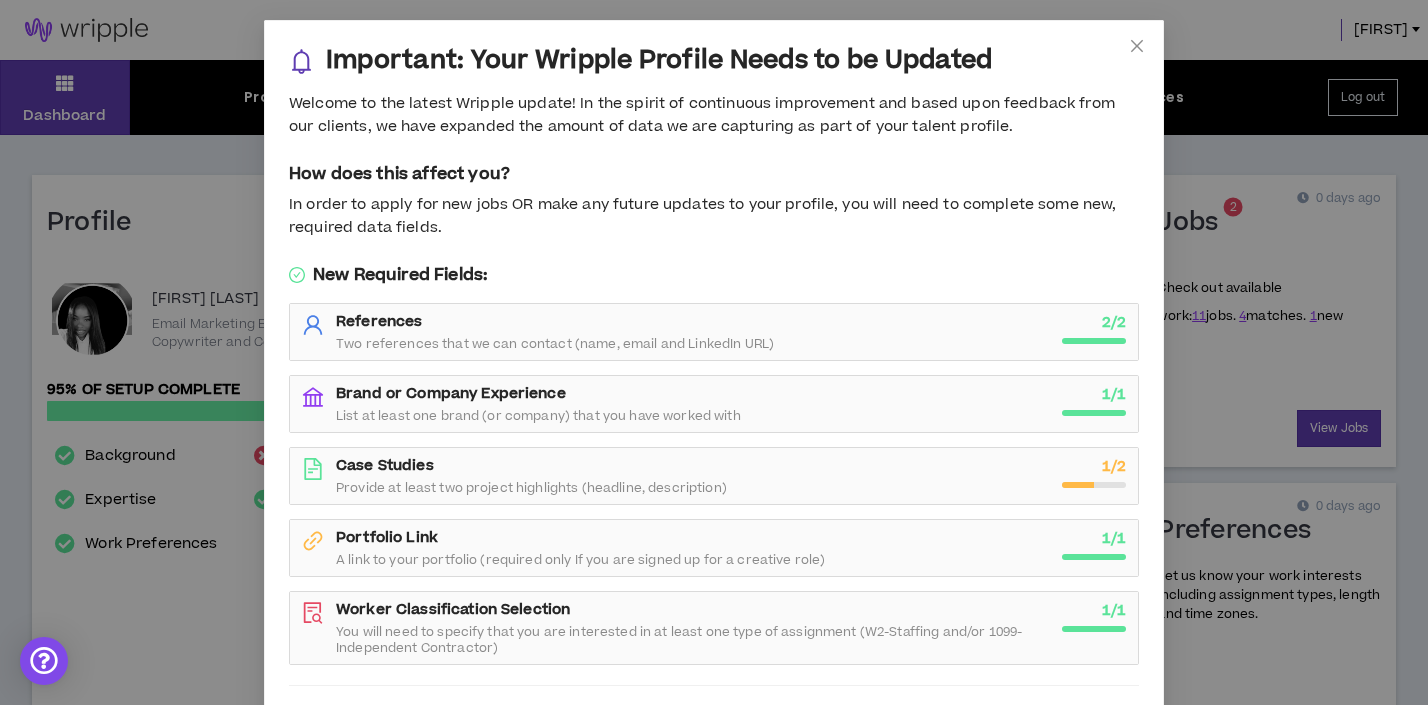 scroll, scrollTop: 100, scrollLeft: 0, axis: vertical 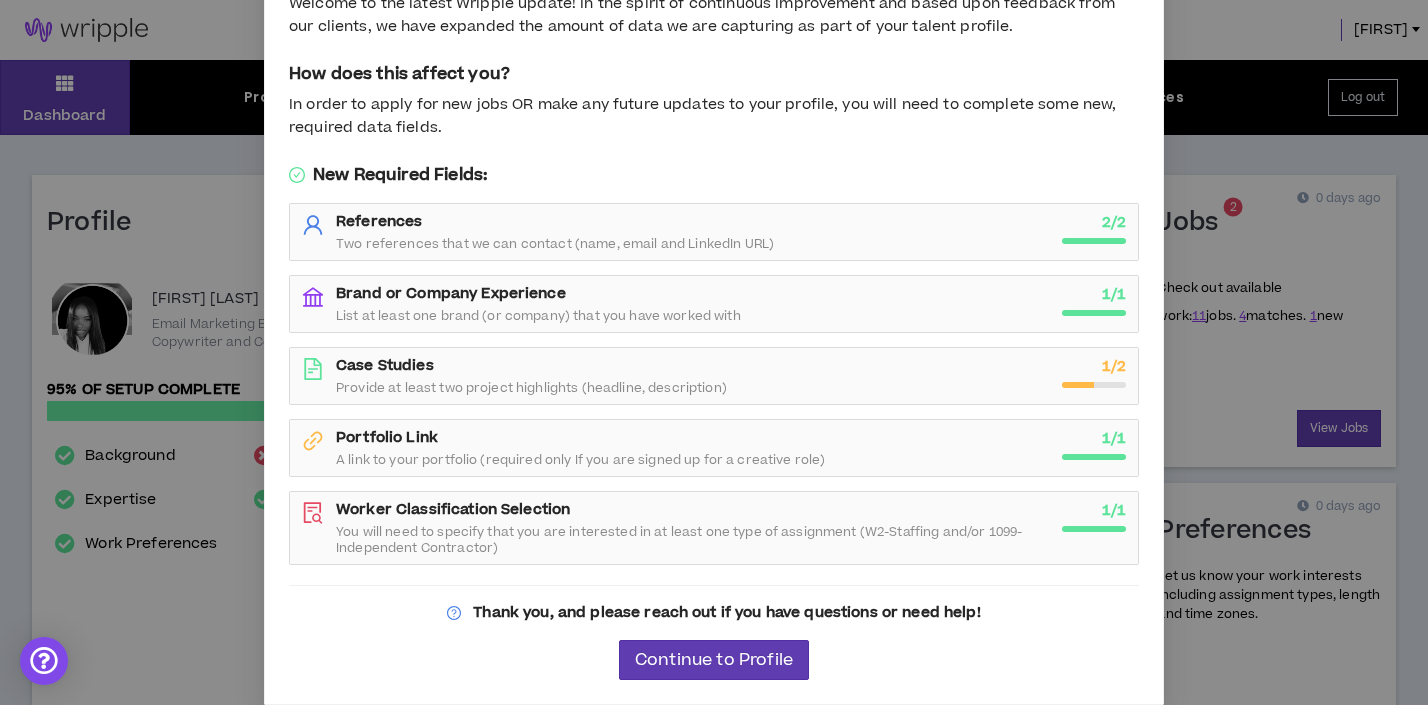 click on "Case Studies Provide at least two project highlights (headline, description)" at bounding box center [693, 376] 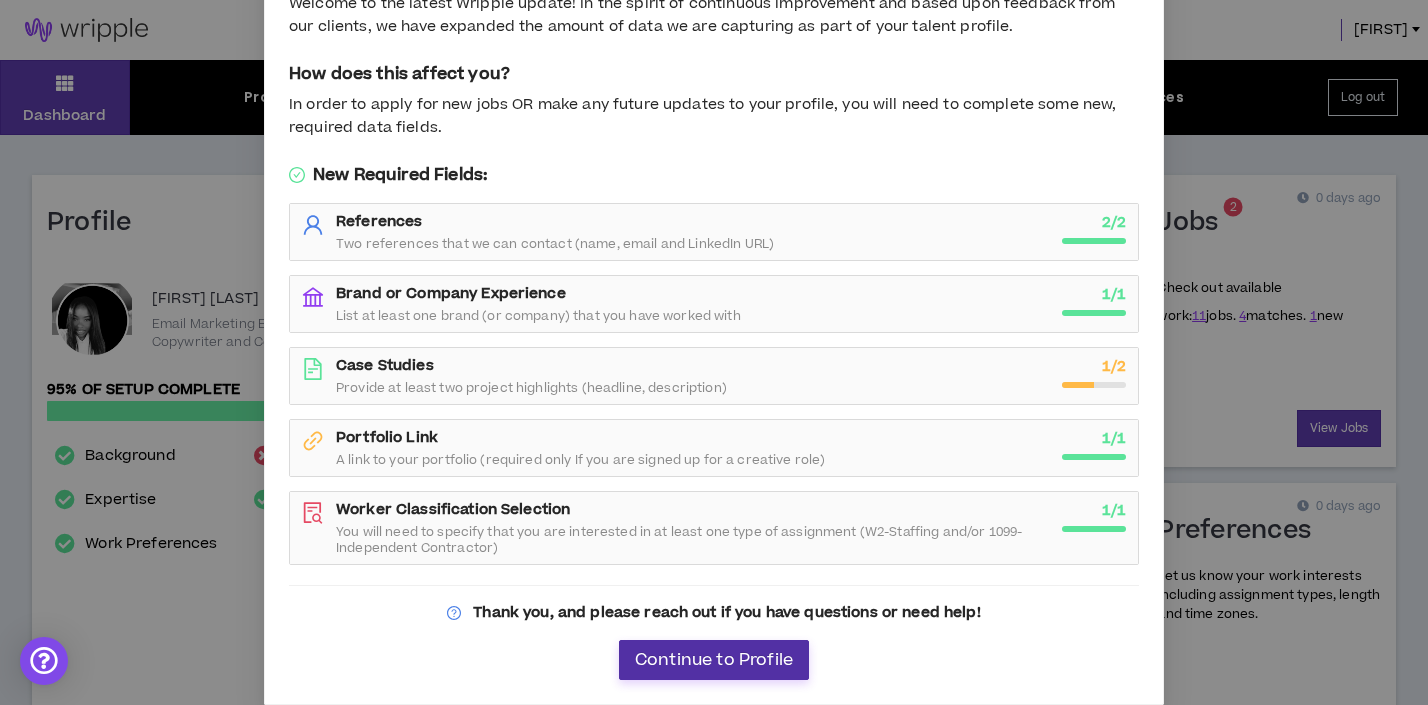 click on "Continue to Profile" at bounding box center (714, 660) 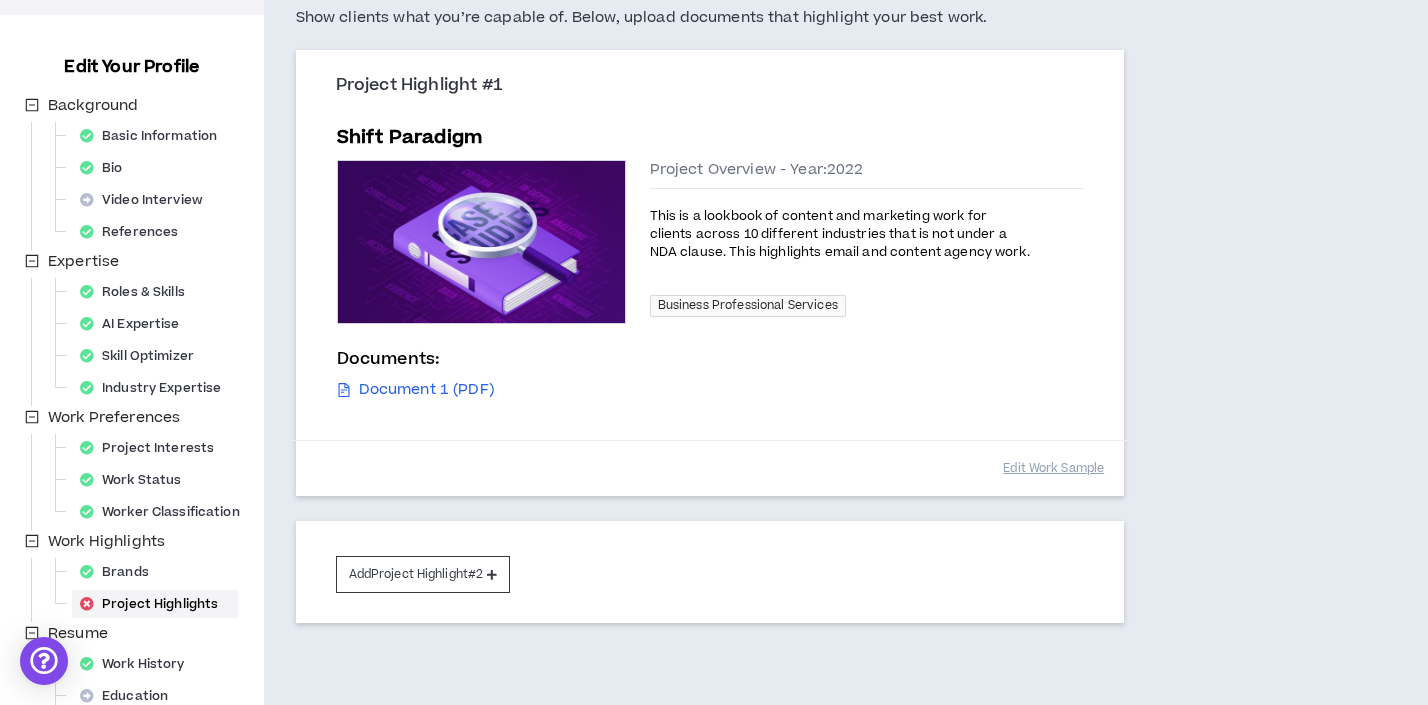 scroll, scrollTop: 219, scrollLeft: 0, axis: vertical 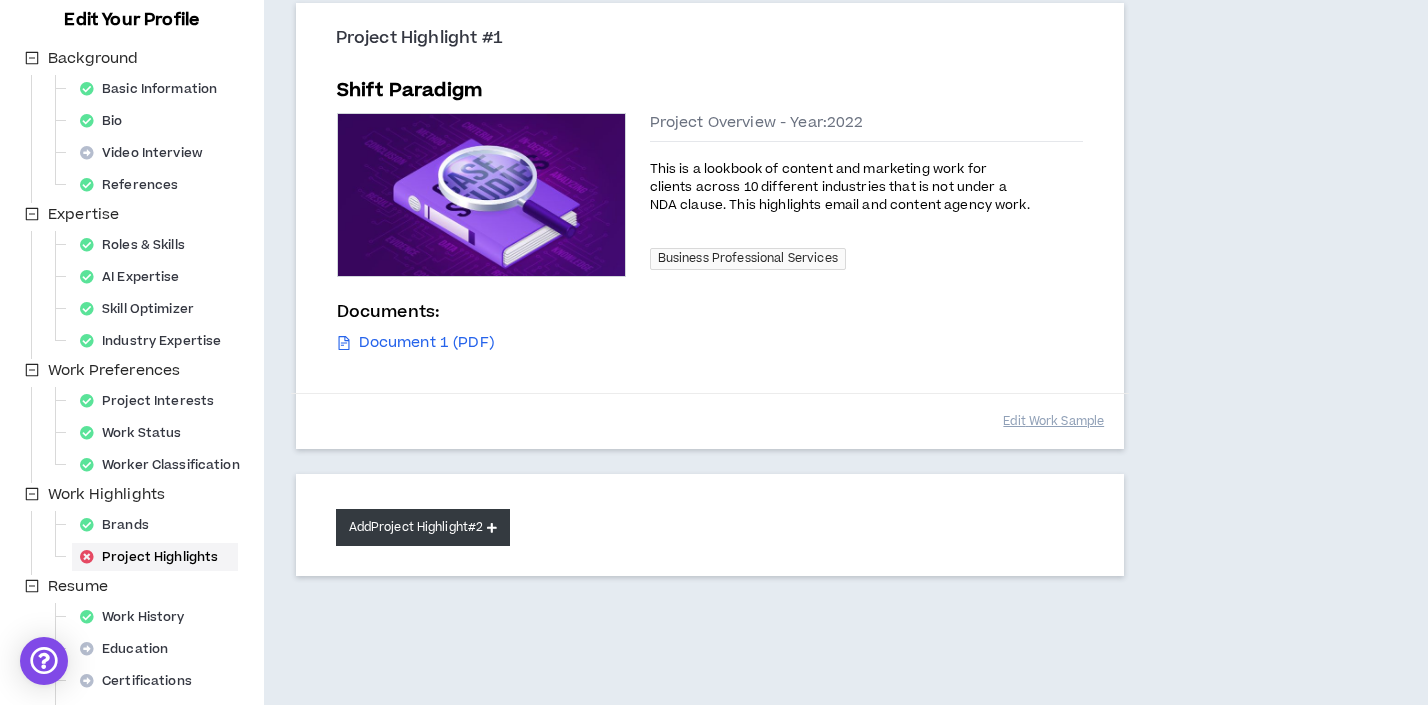 click on "Add  Project Highlight  #2" at bounding box center (423, 527) 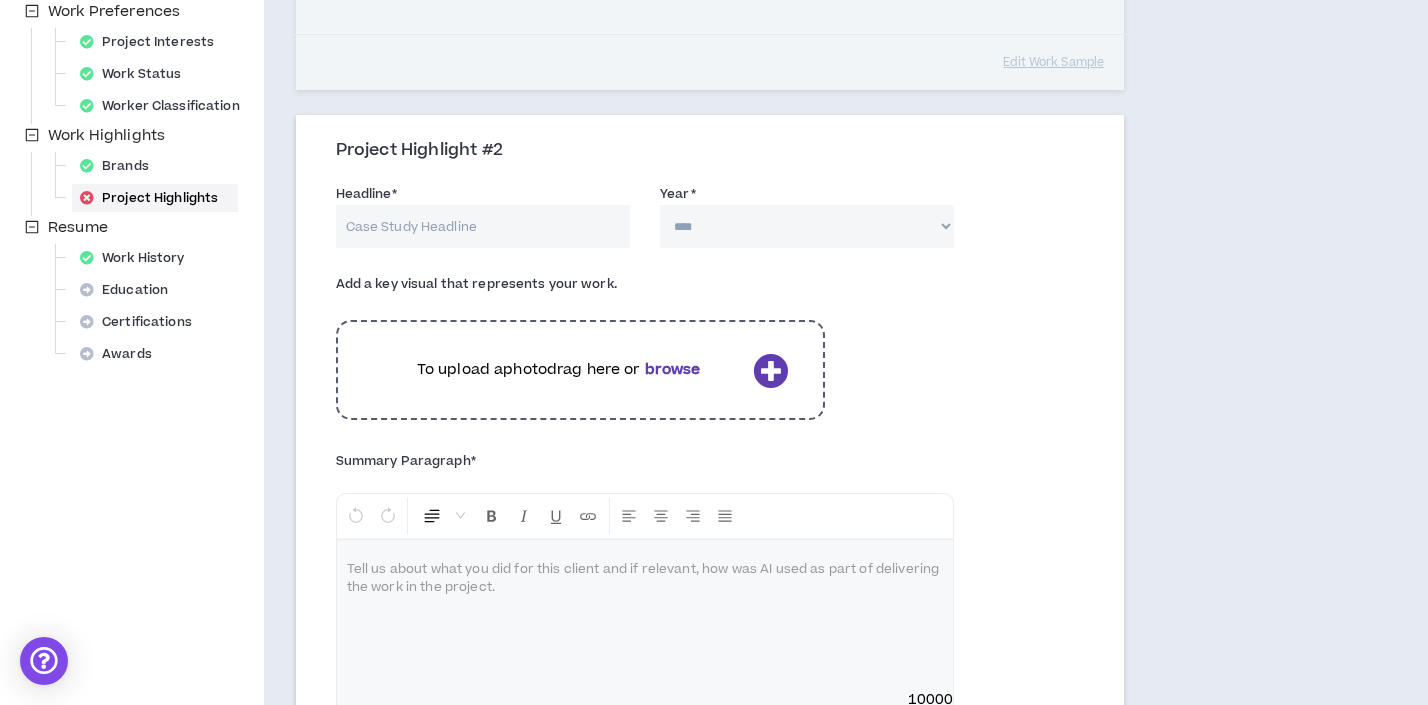 scroll, scrollTop: 574, scrollLeft: 0, axis: vertical 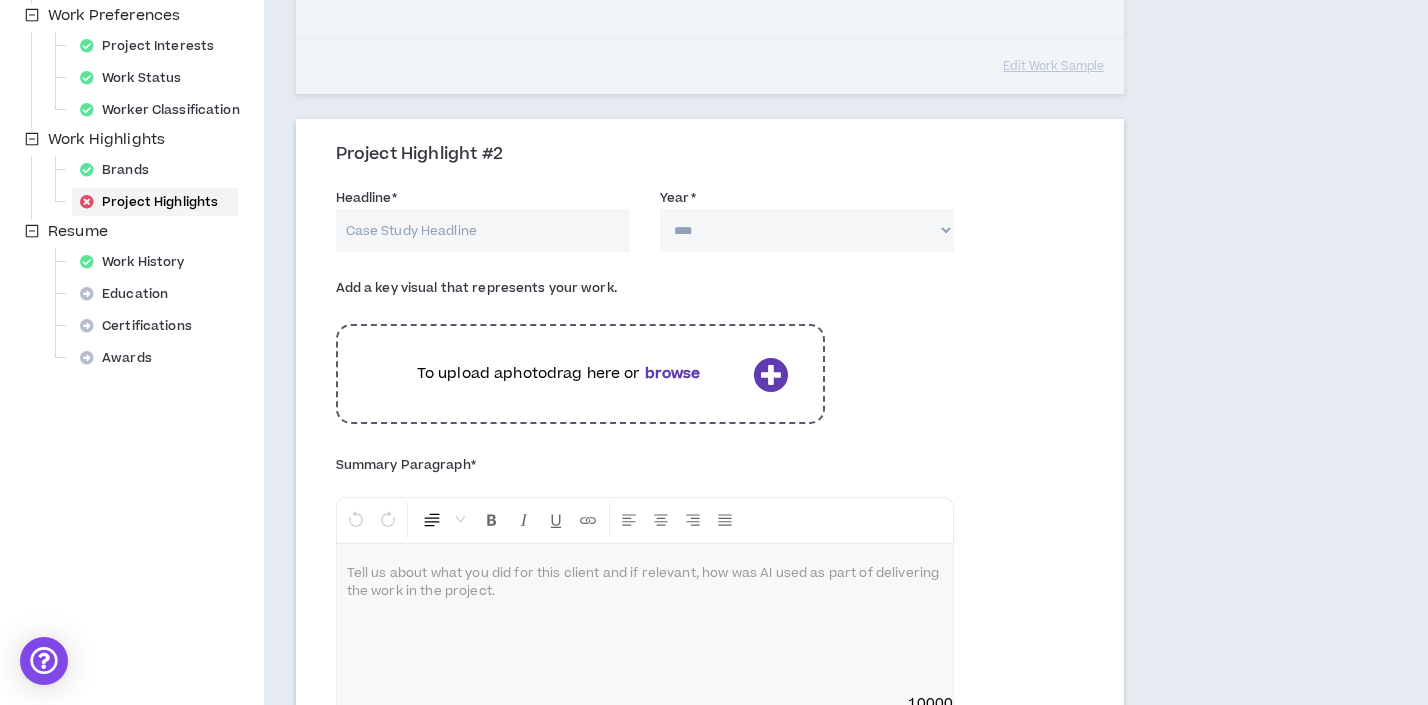 click on "Headline  *" at bounding box center [483, 230] 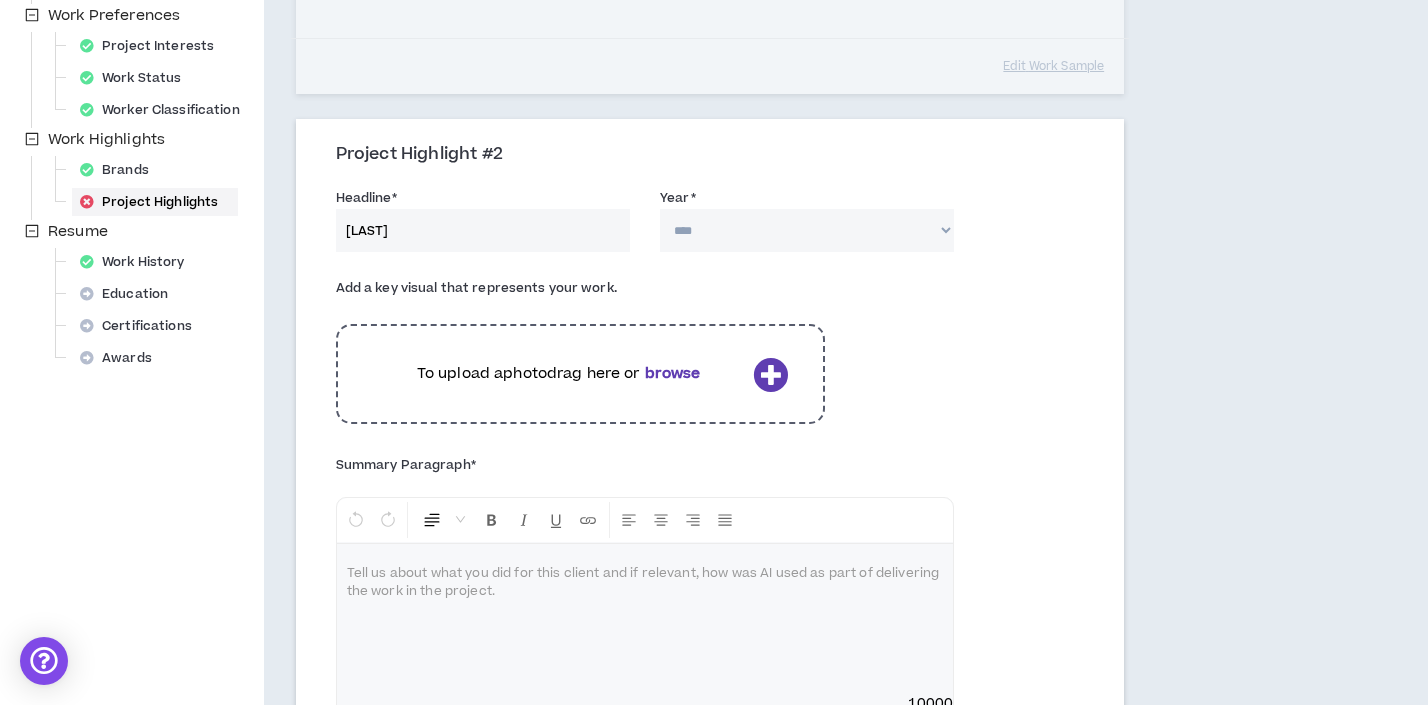 type on "Liniked" 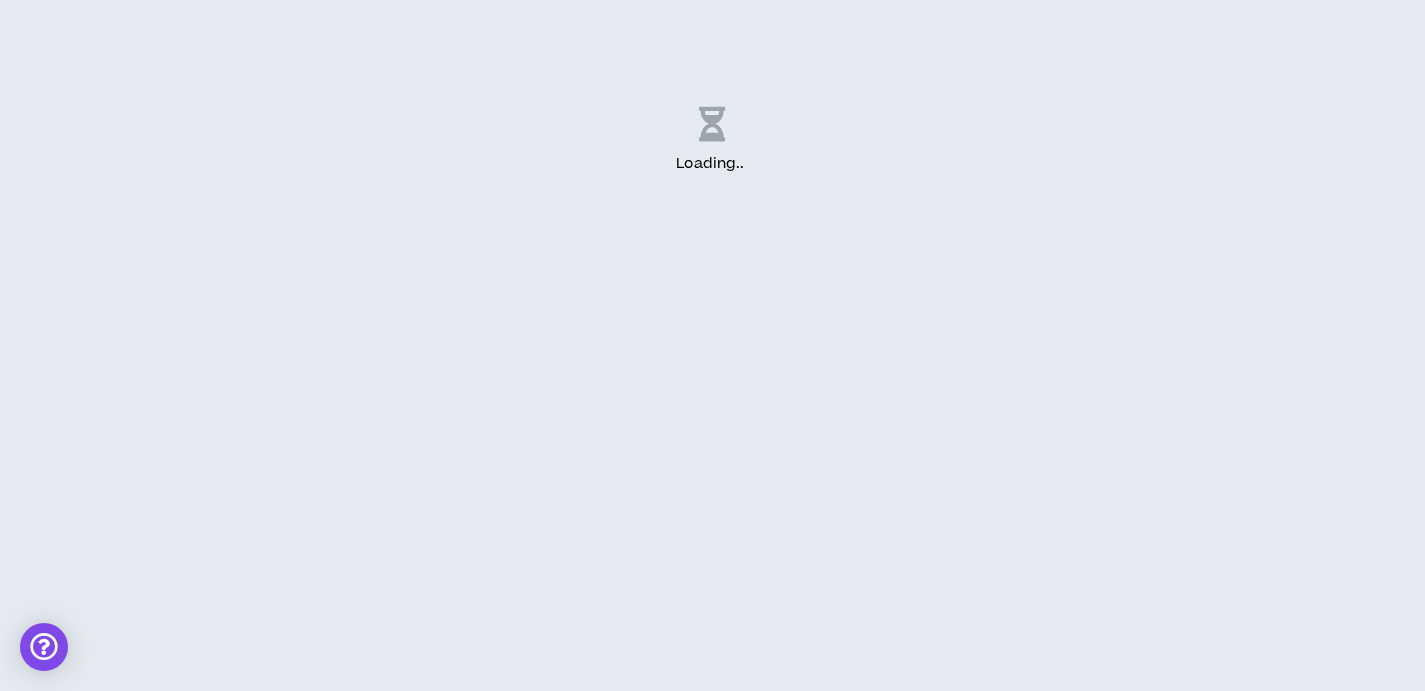 scroll, scrollTop: 0, scrollLeft: 0, axis: both 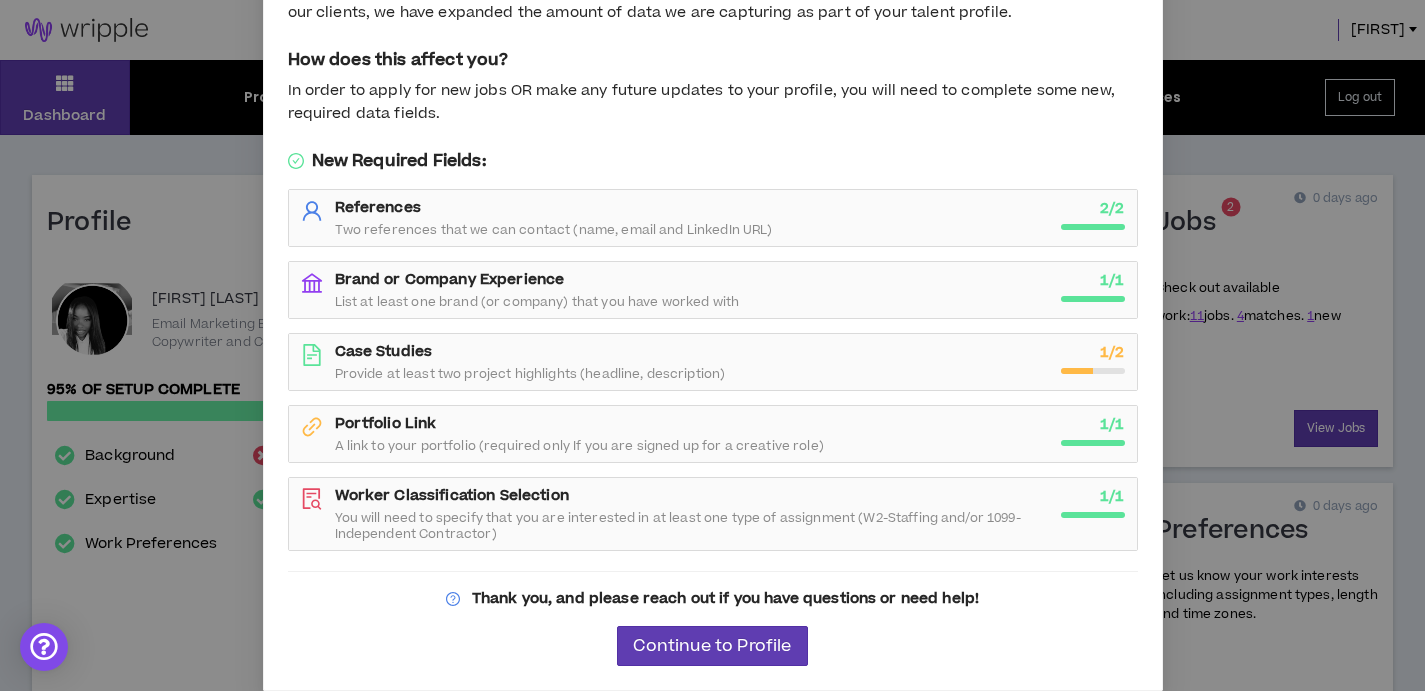click on "Case Studies Provide at least two project highlights (headline, description)" at bounding box center (692, 362) 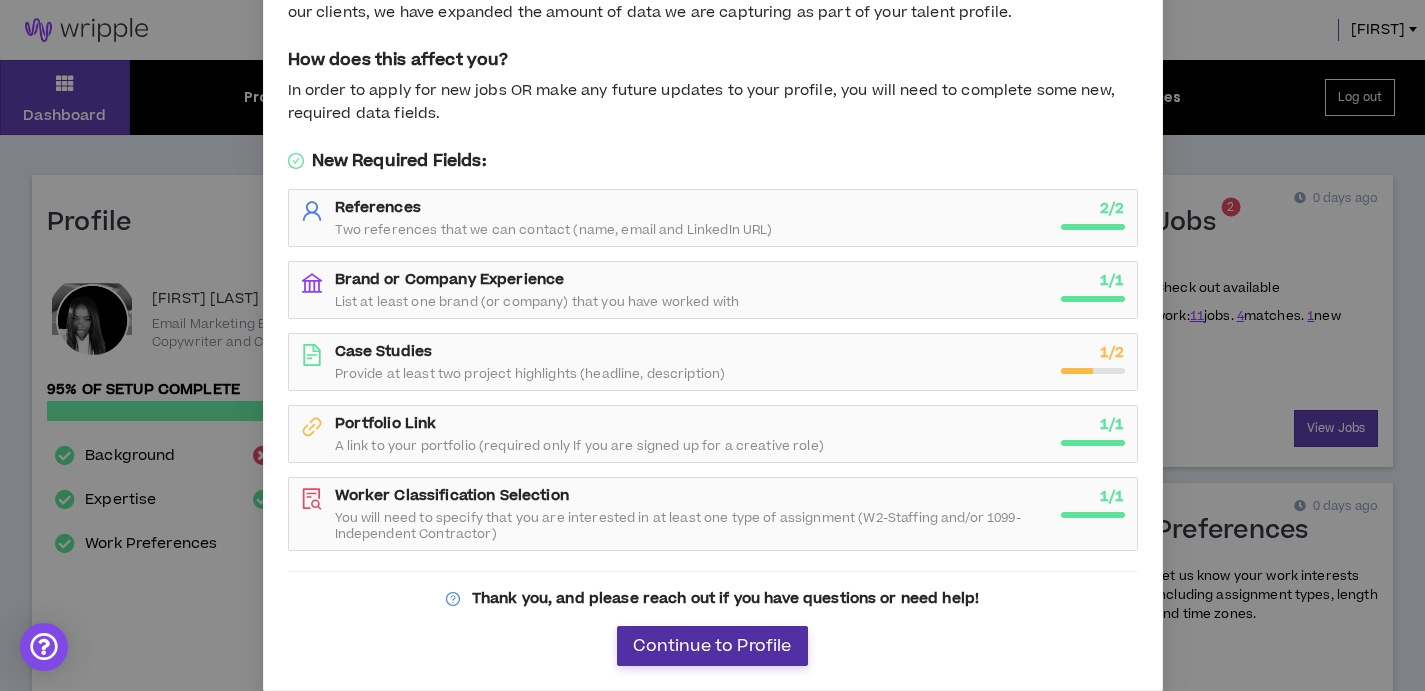click on "Continue to Profile" at bounding box center (712, 646) 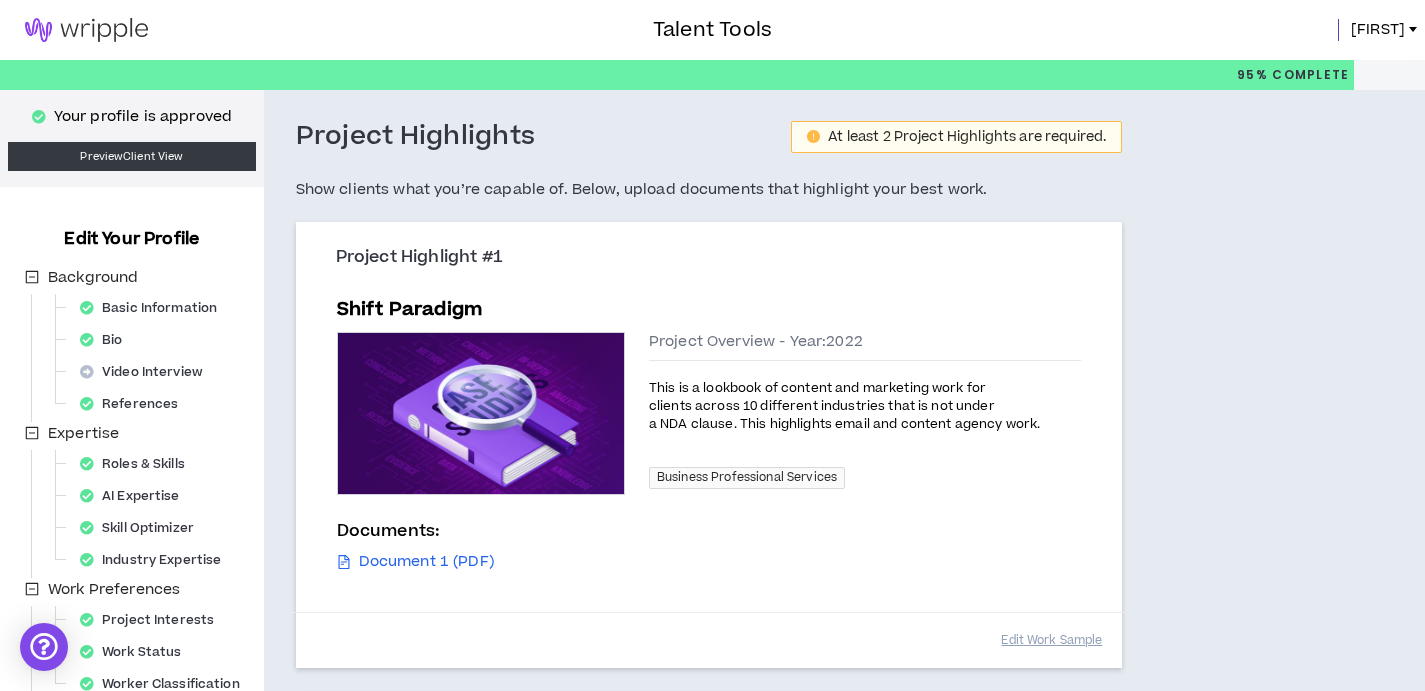 scroll, scrollTop: 338, scrollLeft: 0, axis: vertical 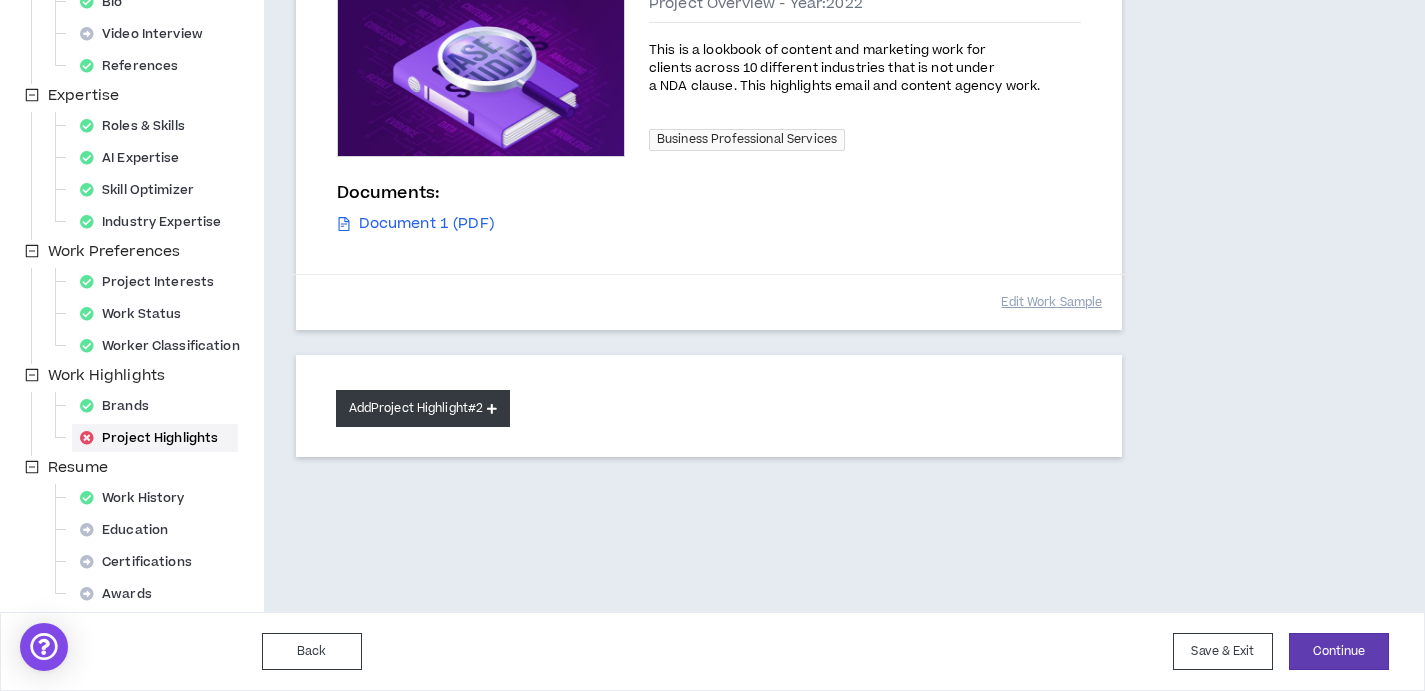 click on "Add  Project Highlight  #2" at bounding box center (423, 408) 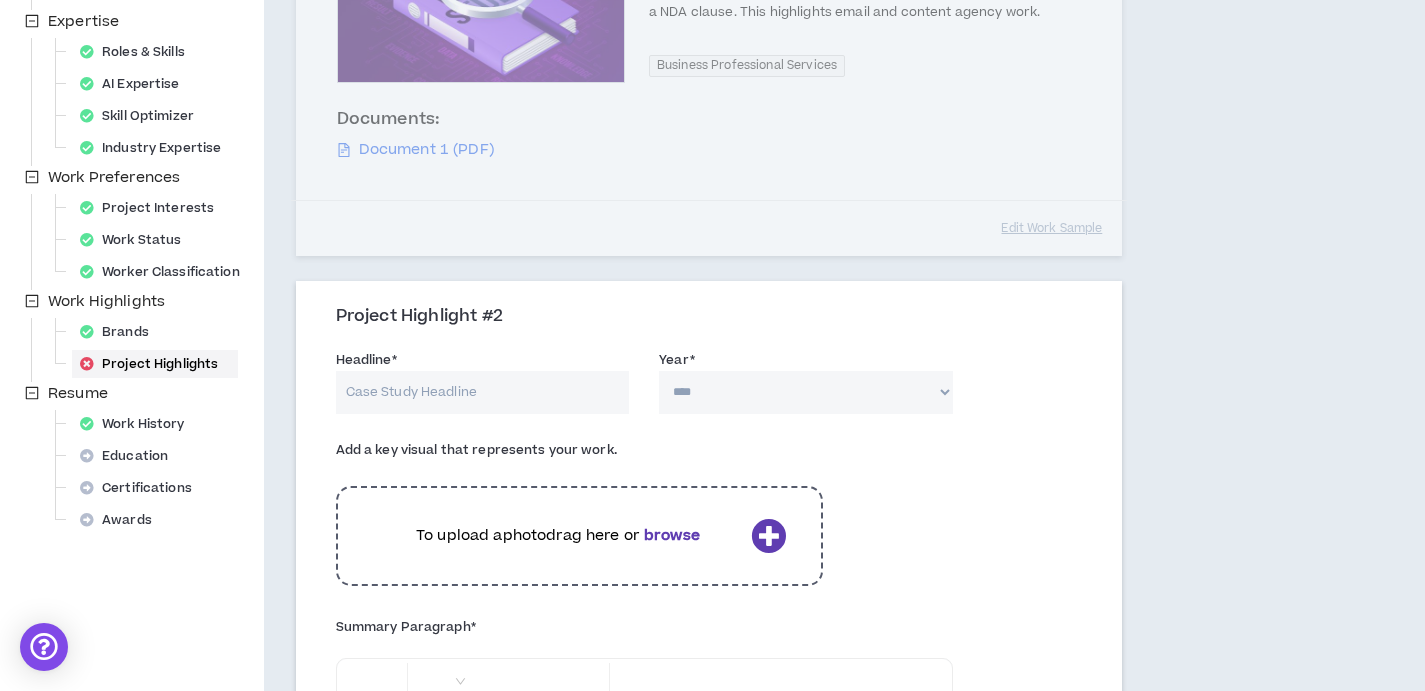 scroll, scrollTop: 389, scrollLeft: 0, axis: vertical 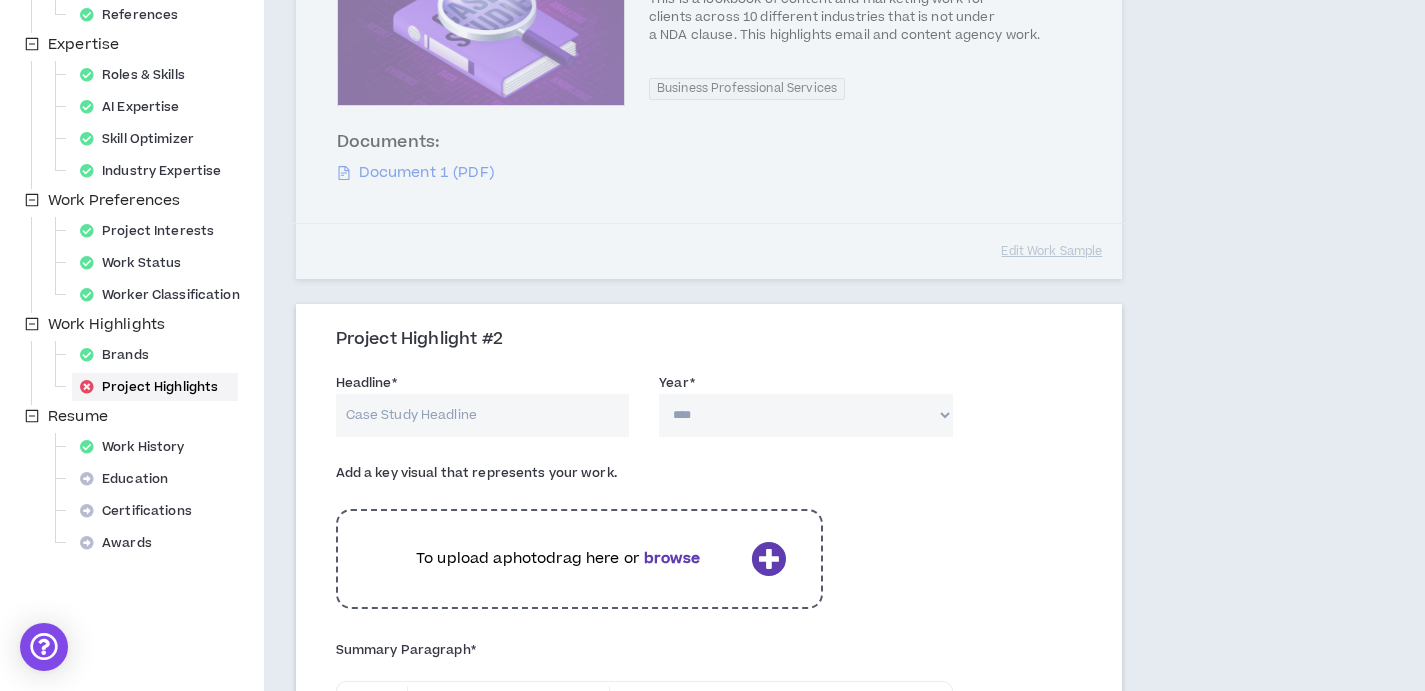 click on "Headline  *" at bounding box center [483, 415] 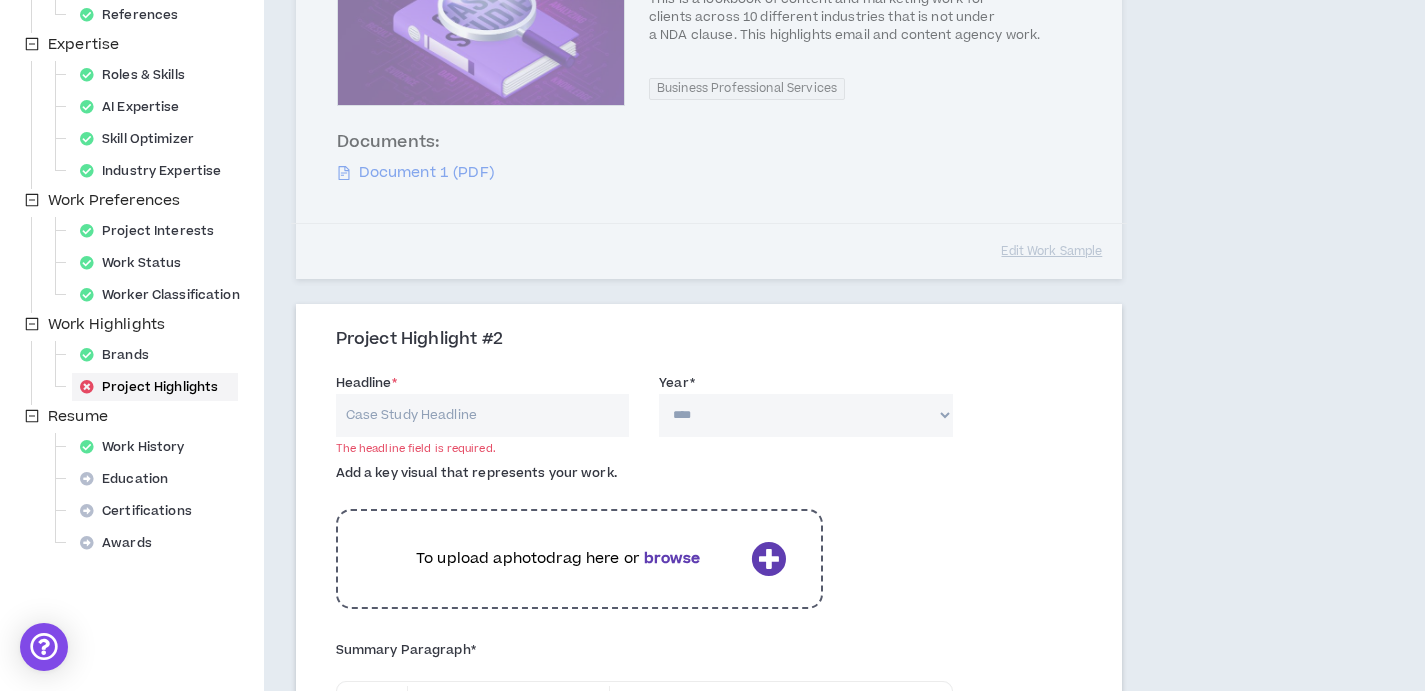 click on "Project Highlight #2 Headline  * The headline field is required. Year  * [CREDIT_CARD]  * Normal   Tell us about what you did for this client and if relevant, how was AI used as part of delivering the work in the project. 10000 The summary must be at least 50 characters. Brands Worked With Tags Add" at bounding box center [709, 1033] 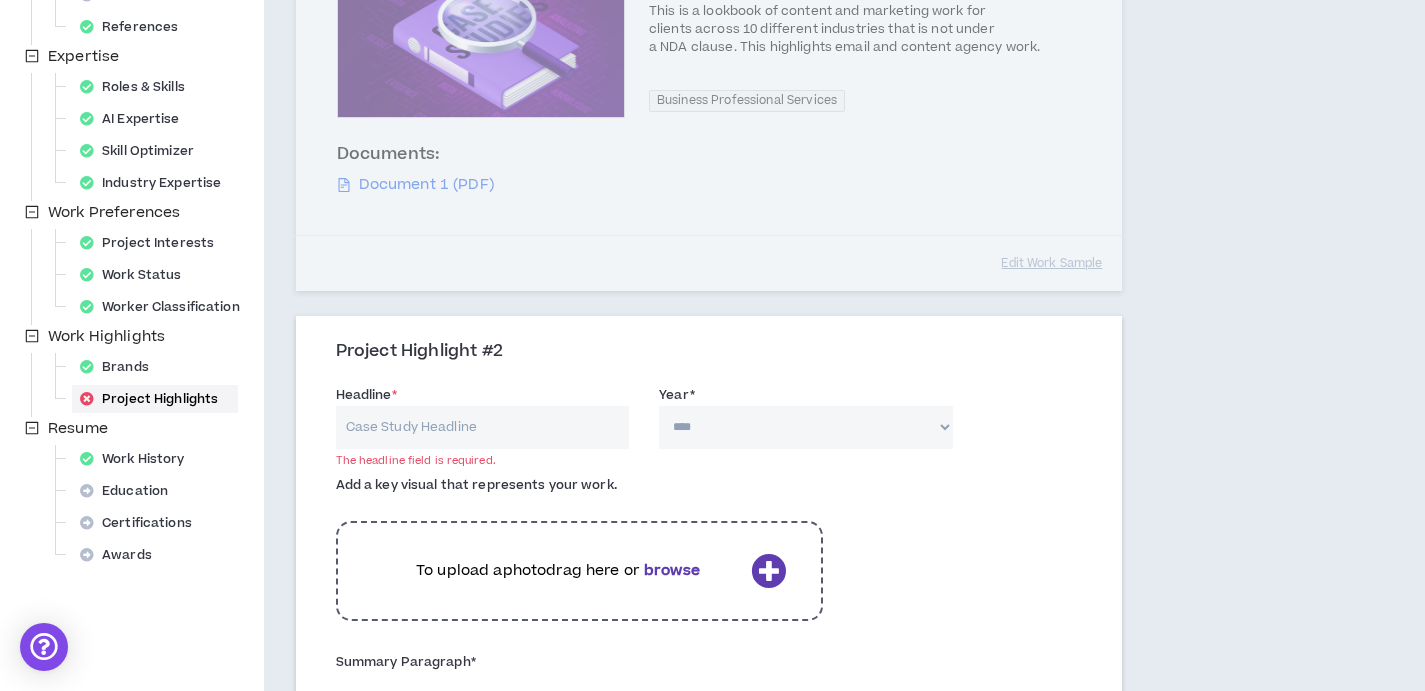 scroll, scrollTop: 464, scrollLeft: 0, axis: vertical 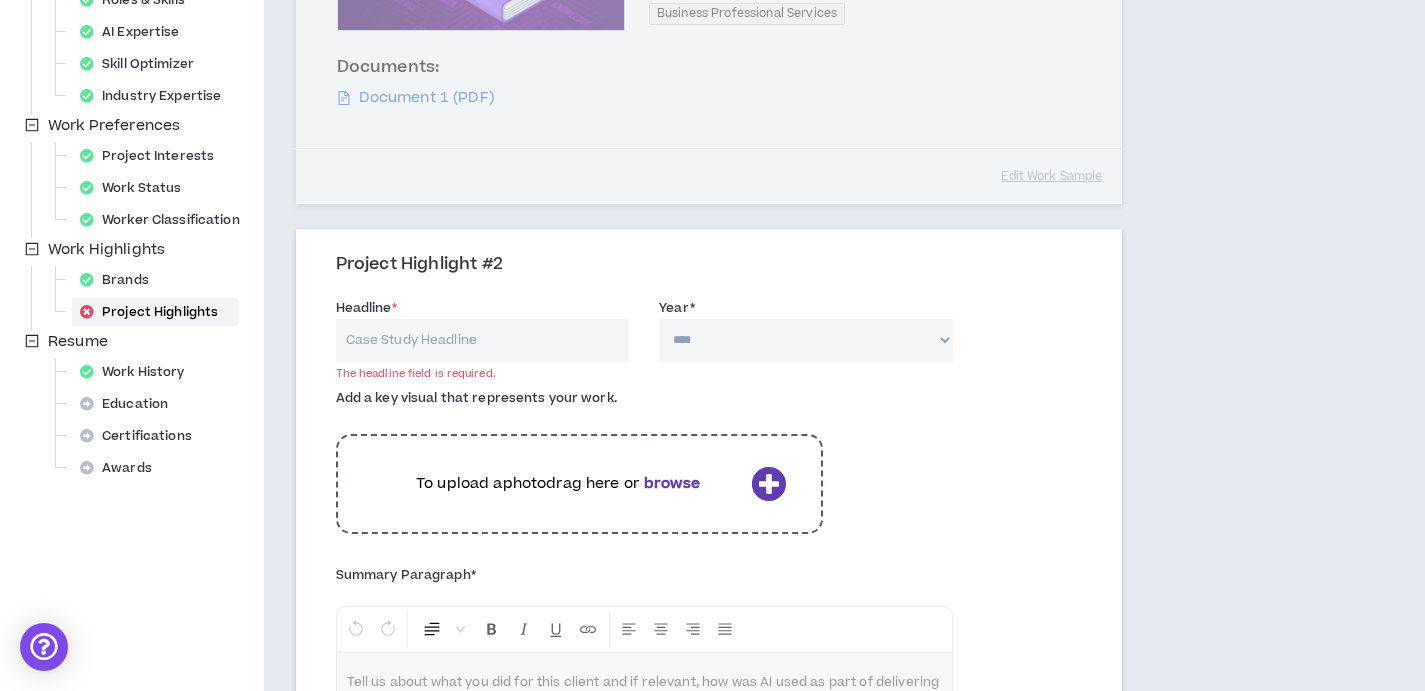 click on "Headline  *" at bounding box center (483, 340) 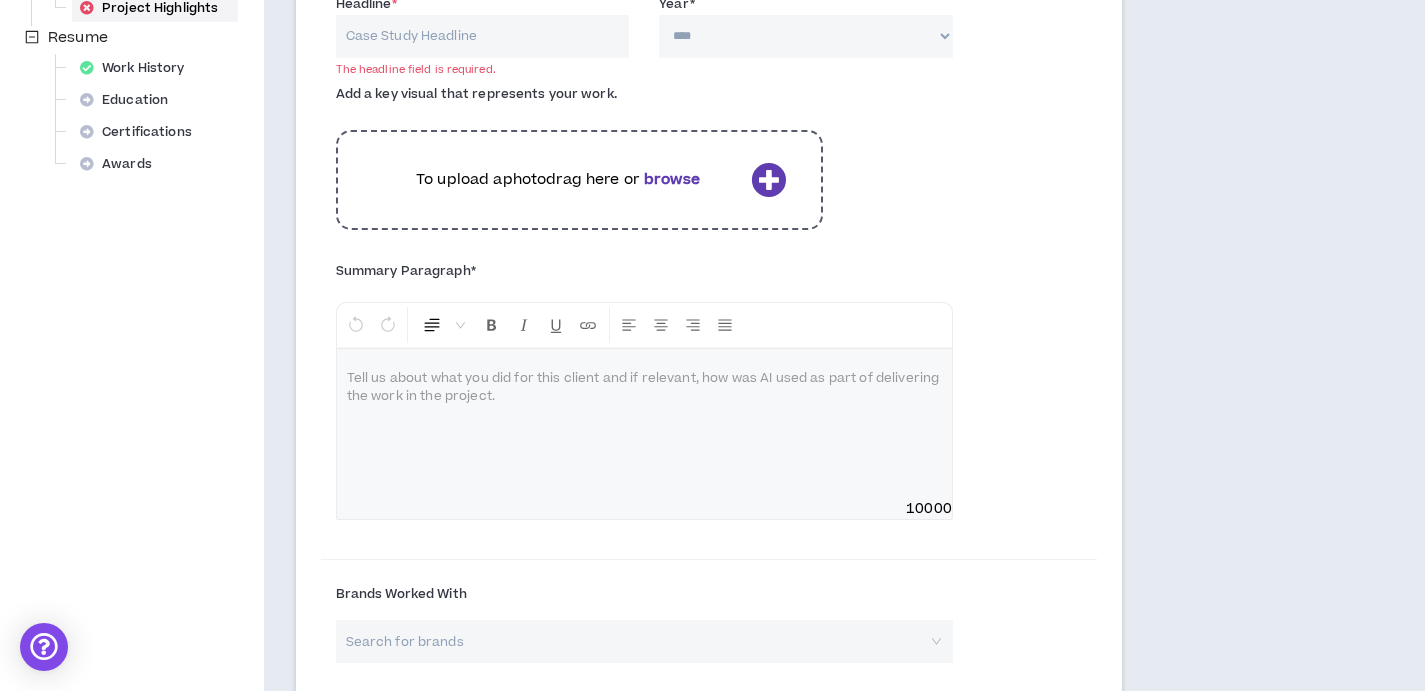 click at bounding box center [644, 379] 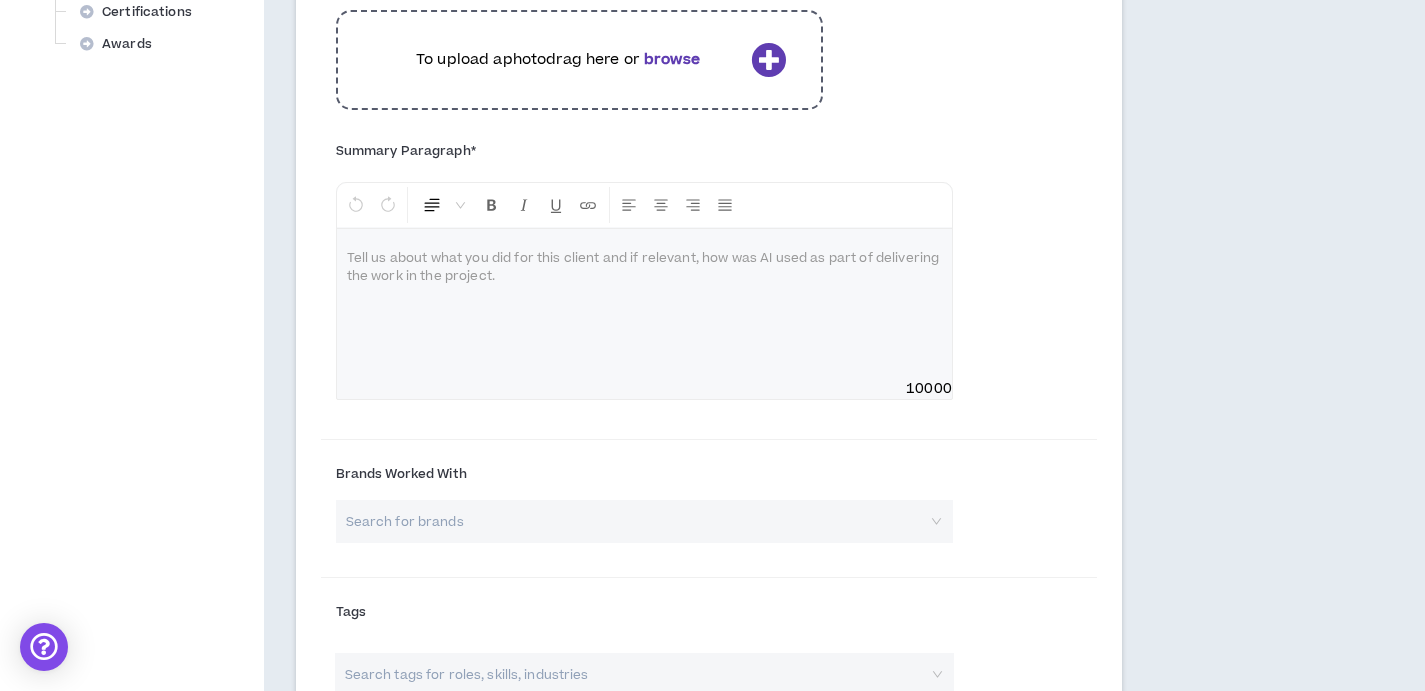 scroll, scrollTop: 826, scrollLeft: 0, axis: vertical 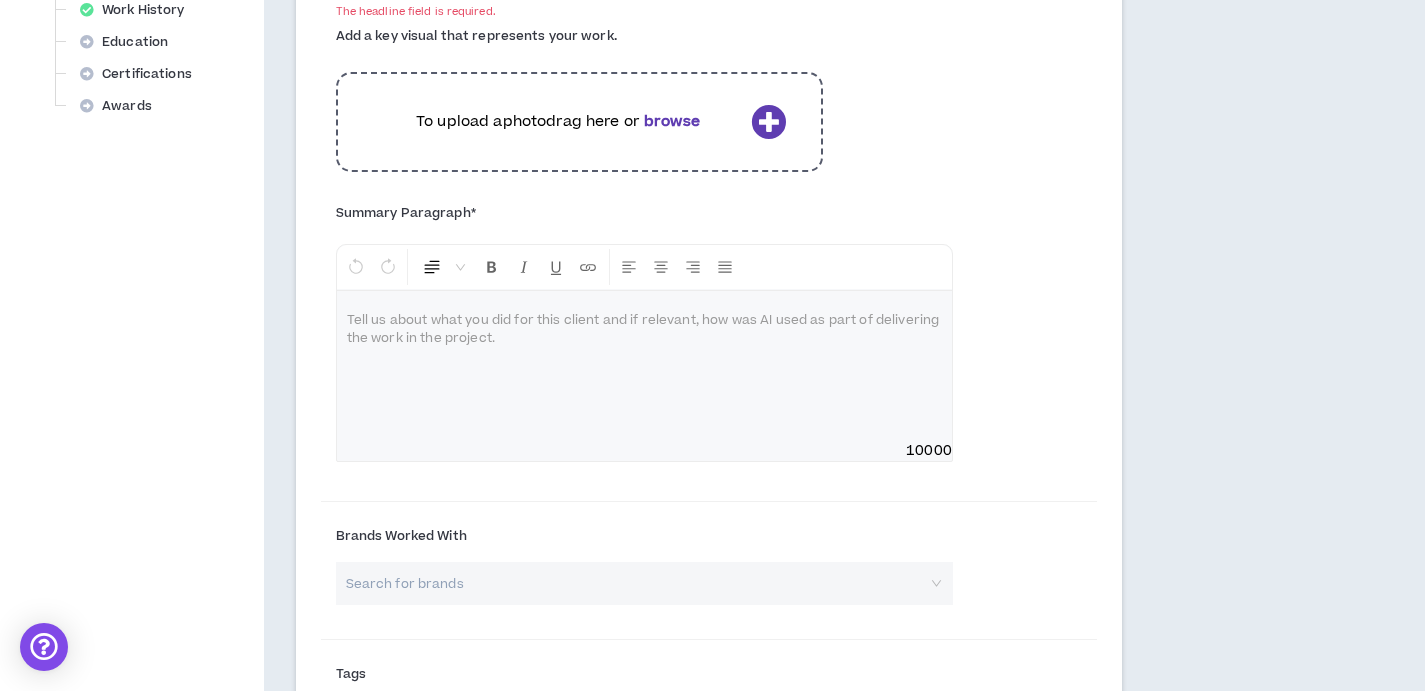 click at bounding box center (644, 366) 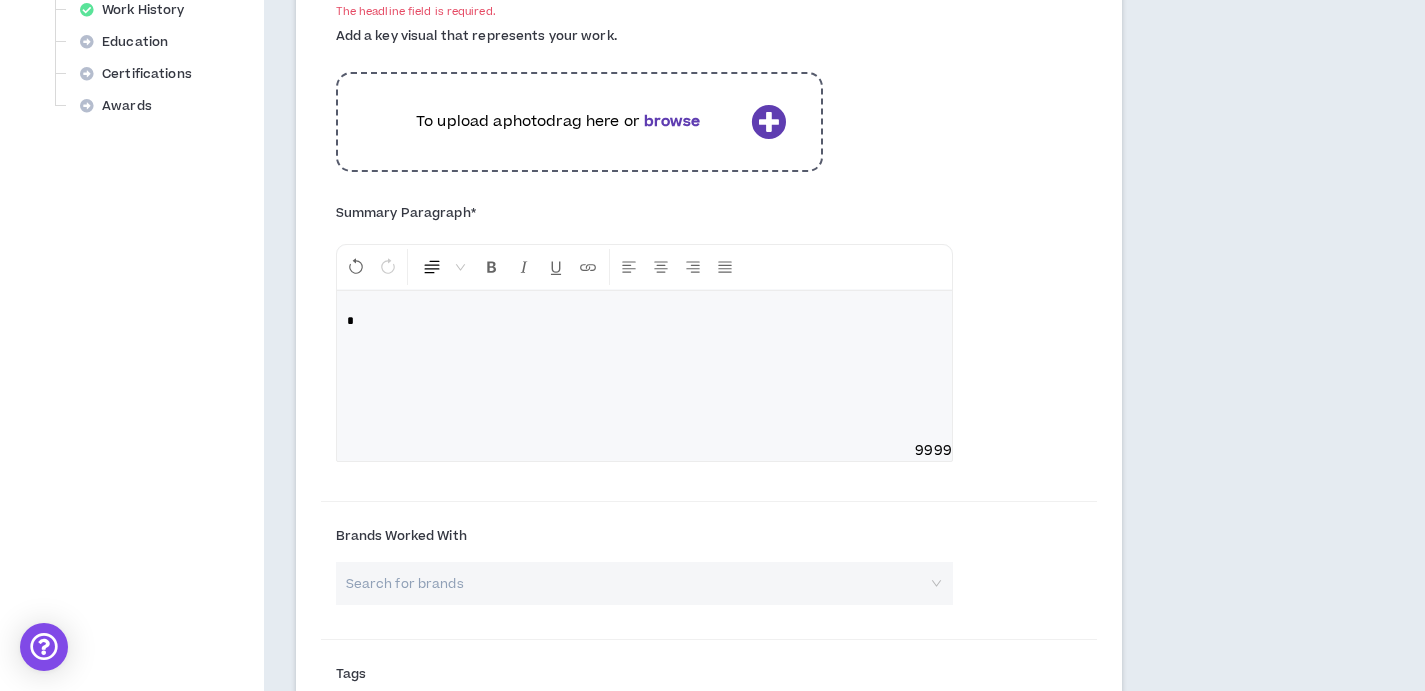 type 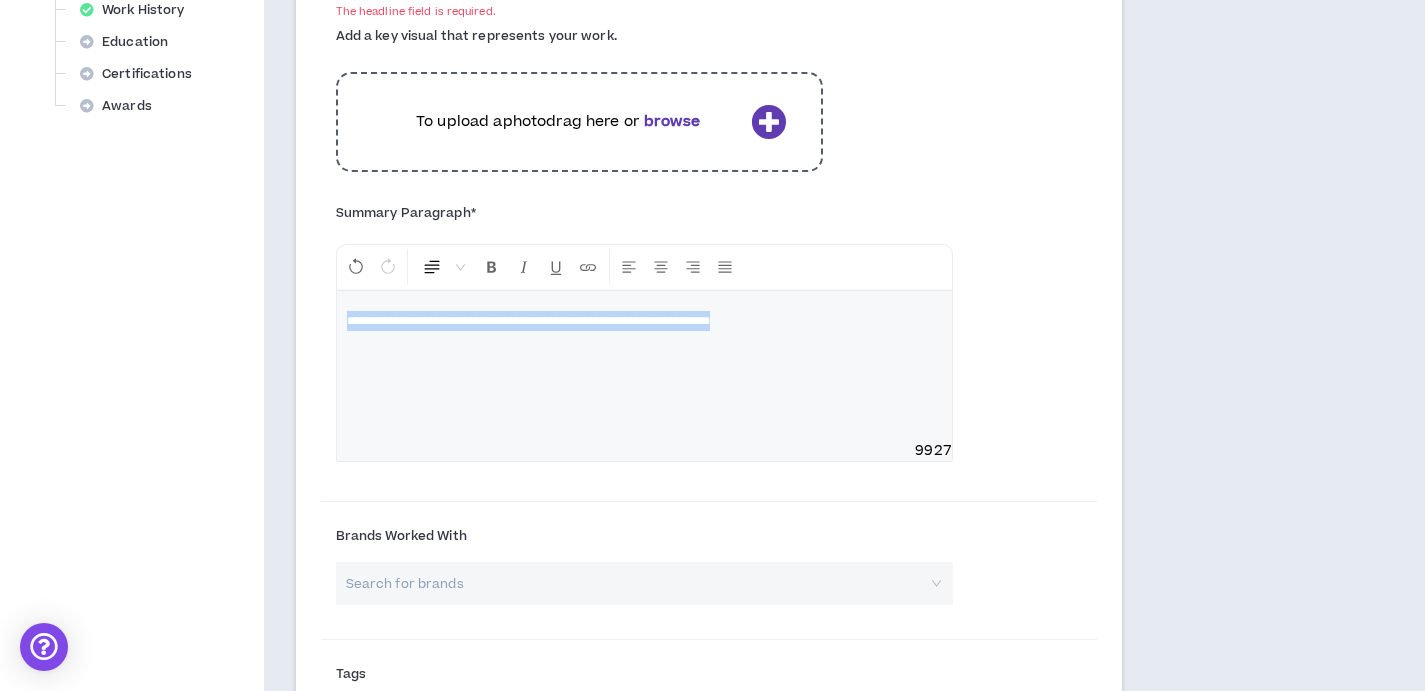 drag, startPoint x: 818, startPoint y: 328, endPoint x: 227, endPoint y: 318, distance: 591.0846 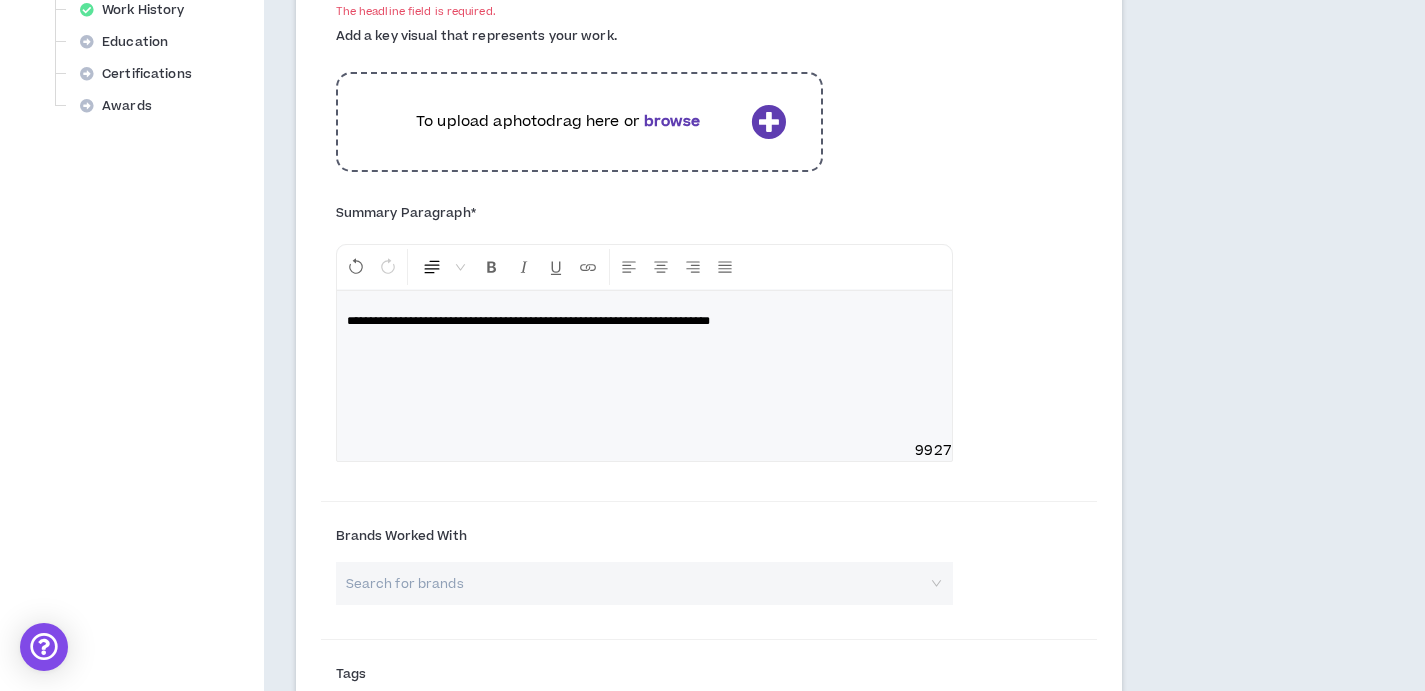 click on "**********" at bounding box center [644, 366] 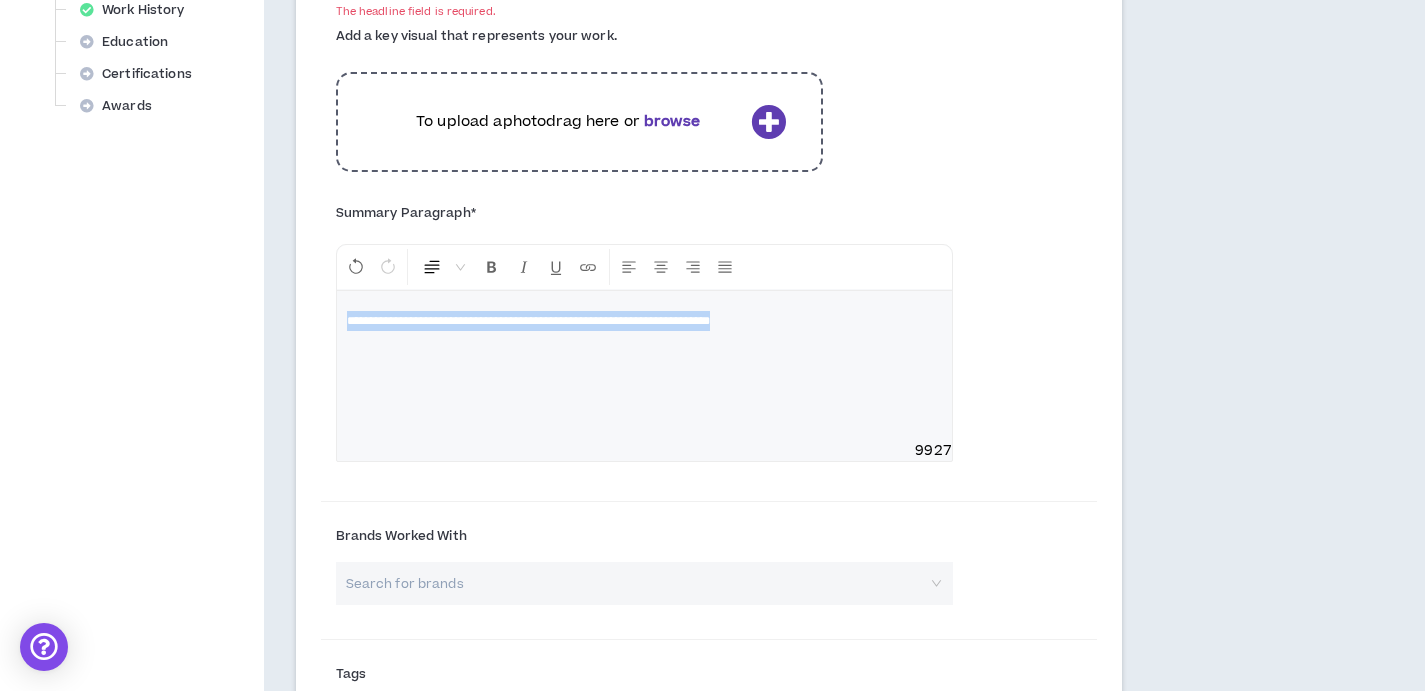 click on "**********" at bounding box center [644, 366] 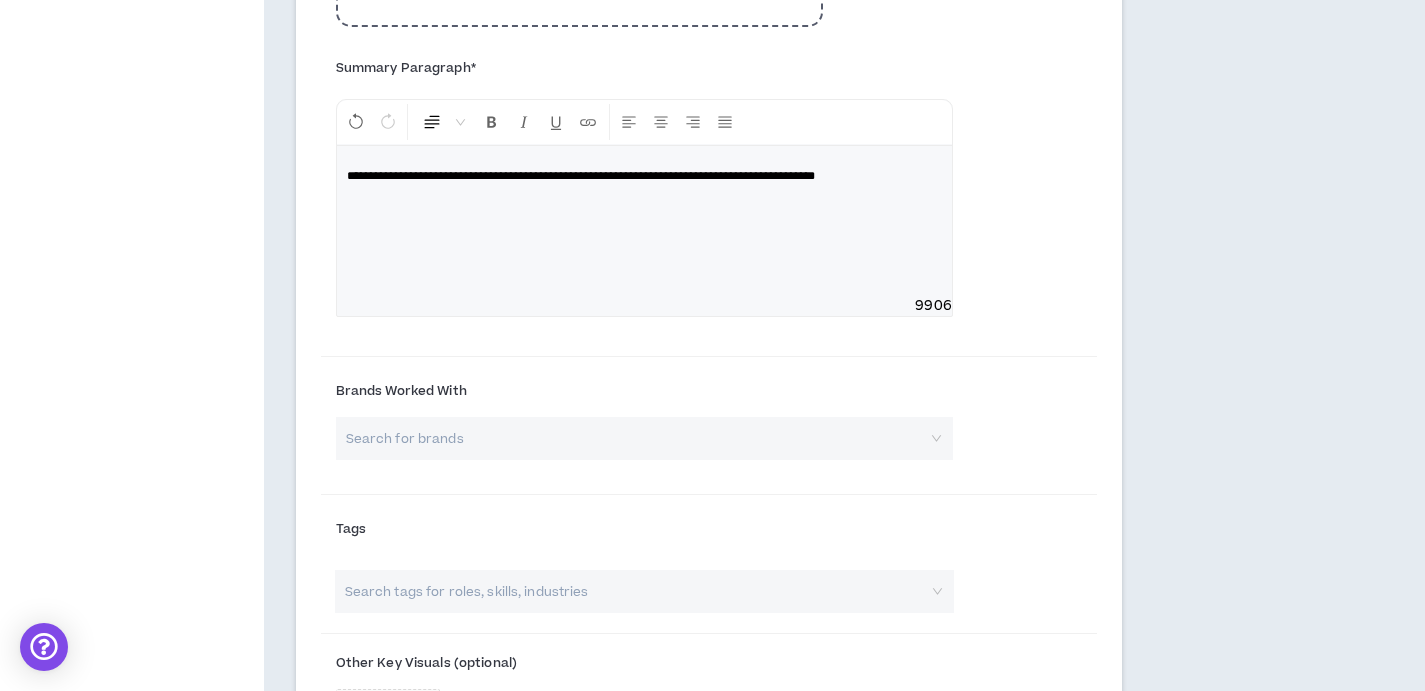 scroll, scrollTop: 987, scrollLeft: 0, axis: vertical 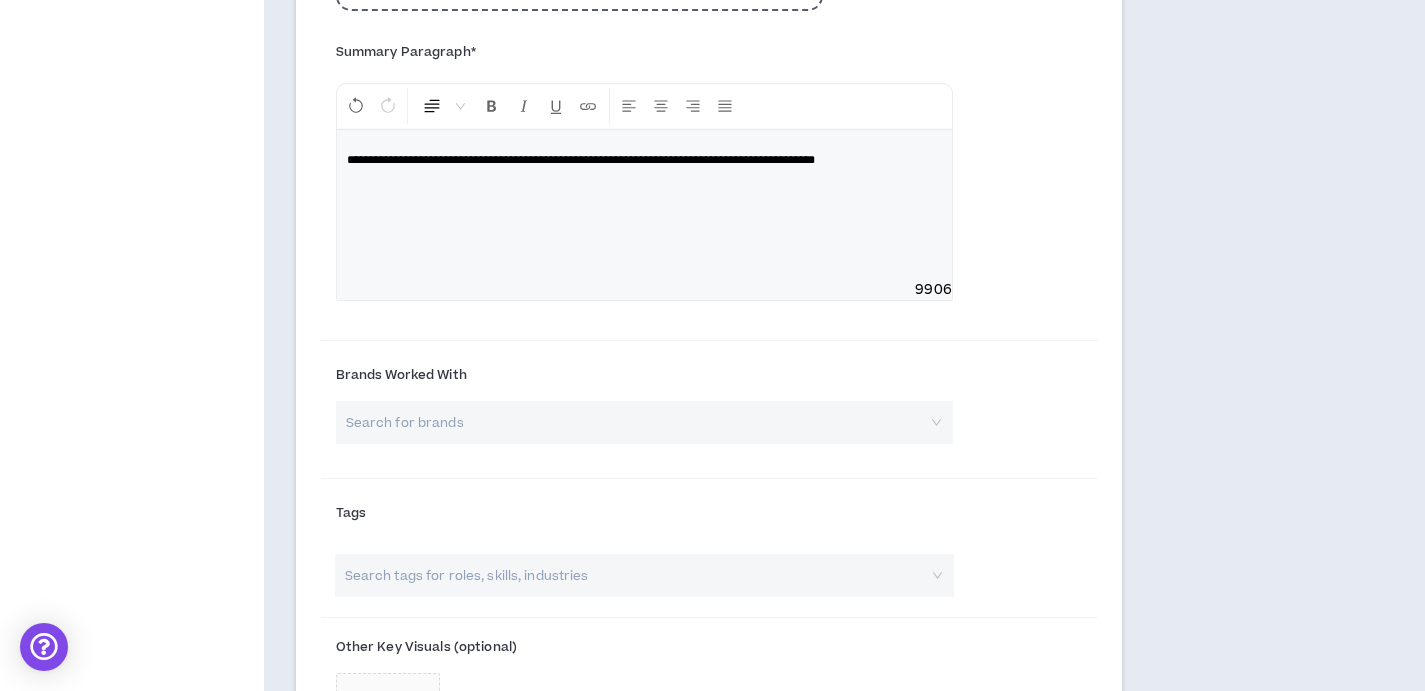 click at bounding box center [637, 422] 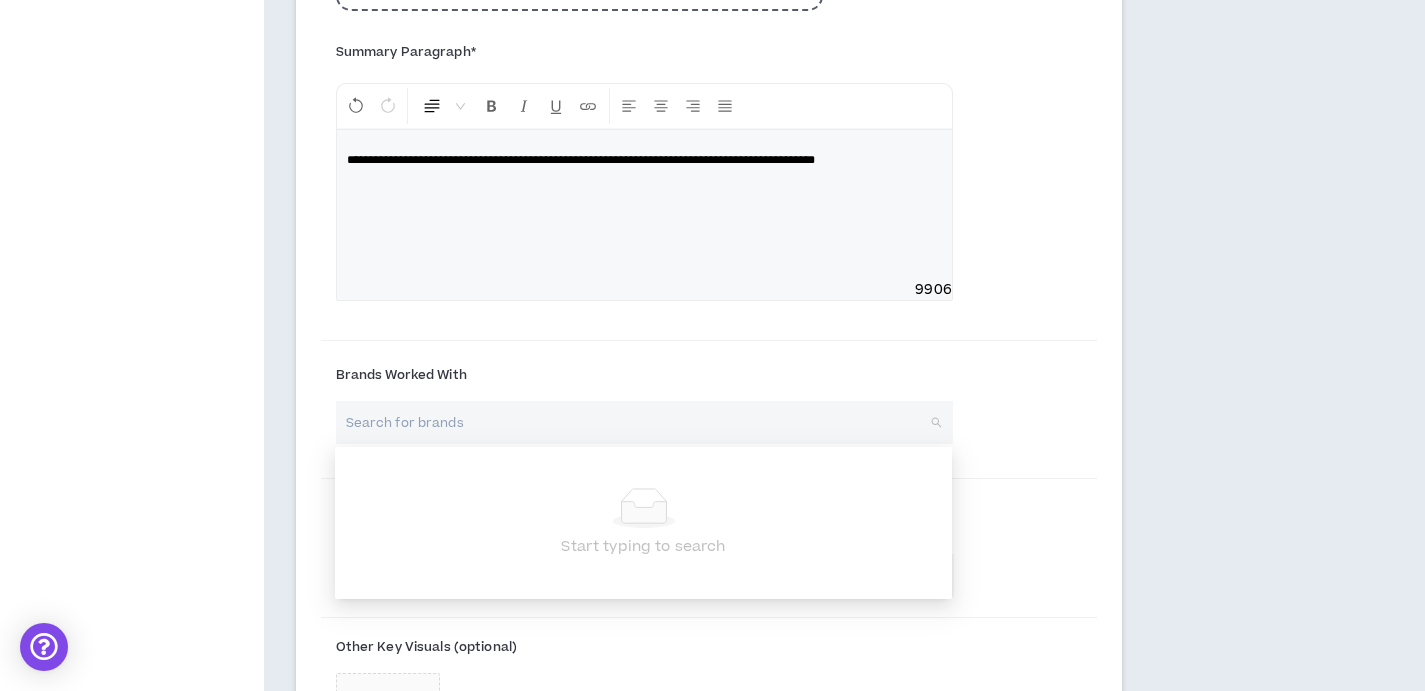 scroll, scrollTop: 1120, scrollLeft: 0, axis: vertical 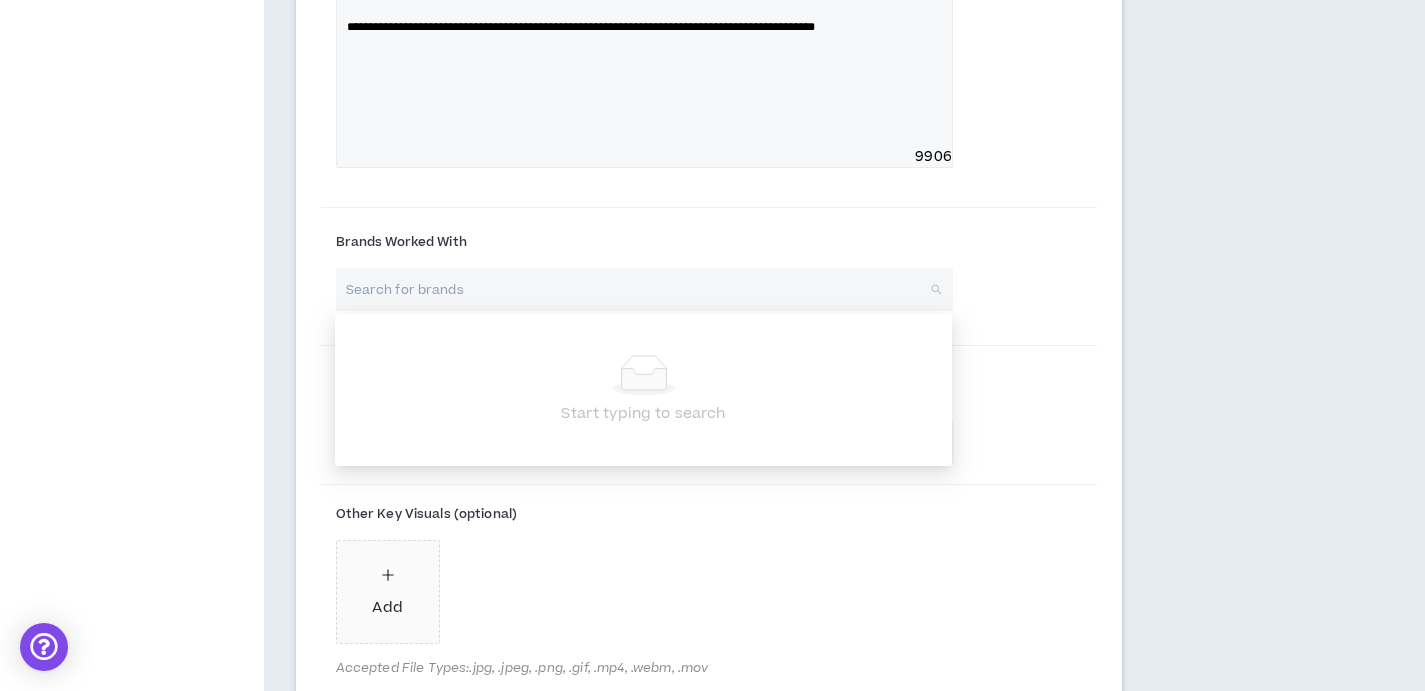 click on "Other Key Visuals (optional) Add Accepted File Types:  .jpg, .jpeg, .png, .gif, .mp4, .webm, .mov" at bounding box center [644, 587] 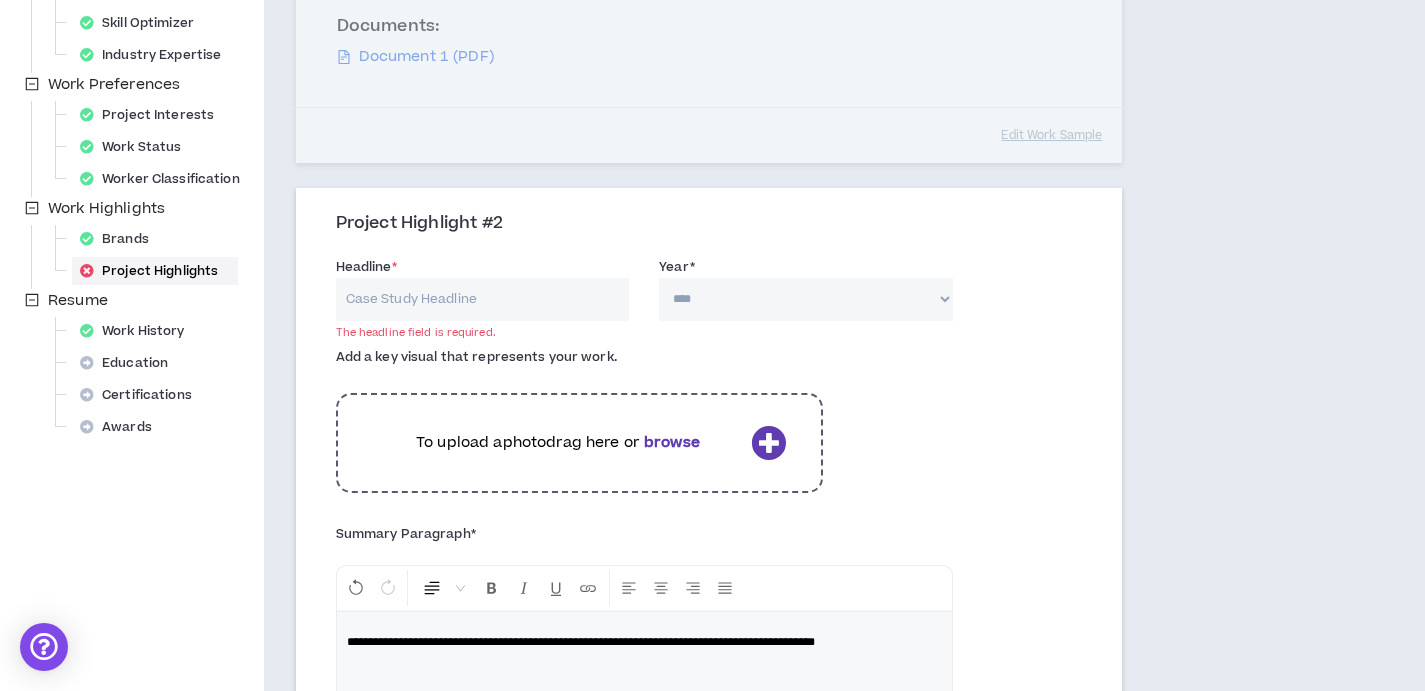 scroll, scrollTop: 510, scrollLeft: 0, axis: vertical 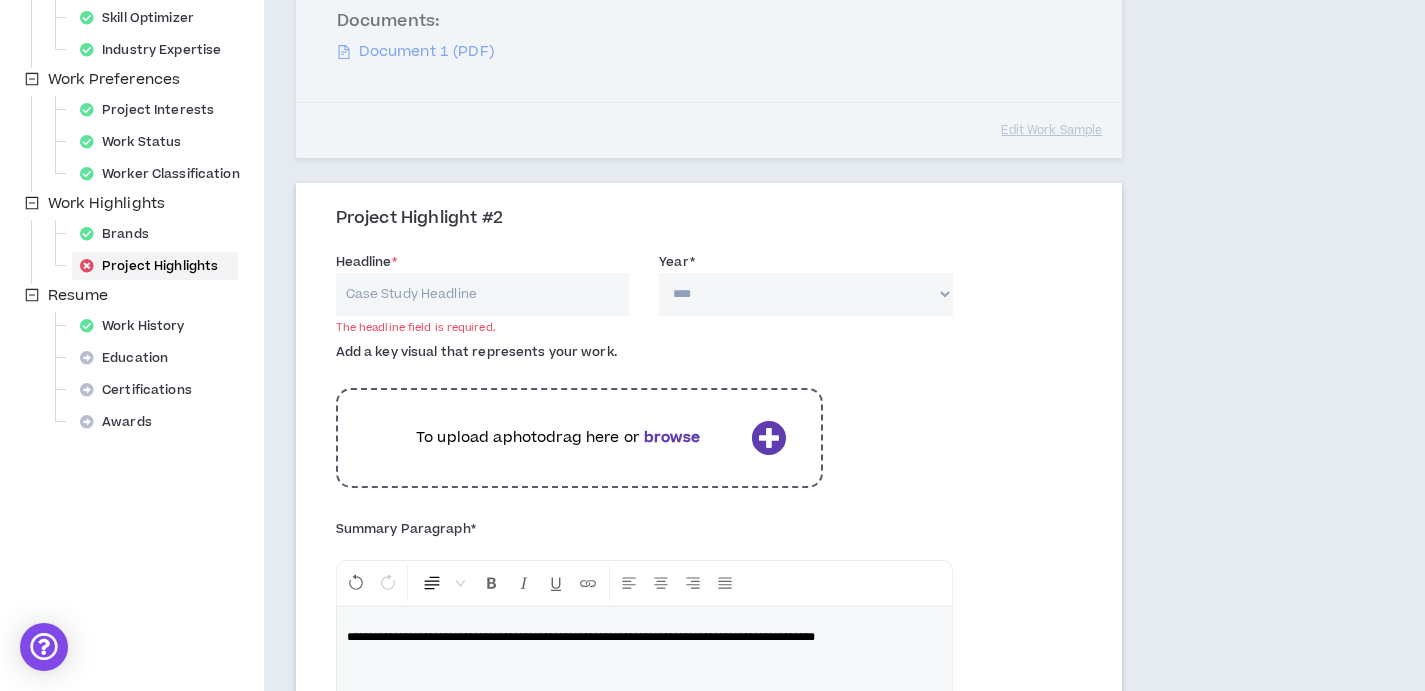 click on "Headline  *" at bounding box center [483, 294] 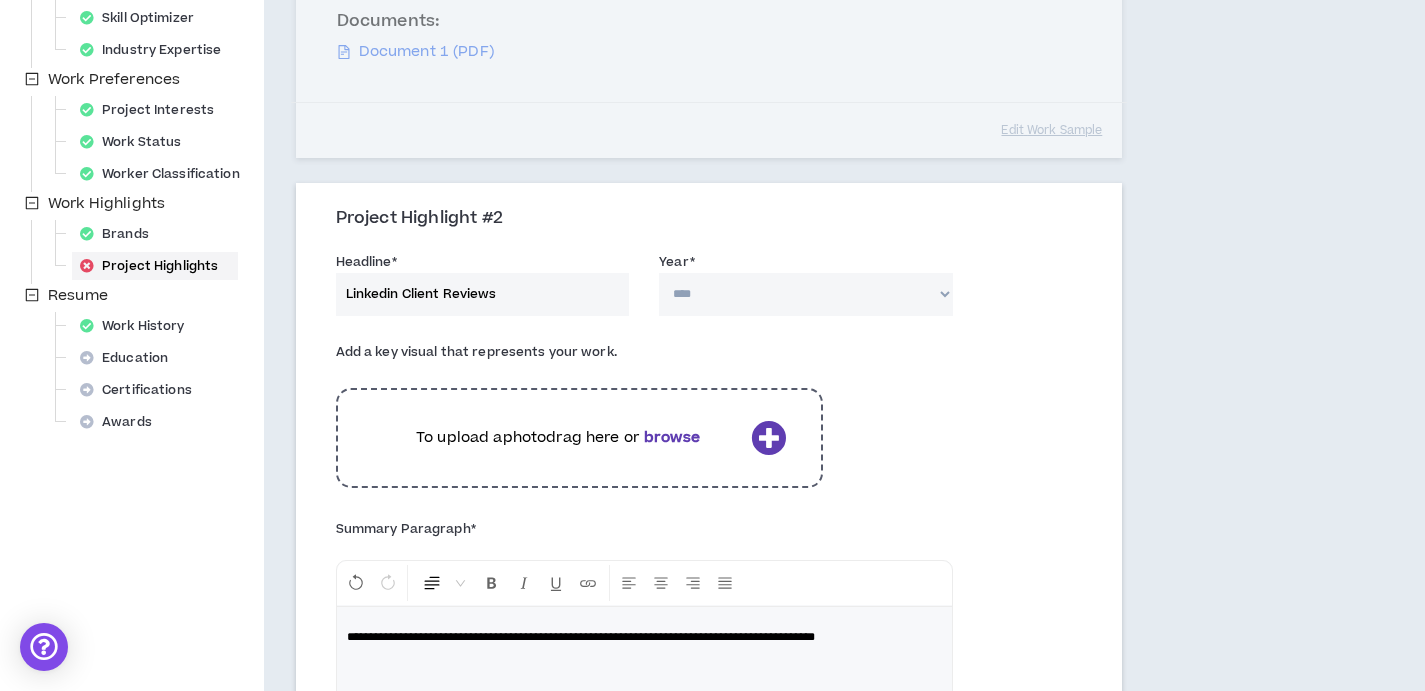 type on "Linkedin Client Reviews" 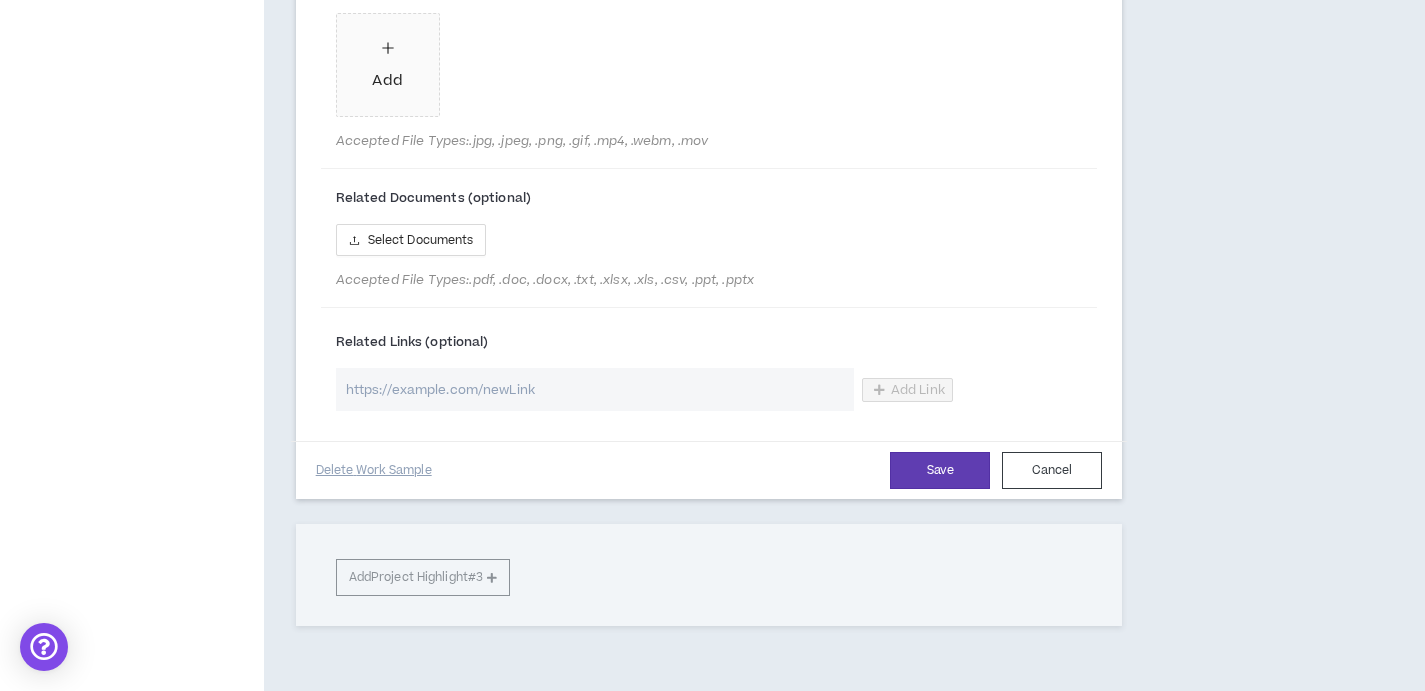 scroll, scrollTop: 1650, scrollLeft: 0, axis: vertical 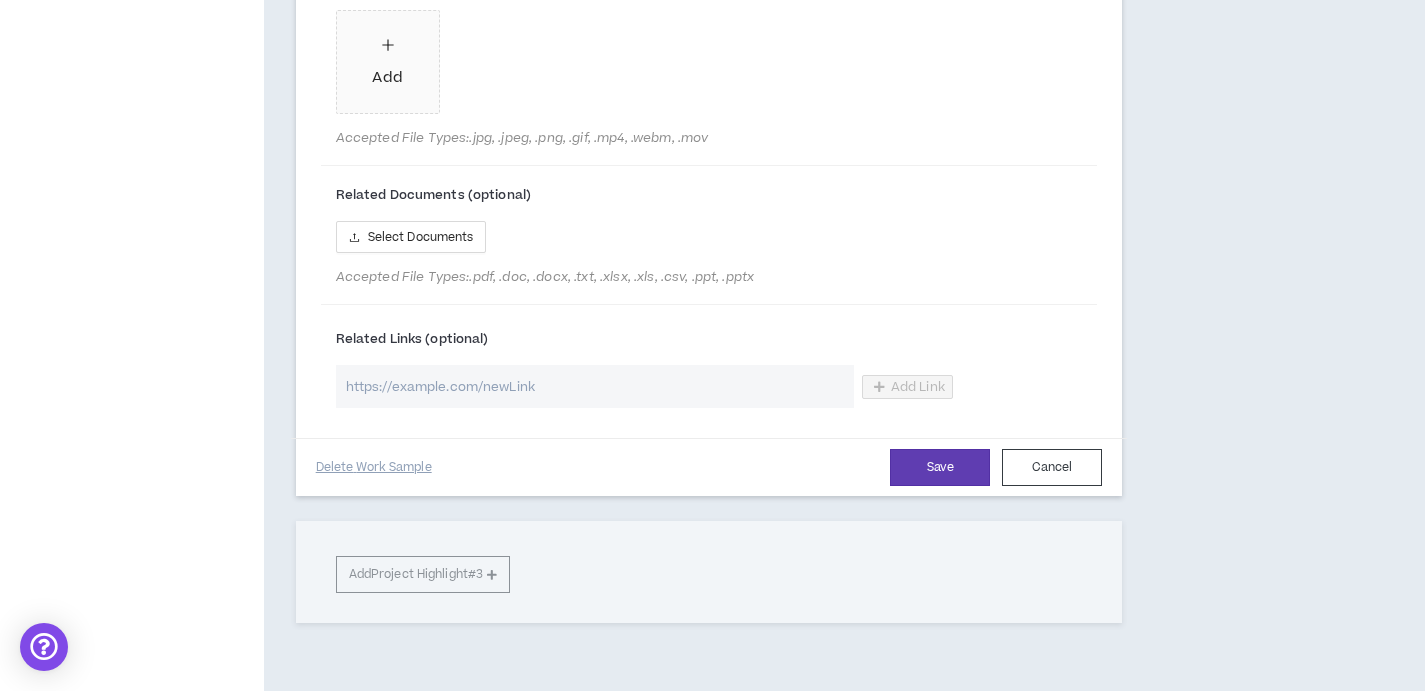 click at bounding box center [595, 386] 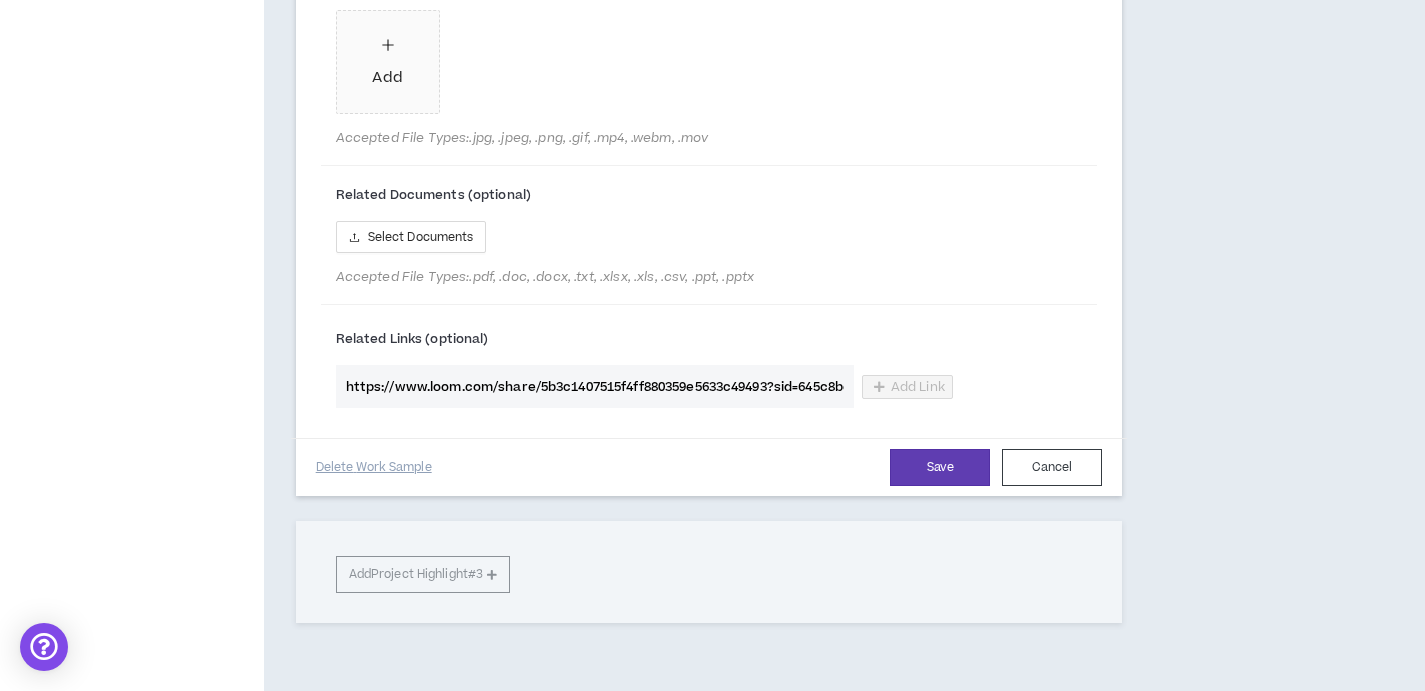 scroll, scrollTop: 0, scrollLeft: 230, axis: horizontal 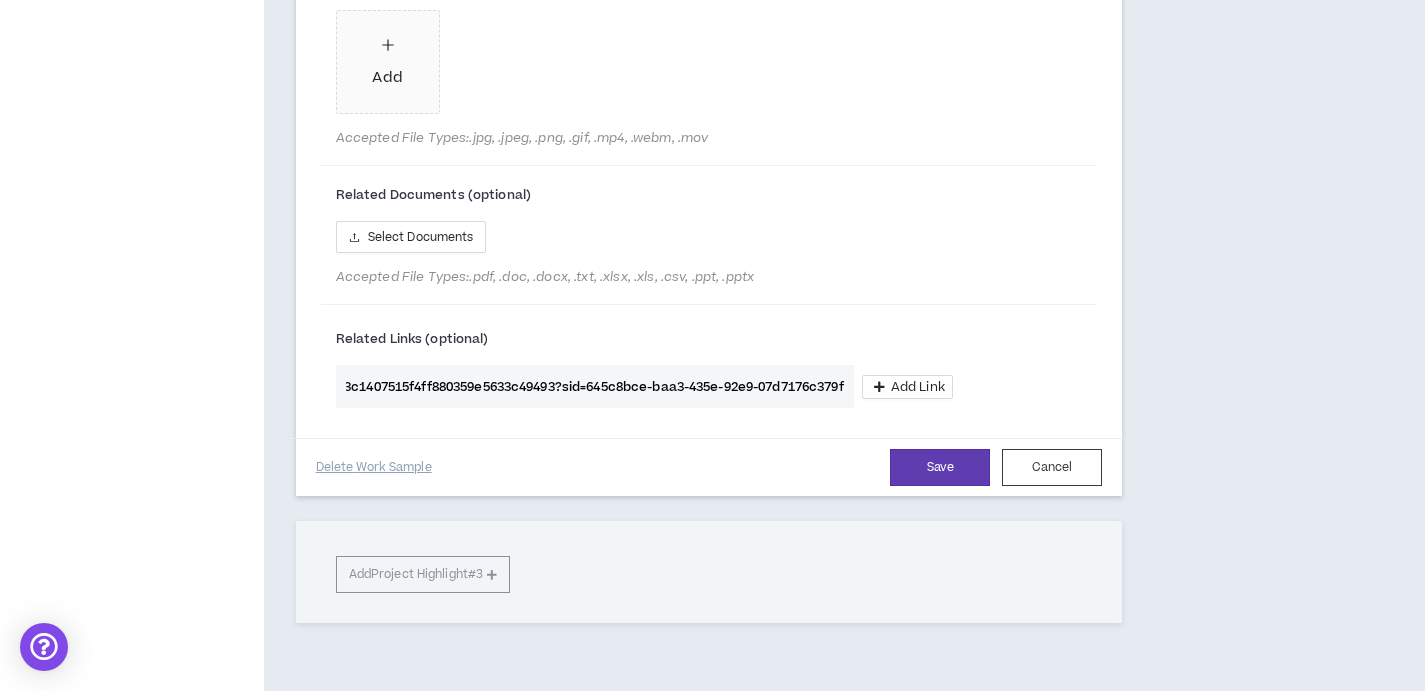 type on "https://www.loom.com/share/5b3c1407515f4ff880359e5633c49493?sid=645c8bce-baa3-435e-92e9-07d7176c379f" 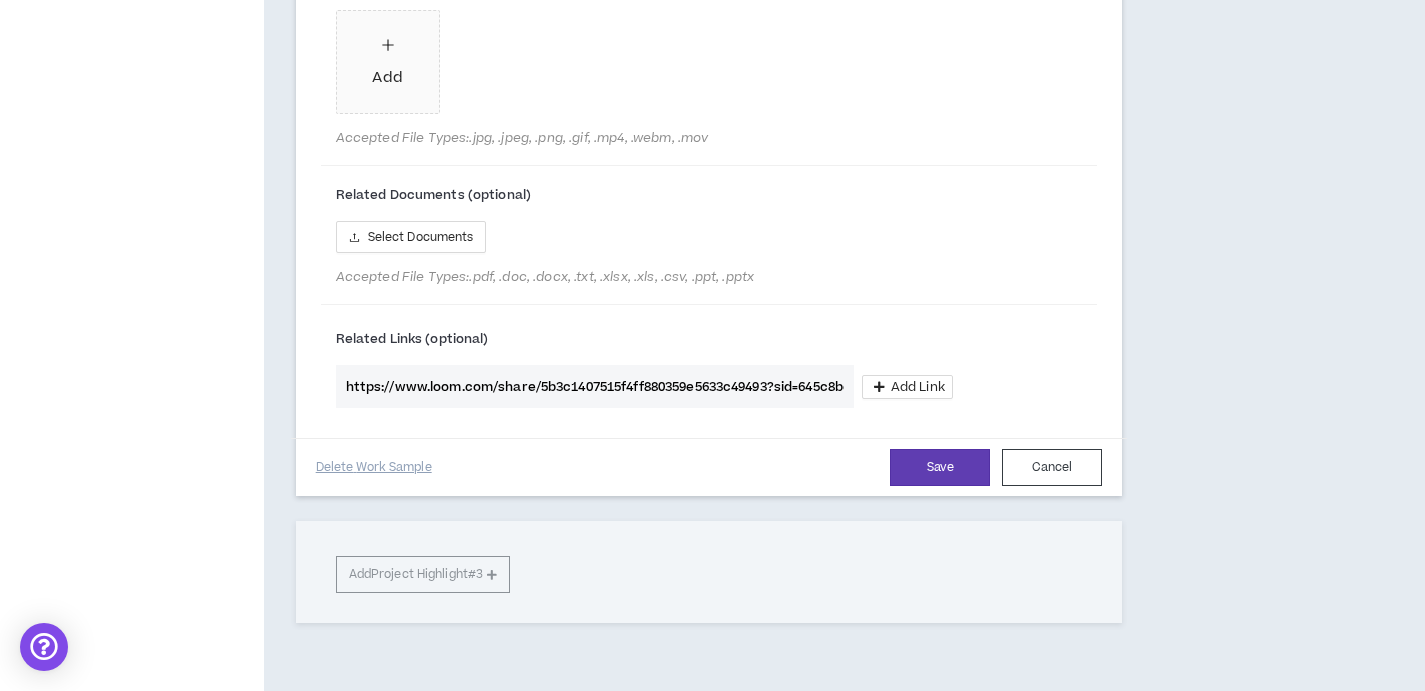 click on "Related Links (optional)" at bounding box center [644, 339] 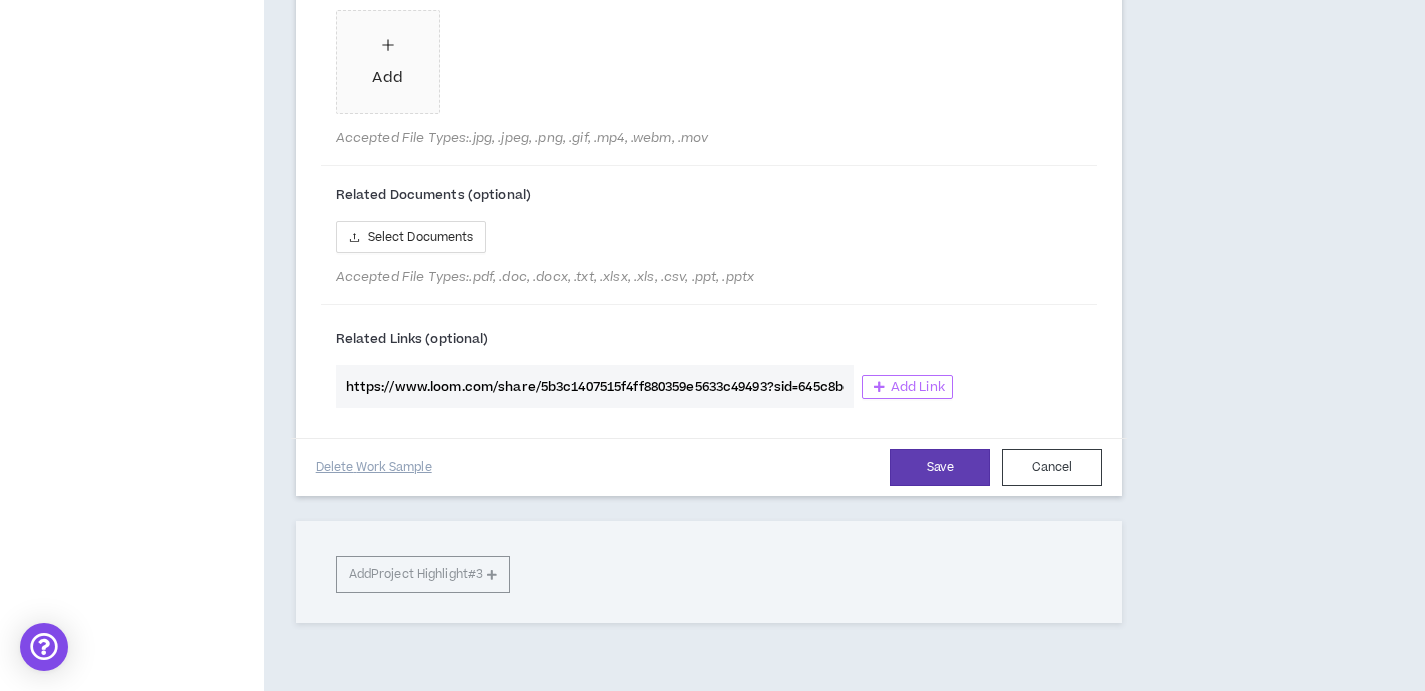 click on "Add Link" at bounding box center (918, 387) 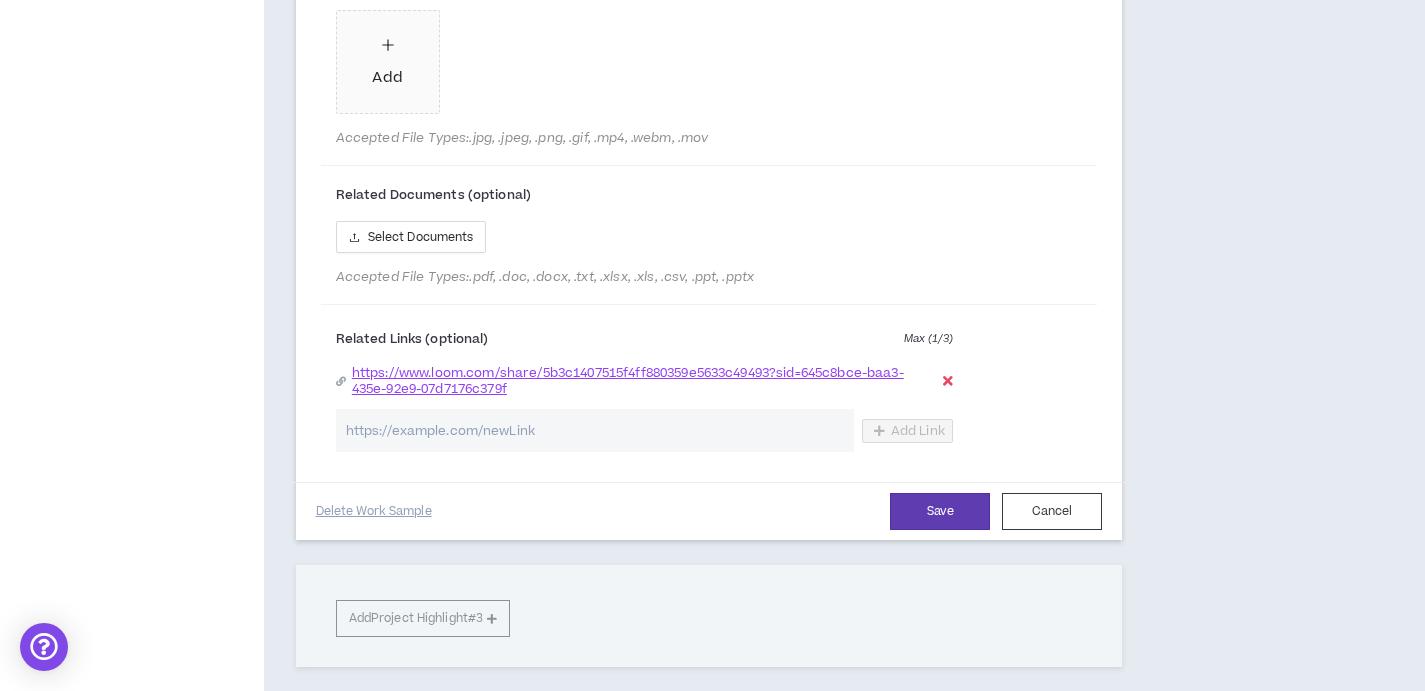 click at bounding box center [948, 381] 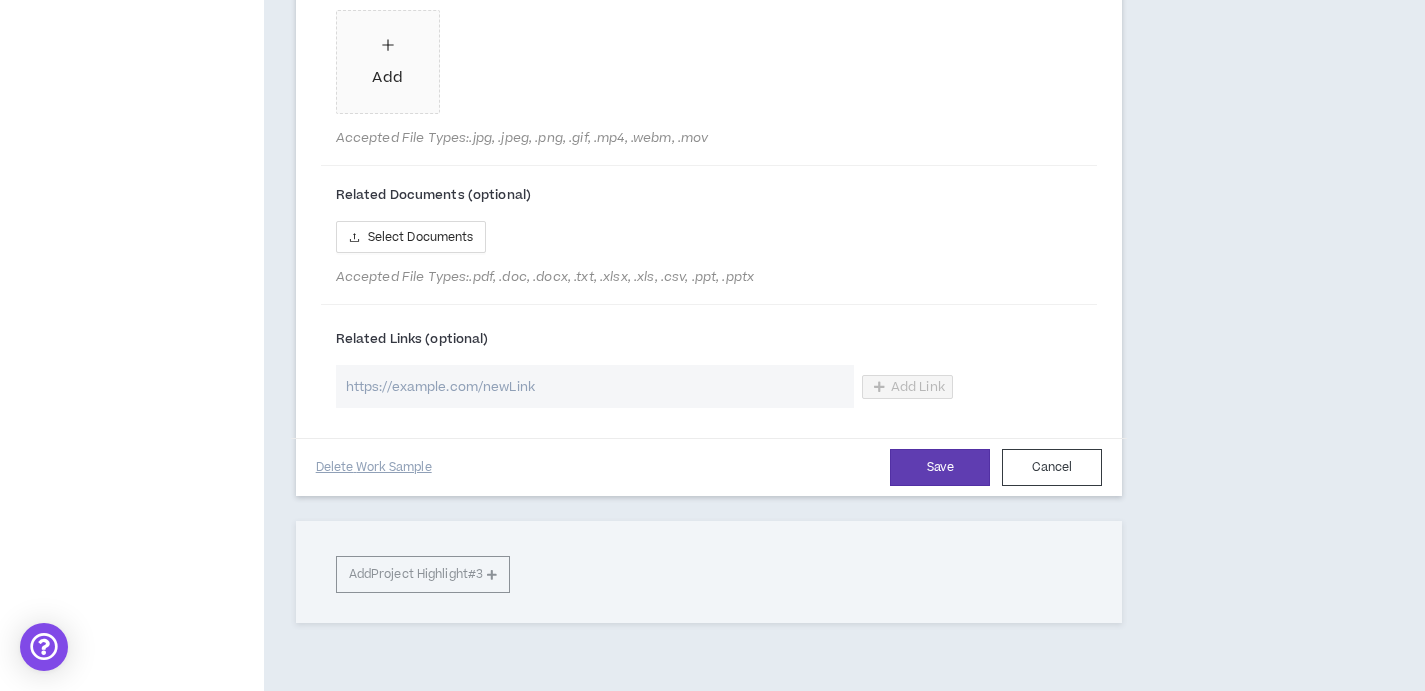 click at bounding box center [595, 386] 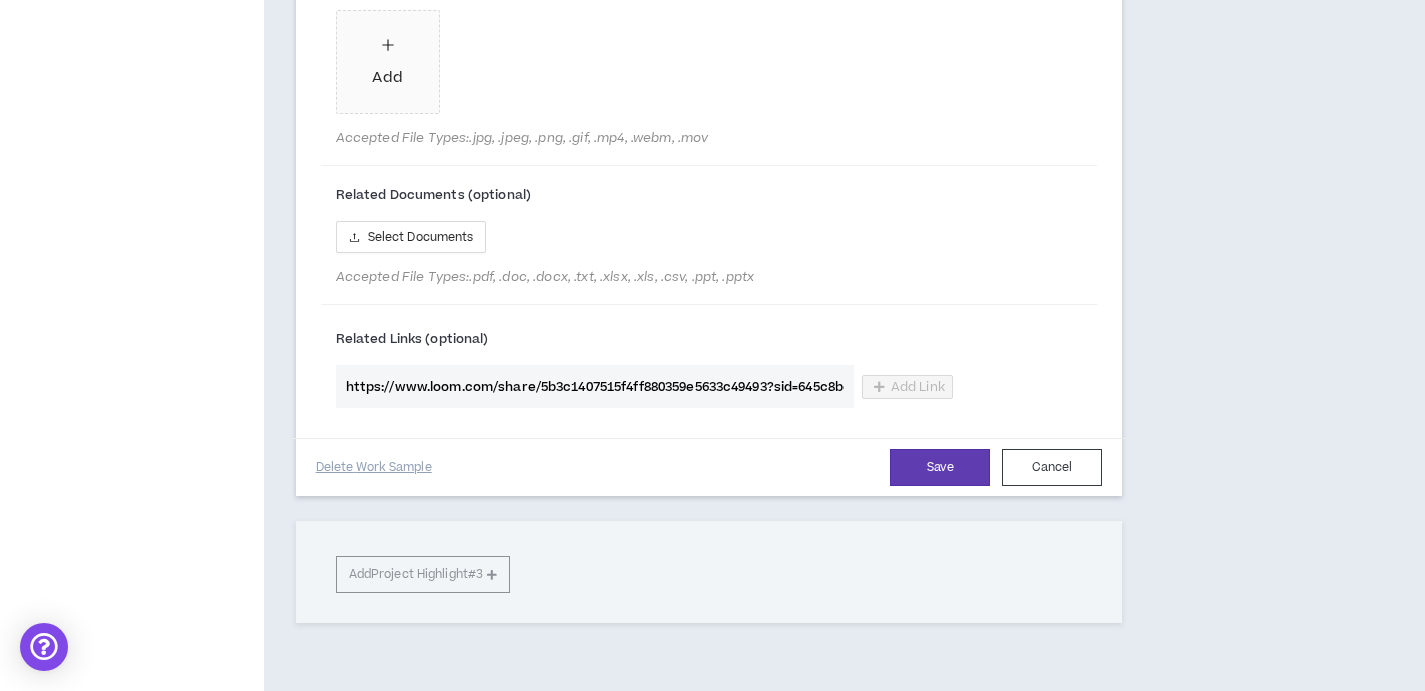 scroll, scrollTop: 0, scrollLeft: 230, axis: horizontal 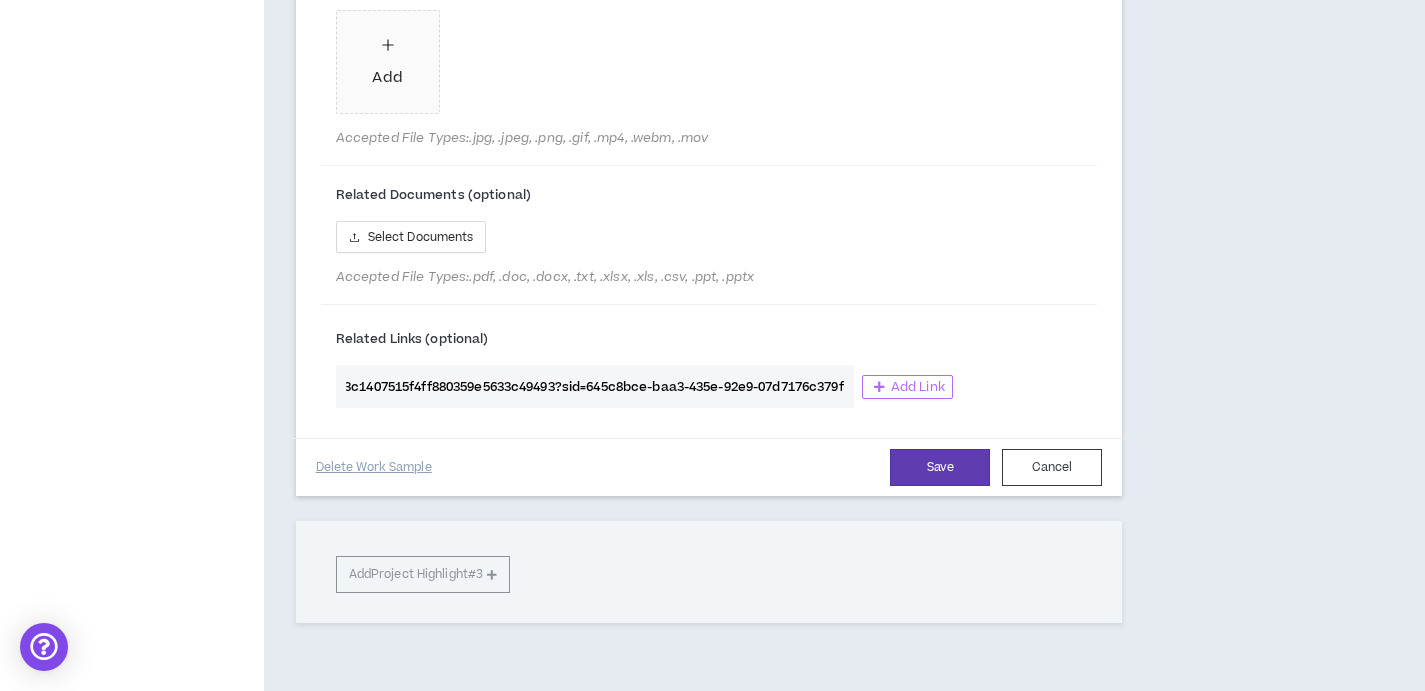 type on "https://www.loom.com/share/5b3c1407515f4ff880359e5633c49493?sid=645c8bce-baa3-435e-92e9-07d7176c379f" 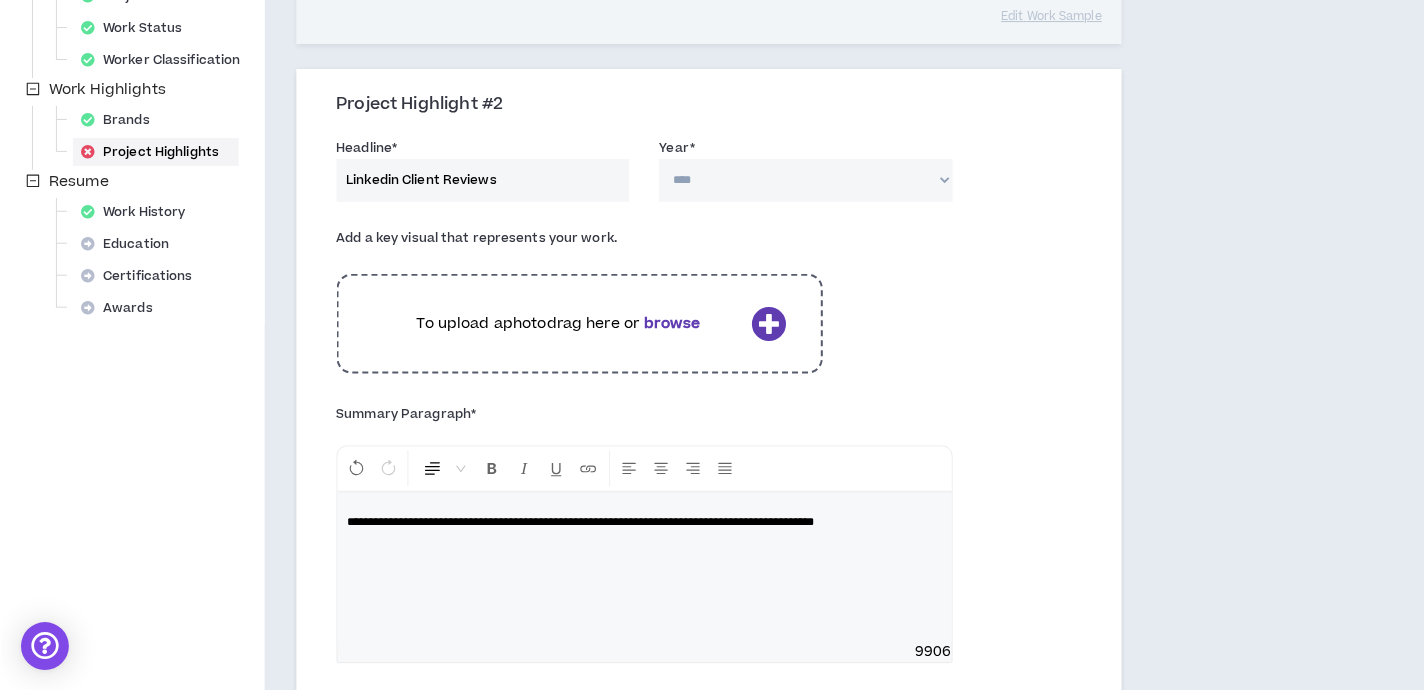 scroll, scrollTop: 626, scrollLeft: 0, axis: vertical 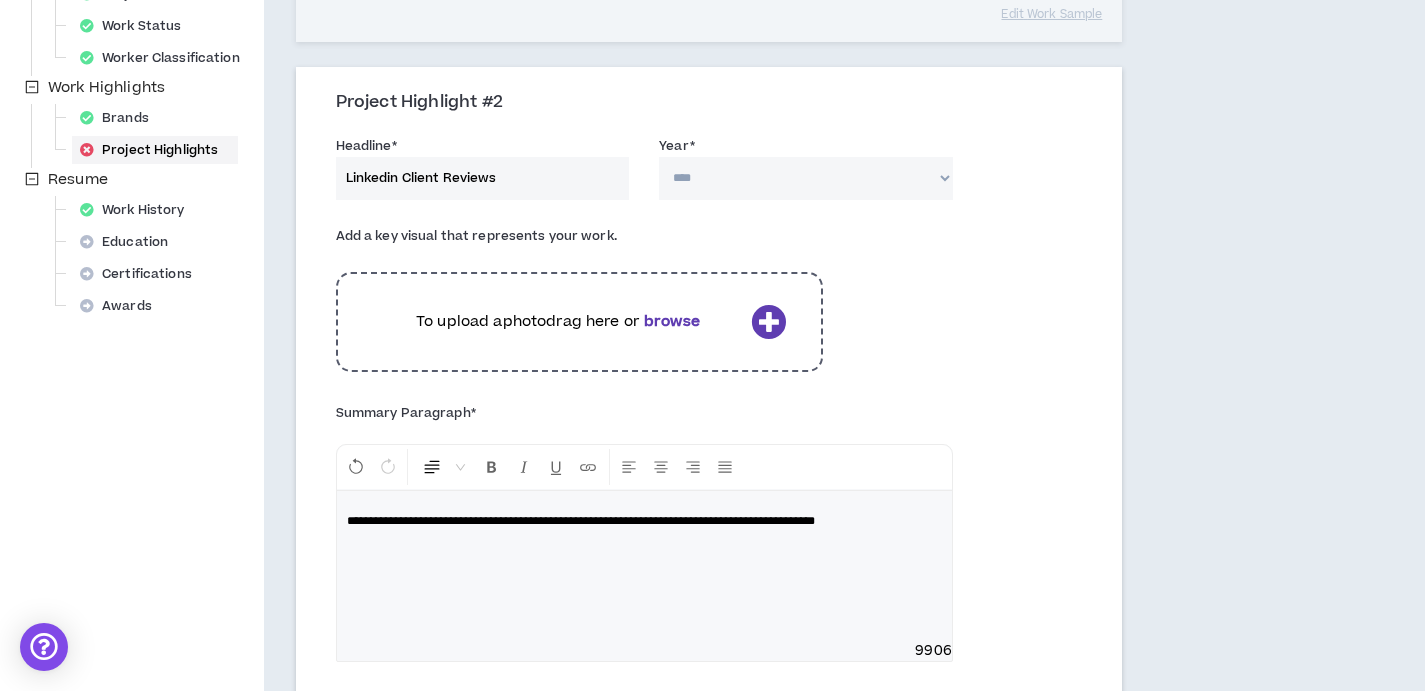 click on "**** **** **** **** **** **** **** **** **** **** **** **** **** **** **** **** **** **** **** **** **** **** **** **** **** **** **** **** **** **** **** **** **** **** **** **** **** **** **** **** **** **** **** **** **** **** **** **** **** **** **** **** **** **** **** **** **** **** **** **** **** **** **** **** **** **** **** **** **** **** **** **** **** **** **** **** **** **** **** **** **** **** **** **** **** **** **** **** **** **** **** **** **** **** **** **** **** **** **** **** **** **** **** **** **** **** **** **** **** **** **** **** **** **** **** **** **** **** **** **** **** **** **** **** **** **** ****" at bounding box center [806, 178] 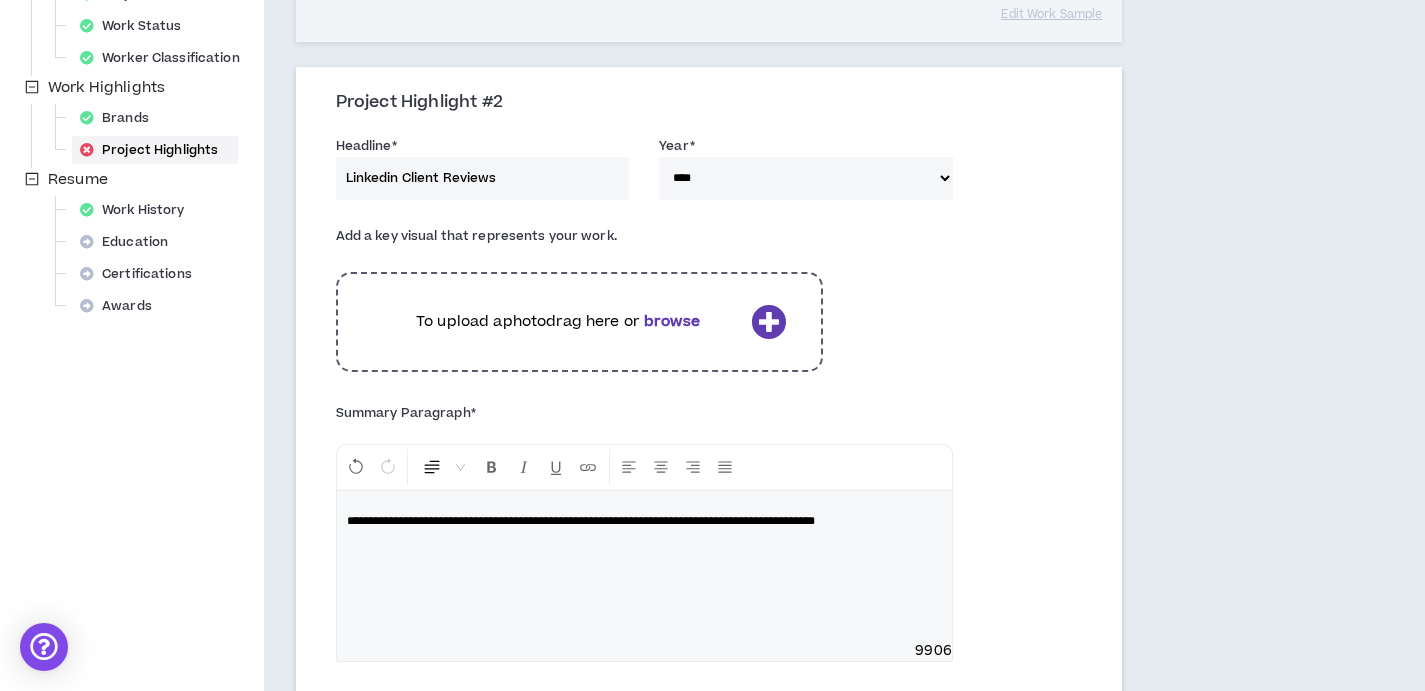 click on "**********" at bounding box center (644, 521) 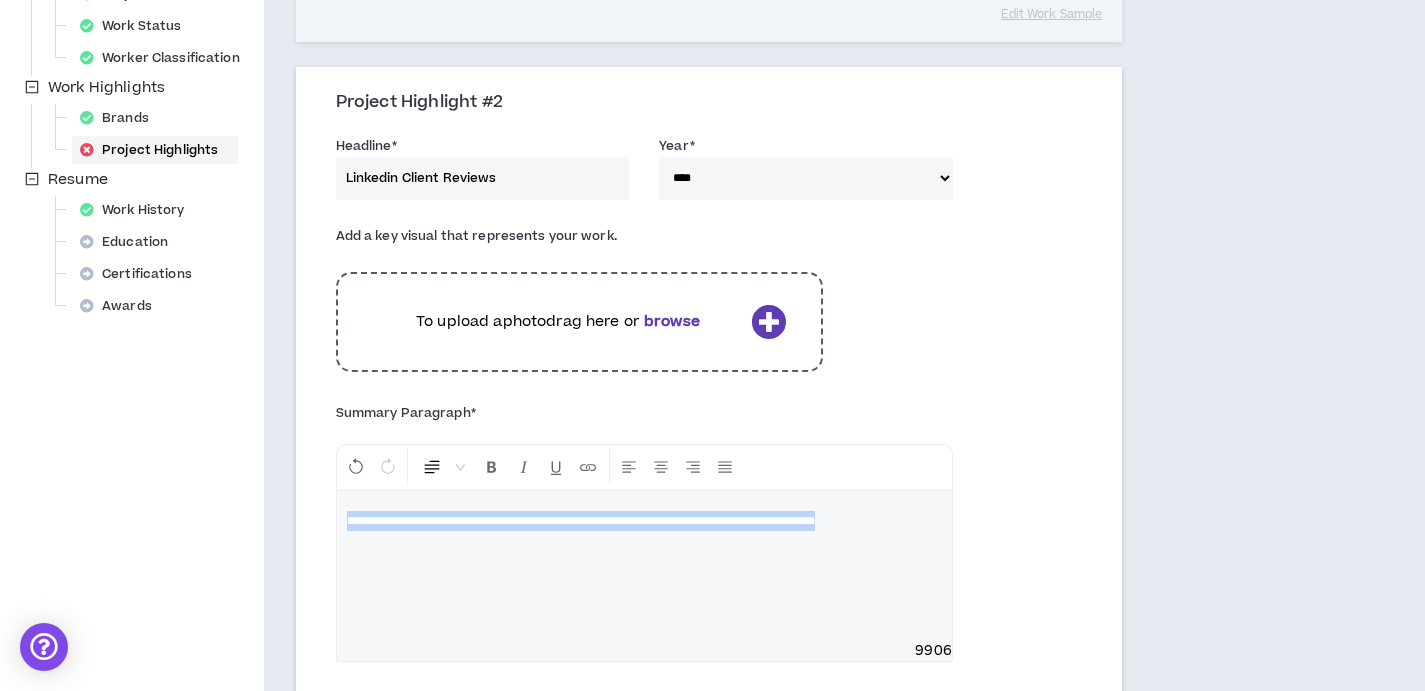 drag, startPoint x: 933, startPoint y: 521, endPoint x: 220, endPoint y: 512, distance: 713.0568 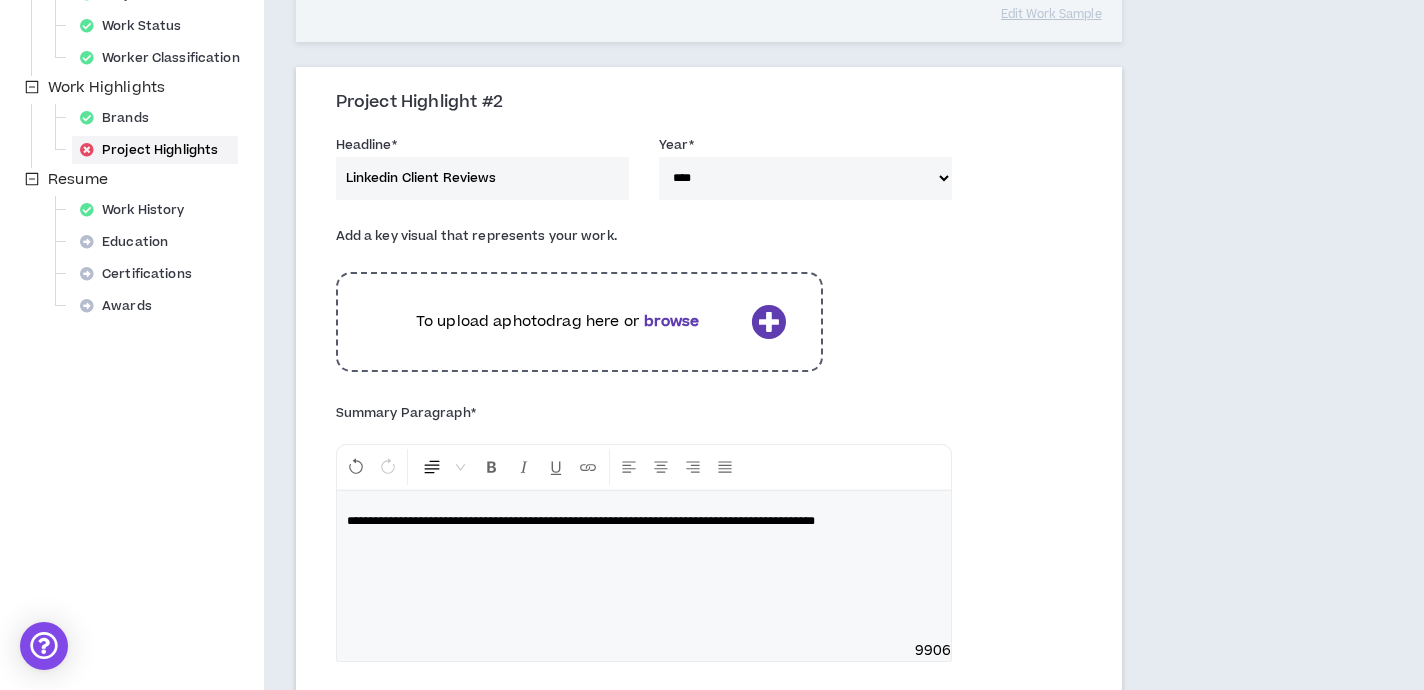 click on "**********" at bounding box center (644, 566) 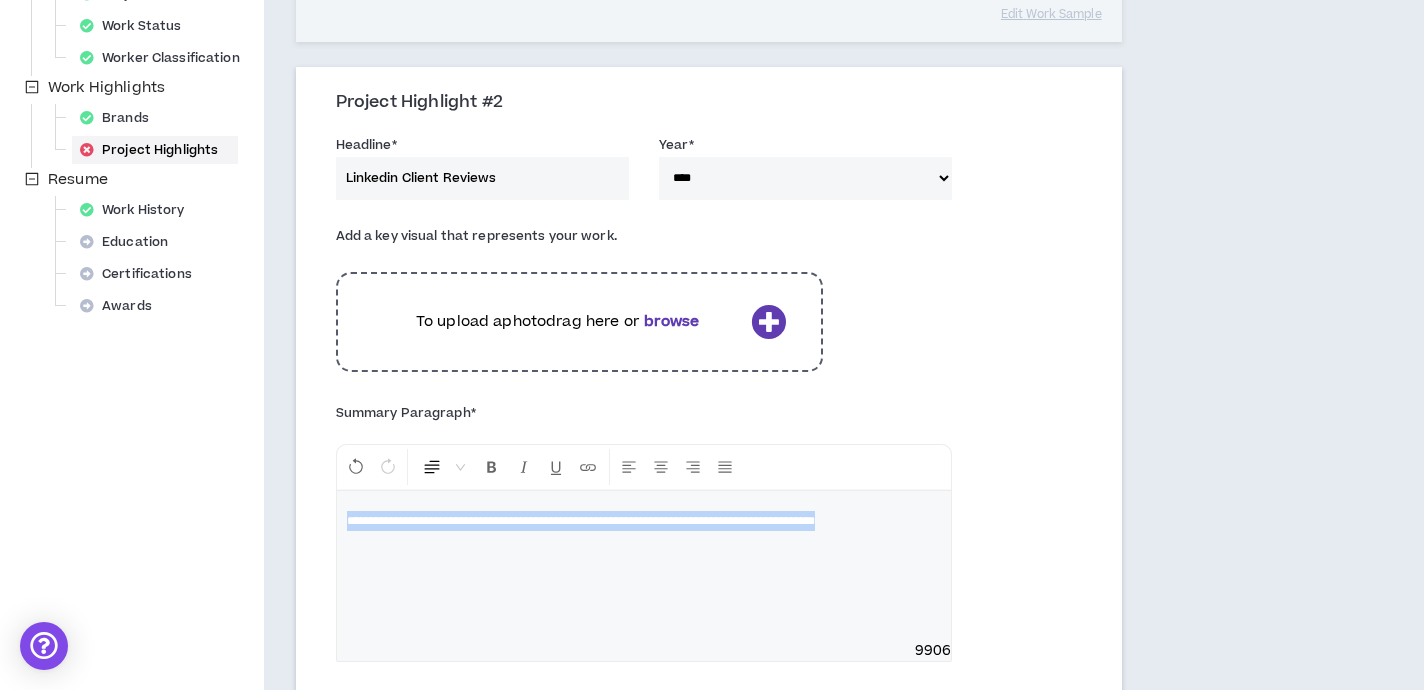 click on "**********" at bounding box center (644, 566) 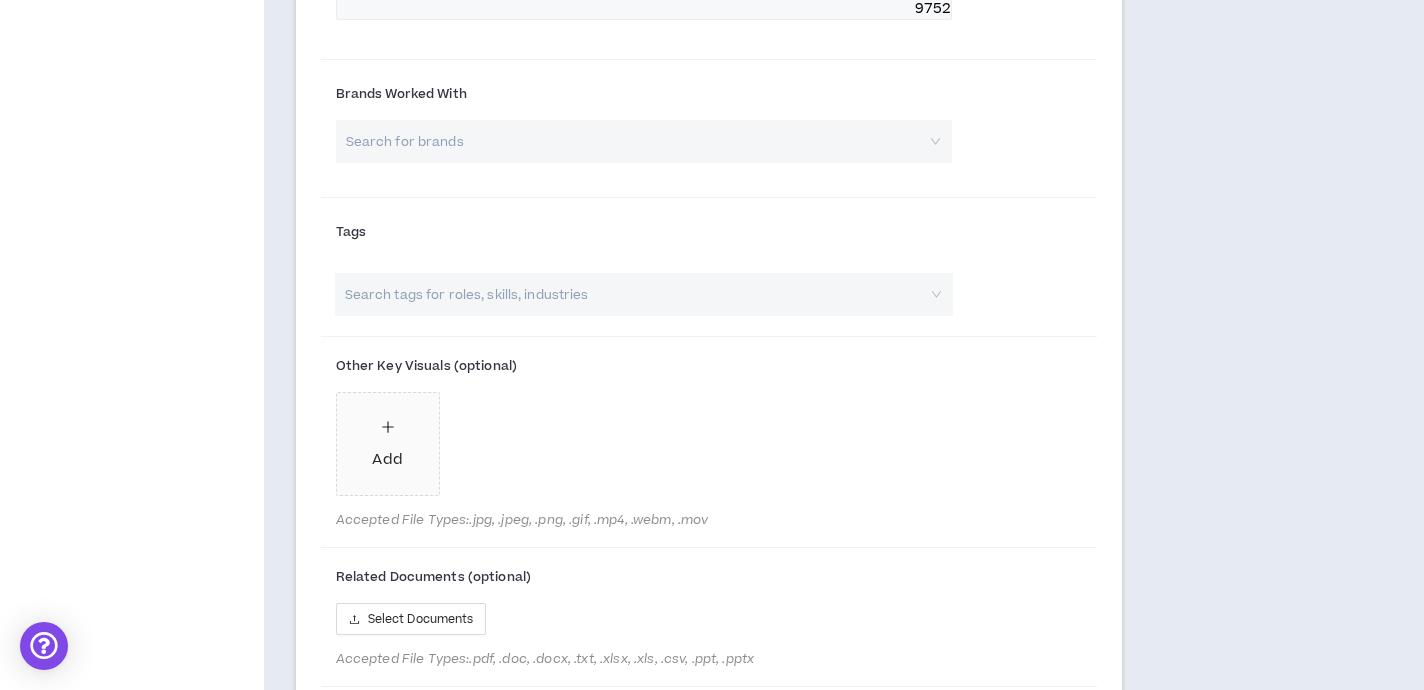 scroll, scrollTop: 1786, scrollLeft: 0, axis: vertical 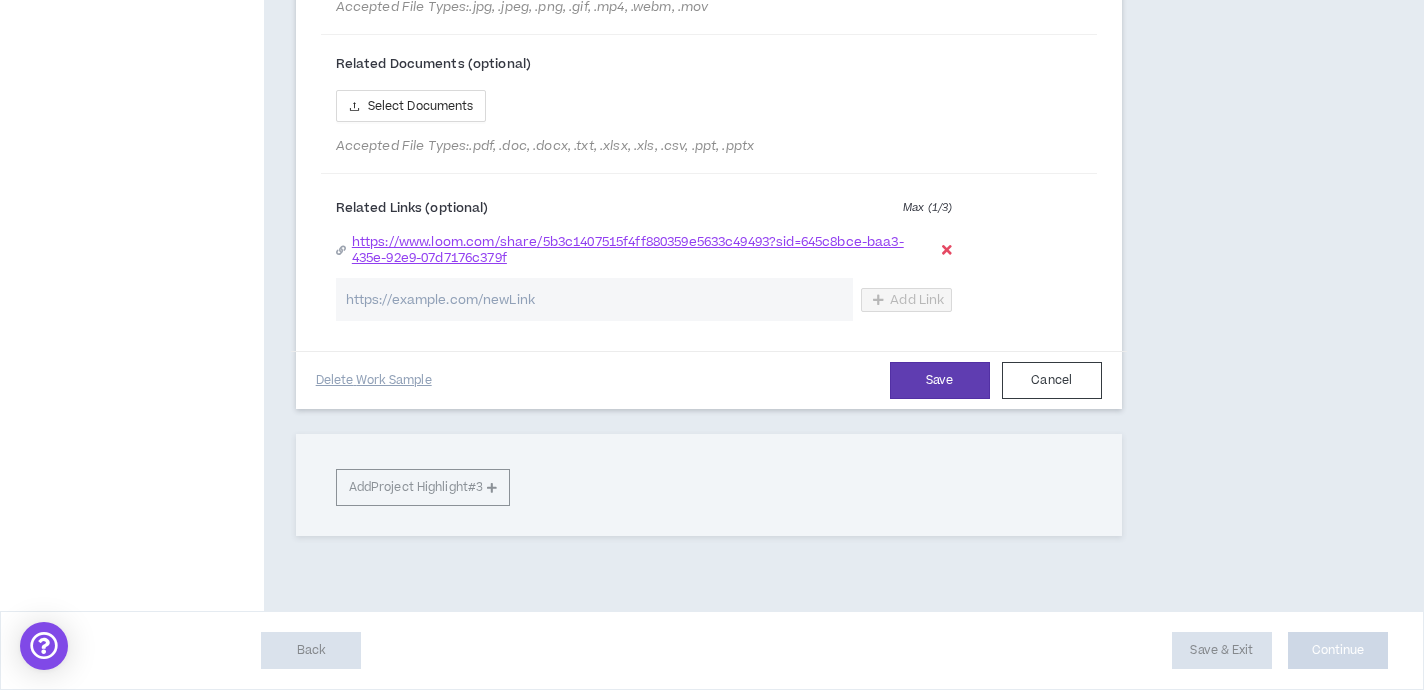 click at bounding box center [595, 299] 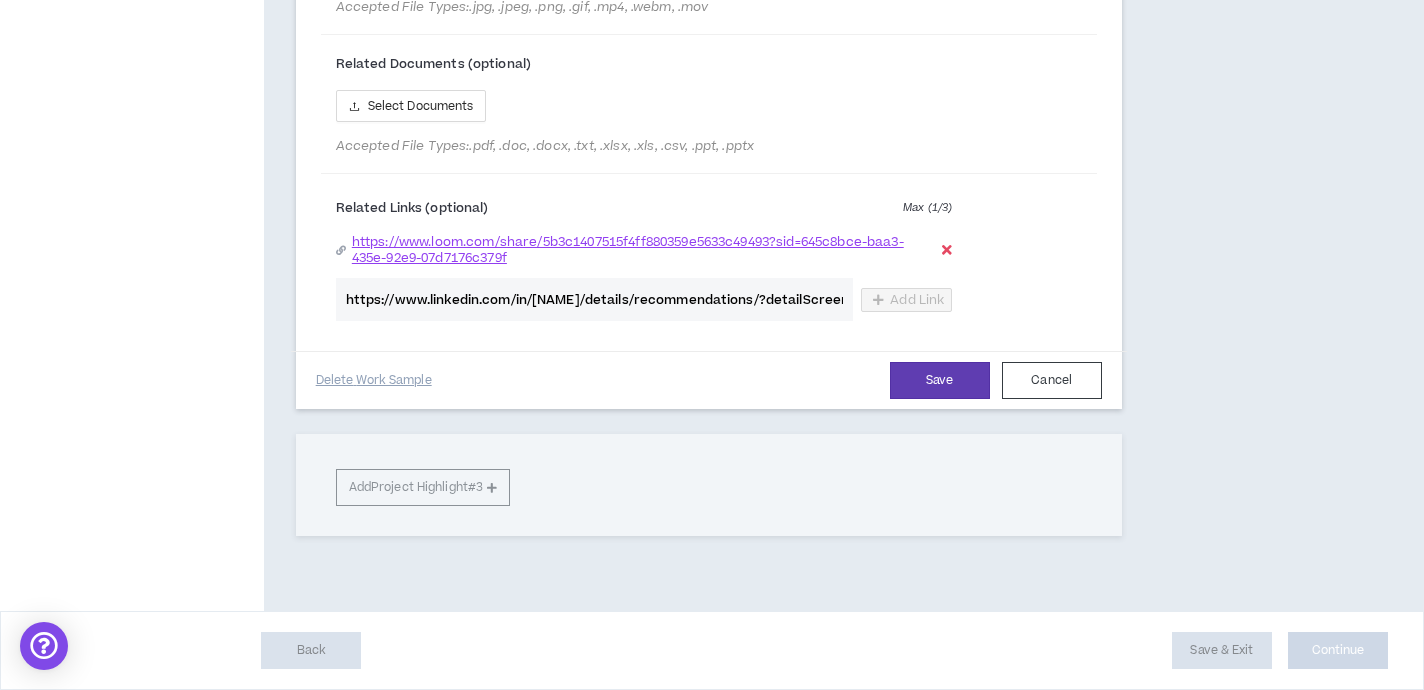scroll, scrollTop: 0, scrollLeft: 129, axis: horizontal 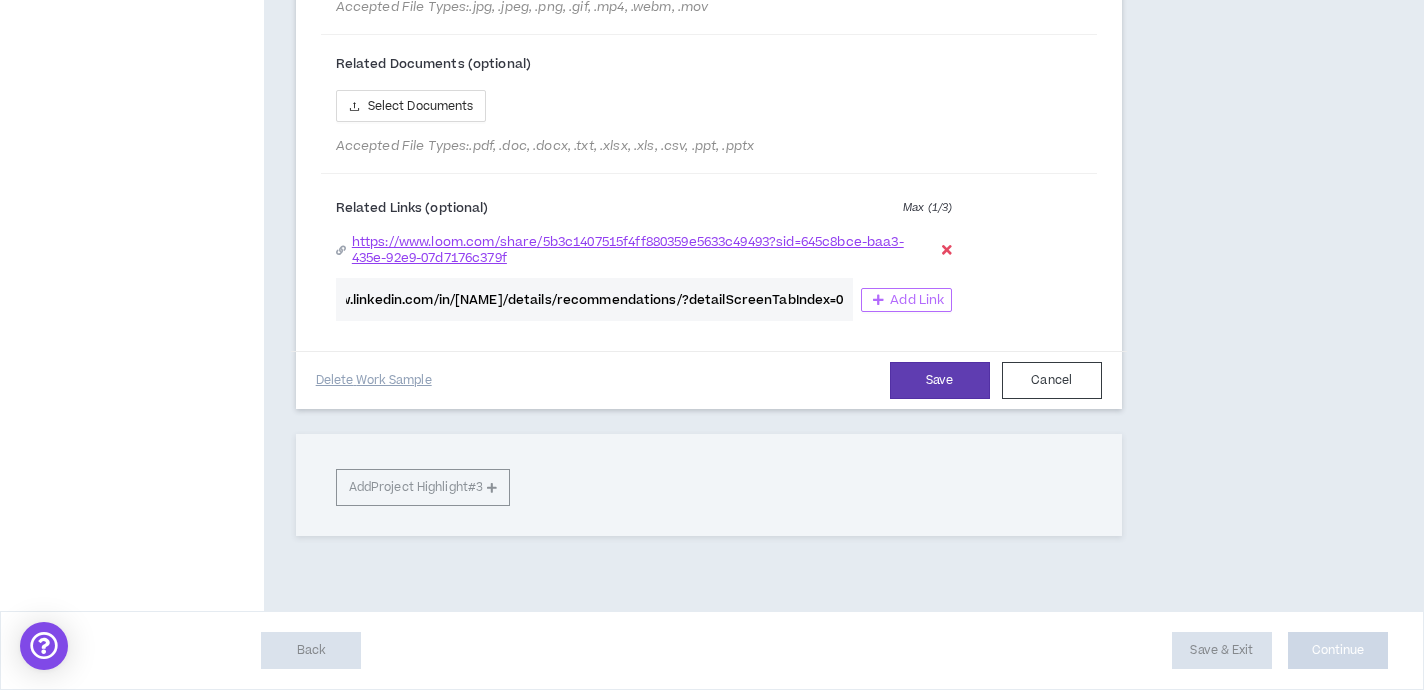 type on "https://www.linkedin.com/in/[NAME]/details/recommendations/?detailScreenTabIndex=0" 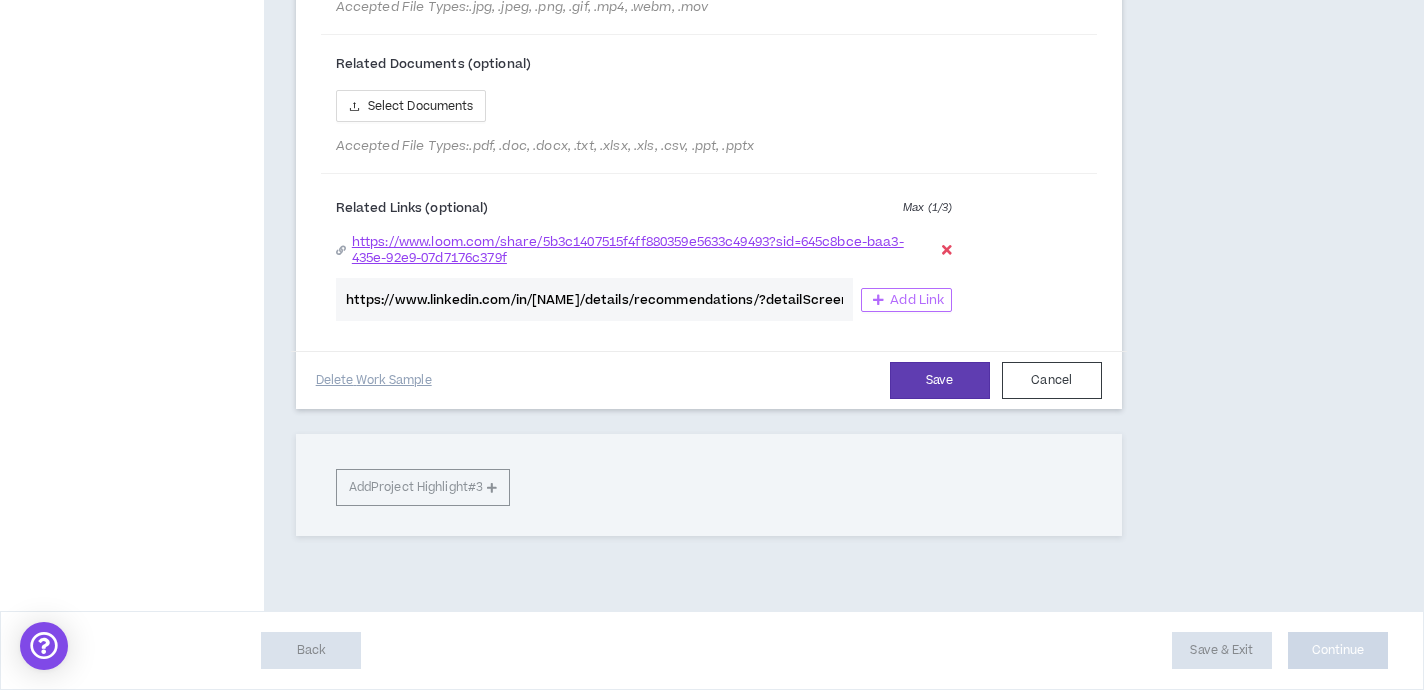 click on "Add Link" at bounding box center [917, 300] 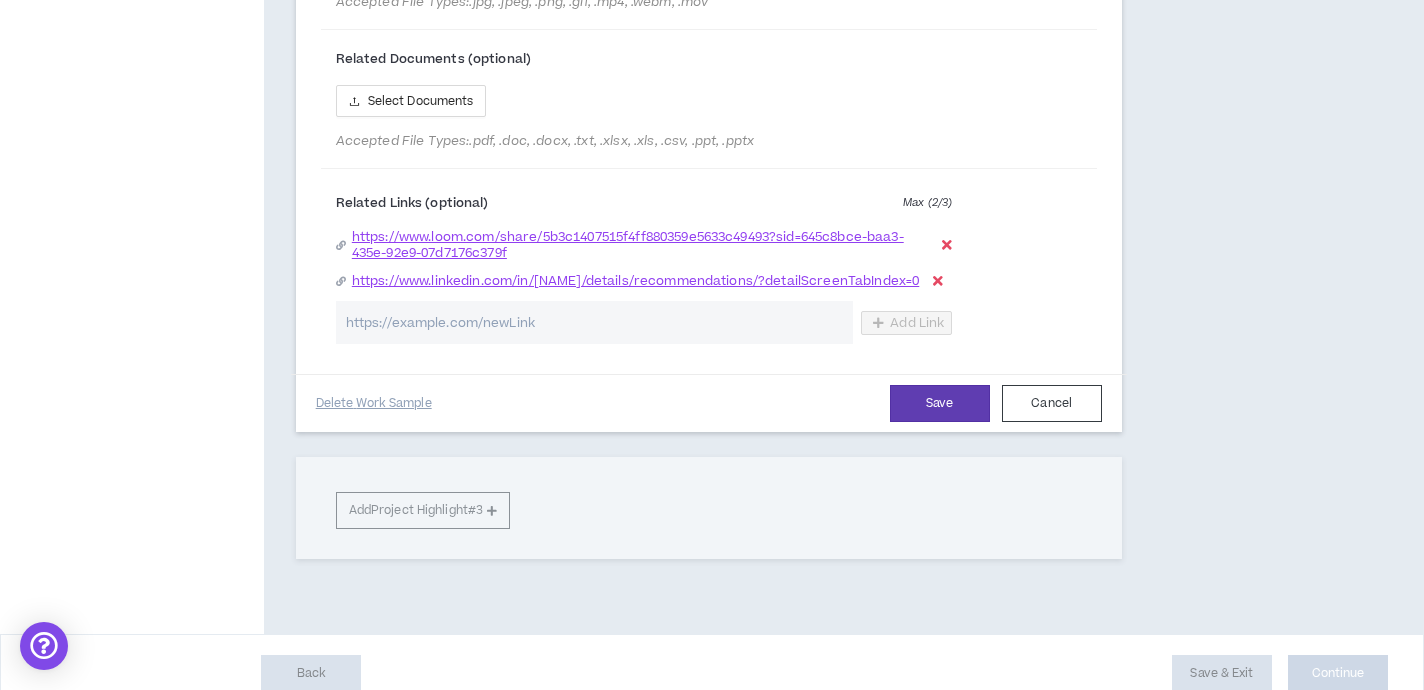 click at bounding box center [947, 245] 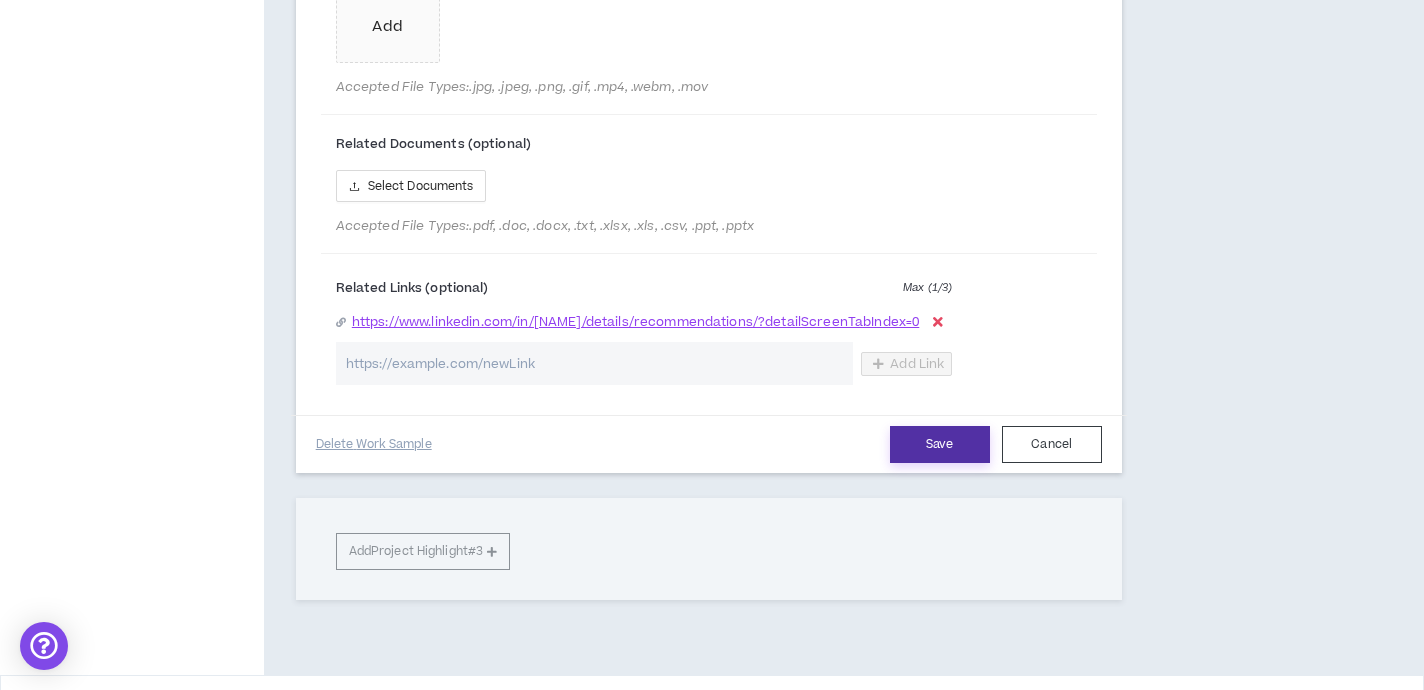 click on "Save" at bounding box center [940, 444] 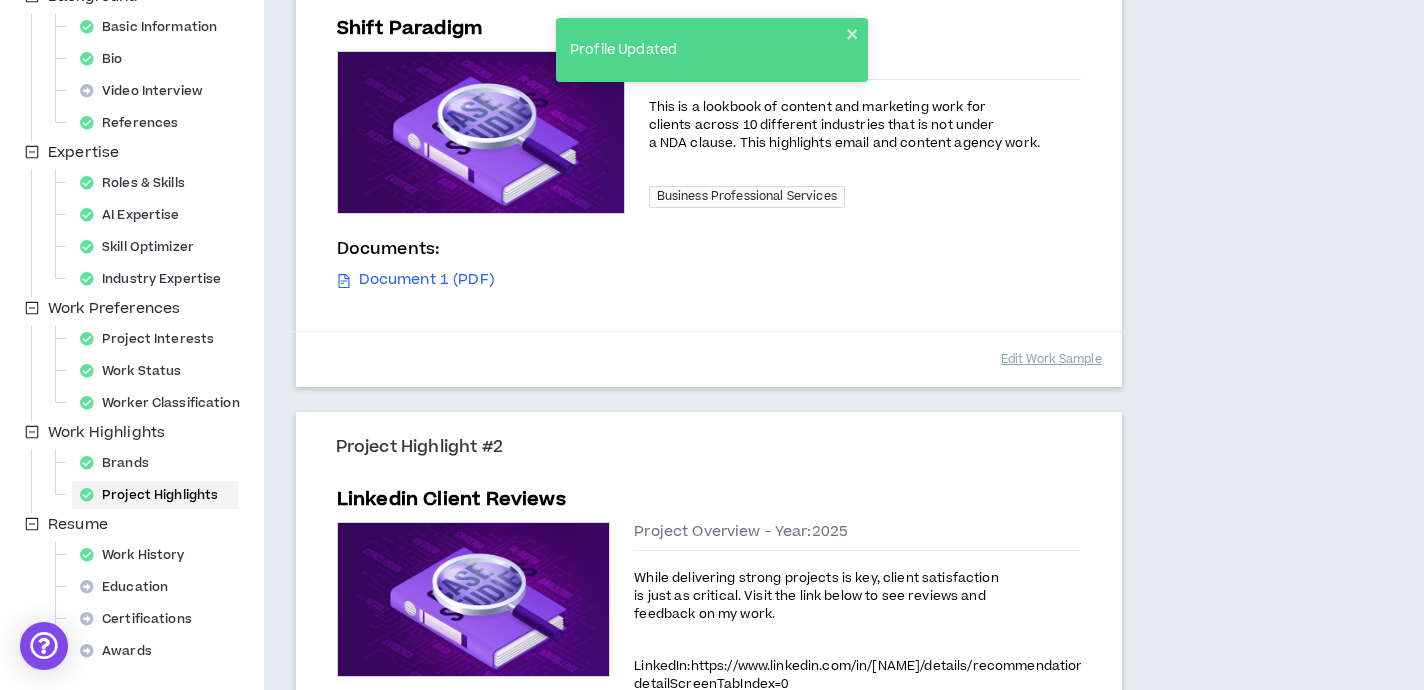 scroll, scrollTop: 788, scrollLeft: 0, axis: vertical 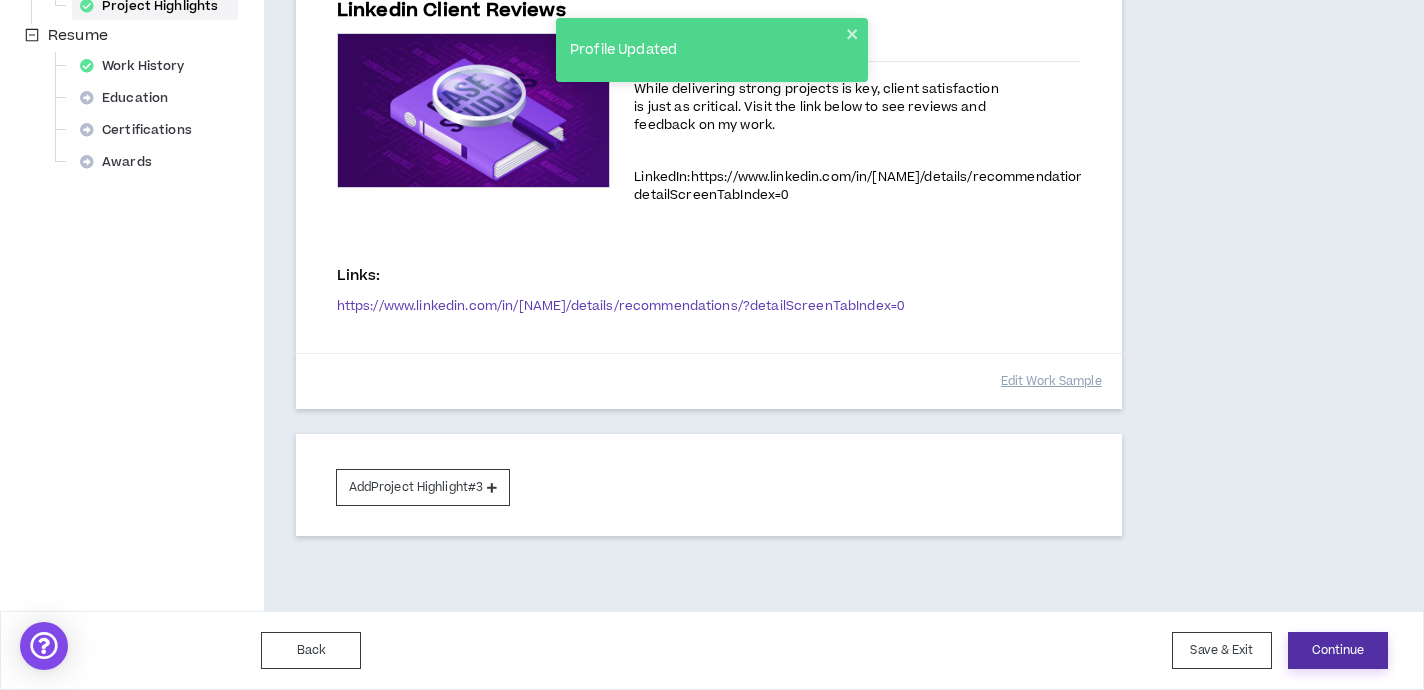 click on "Continue" at bounding box center (1338, 650) 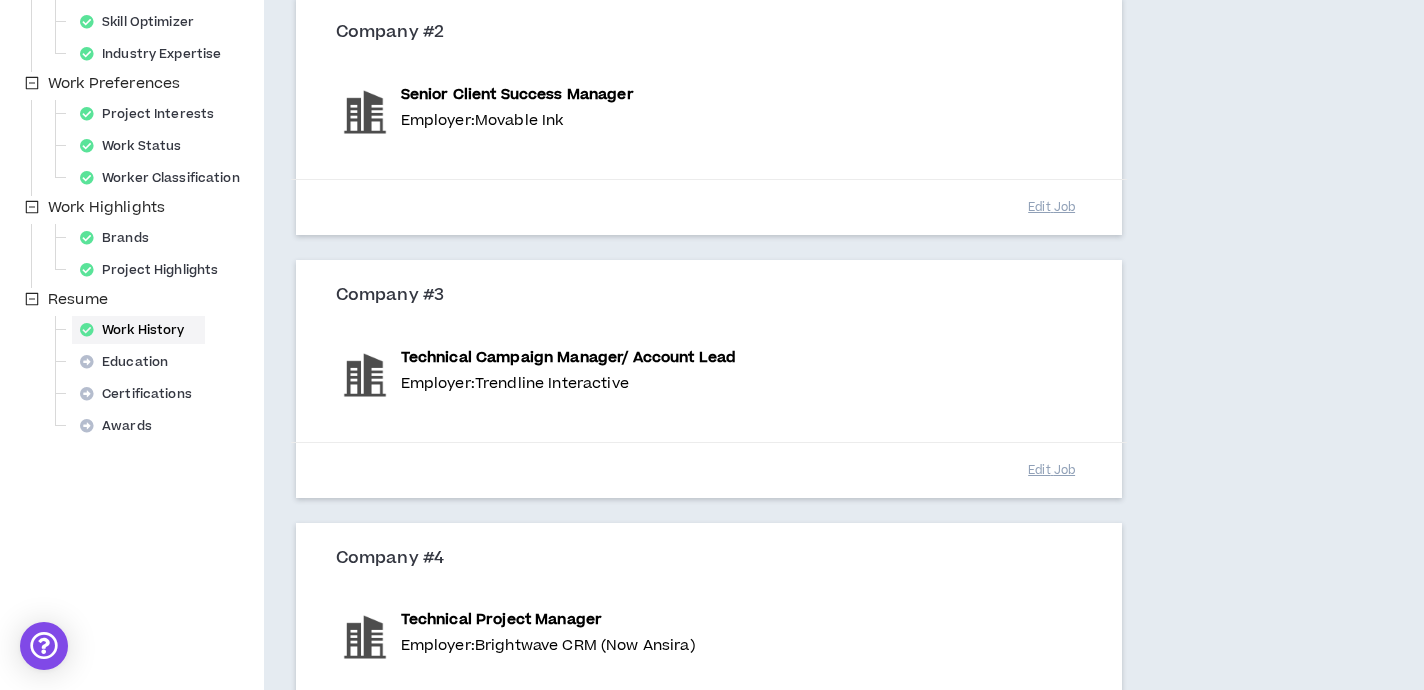 scroll, scrollTop: 1144, scrollLeft: 0, axis: vertical 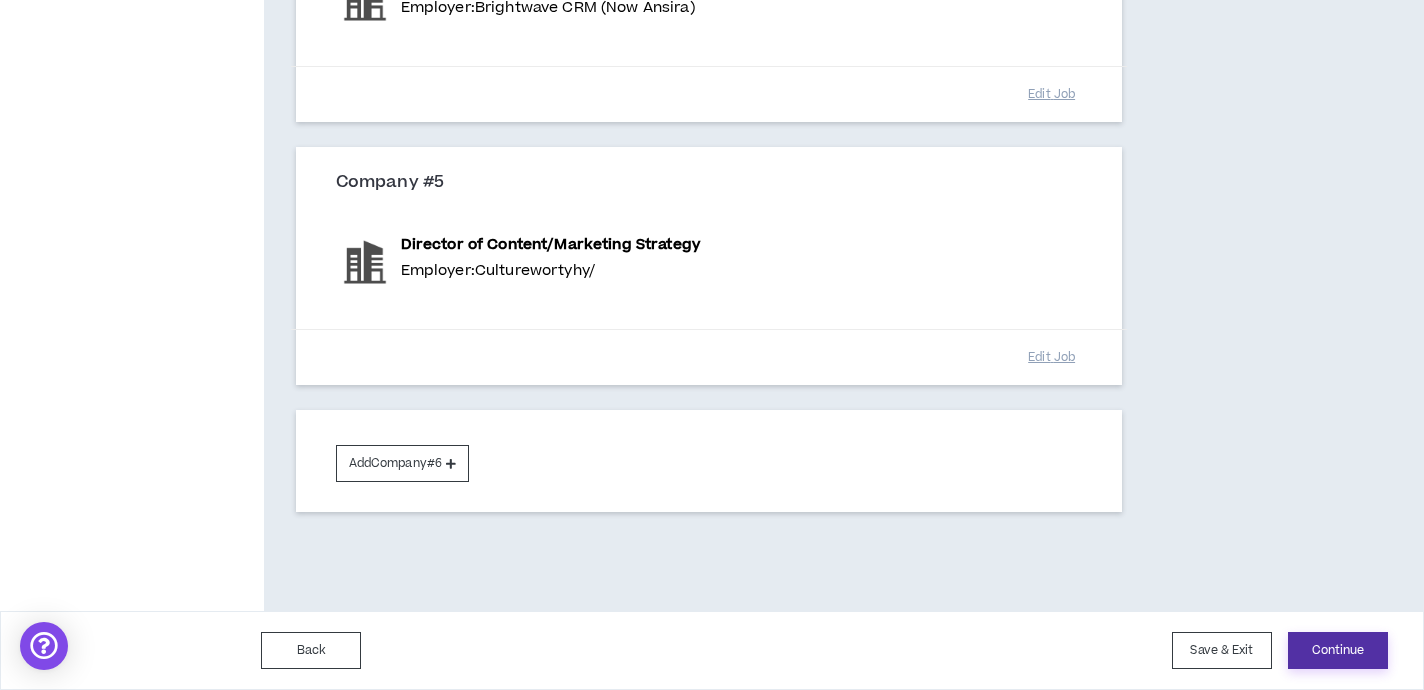 click on "Continue" at bounding box center (1338, 650) 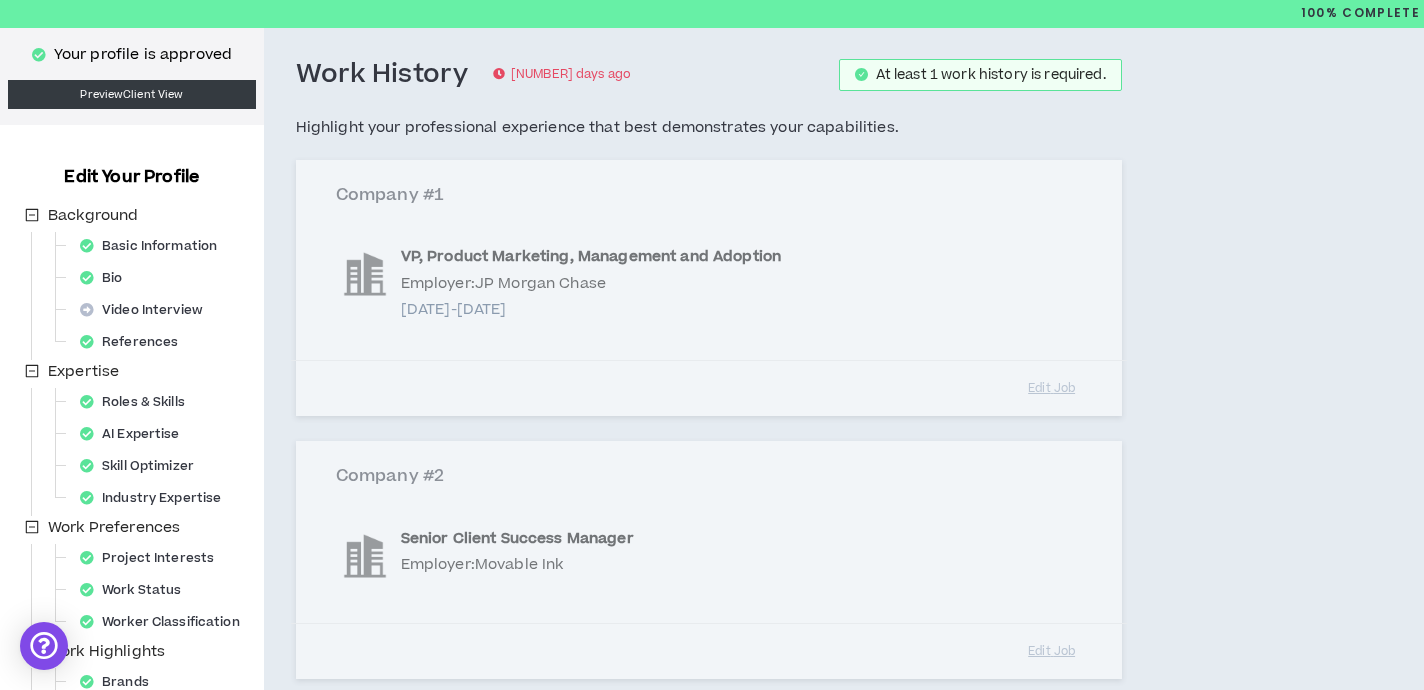scroll, scrollTop: 0, scrollLeft: 0, axis: both 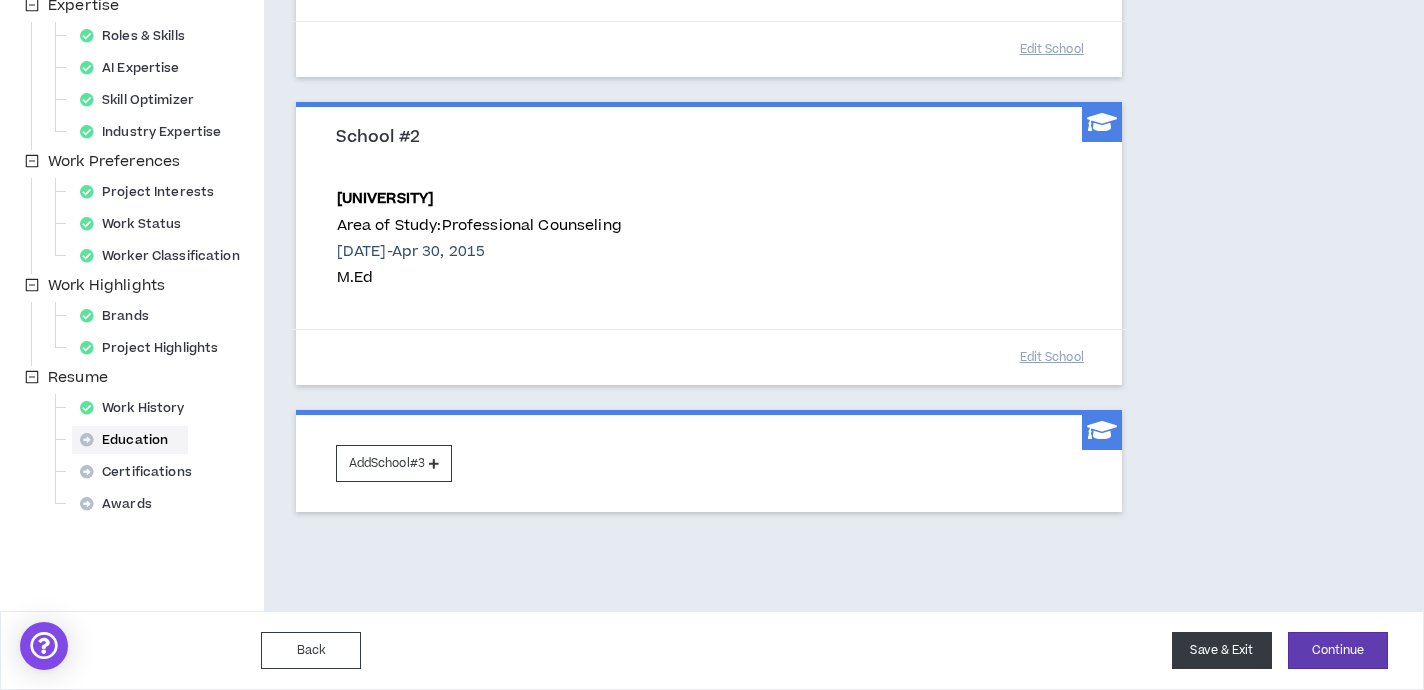 click on "Save & Exit" at bounding box center (1222, 650) 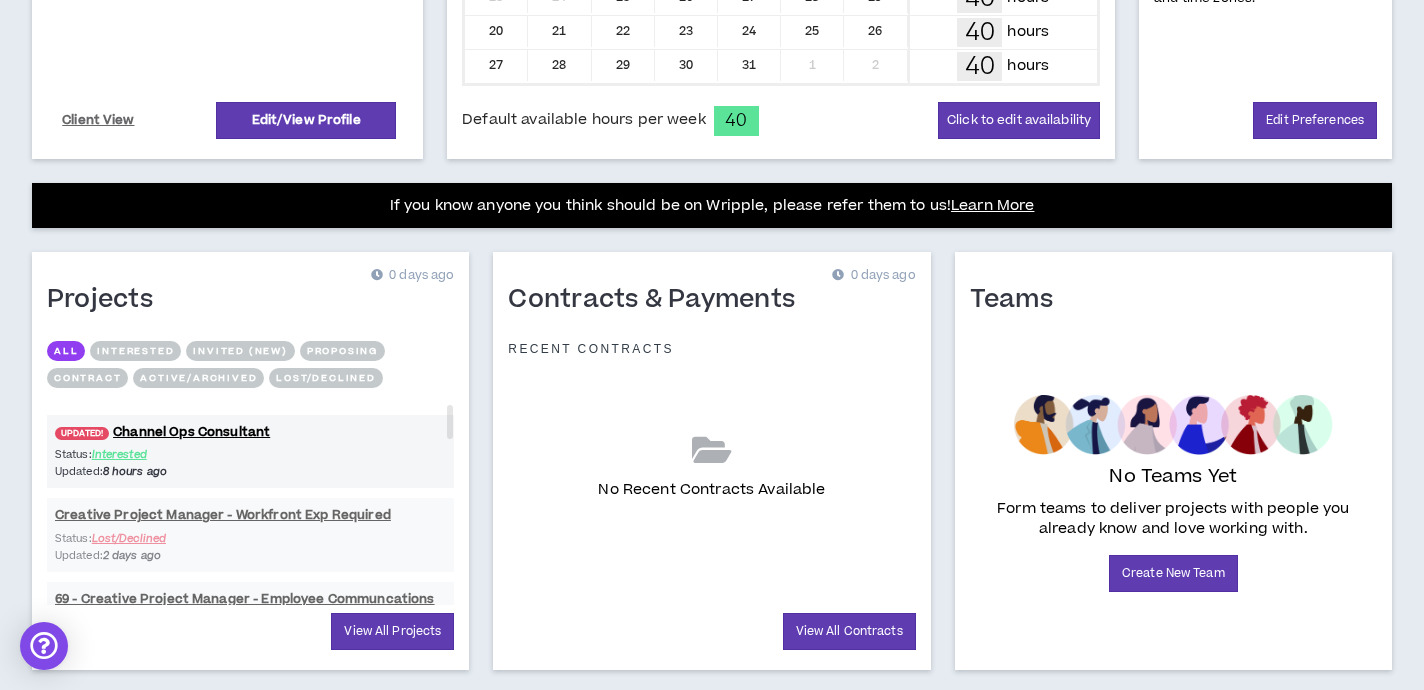 scroll, scrollTop: 660, scrollLeft: 0, axis: vertical 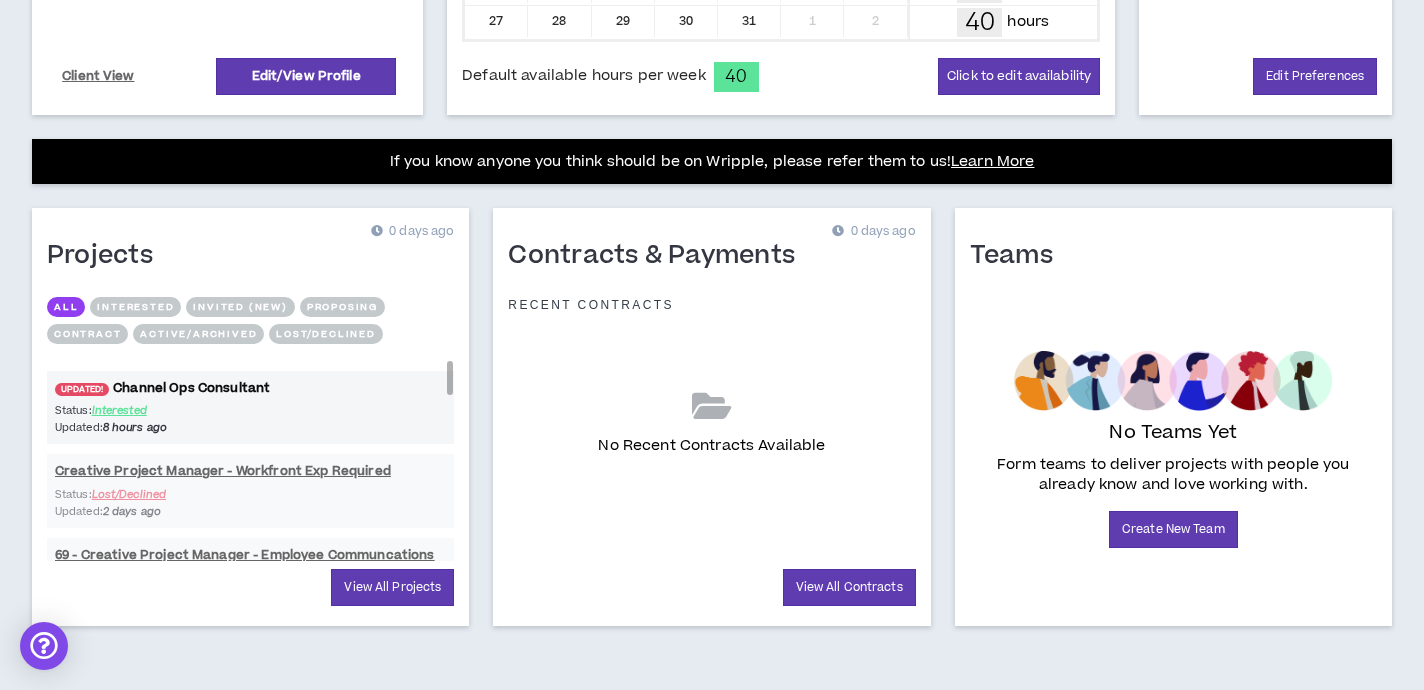 click on "UPDATED! Channel Ops Consultant" at bounding box center [250, 388] 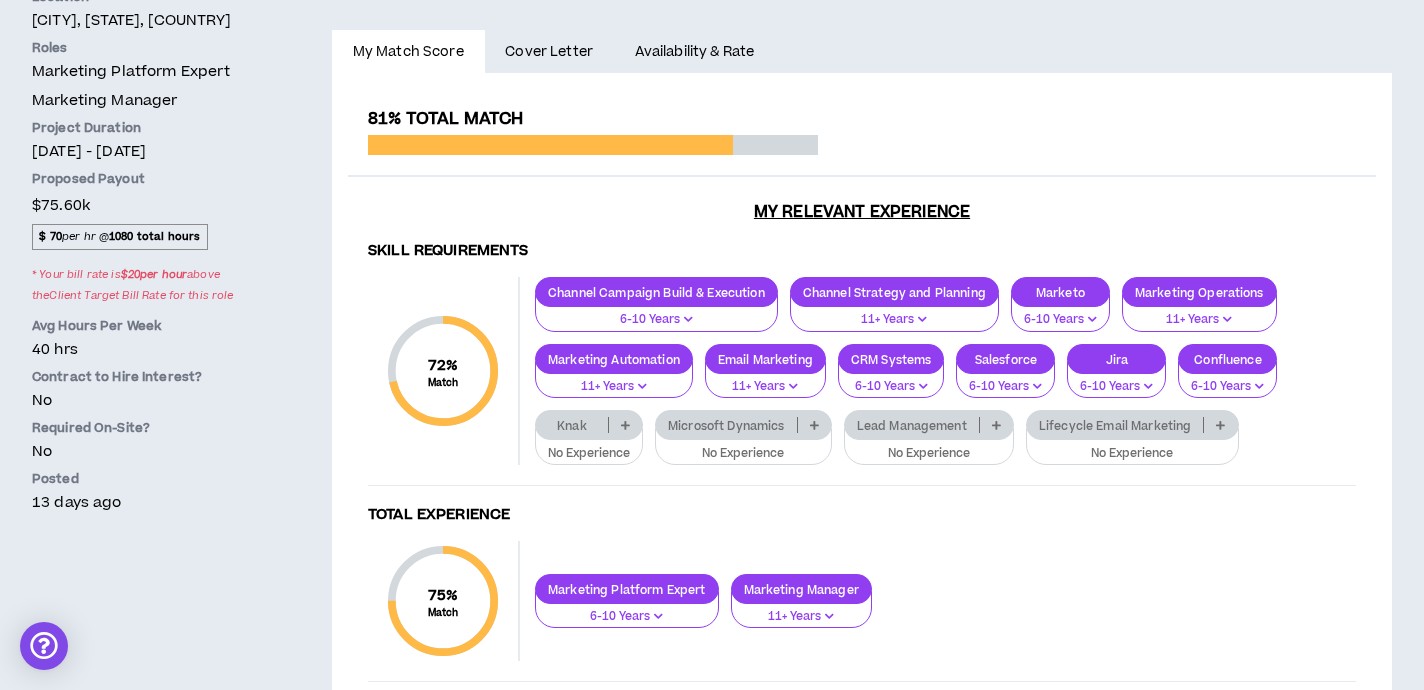 scroll, scrollTop: 559, scrollLeft: 0, axis: vertical 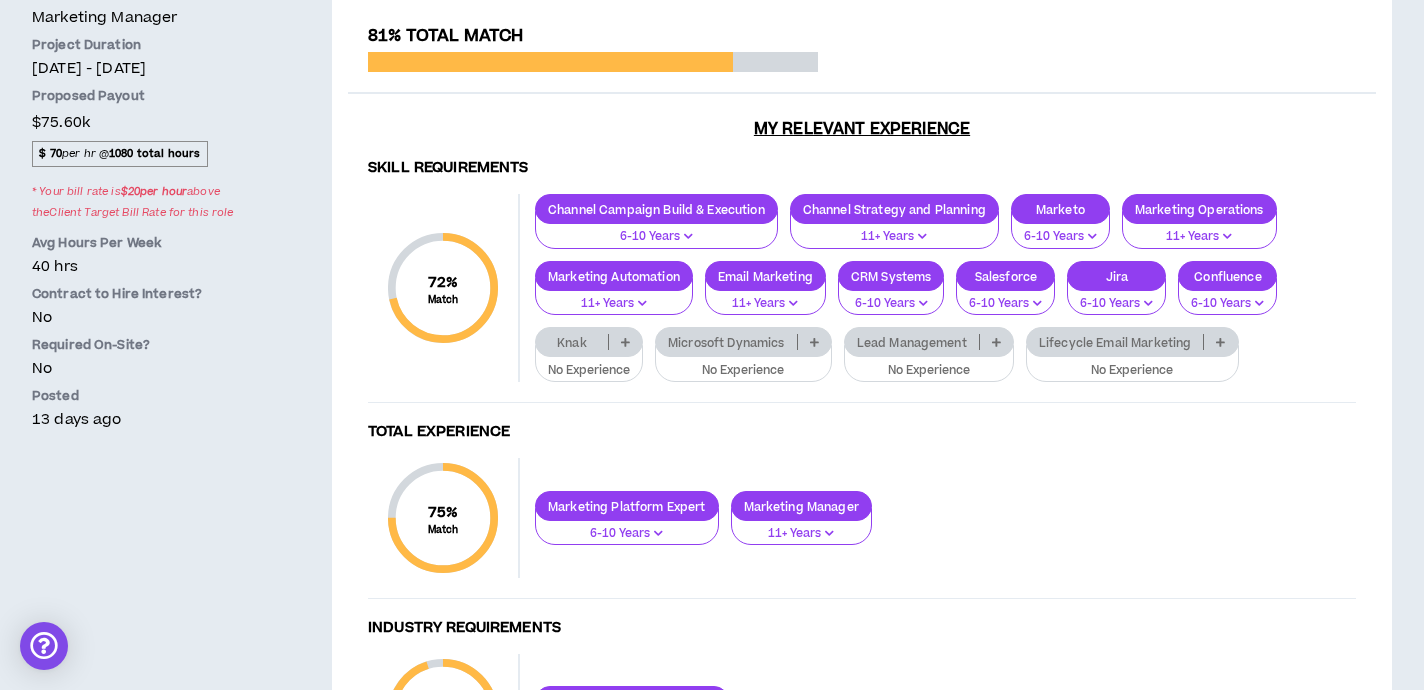 click at bounding box center [996, 342] 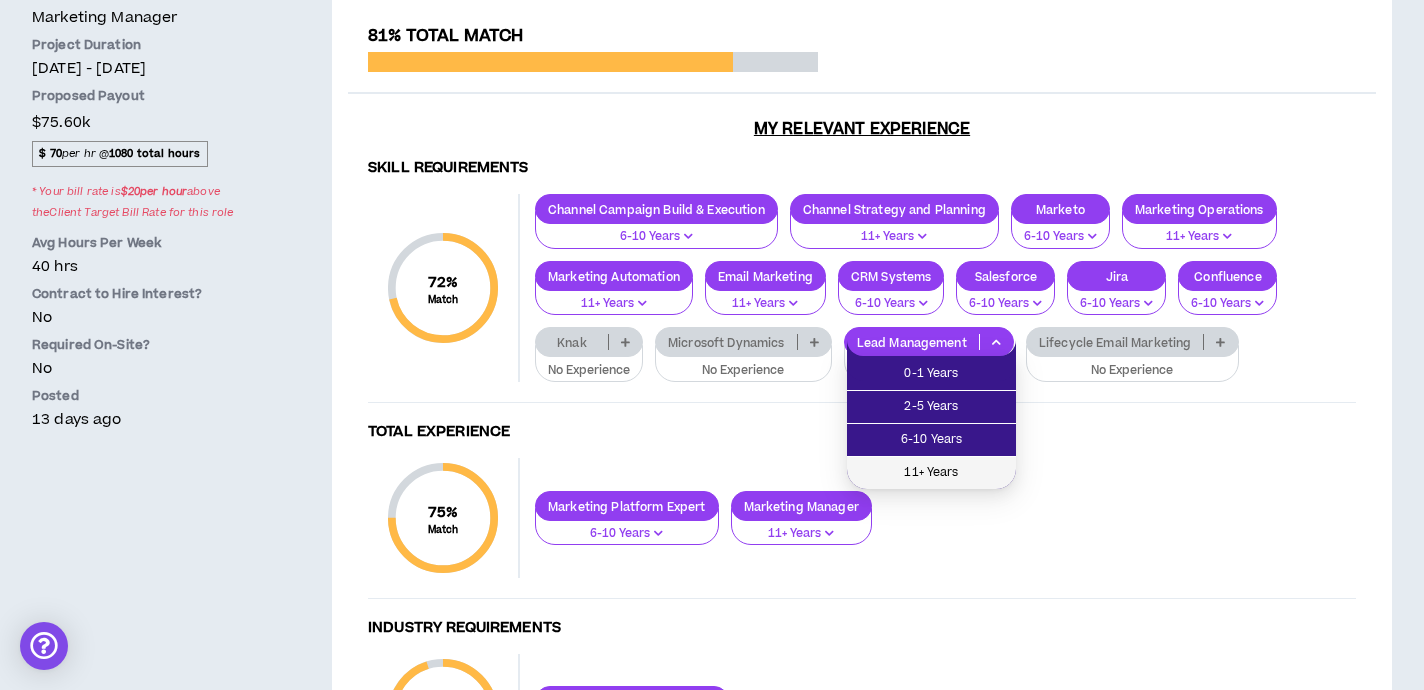 click on "11+ Years" at bounding box center [931, 473] 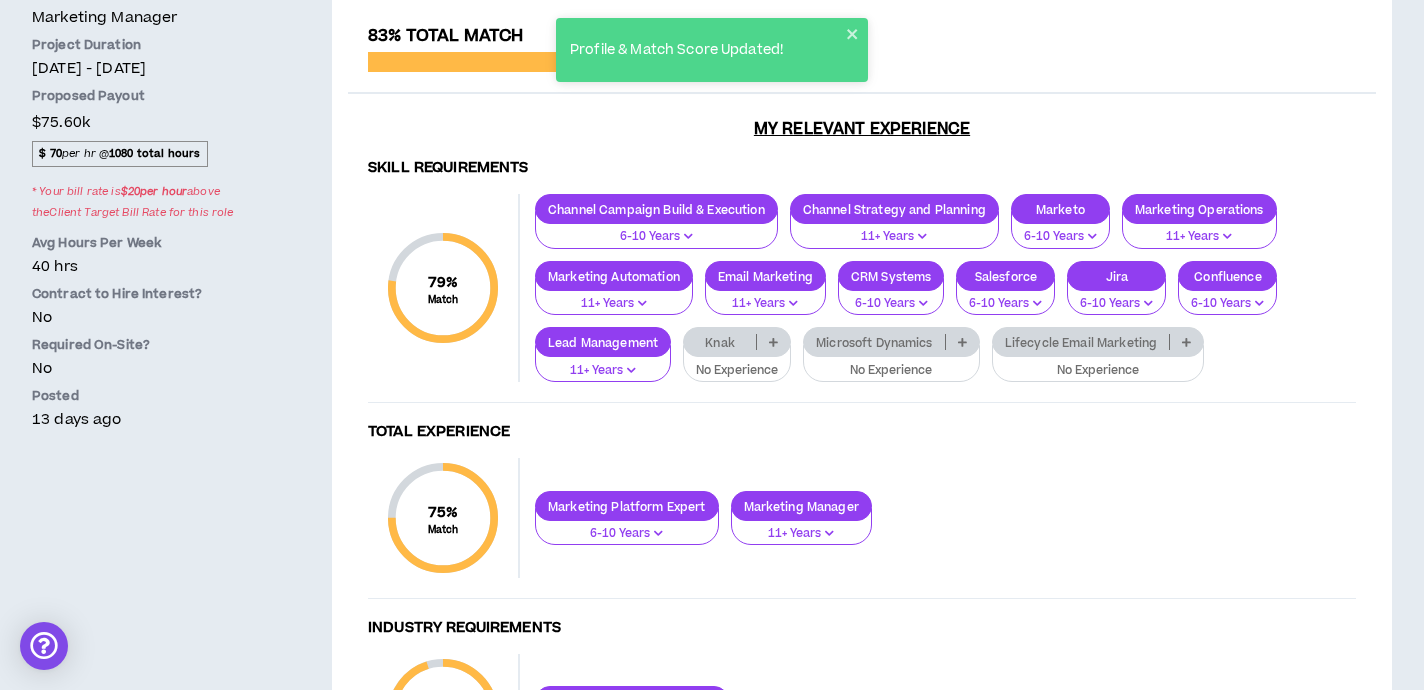 click at bounding box center (773, 342) 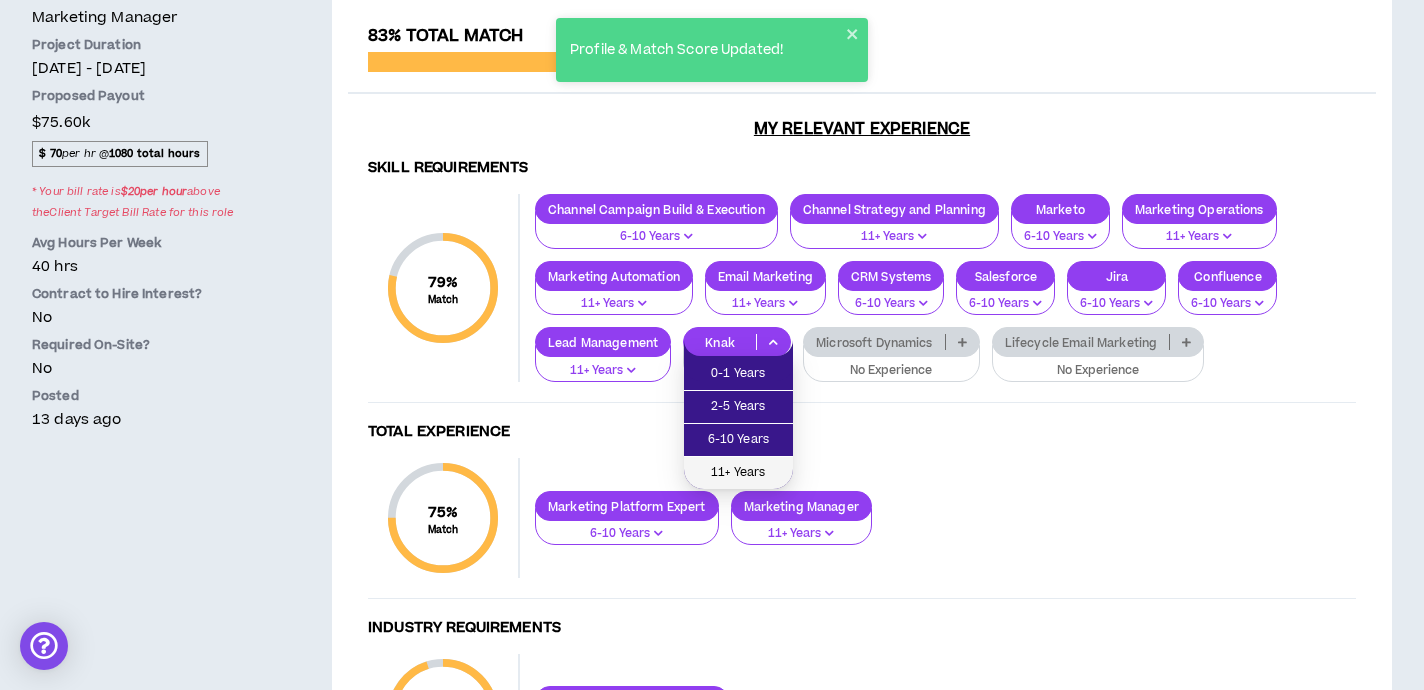 click on "11+ Years" at bounding box center [738, 473] 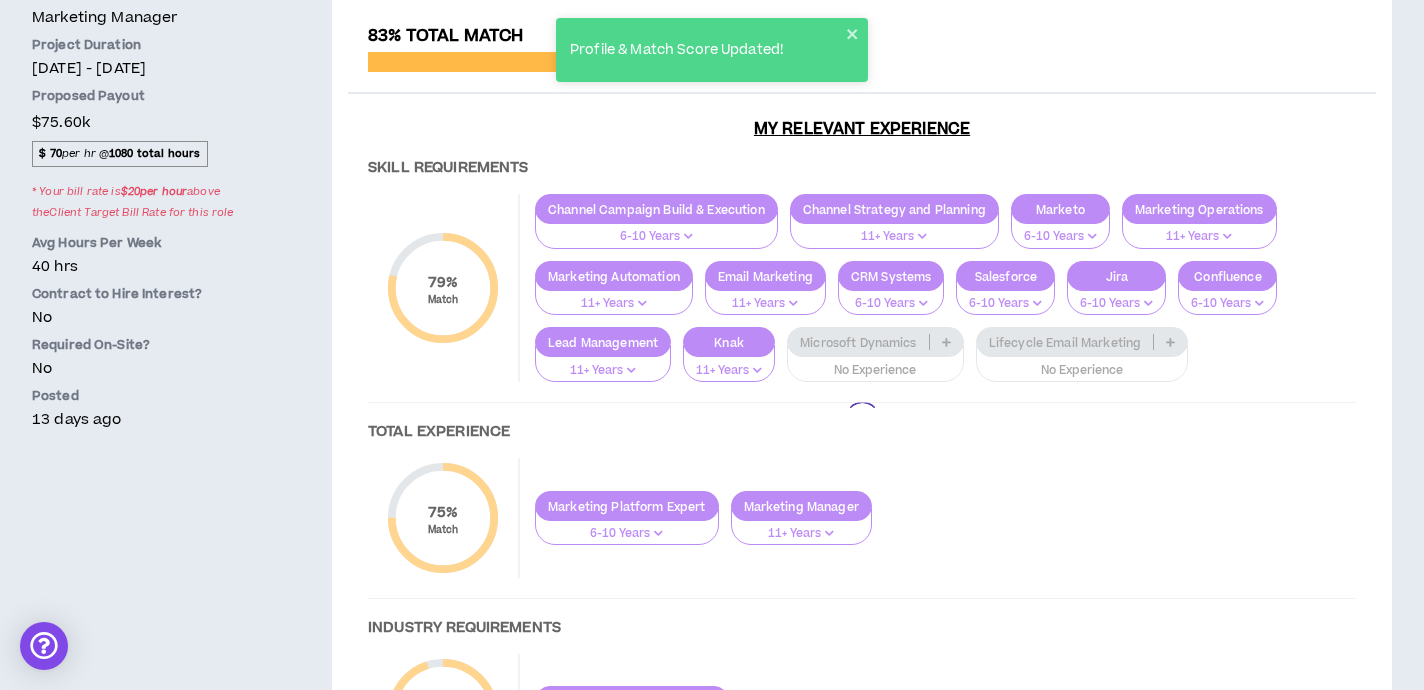 click at bounding box center [862, 420] 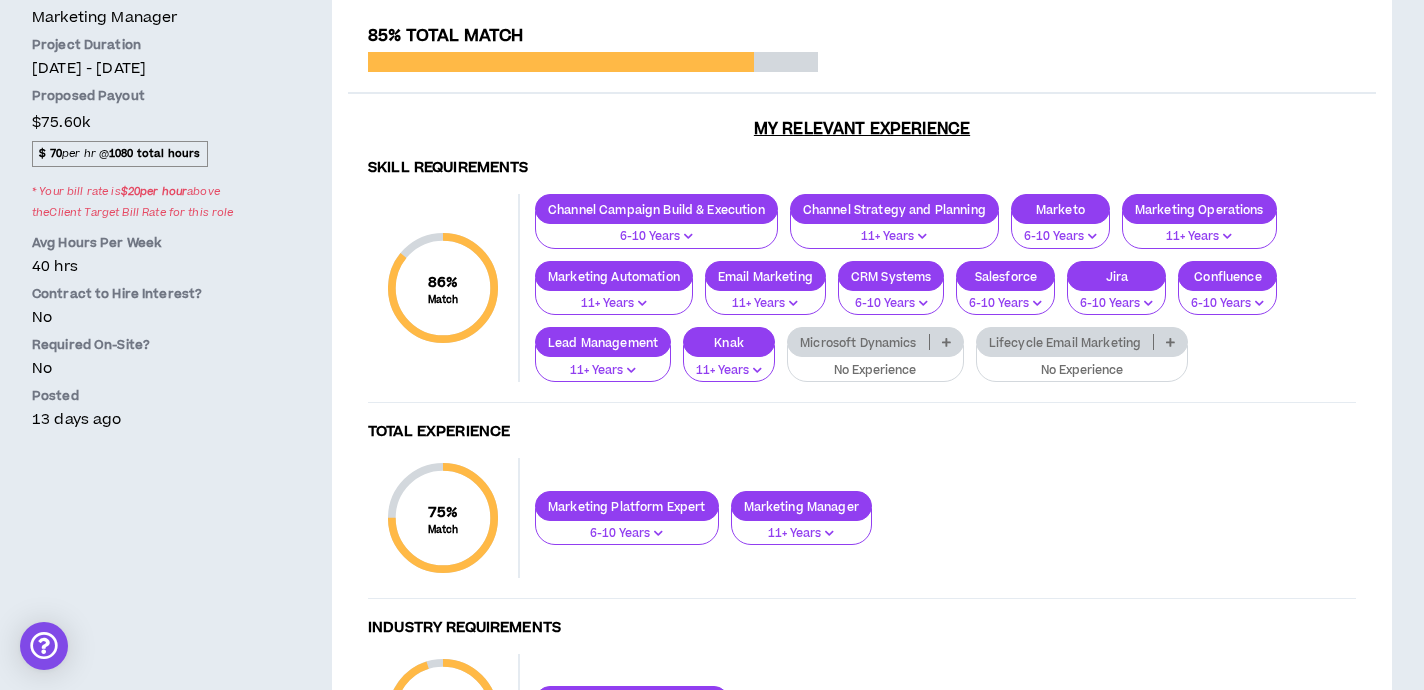 click on "Microsoft Dynamics" at bounding box center [858, 342] 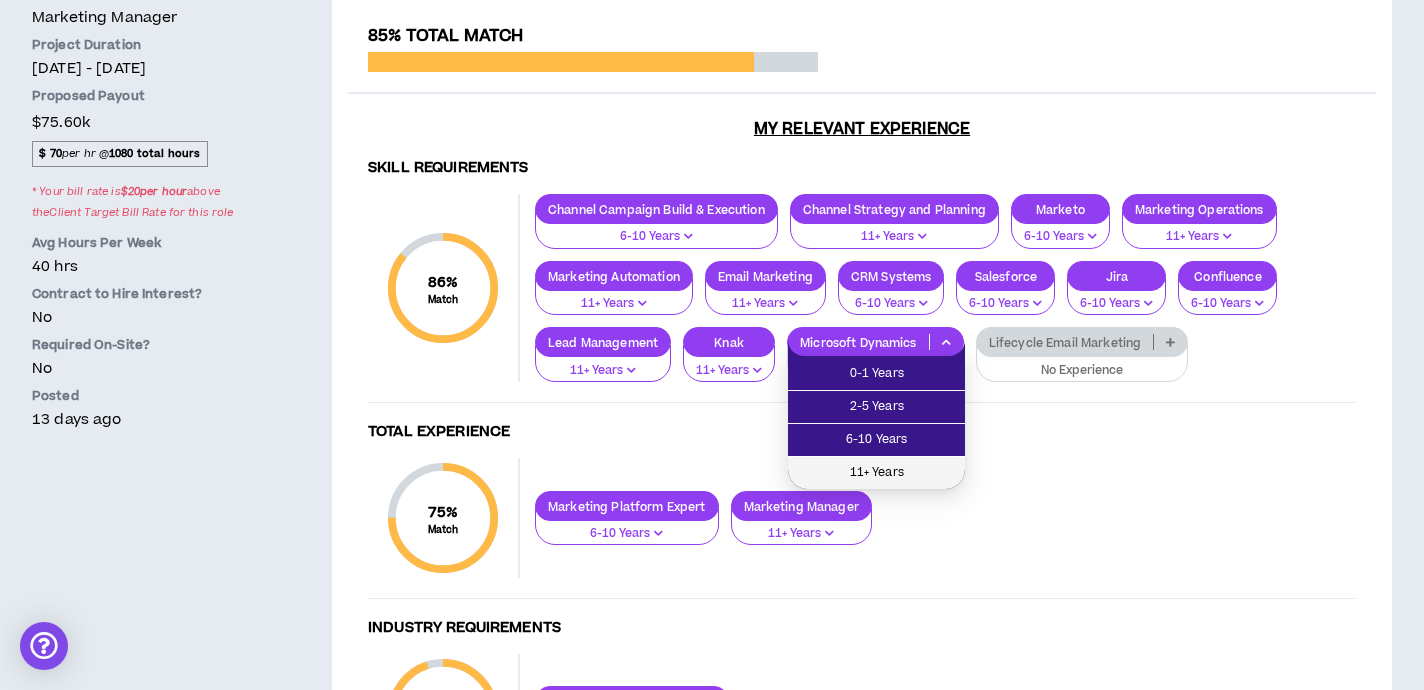 click on "11+ Years" at bounding box center [876, 473] 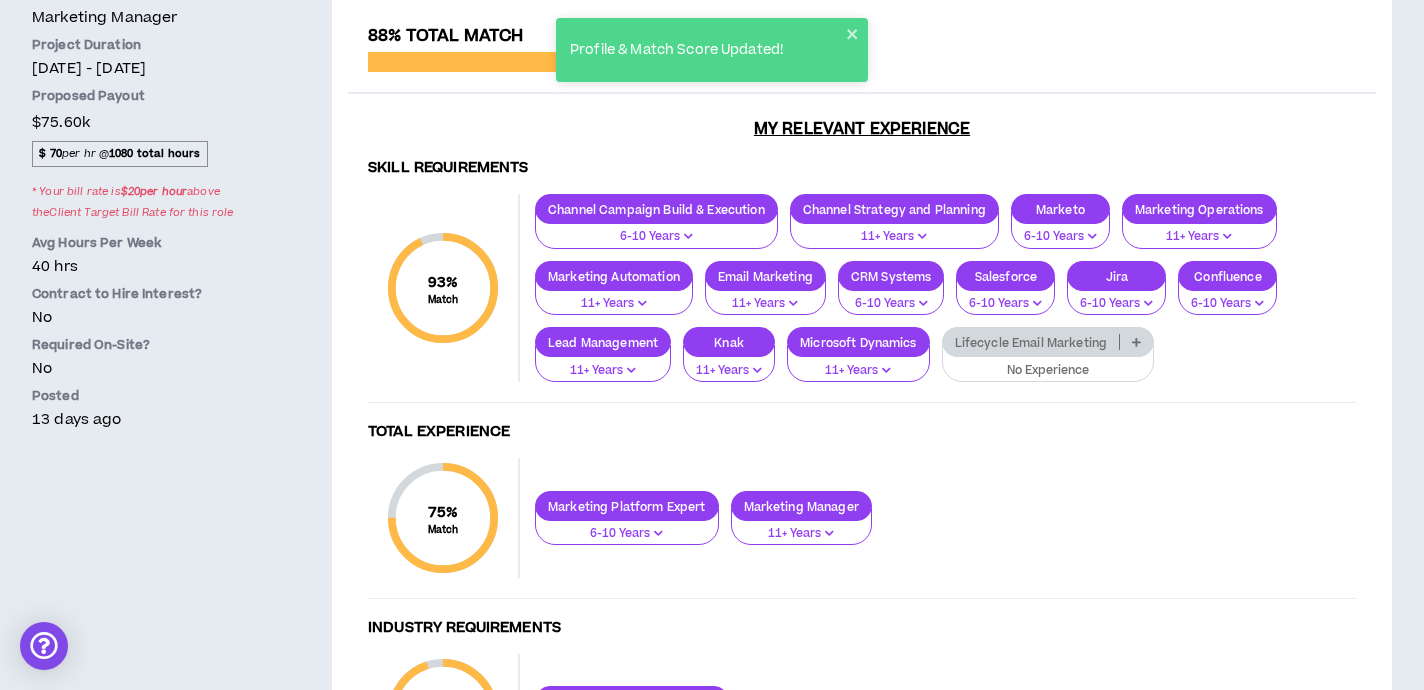 click on "Lifecycle Email Marketing" at bounding box center (1048, 342) 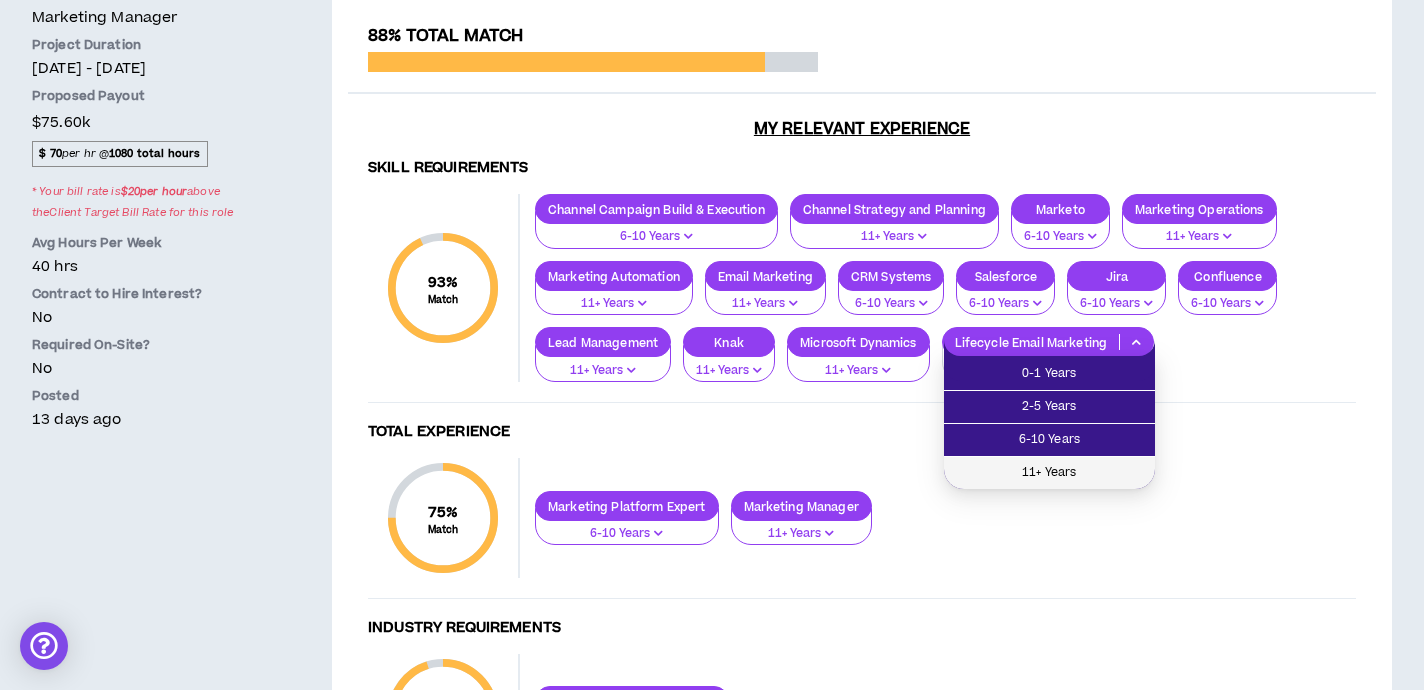 click on "11+ Years" at bounding box center (1049, 473) 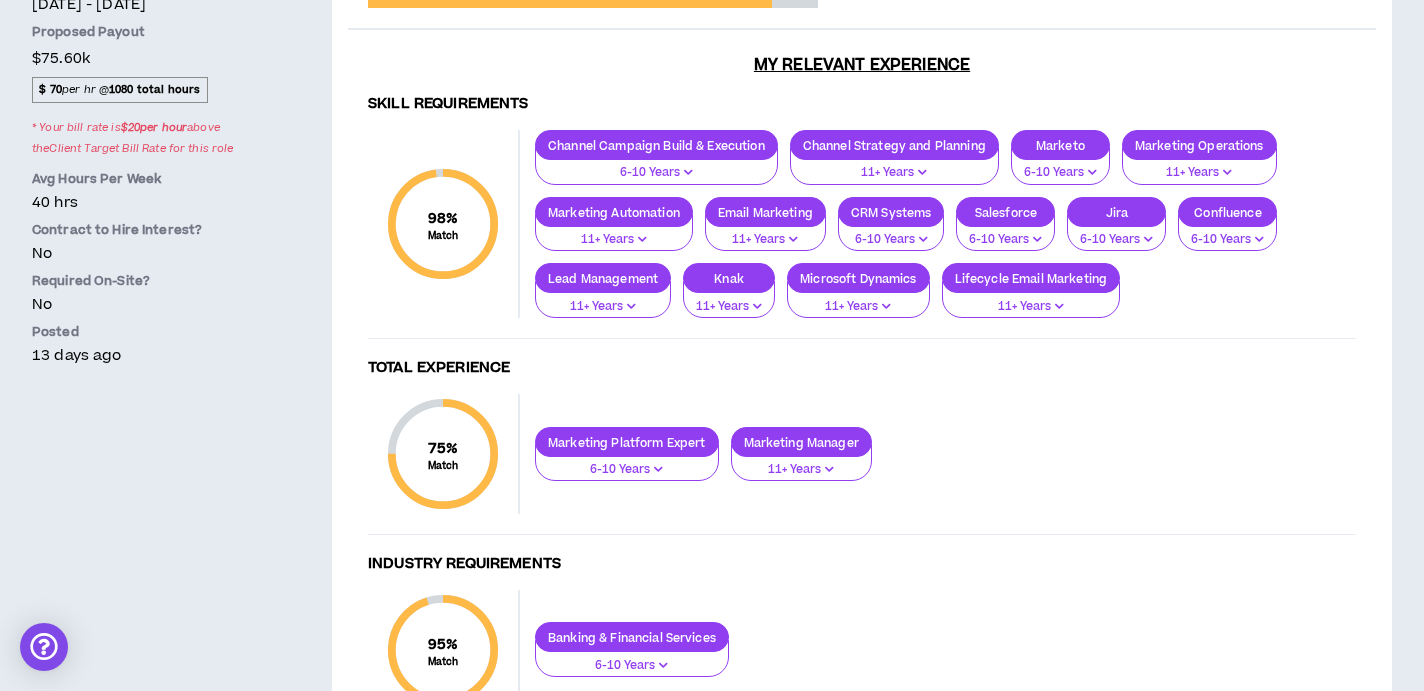 scroll, scrollTop: 749, scrollLeft: 0, axis: vertical 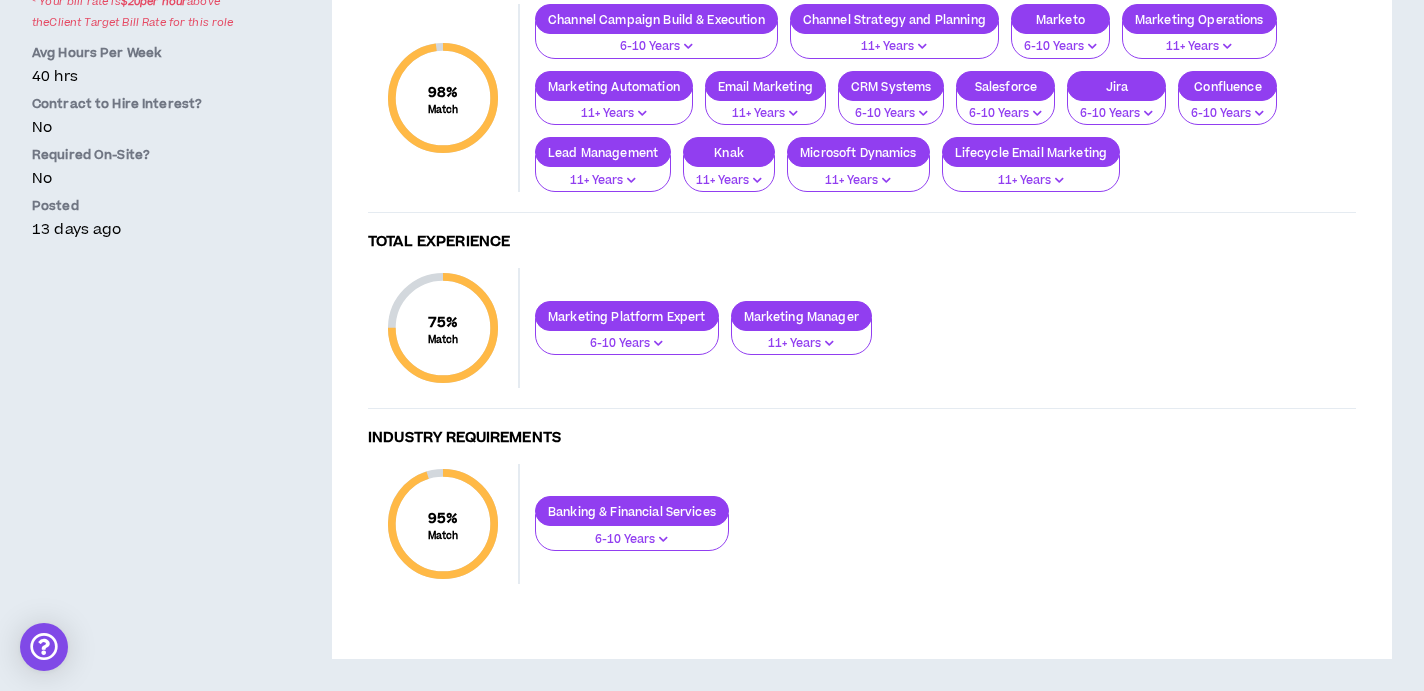 click on "6-10 Years" at bounding box center [632, 533] 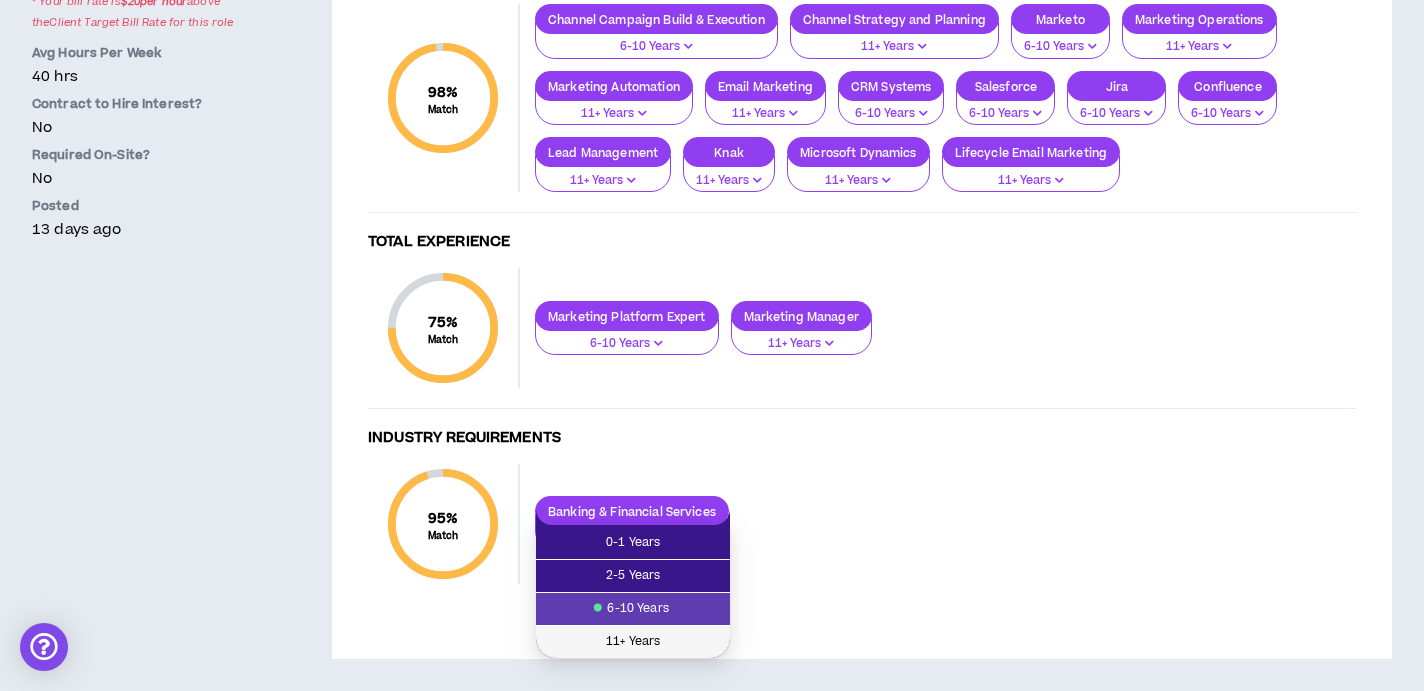 click on "11+ Years" at bounding box center [633, 642] 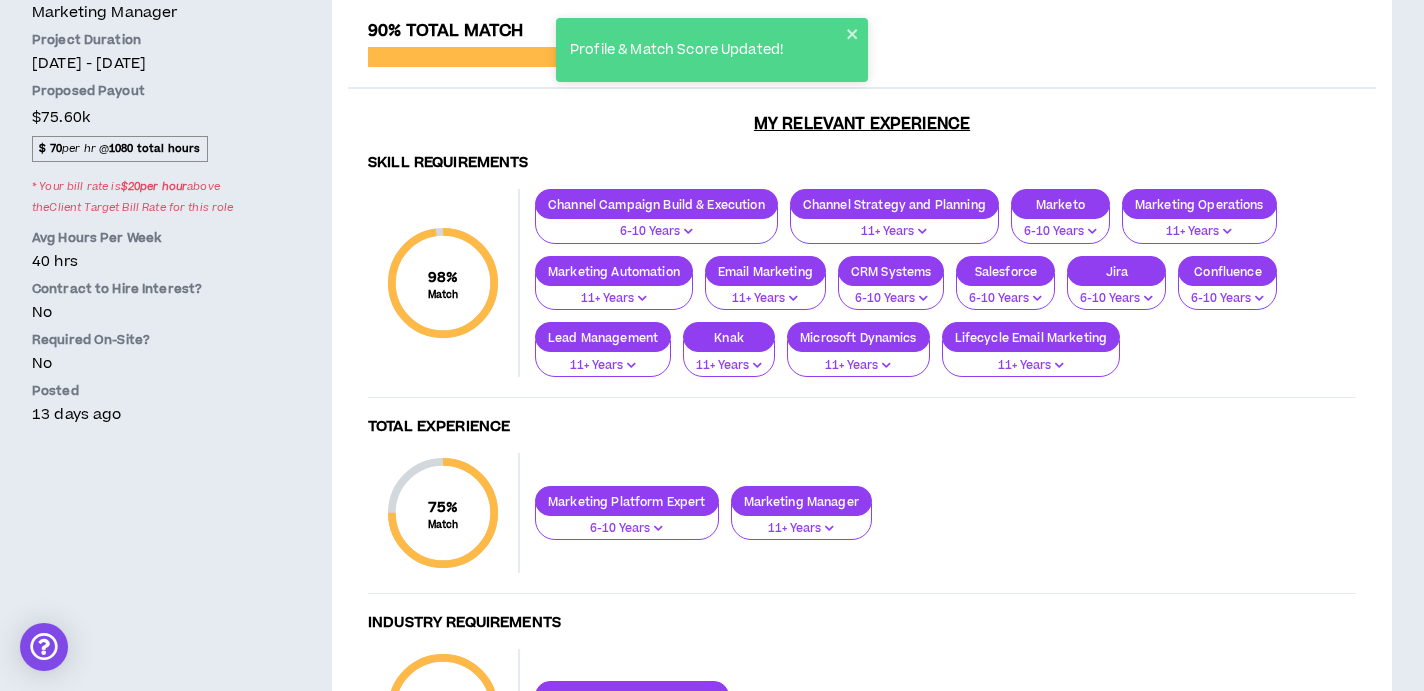 scroll, scrollTop: 550, scrollLeft: 0, axis: vertical 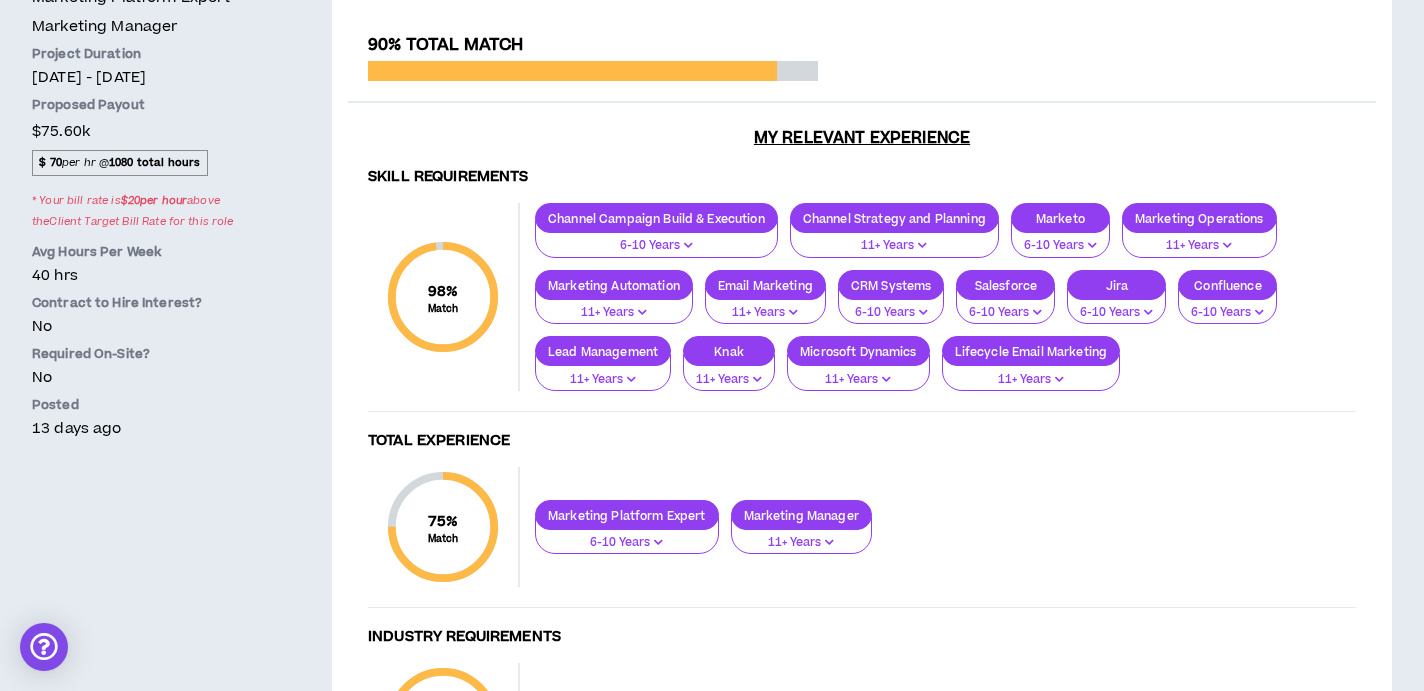 click on "6-10 Years" at bounding box center (1060, 246) 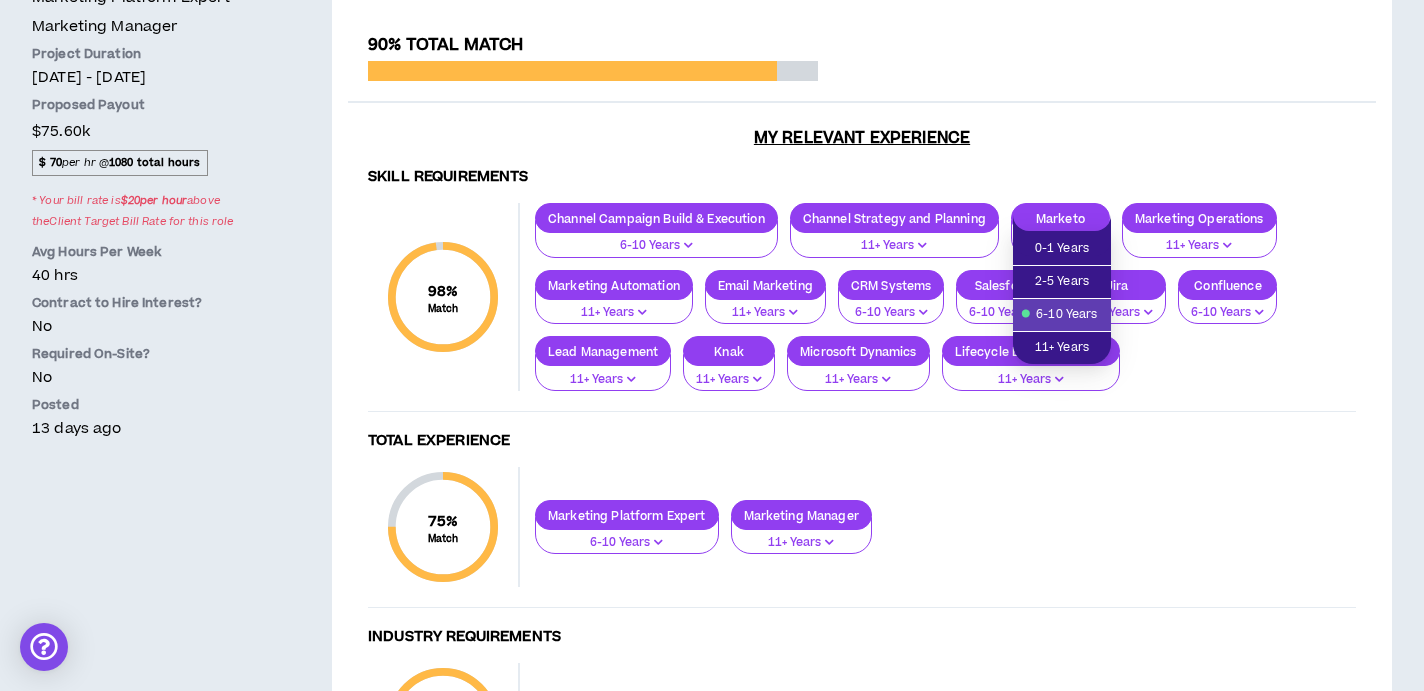 click on "6-10 Years" at bounding box center (1062, 315) 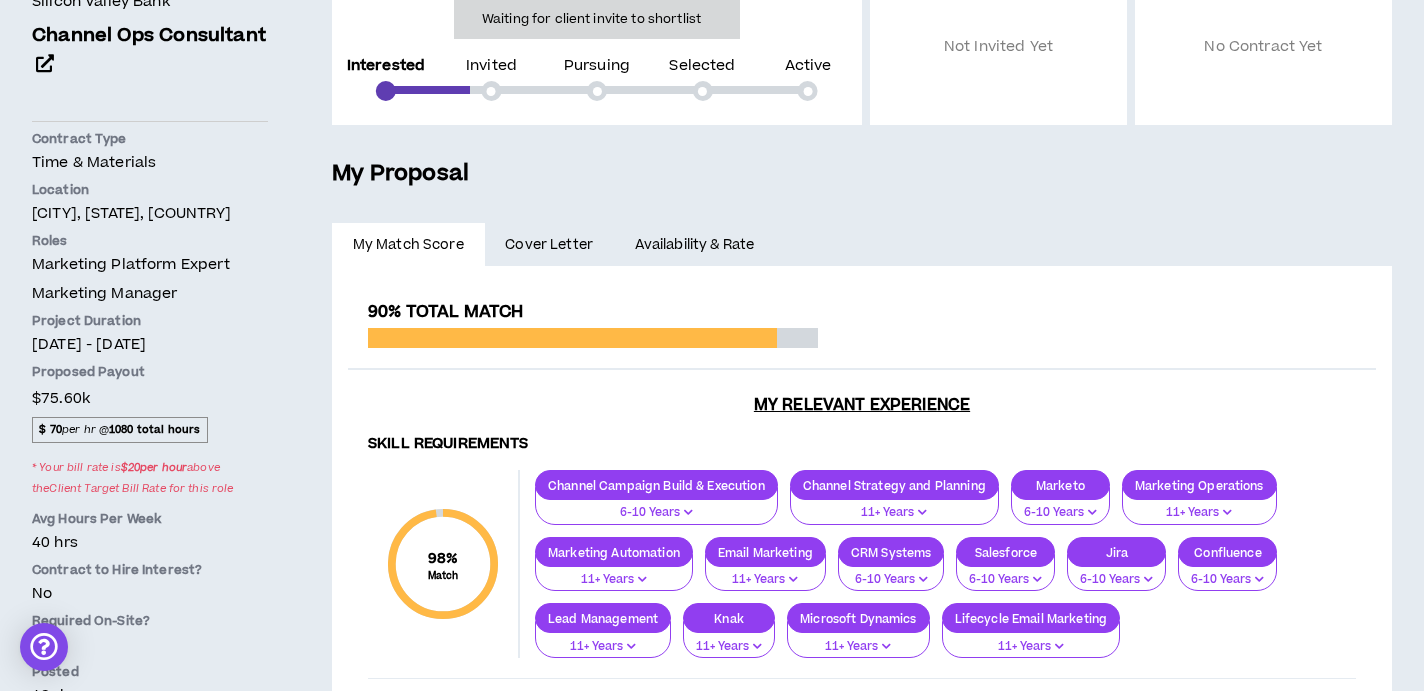 scroll, scrollTop: 285, scrollLeft: 0, axis: vertical 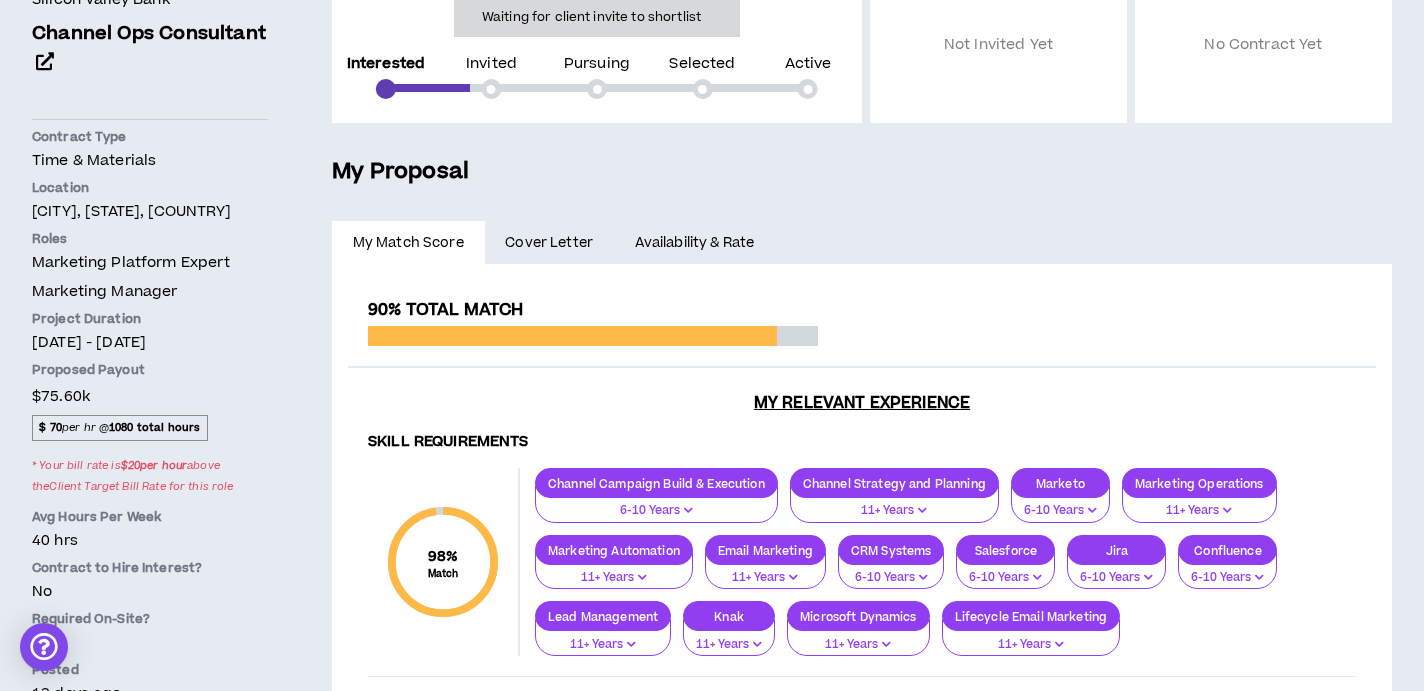 drag, startPoint x: 681, startPoint y: 239, endPoint x: 678, endPoint y: 271, distance: 32.140316 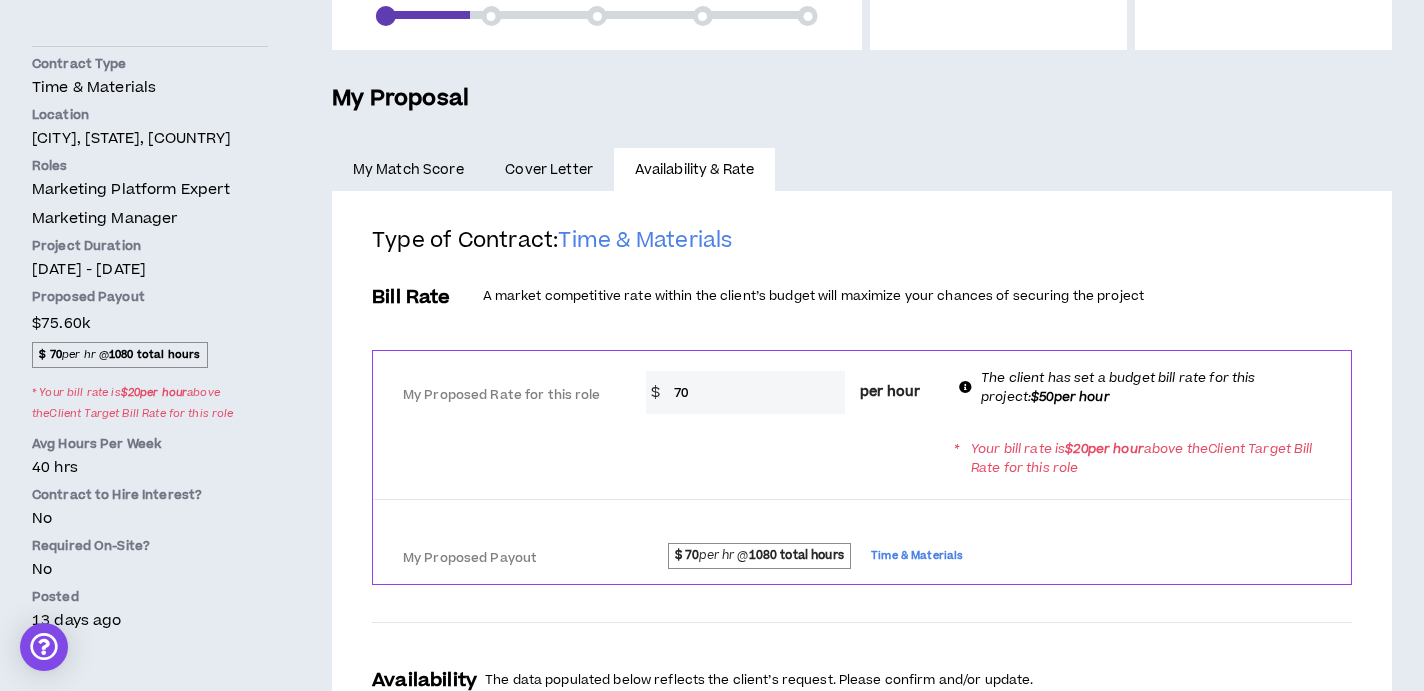scroll, scrollTop: 359, scrollLeft: 0, axis: vertical 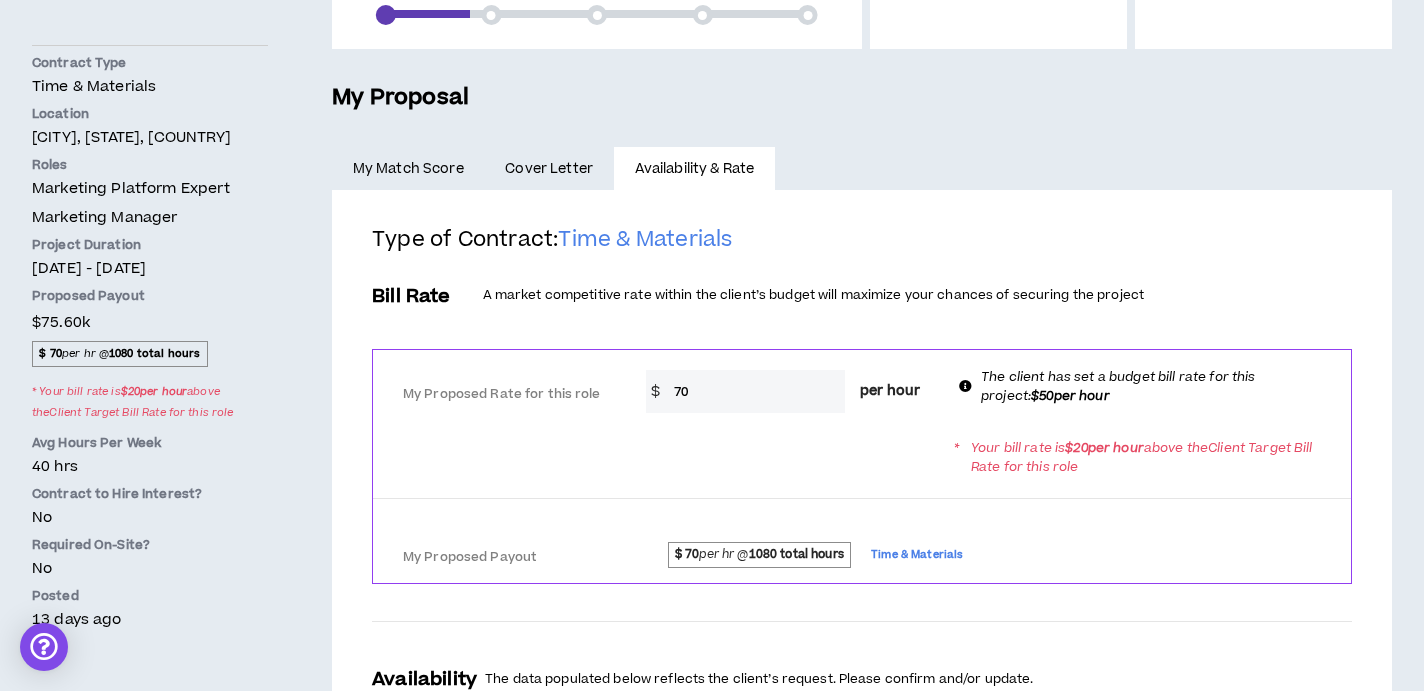 drag, startPoint x: 709, startPoint y: 394, endPoint x: 633, endPoint y: 393, distance: 76.00658 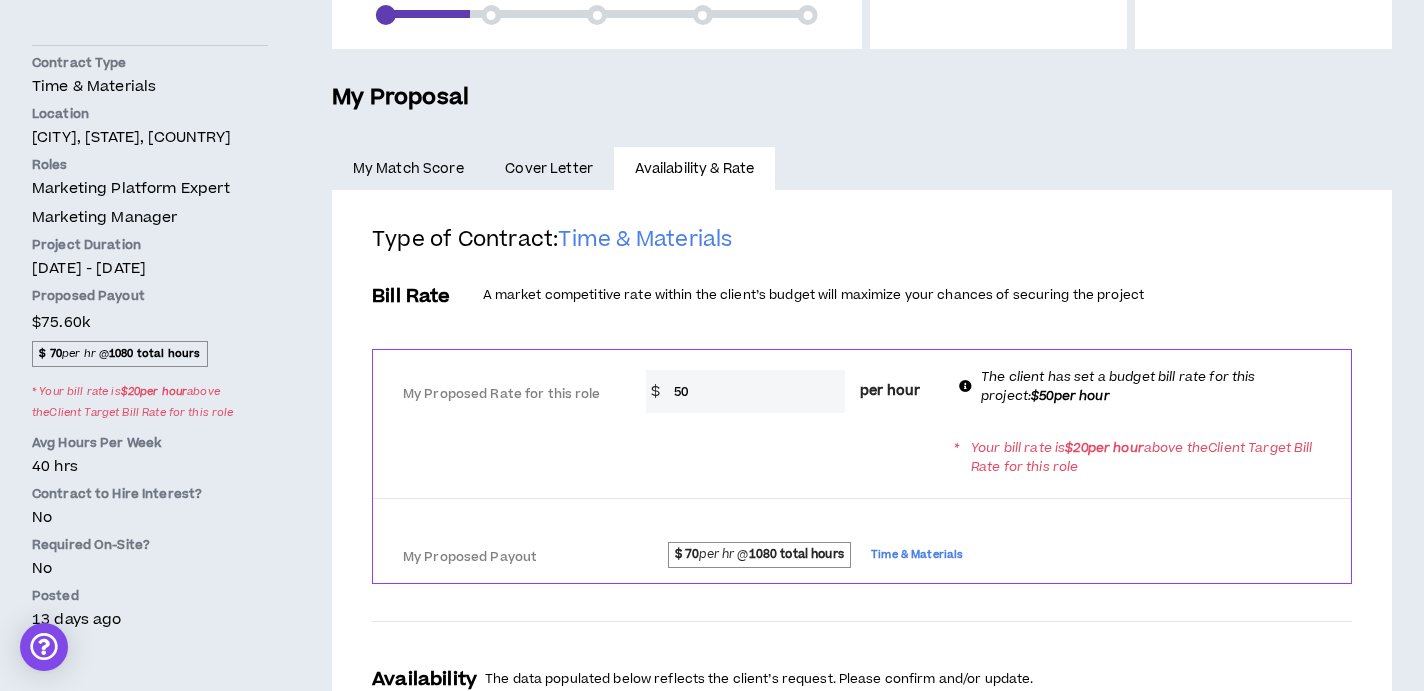 type on "50" 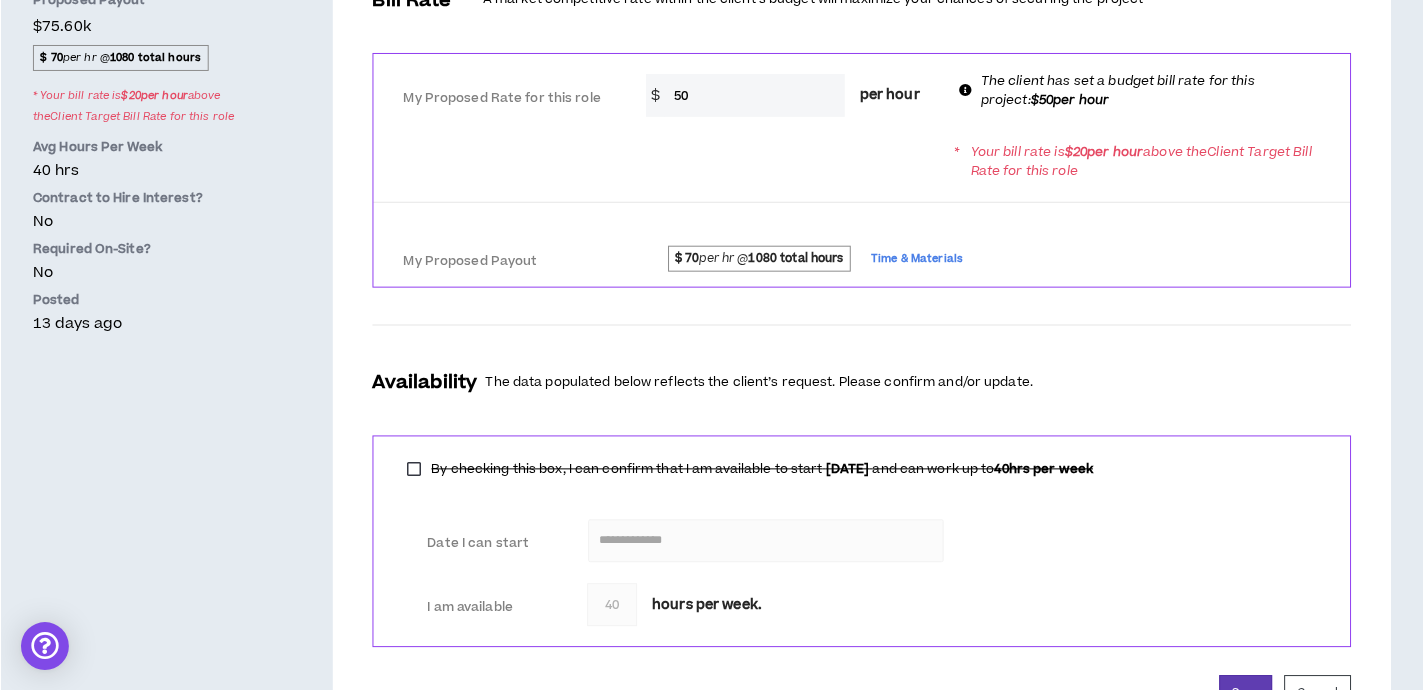 scroll, scrollTop: 744, scrollLeft: 0, axis: vertical 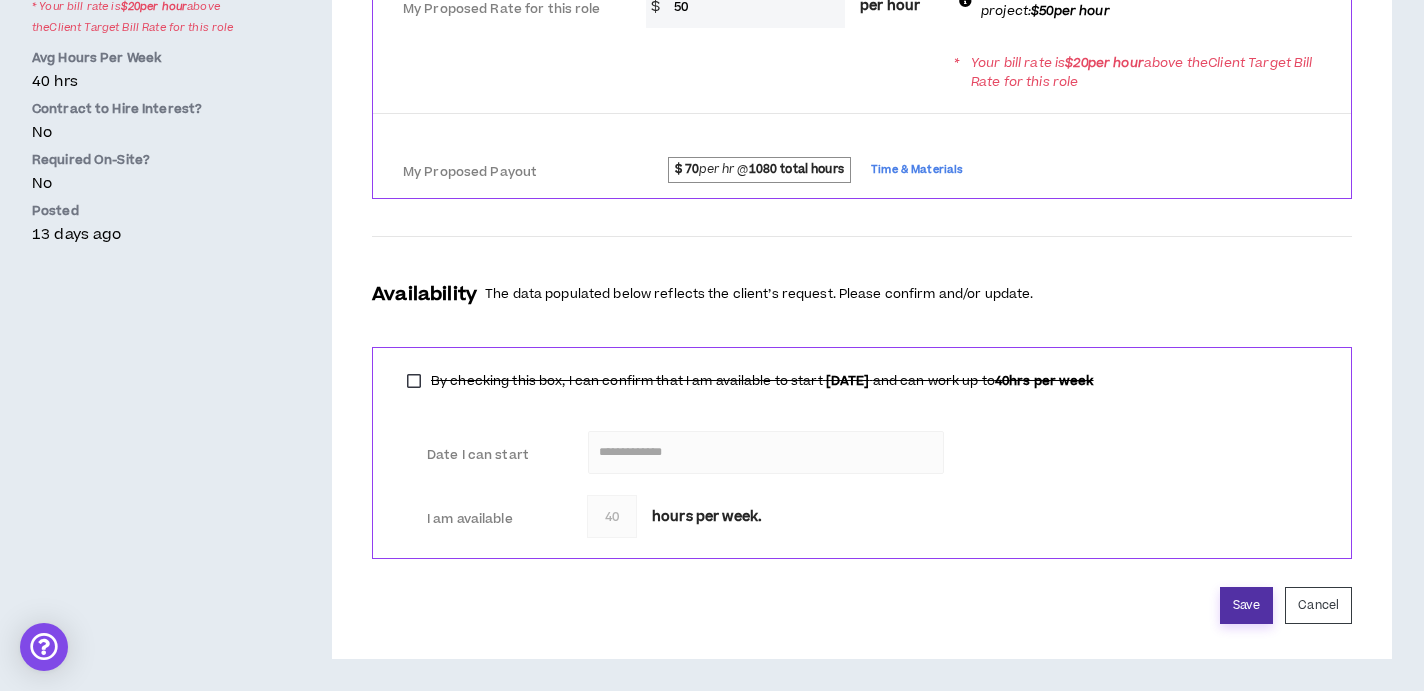 click on "Save" at bounding box center (1246, 605) 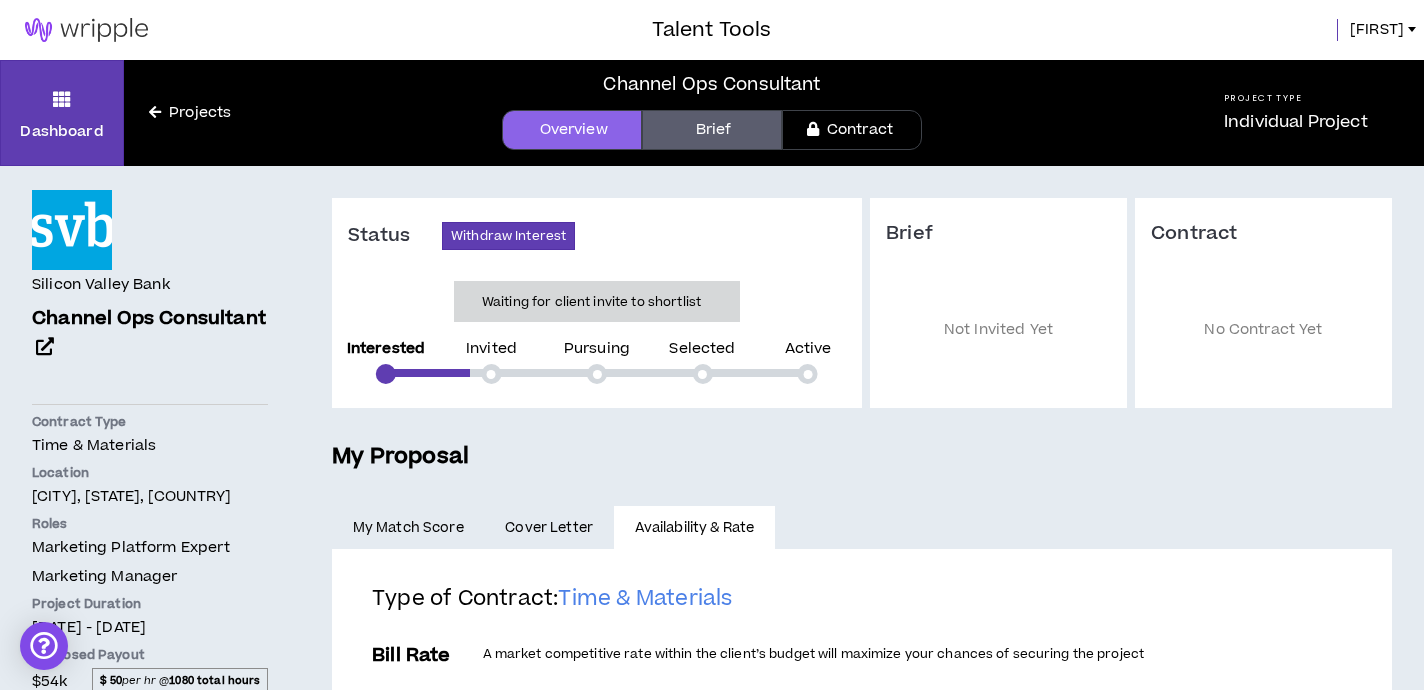 scroll, scrollTop: 2, scrollLeft: 0, axis: vertical 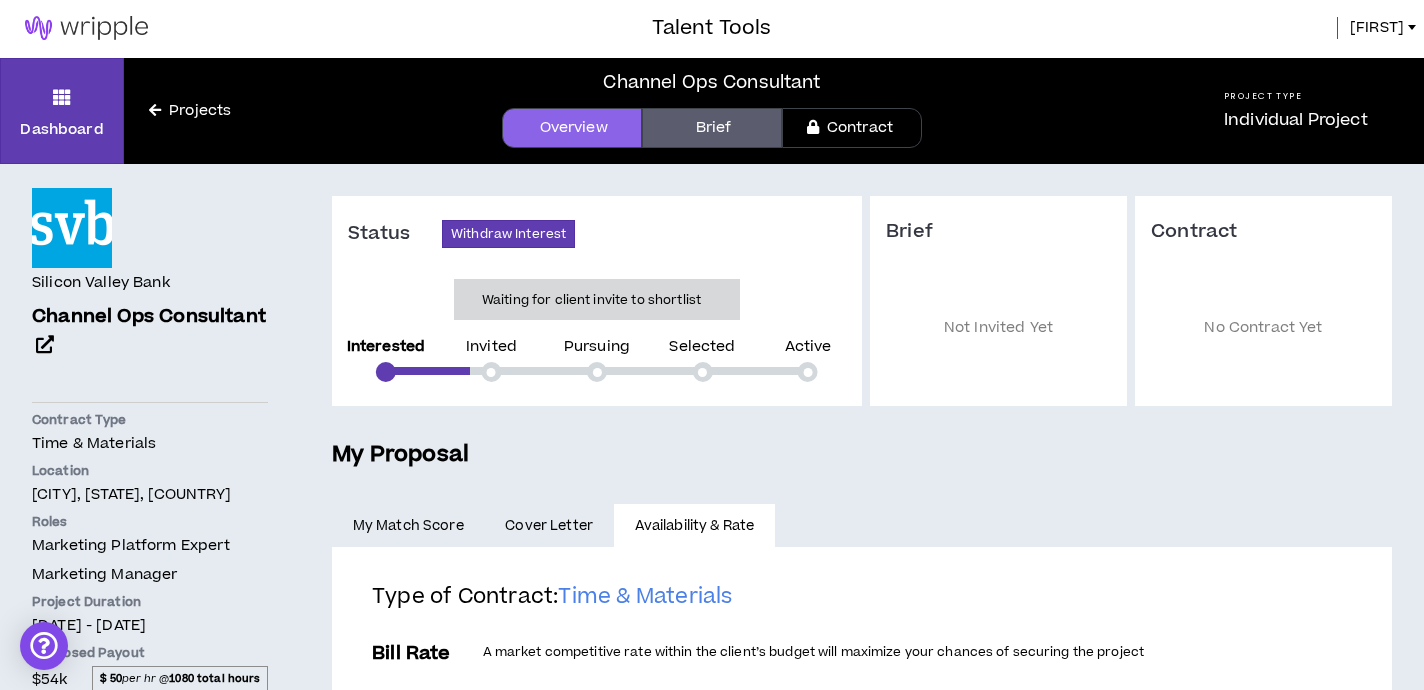 click at bounding box center (72, 228) 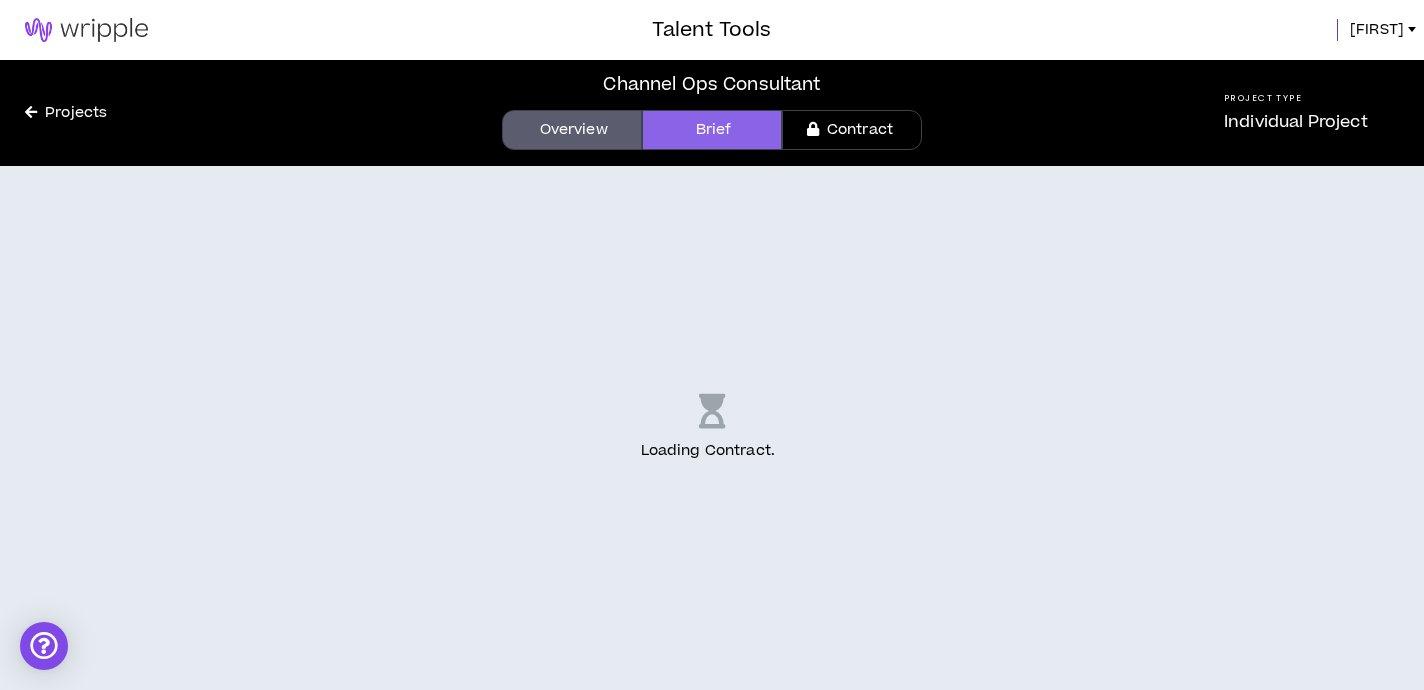 scroll, scrollTop: 0, scrollLeft: 0, axis: both 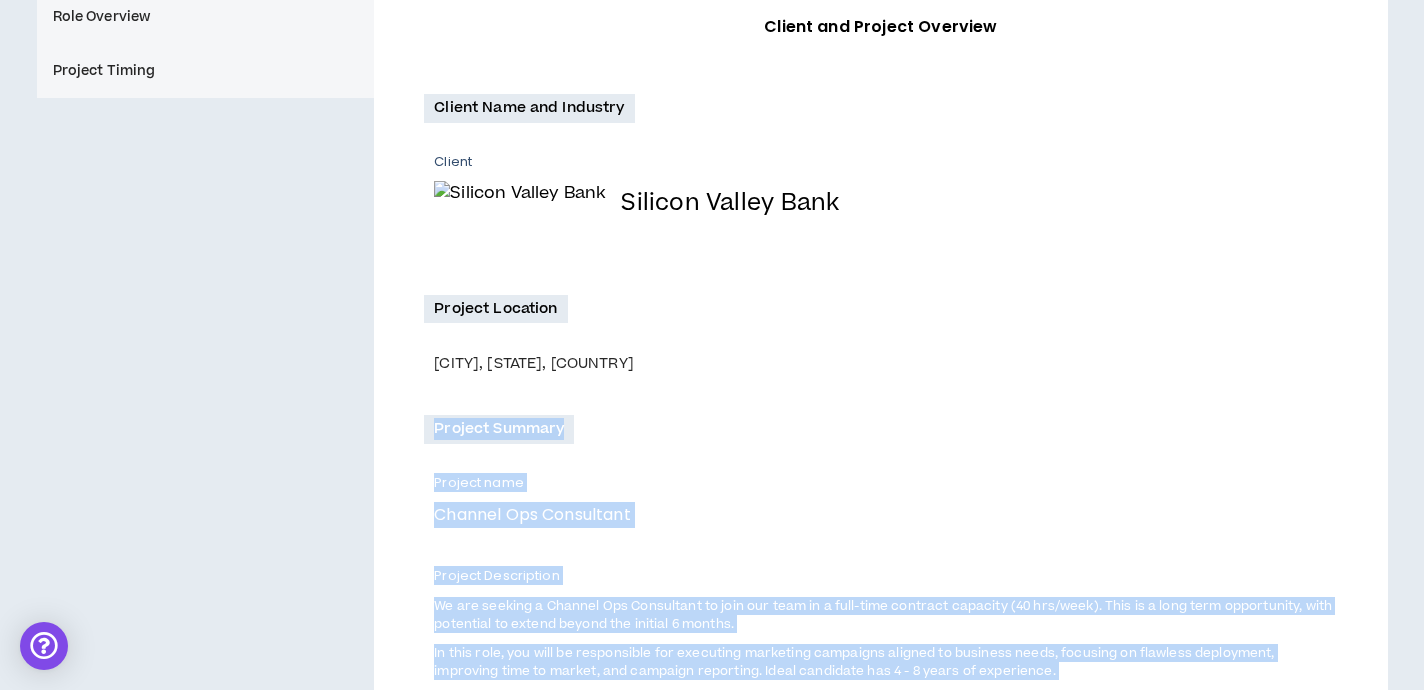 drag, startPoint x: 654, startPoint y: 590, endPoint x: 410, endPoint y: 454, distance: 279.34207 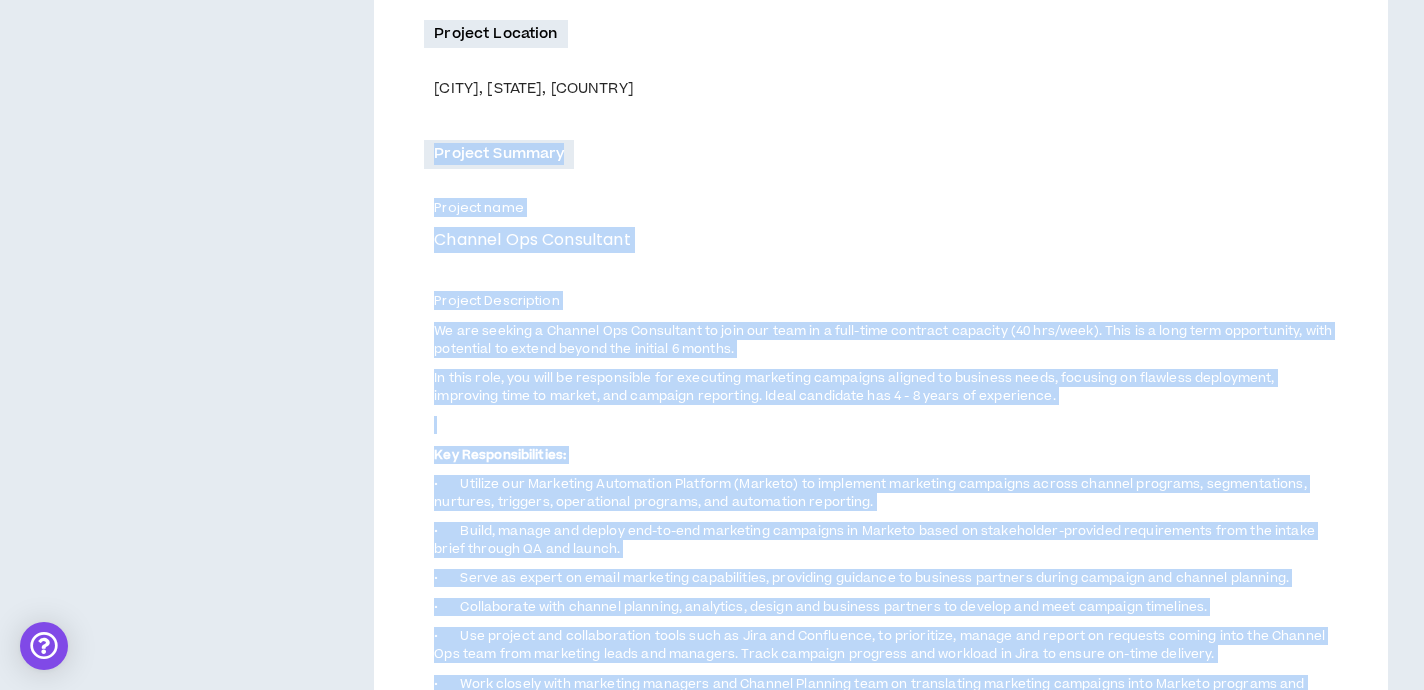 scroll, scrollTop: 1145, scrollLeft: 0, axis: vertical 